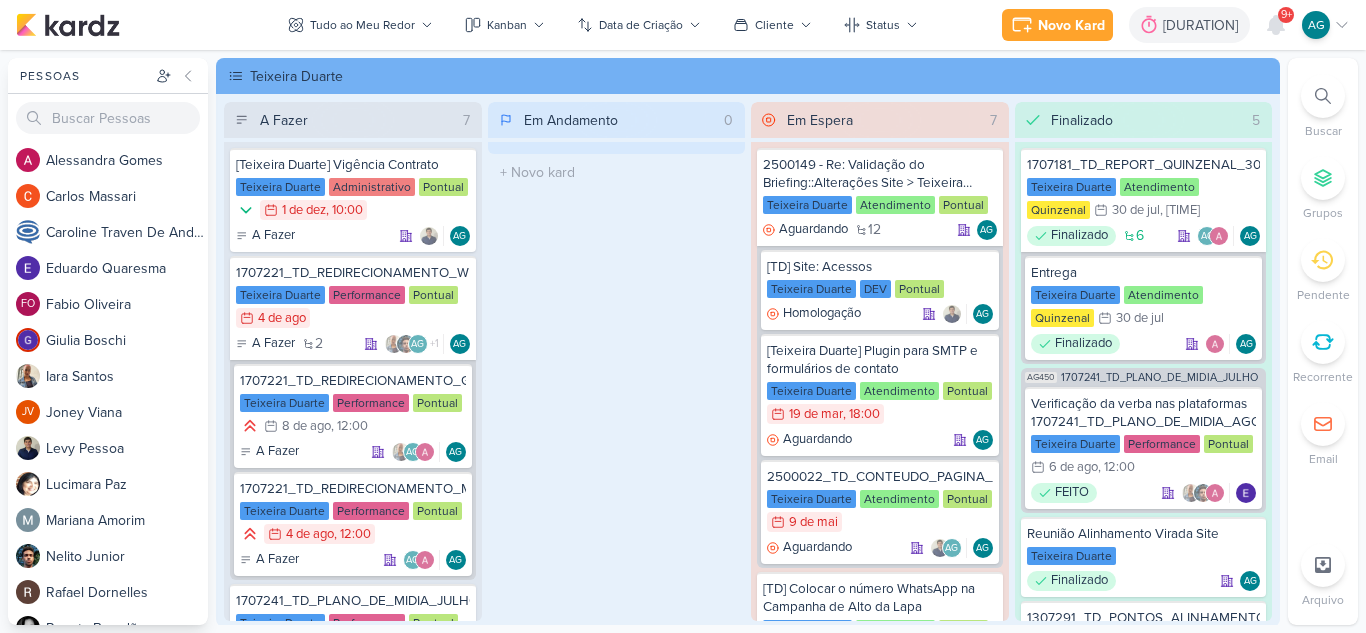 scroll, scrollTop: 0, scrollLeft: 0, axis: both 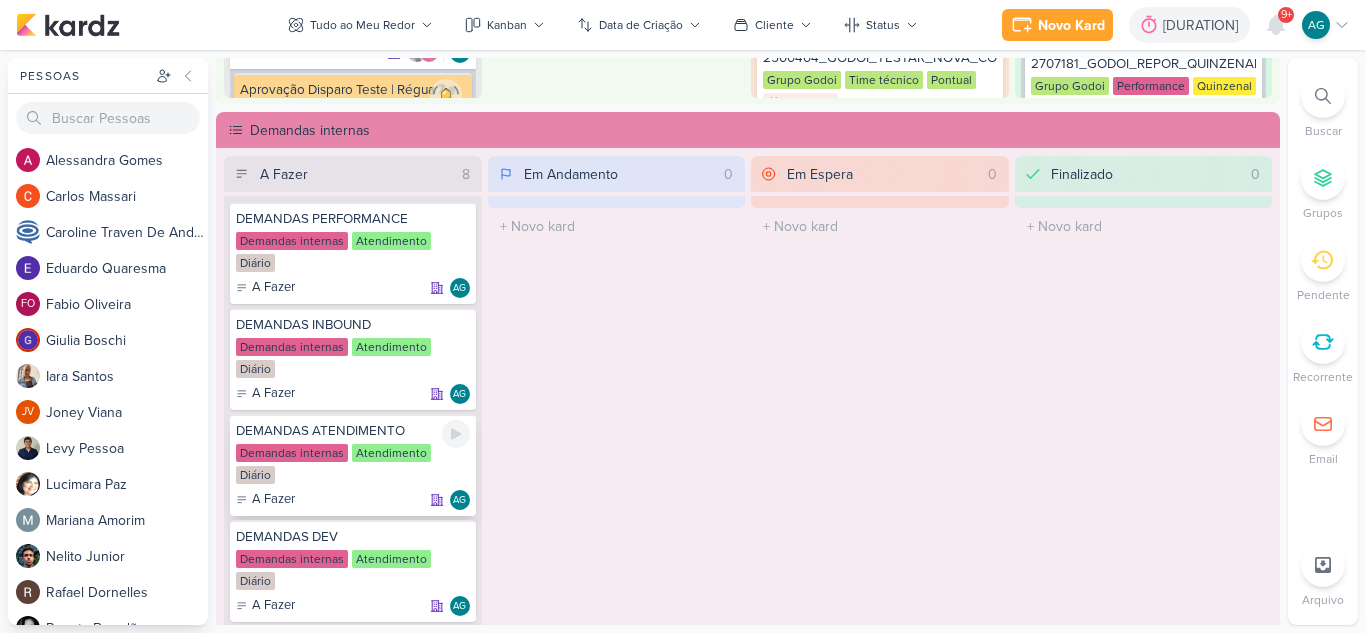 click 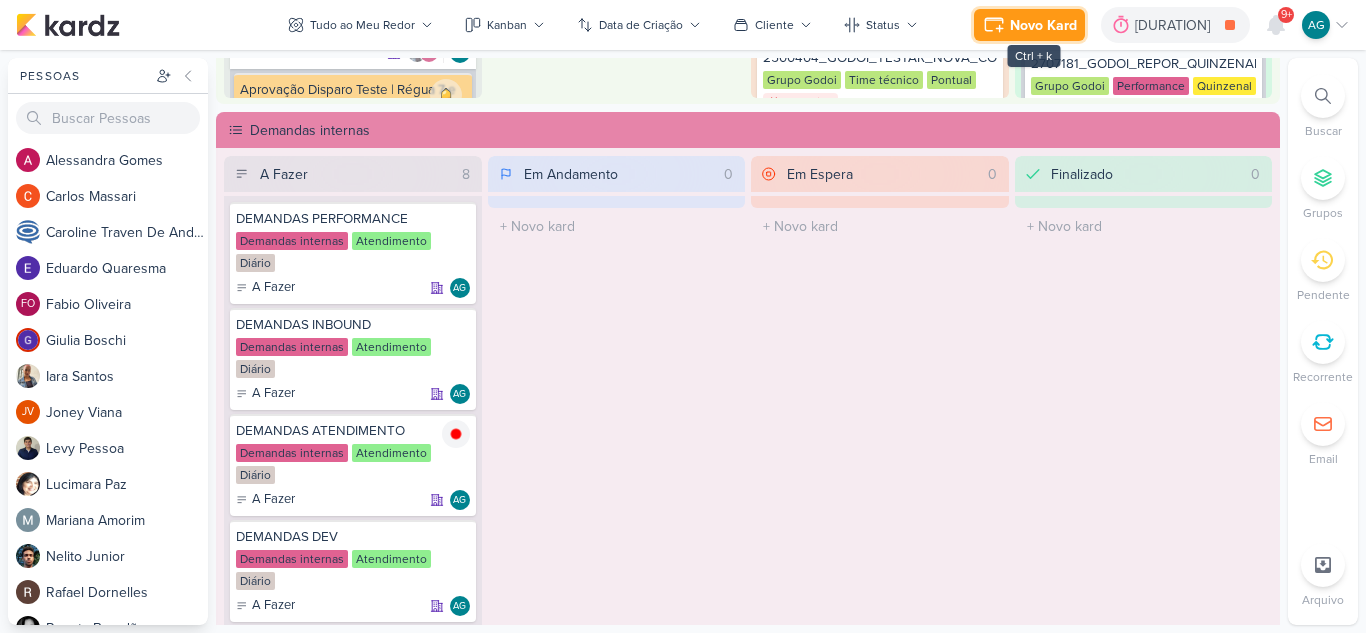 click on "Novo Kard" at bounding box center (1043, 25) 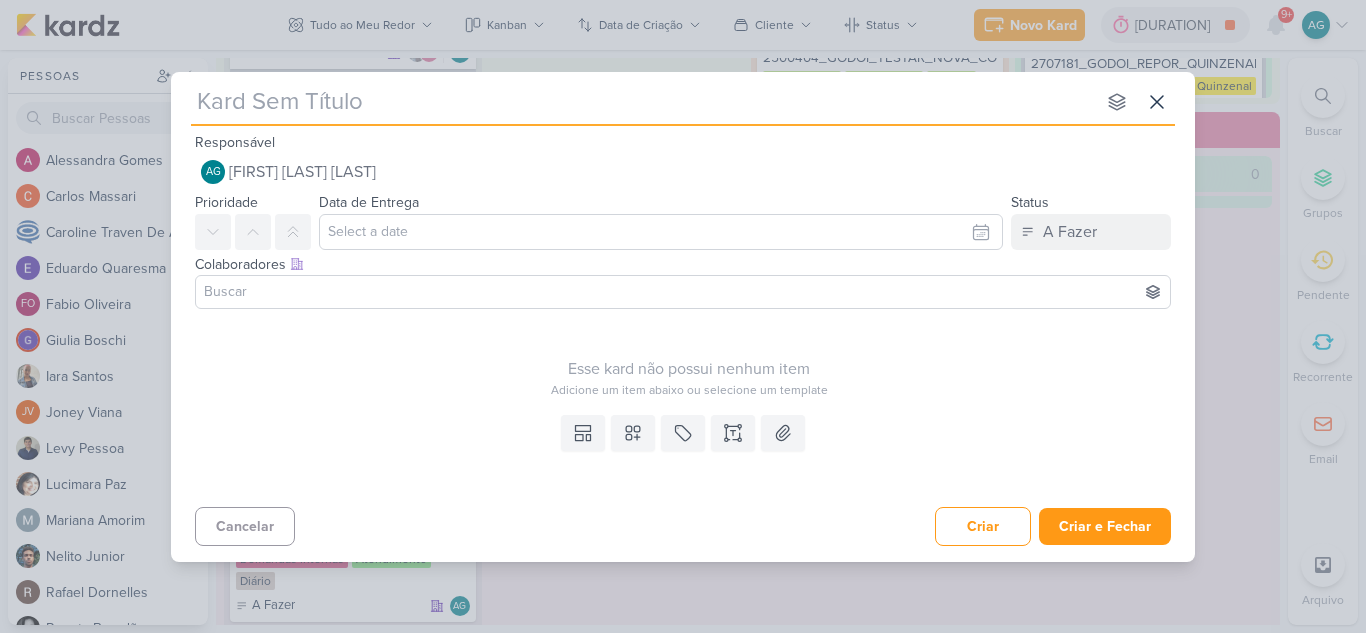 type on "3108051_CURY_PLANO_DE_MIDIA_AGOSTO" 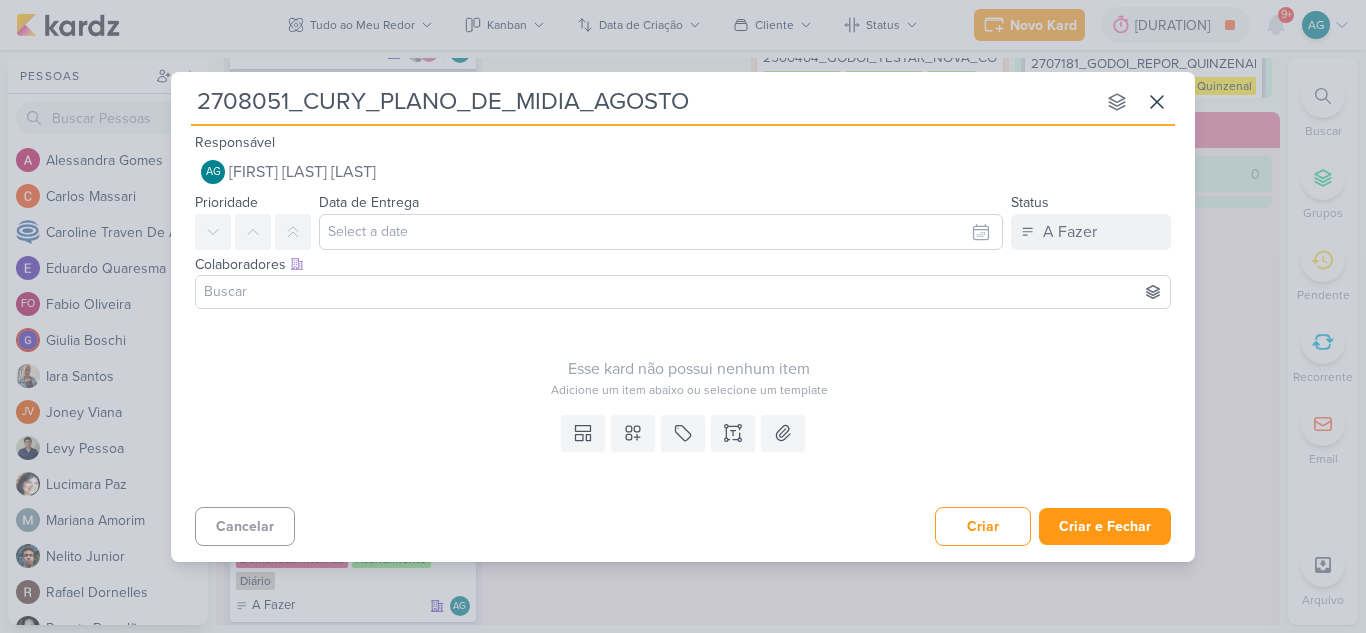 type 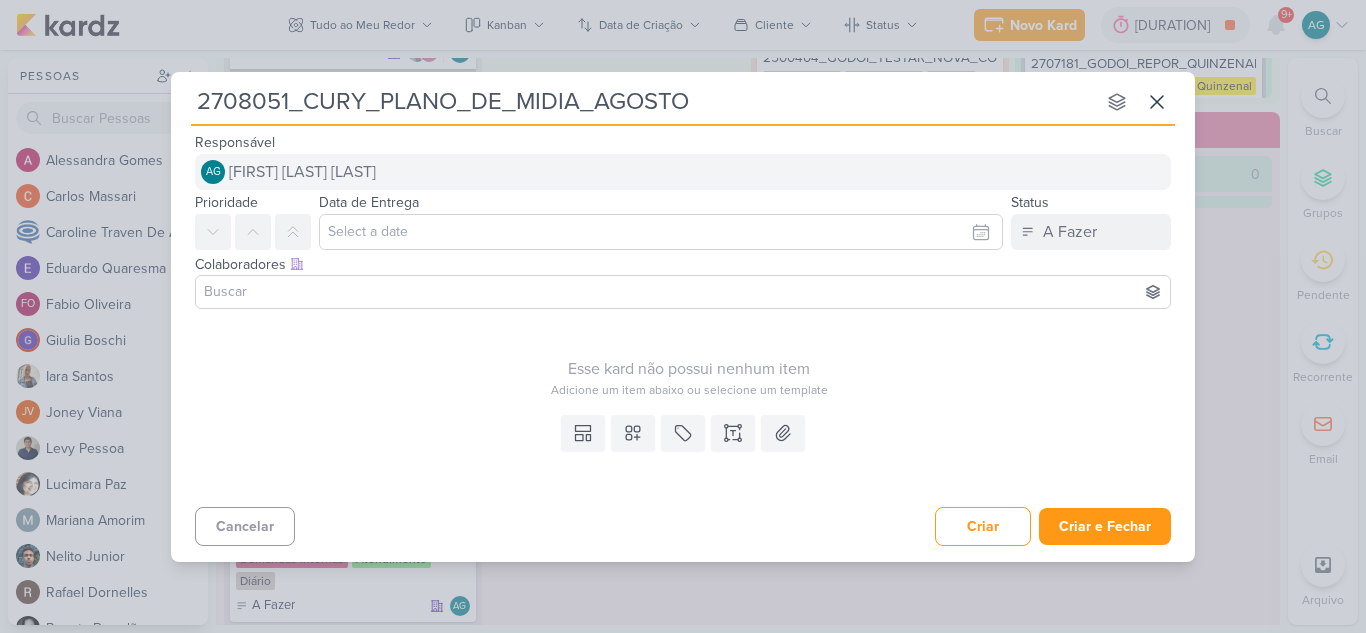type on "3108051_CURY_PLANO_DE_MIDIA_AGOSTO" 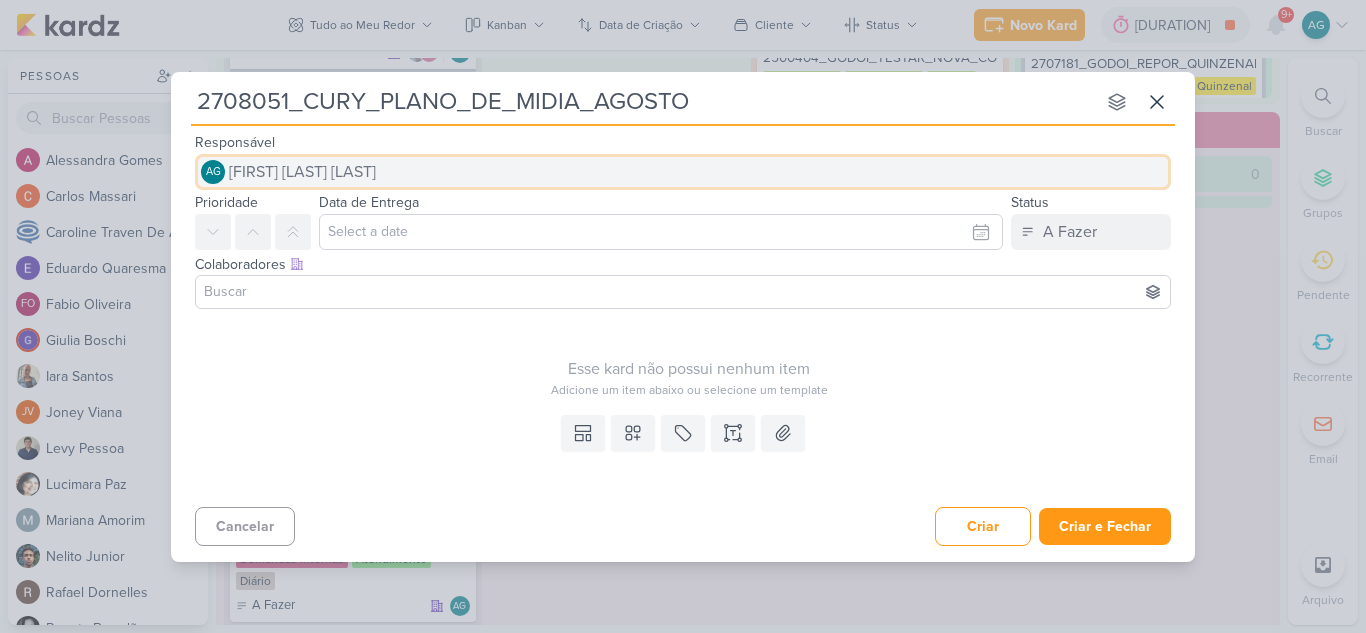 click on "Aline Gimenez Graciano" at bounding box center (302, 172) 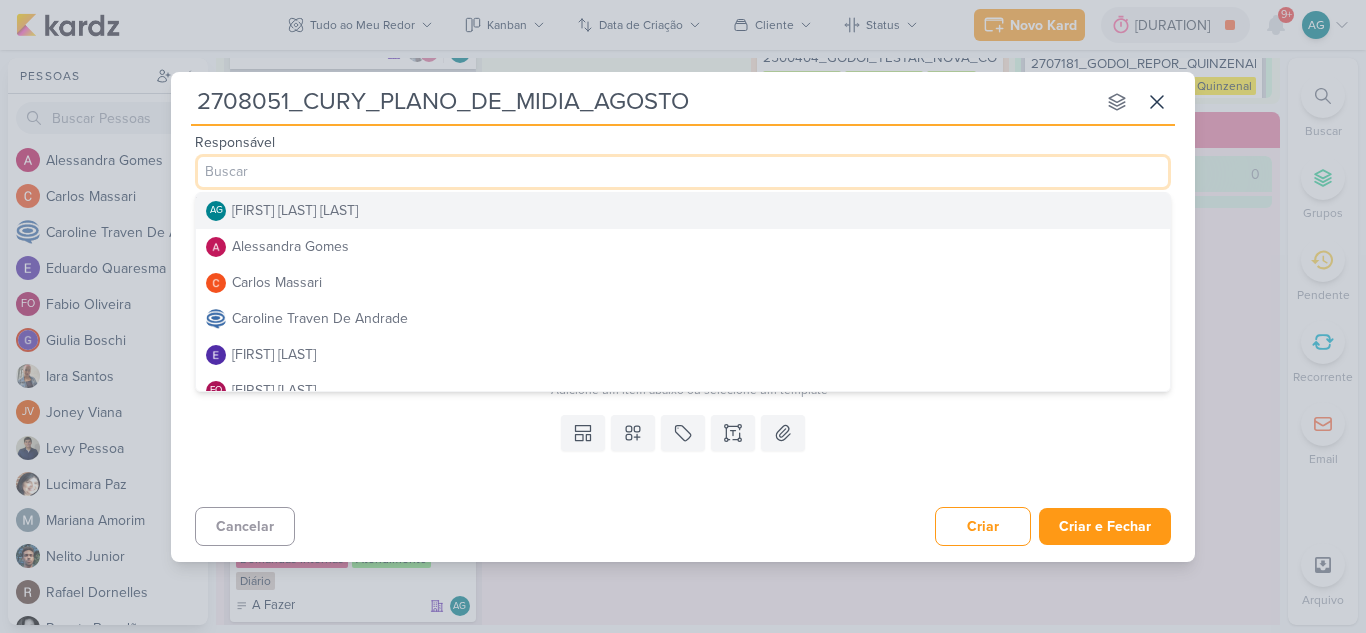 click on "Aline Gimenez Graciano" at bounding box center (295, 210) 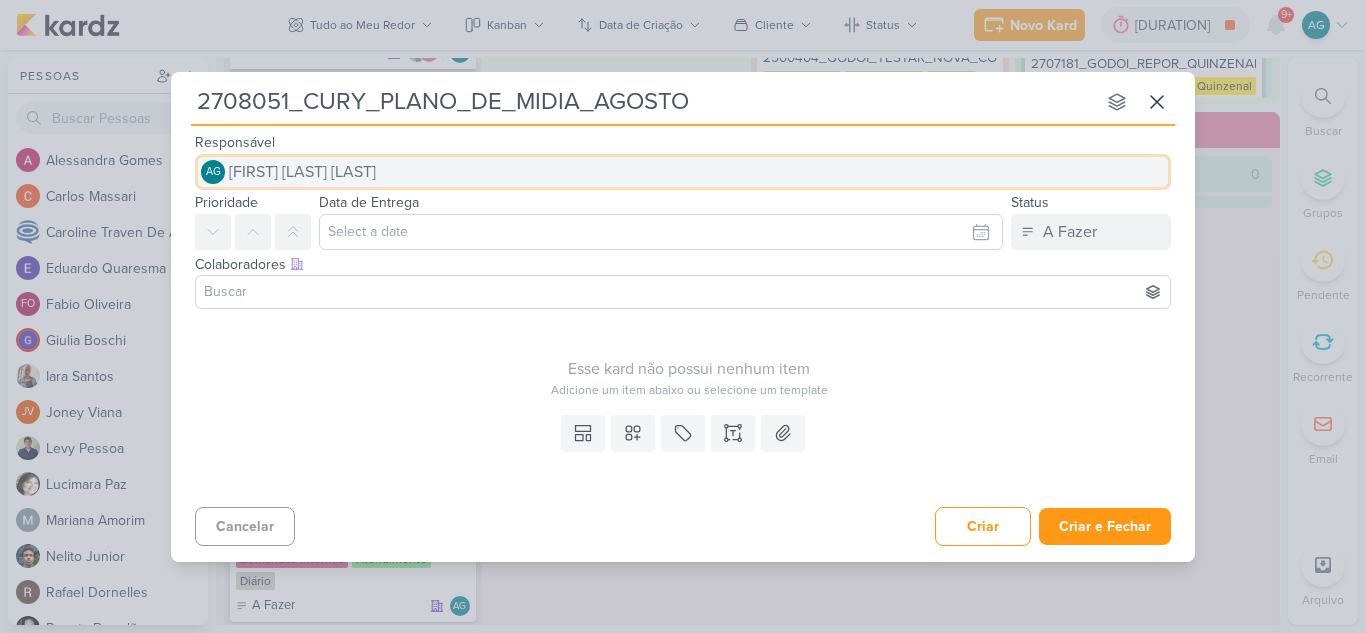click on "Aline Gimenez Graciano" at bounding box center (302, 172) 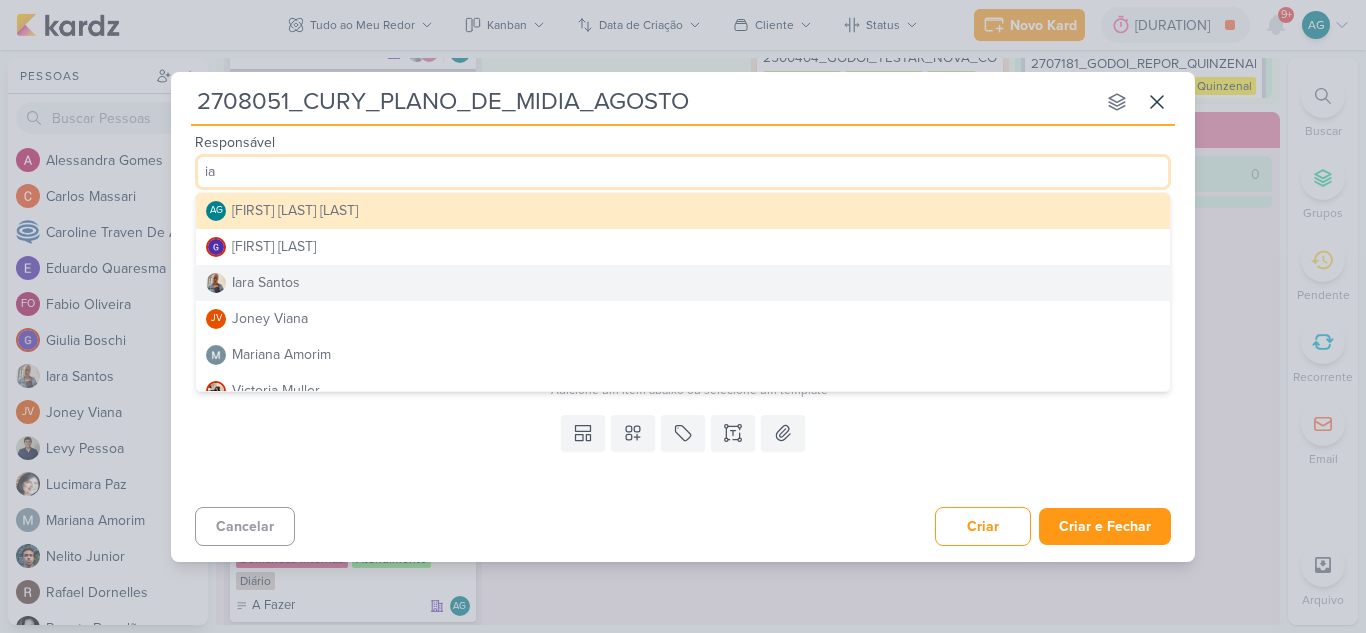 type on "ia" 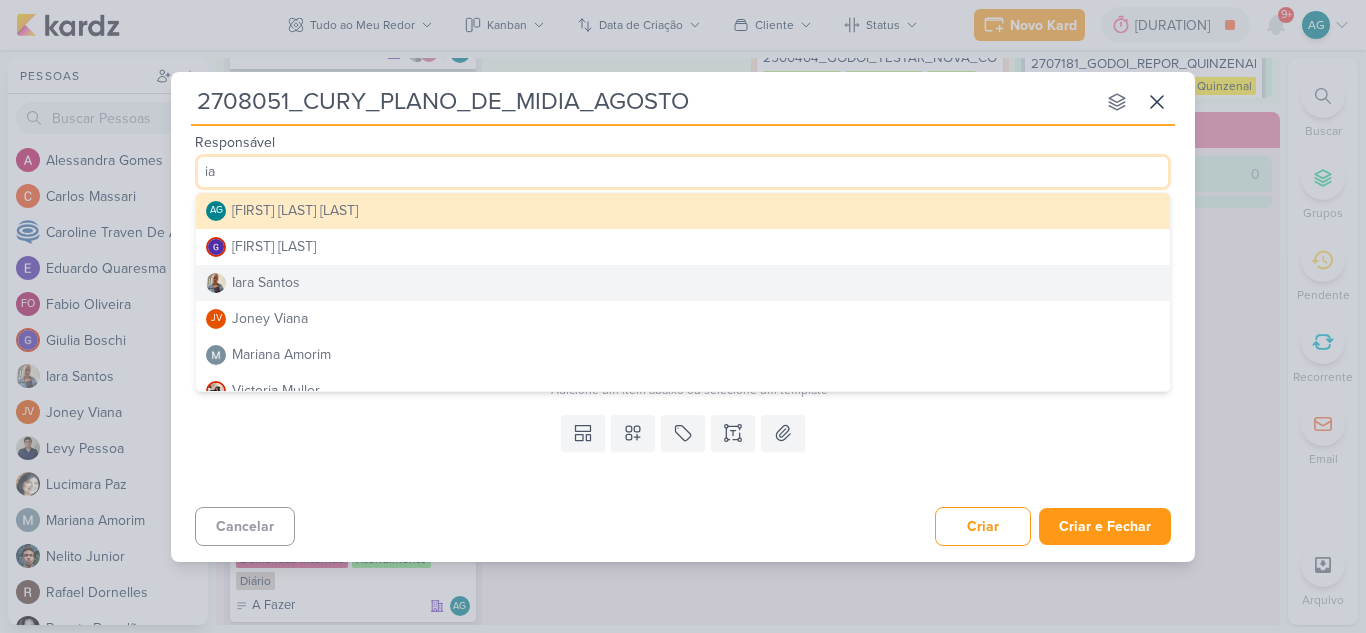 click on "Iara Santos" at bounding box center [683, 283] 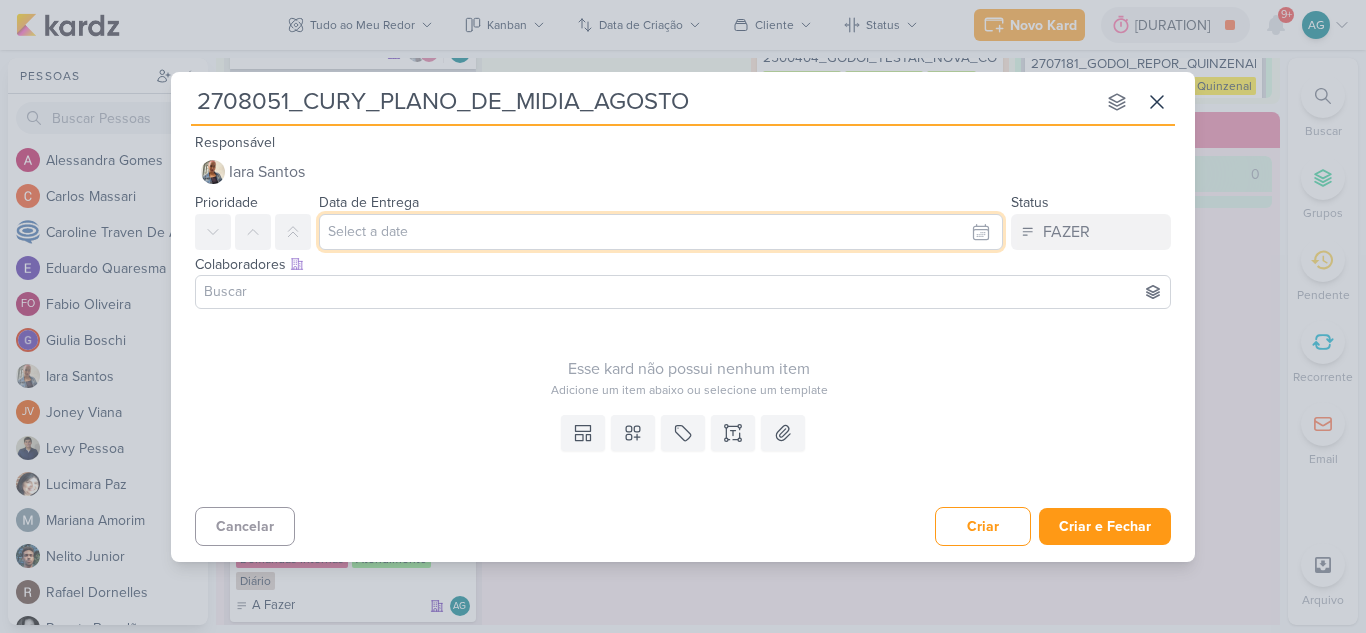 click at bounding box center (661, 232) 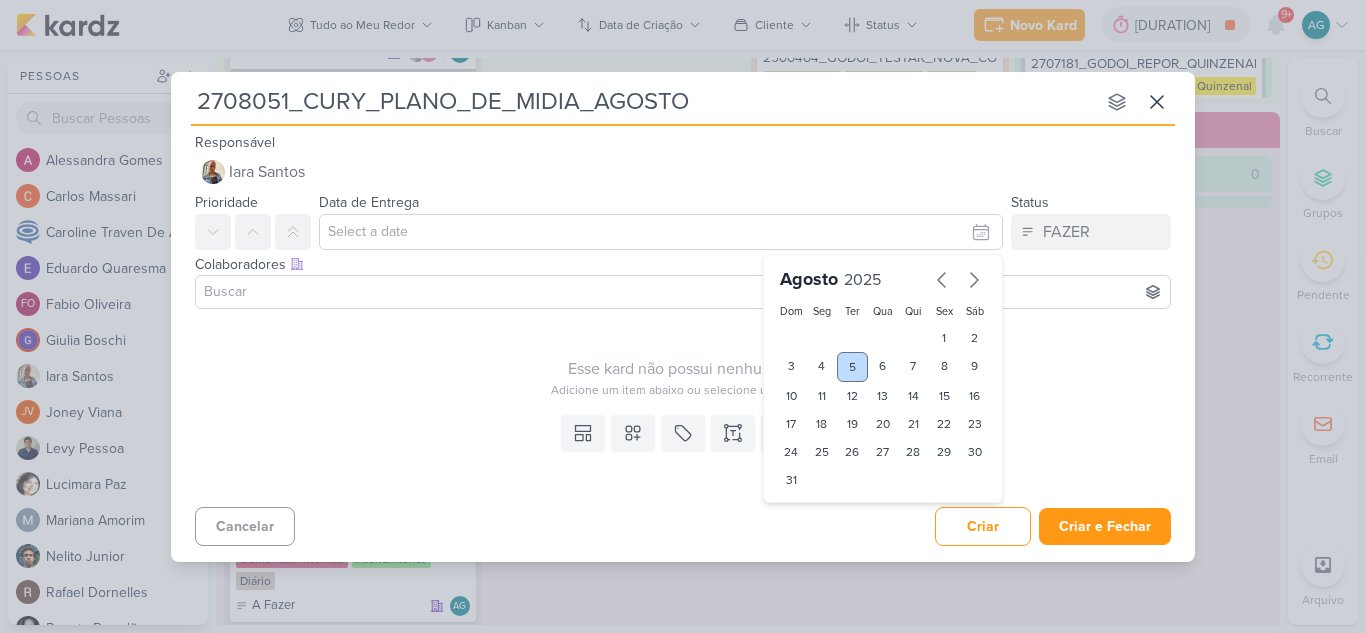 click on "5" at bounding box center (852, 367) 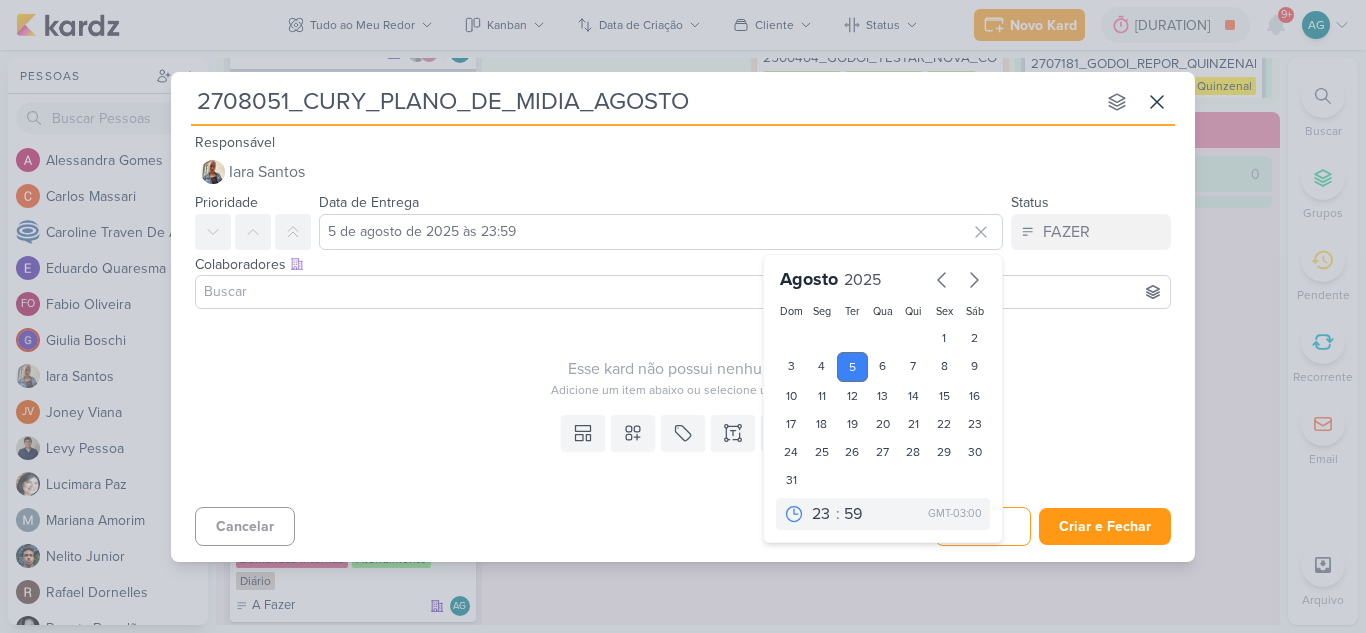 click at bounding box center (683, 292) 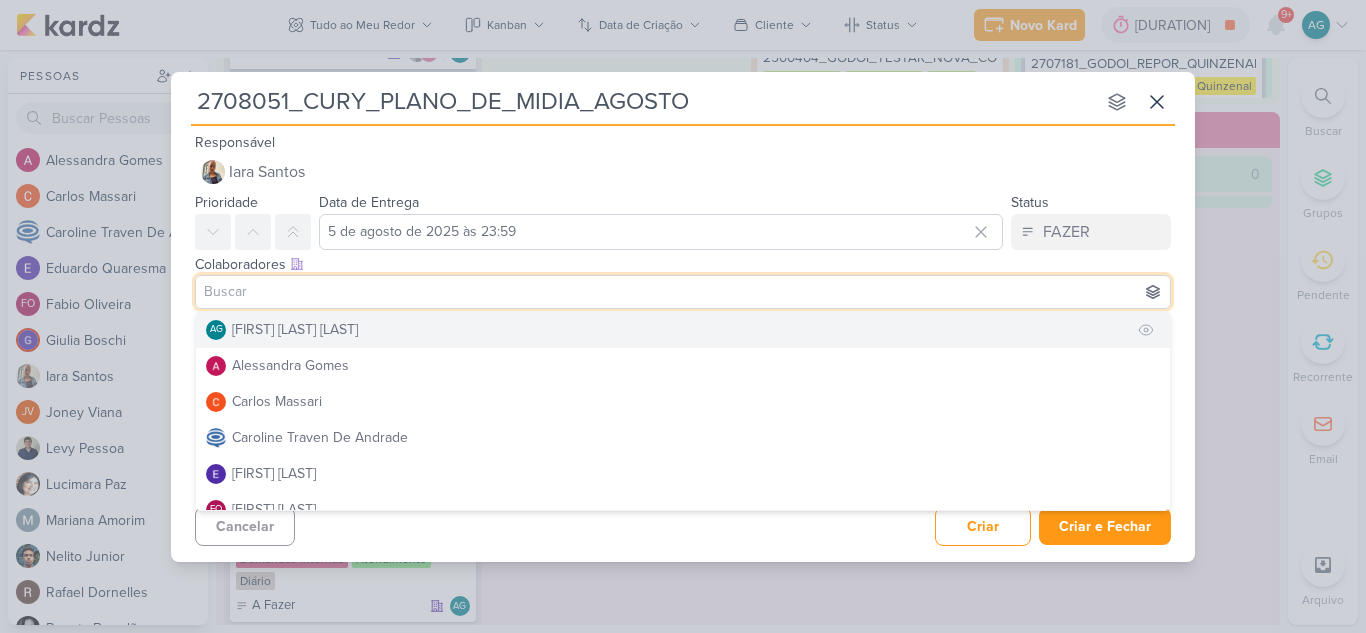click on "Aline Gimenez Graciano" at bounding box center (295, 329) 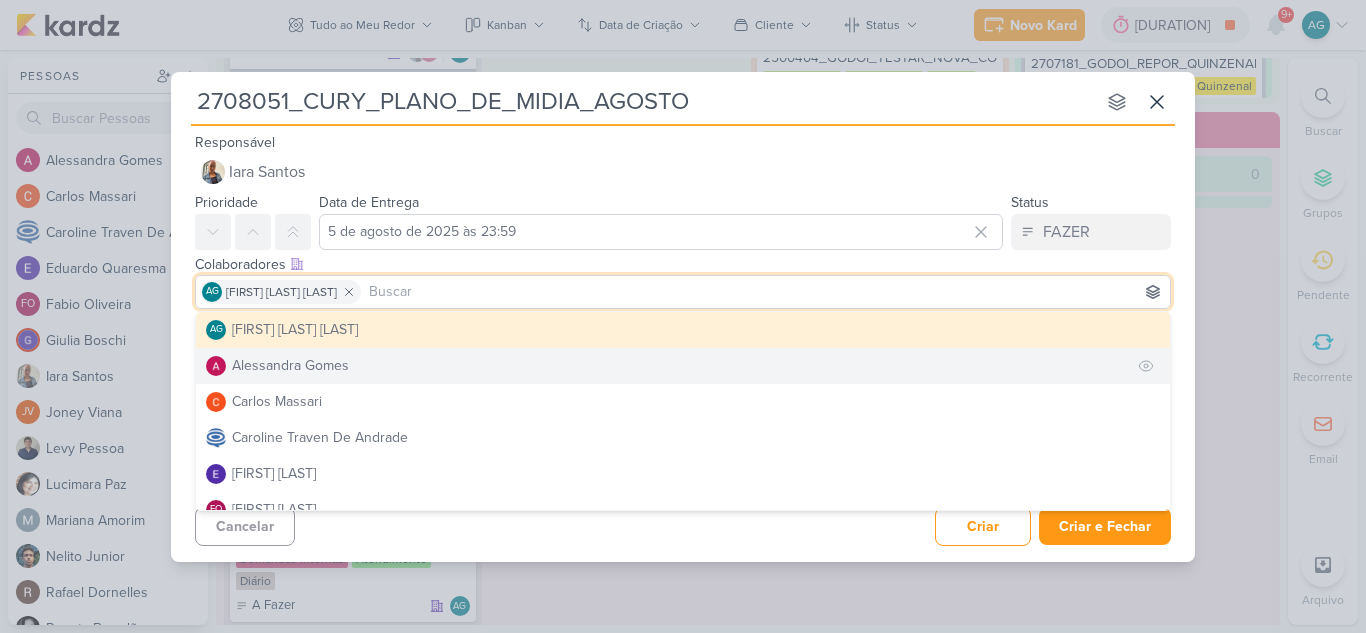 click on "Alessandra Gomes" at bounding box center [683, 366] 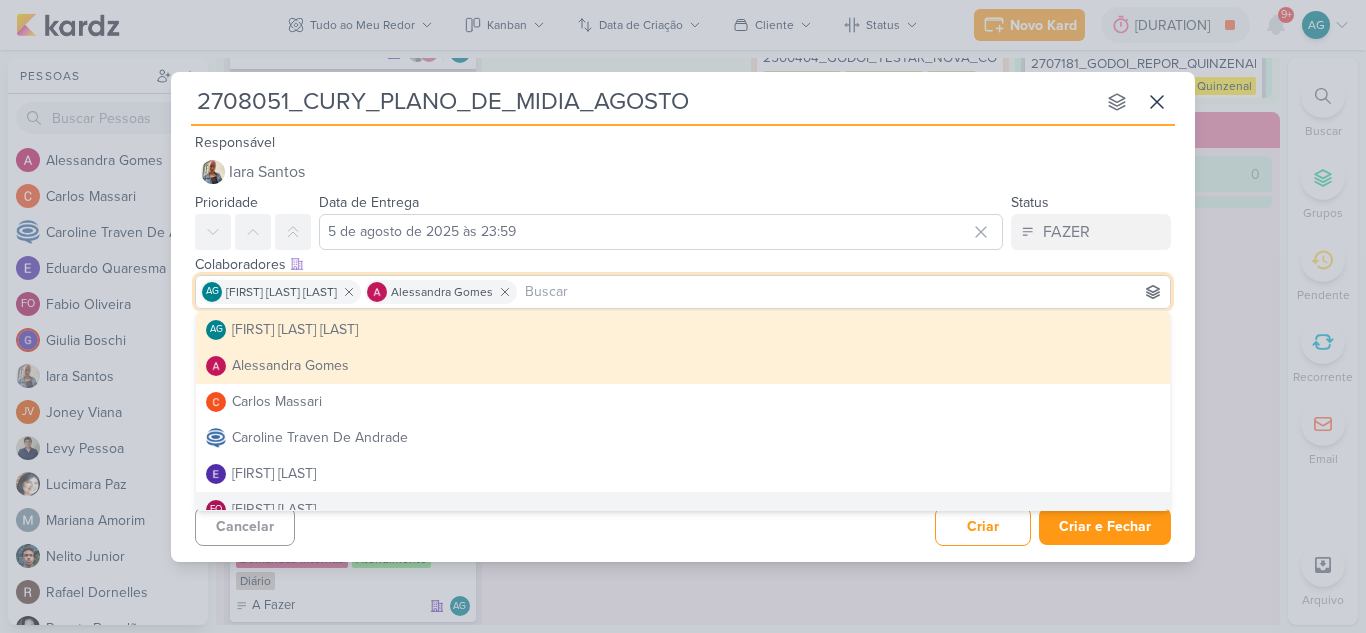 click on "Cancelar
Criar
Criar e Fechar
Ctrl + Enter" at bounding box center [683, 524] 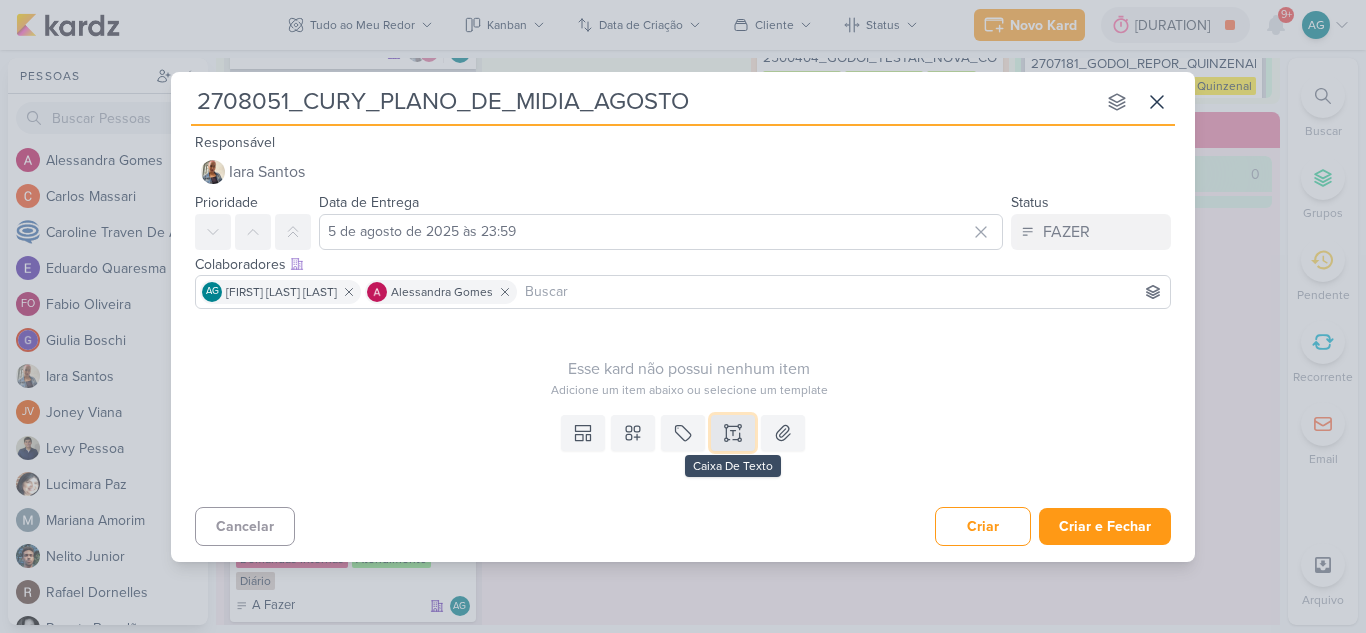 click 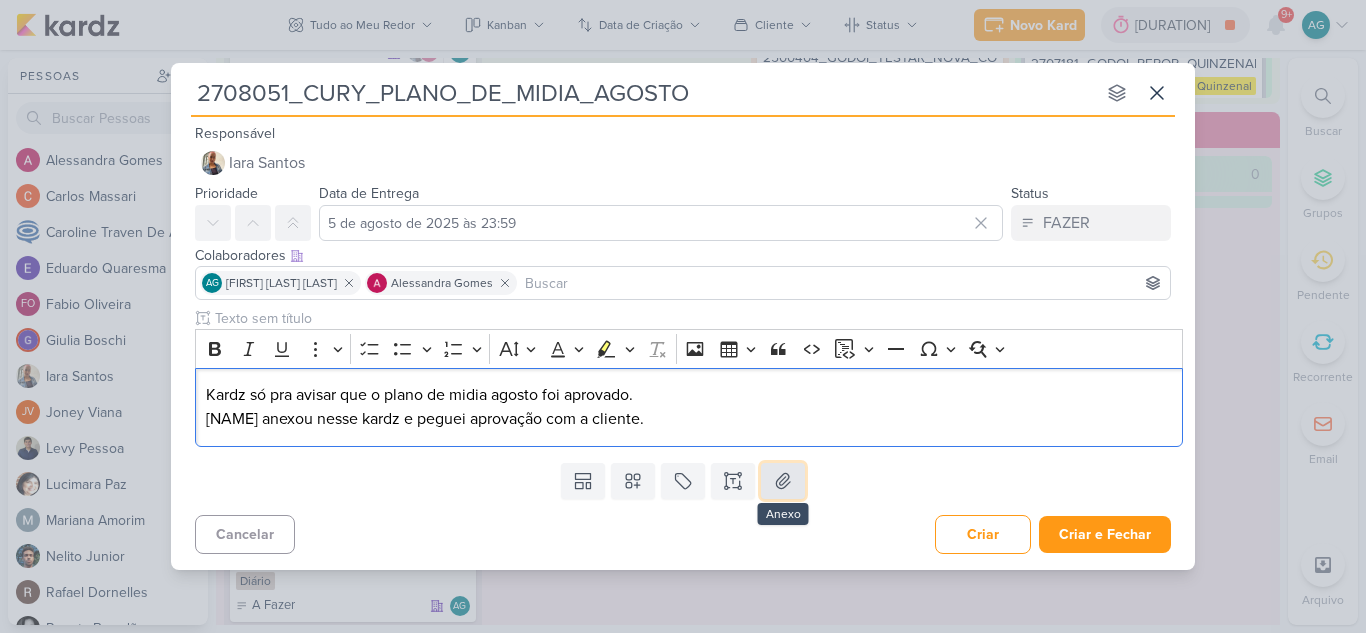 click 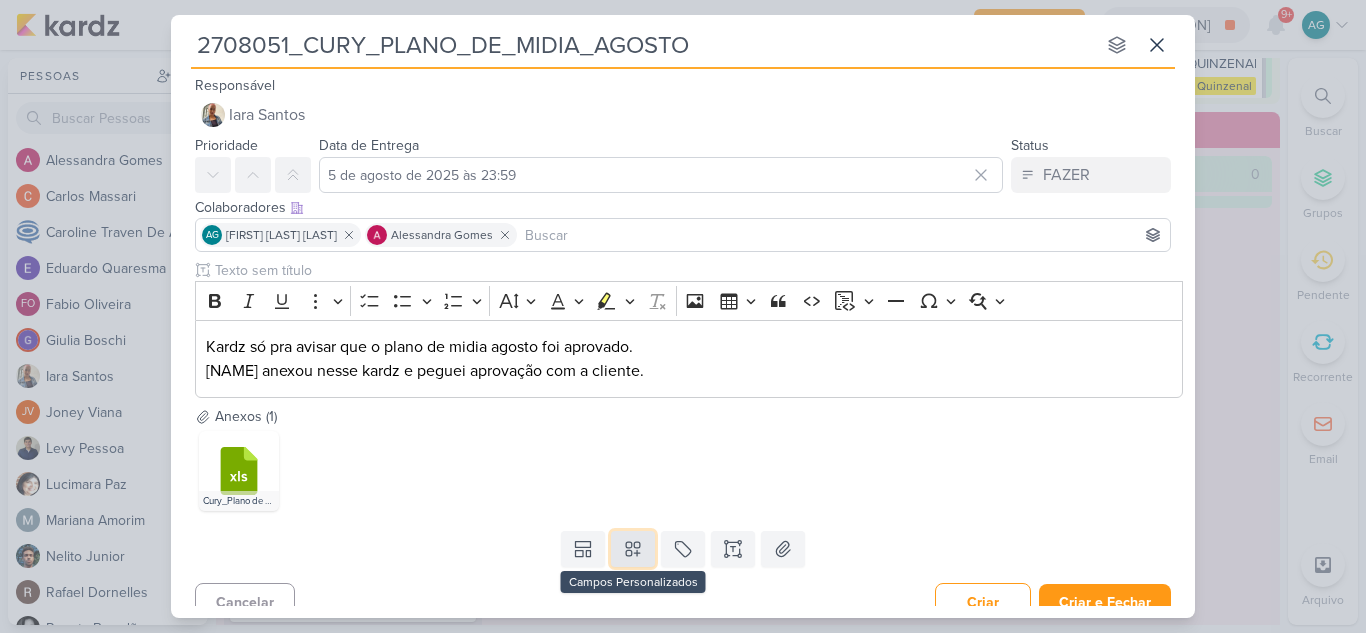 click at bounding box center (633, 549) 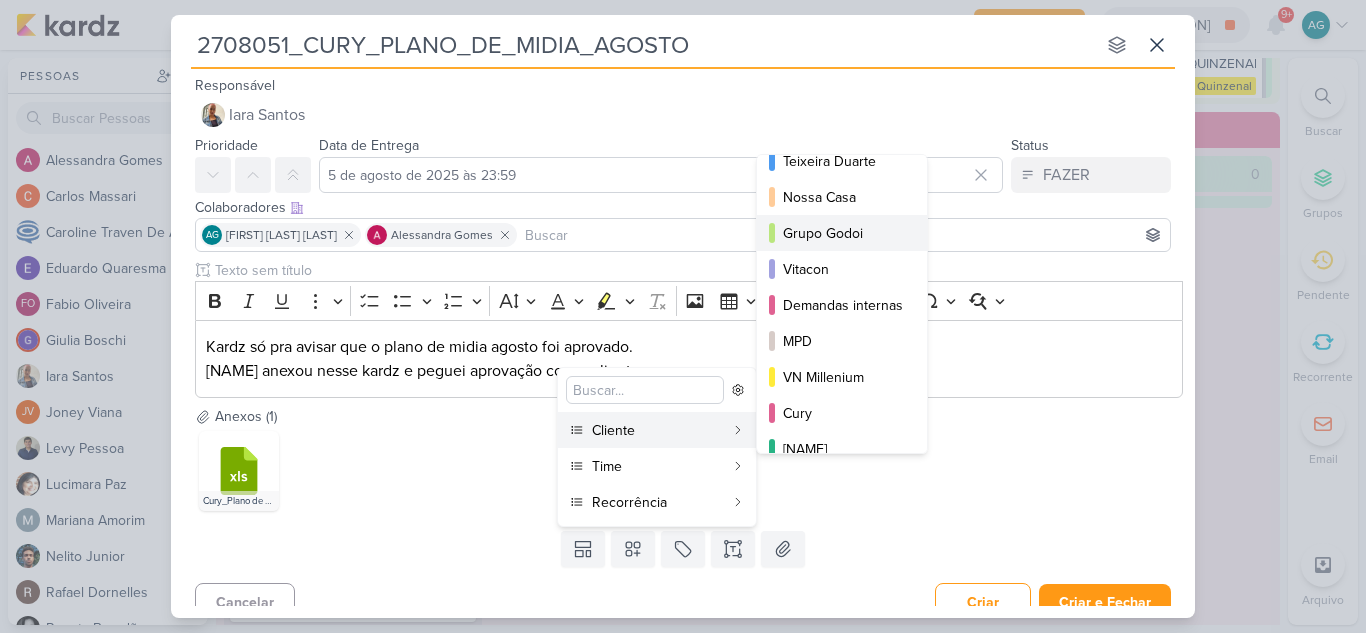 scroll, scrollTop: 100, scrollLeft: 0, axis: vertical 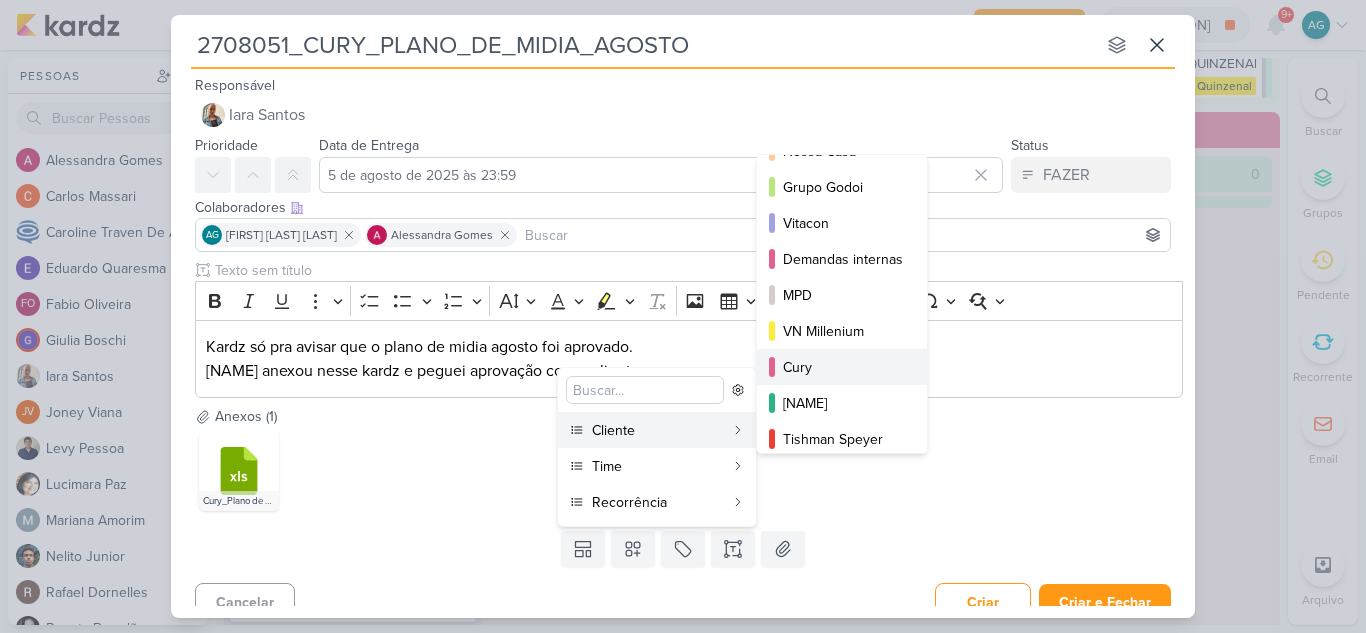 click on "Cury" at bounding box center (843, 367) 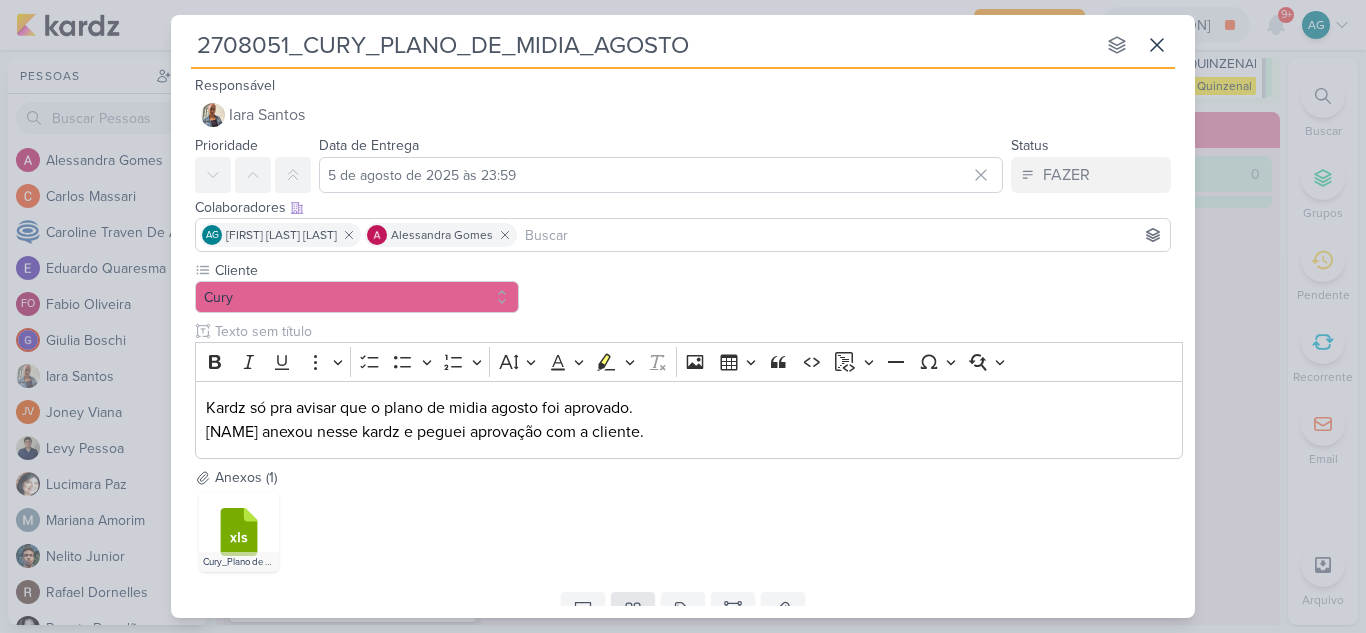 scroll, scrollTop: 81, scrollLeft: 0, axis: vertical 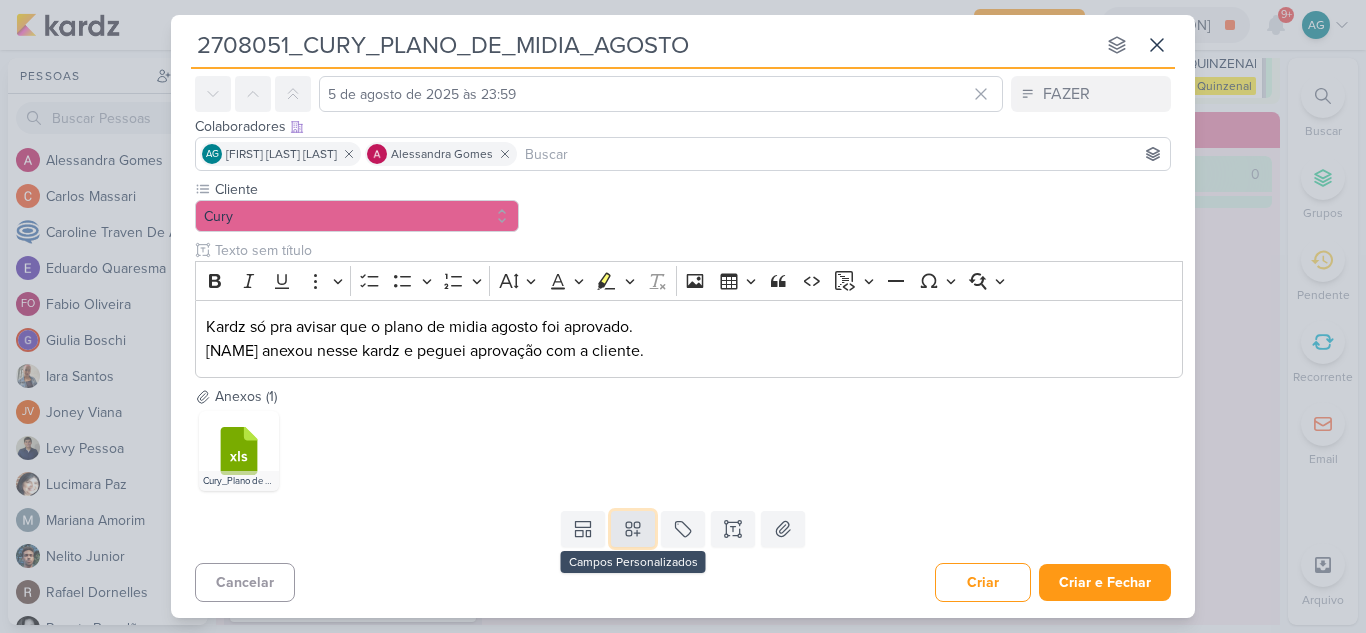 click 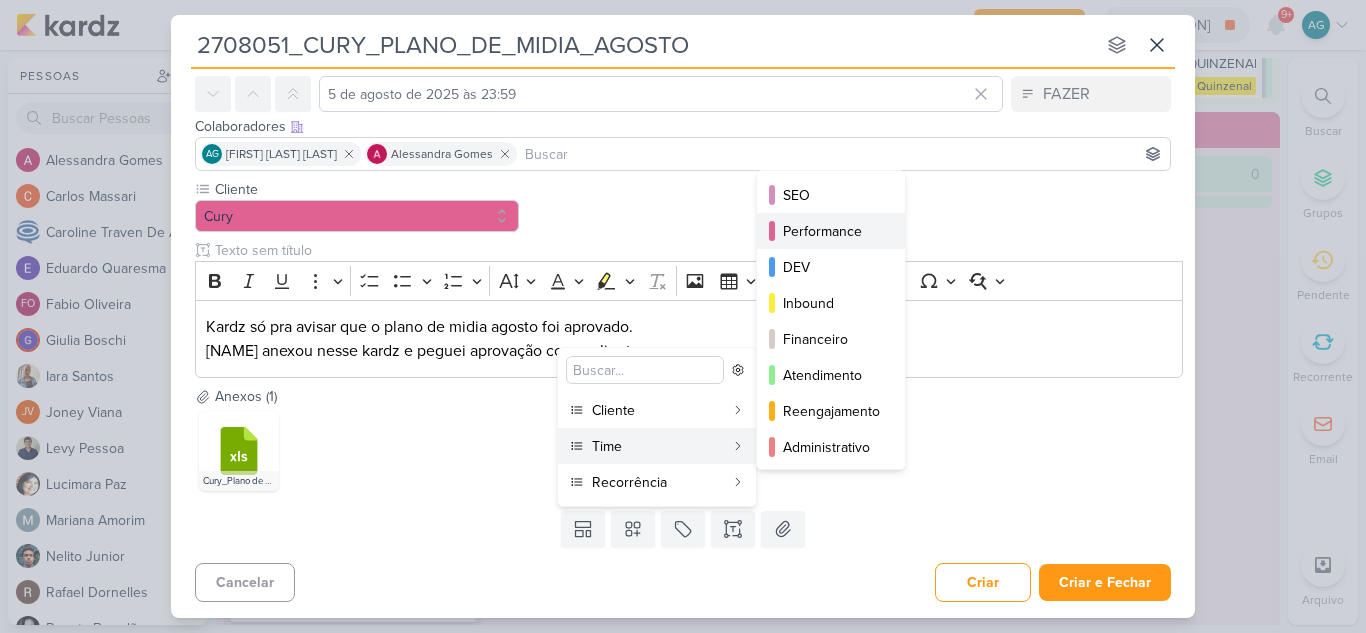 click on "Performance" at bounding box center (832, 231) 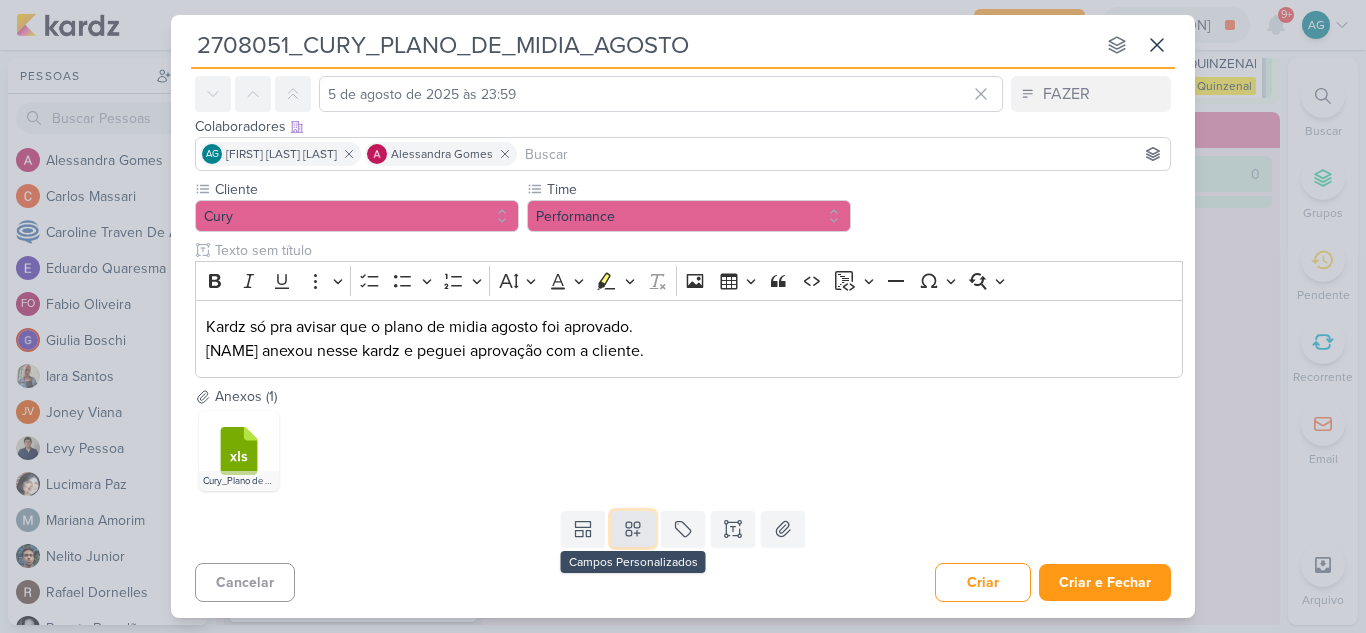 click 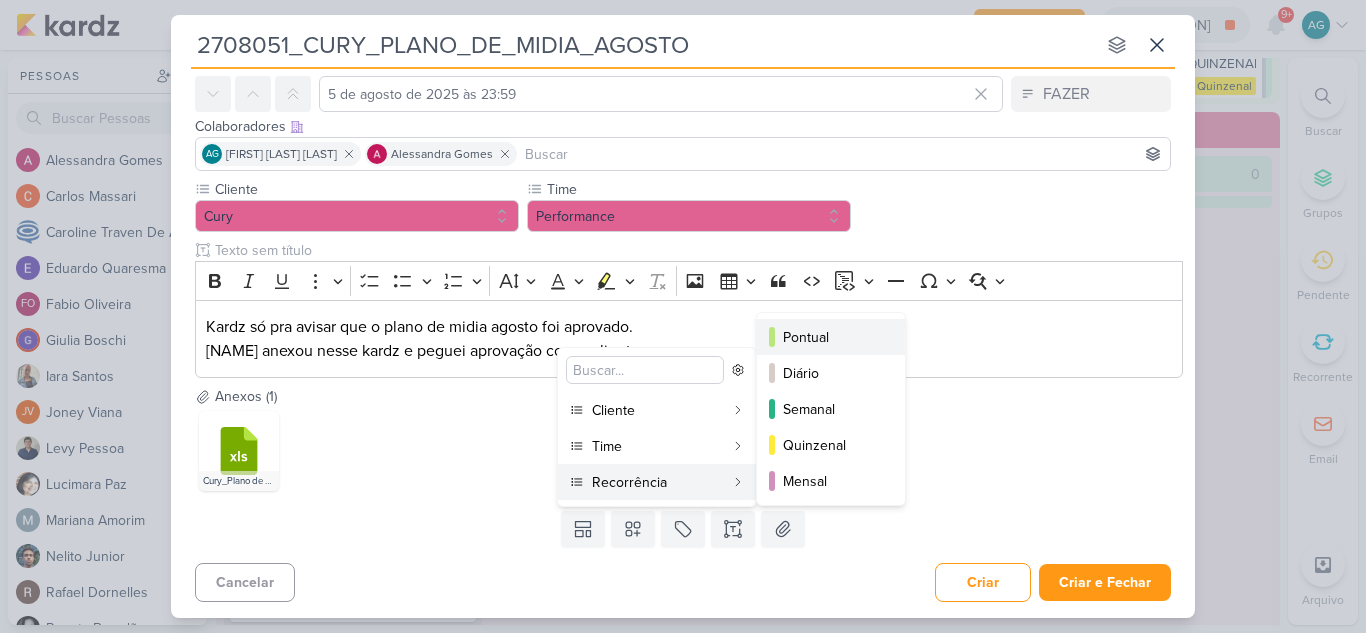 click on "Pontual" at bounding box center (832, 337) 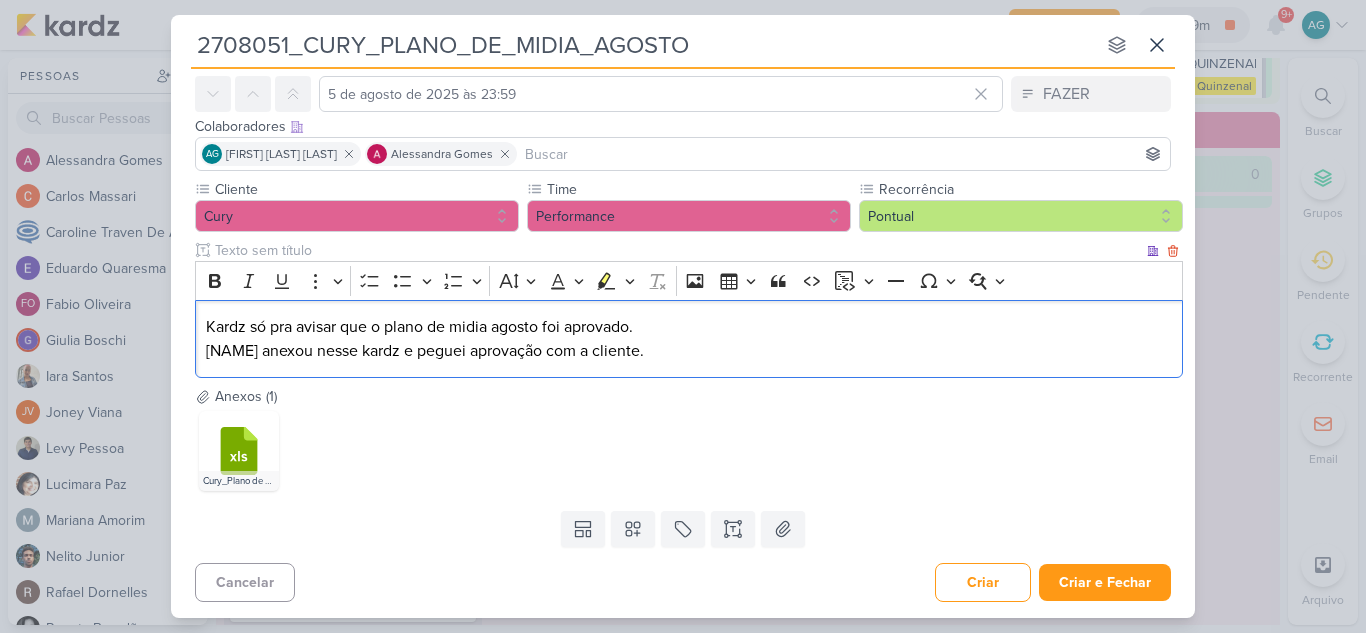 click on "Kardz só pra avisar que o plano de midia agosto foi aprovado. Nelito anexou nesse kardz e peguei aprovação com a cliente." at bounding box center (689, 339) 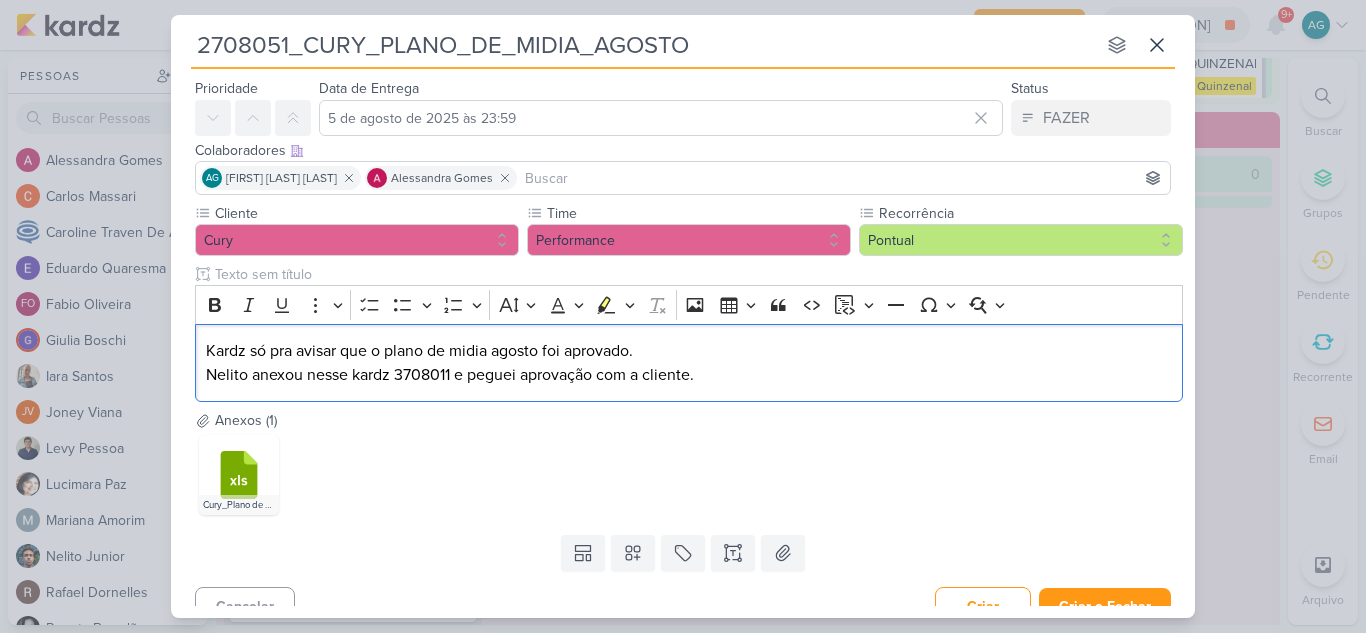 scroll, scrollTop: 81, scrollLeft: 0, axis: vertical 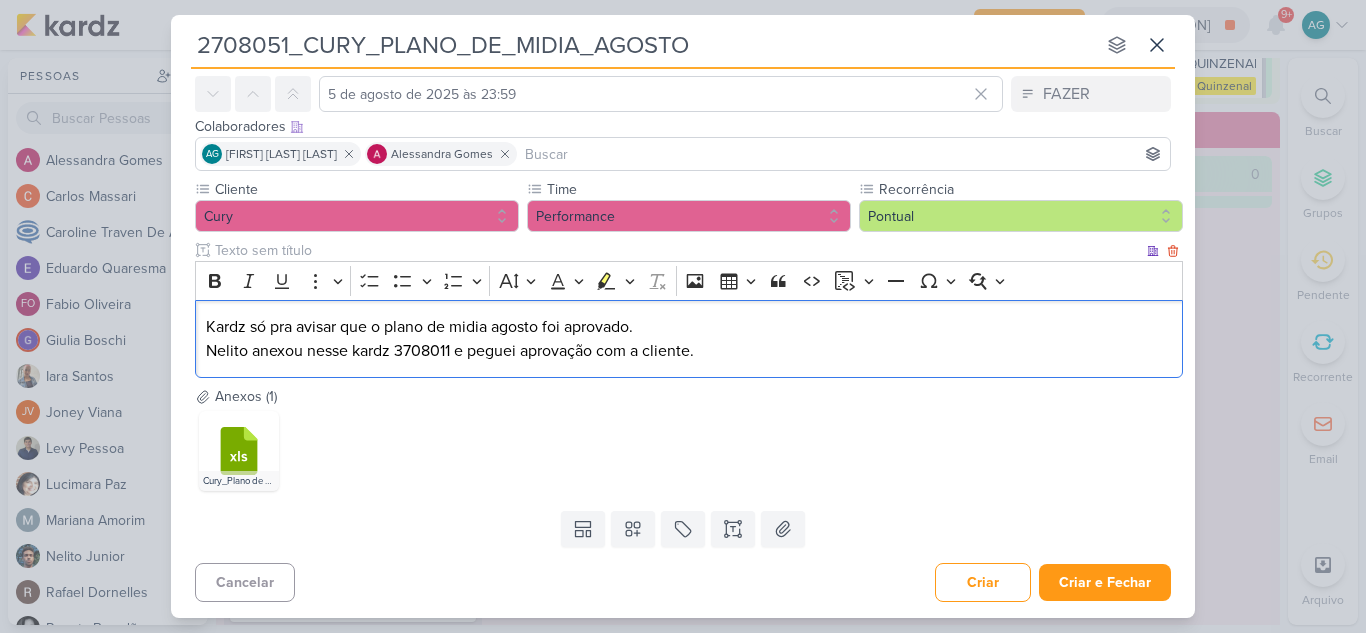 click on "Kardz só pra avisar que o plano de midia agosto foi aprovado. Nelito anexou nesse kardz 3708011 e peguei aprovação com a cliente." at bounding box center [689, 339] 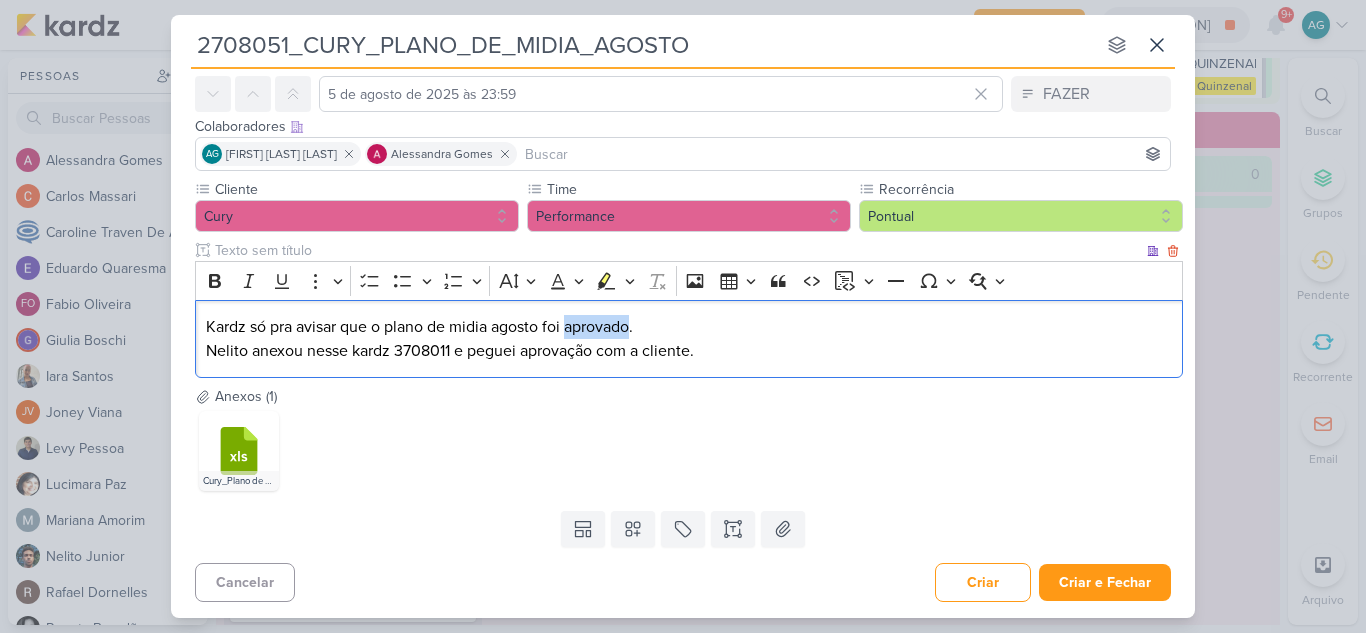 click on "Kardz só pra avisar que o plano de midia agosto foi aprovado. Nelito anexou nesse kardz 3708011 e peguei aprovação com a cliente." at bounding box center (689, 339) 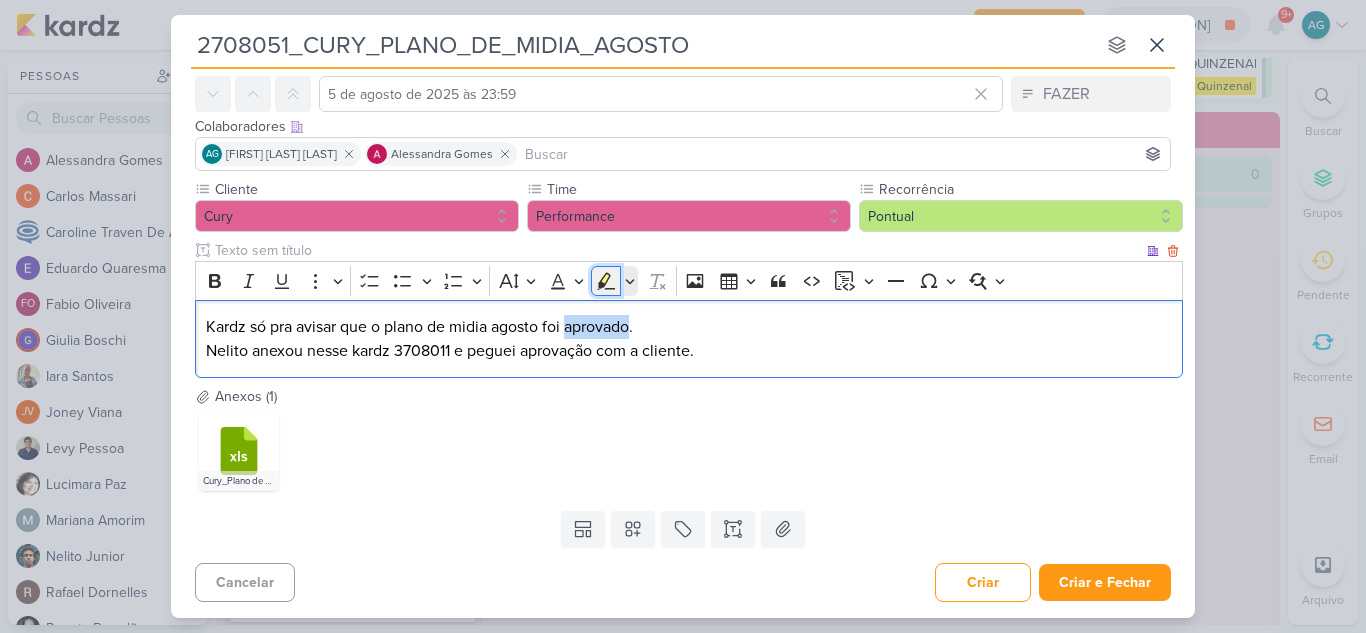 click 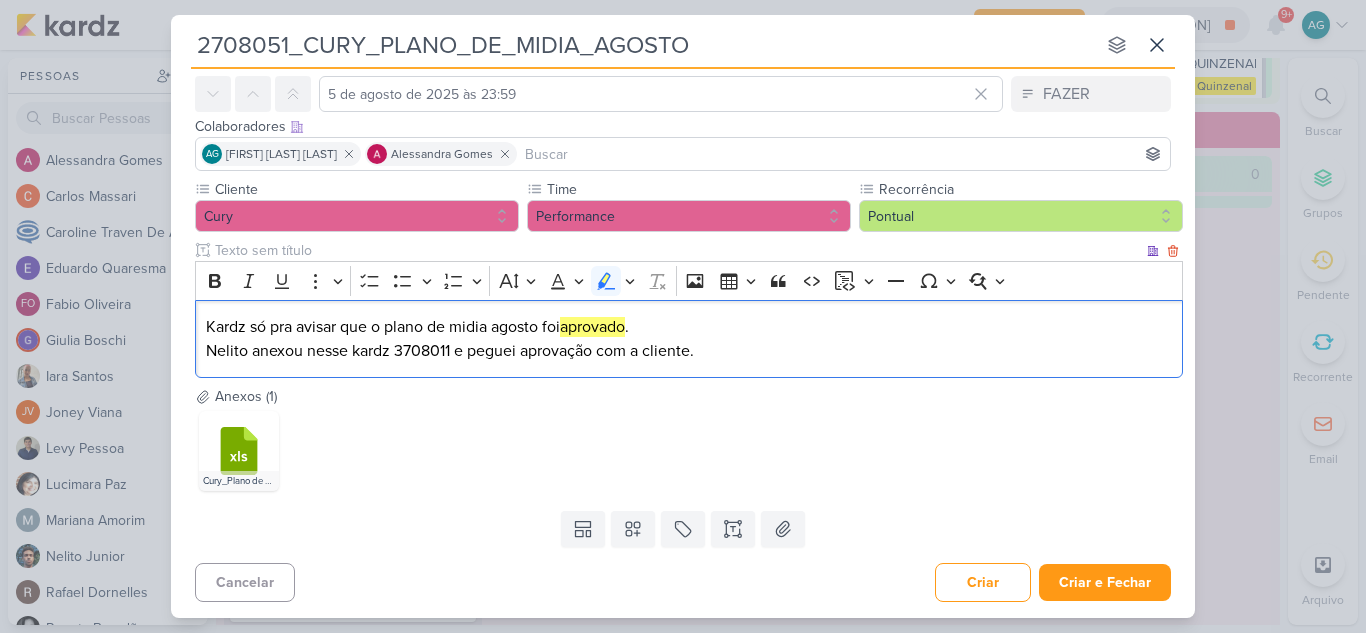 click on "Kardz só pra avisar que o plano de midia agosto foi  aprovado . Nelito anexou nesse kardz 3708011 e peguei aprovação com a cliente." at bounding box center (689, 339) 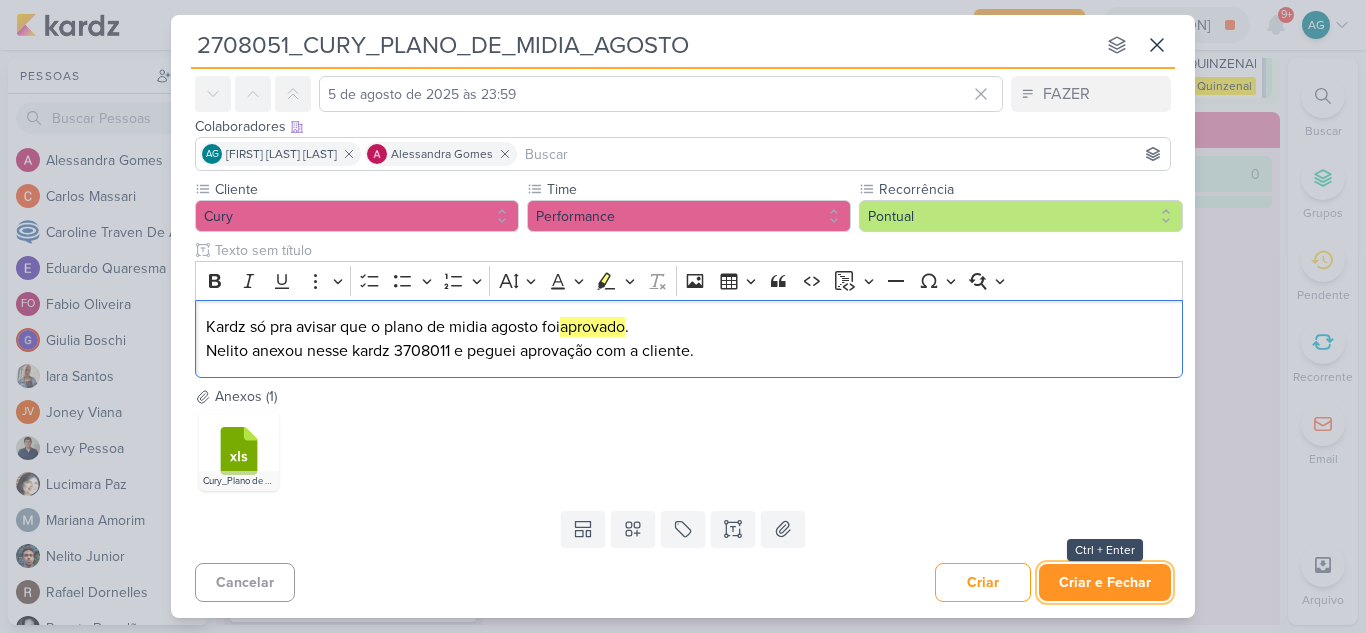 click on "Criar e Fechar" at bounding box center (1105, 582) 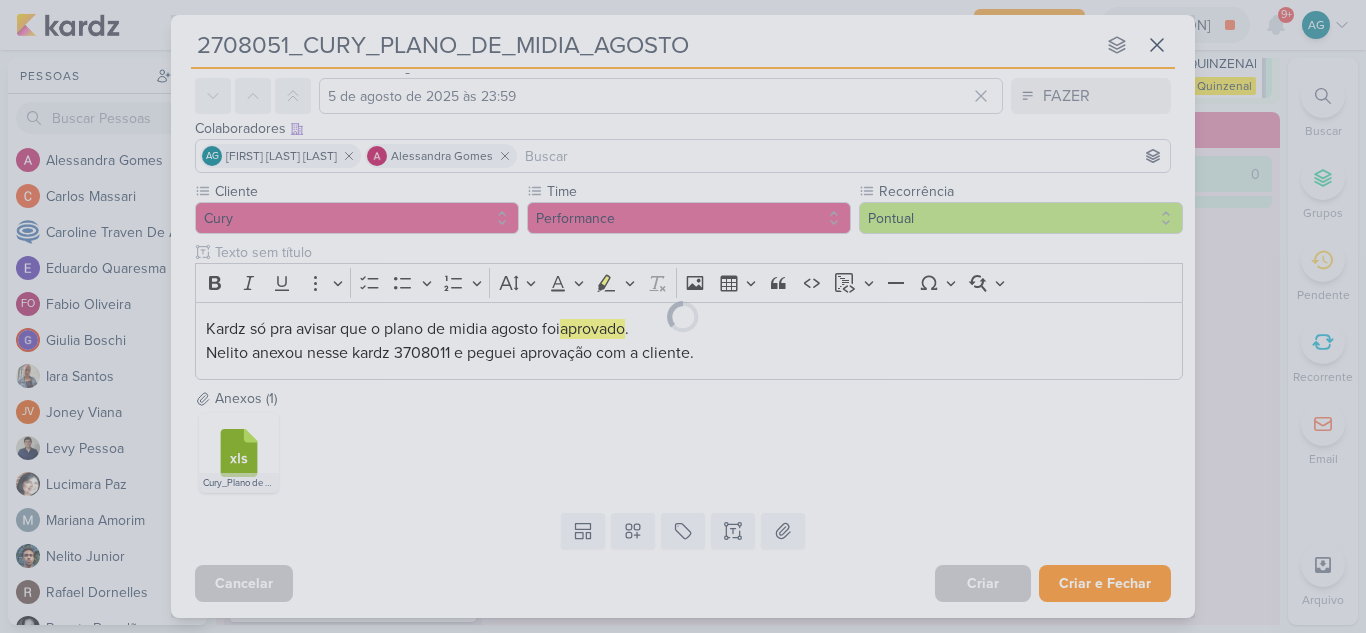 scroll, scrollTop: 79, scrollLeft: 0, axis: vertical 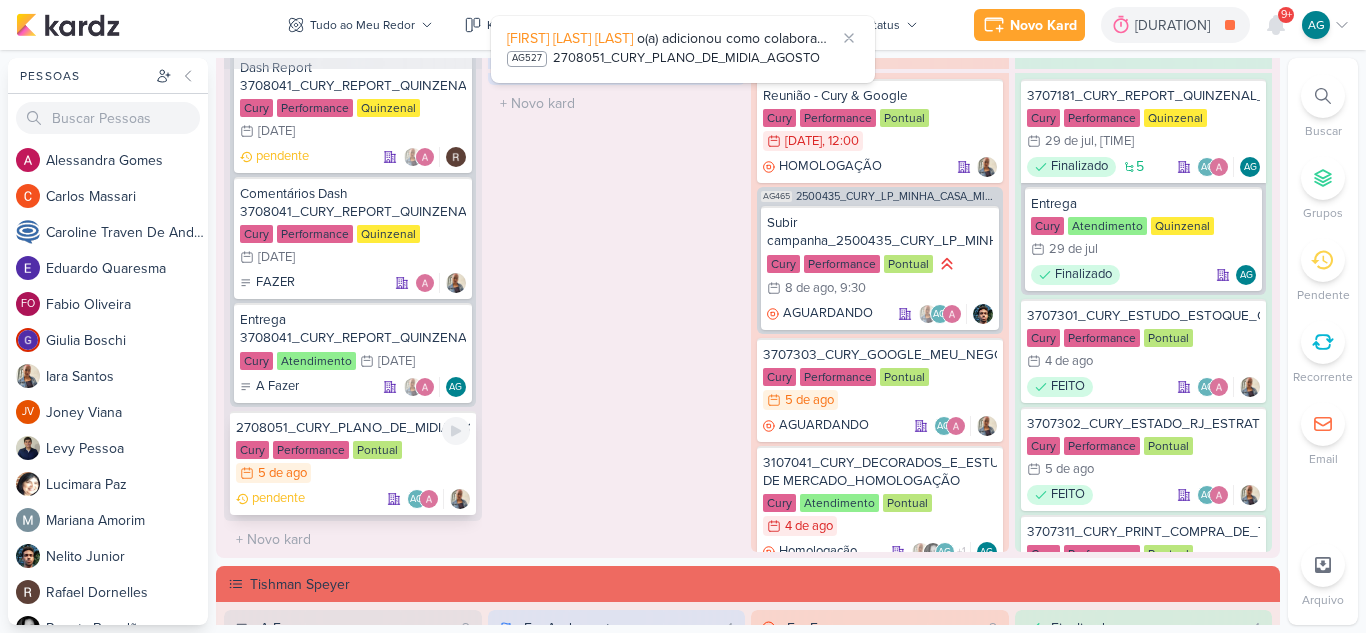 click on "3108051_CURY_PLANO_DE_MIDIA_AGOSTO" at bounding box center [353, 428] 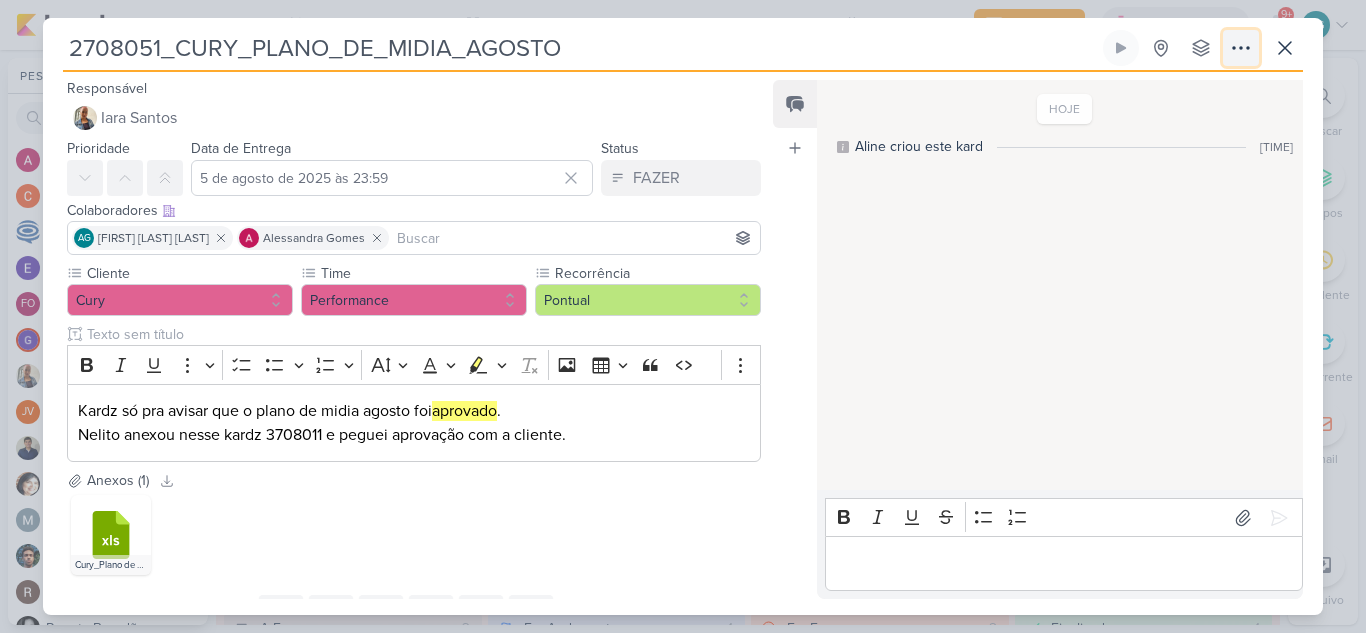 click 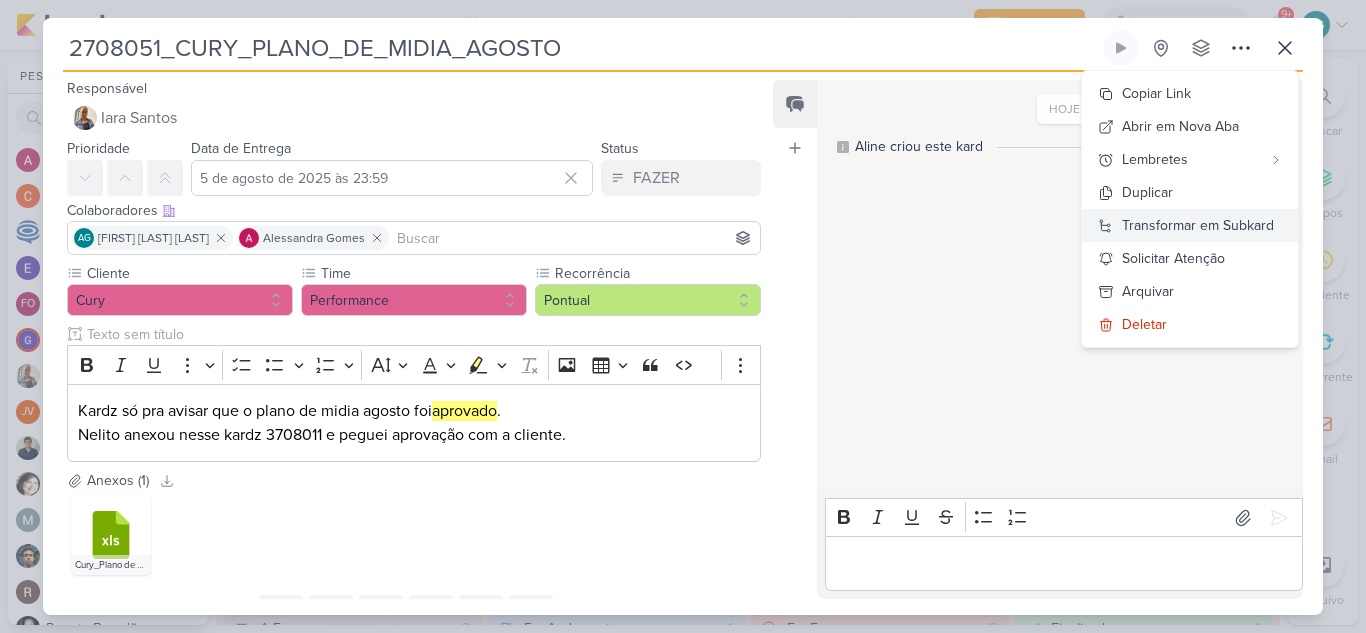 click on "Transformar em Subkard" at bounding box center [1198, 225] 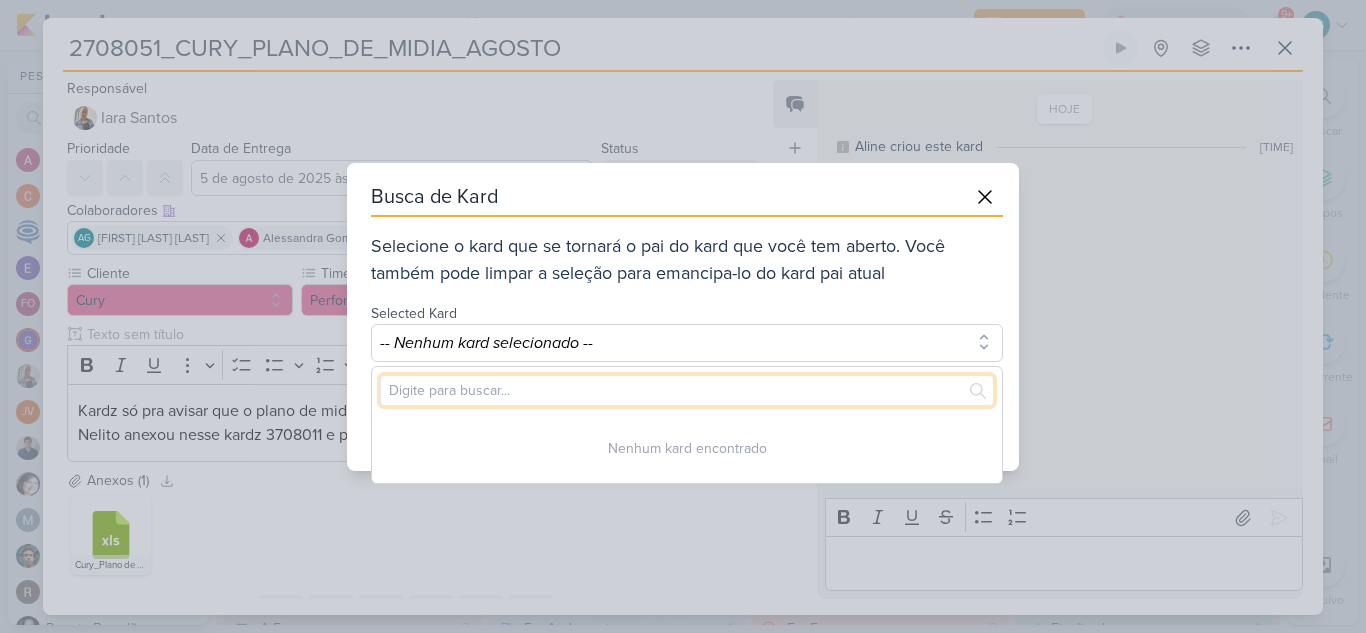 click at bounding box center (687, 390) 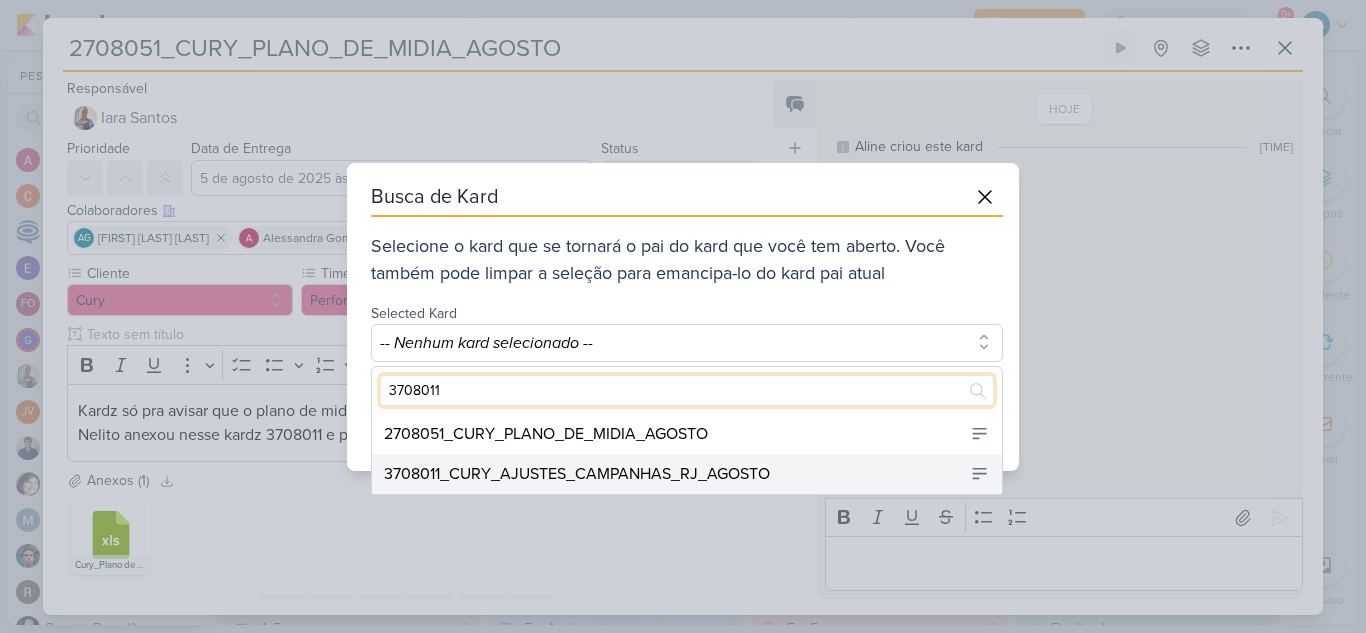 type on "3708011" 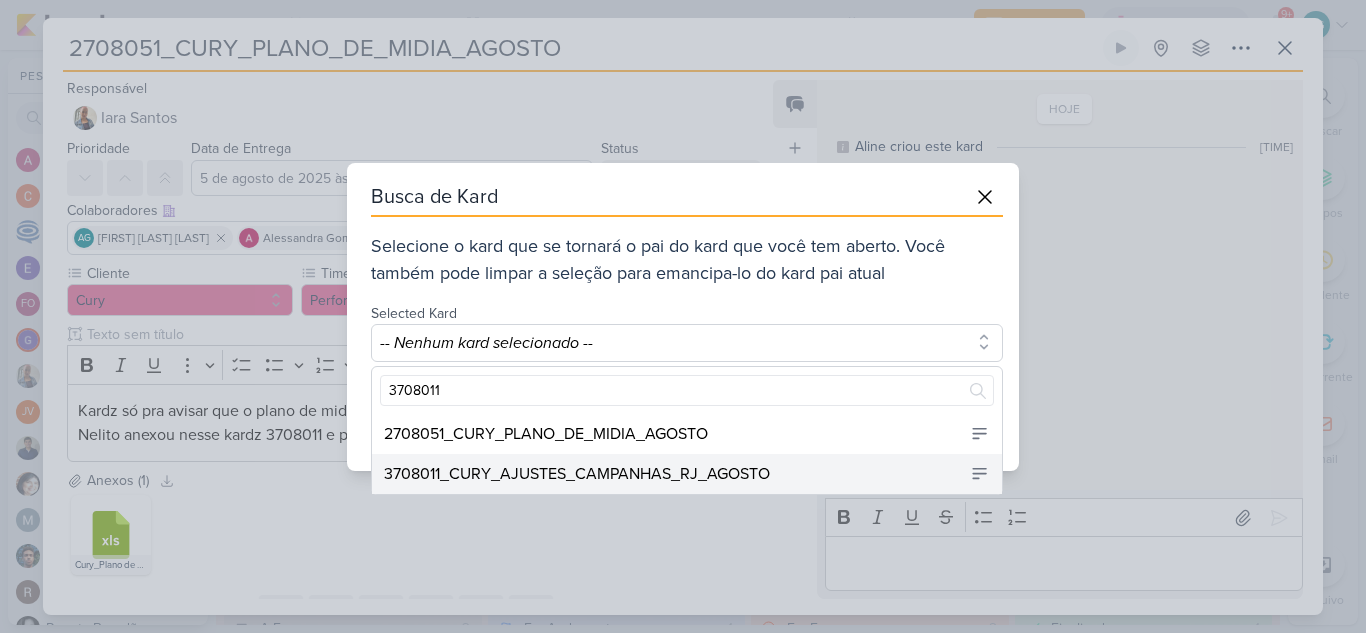 click on "3708011_CURY_AJUSTES_CAMPANHAS_RJ_AGOSTO" at bounding box center [577, 474] 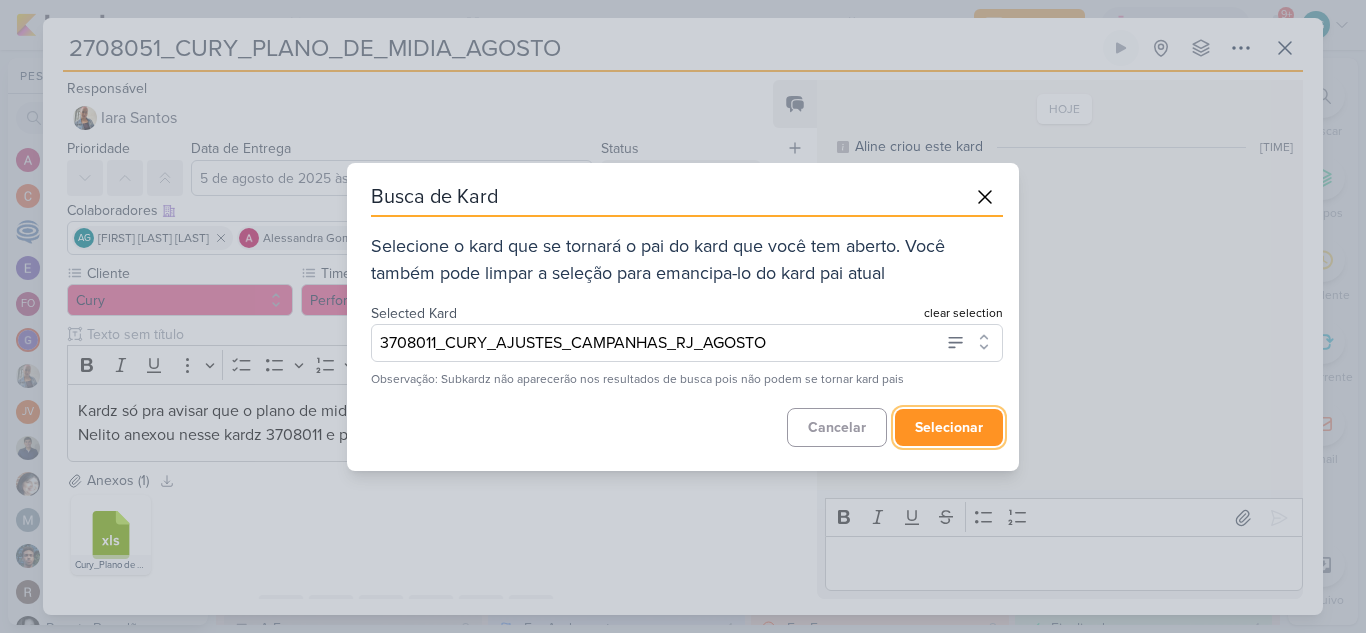 click on "selecionar" at bounding box center (949, 427) 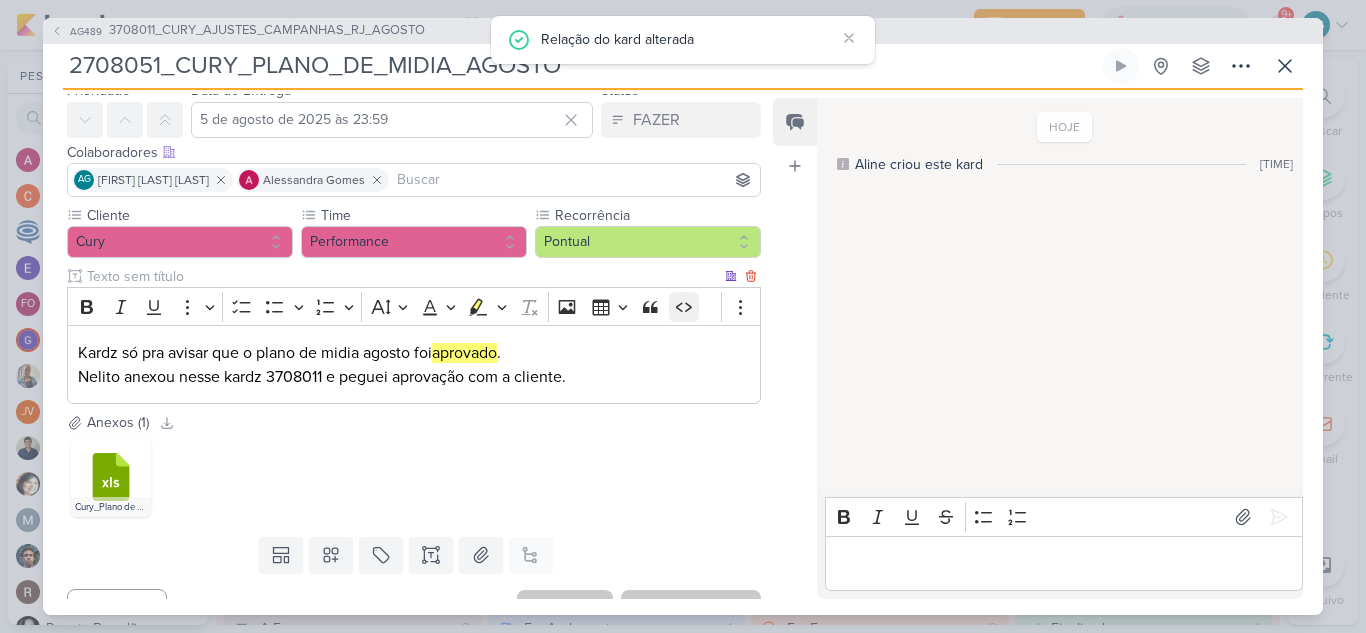 scroll, scrollTop: 109, scrollLeft: 0, axis: vertical 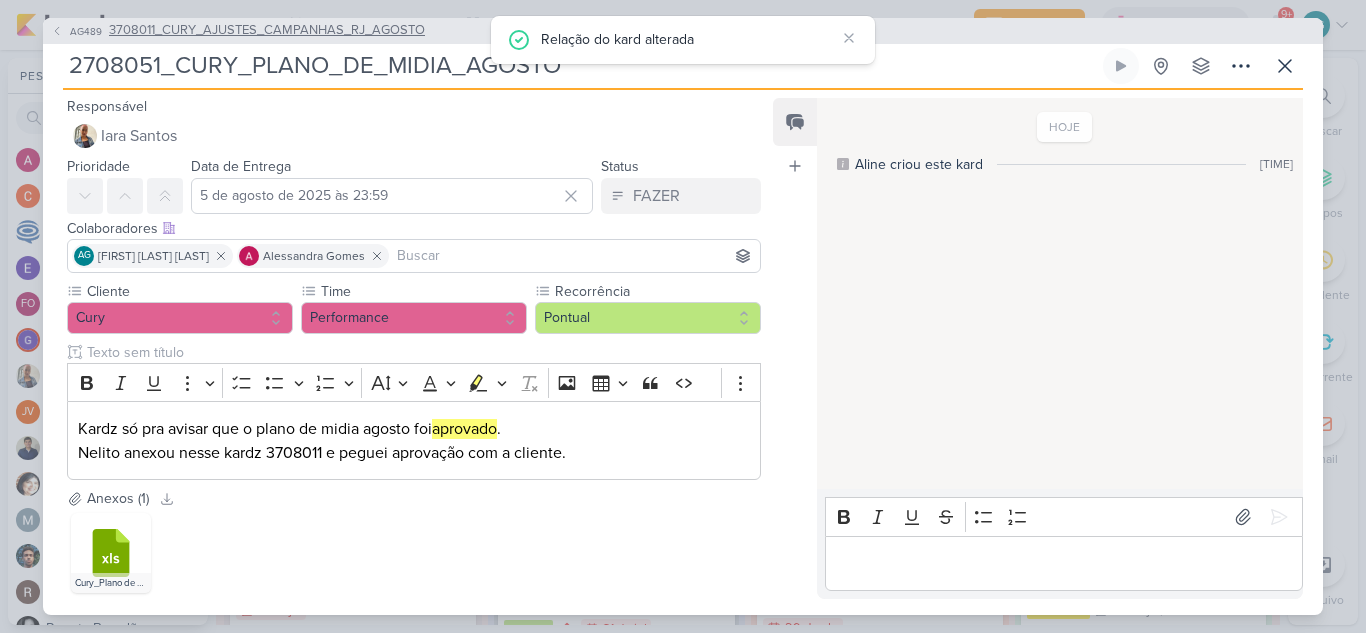 click on "3708011_CURY_AJUSTES_CAMPANHAS_RJ_AGOSTO" at bounding box center [267, 31] 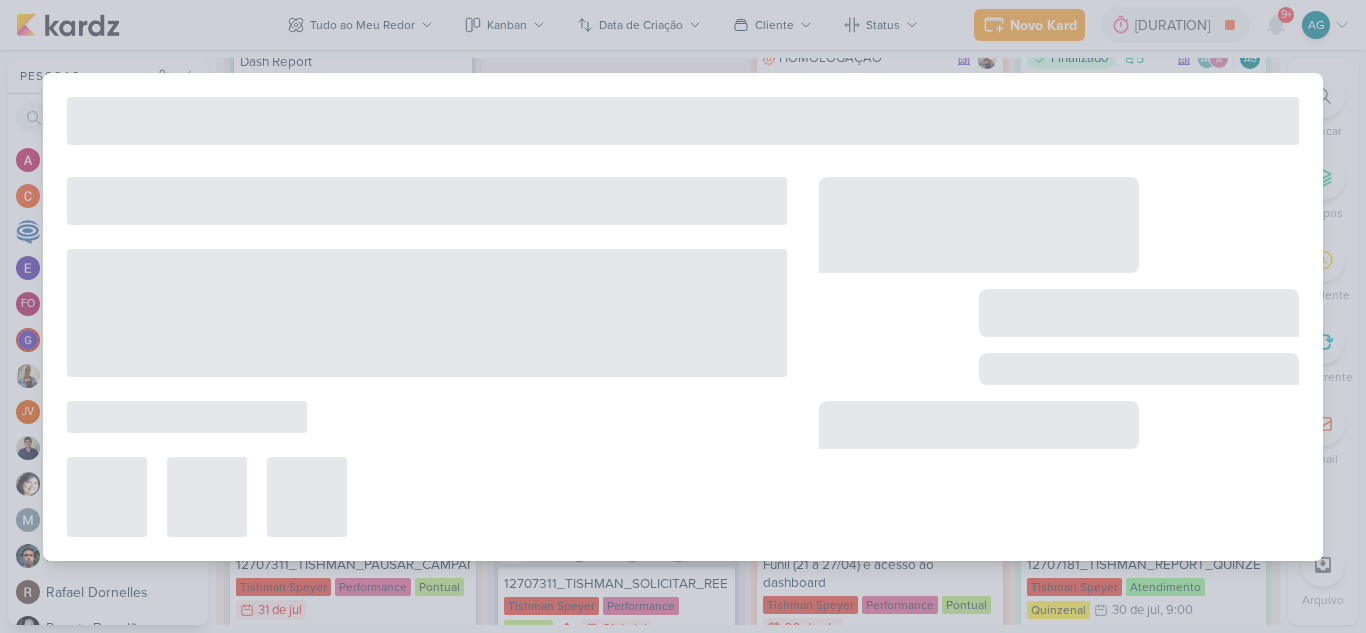 type on "3708011_CURY_AJUSTES_CAMPANHAS_RJ_AGOSTO" 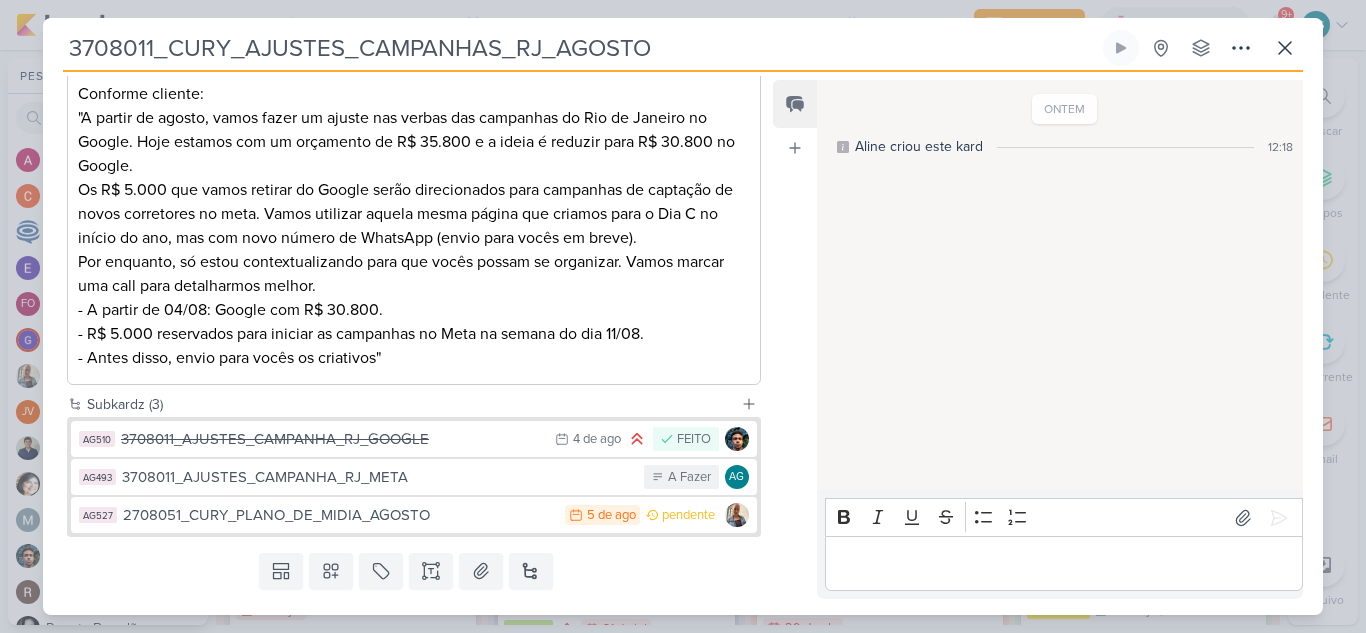 scroll, scrollTop: 400, scrollLeft: 0, axis: vertical 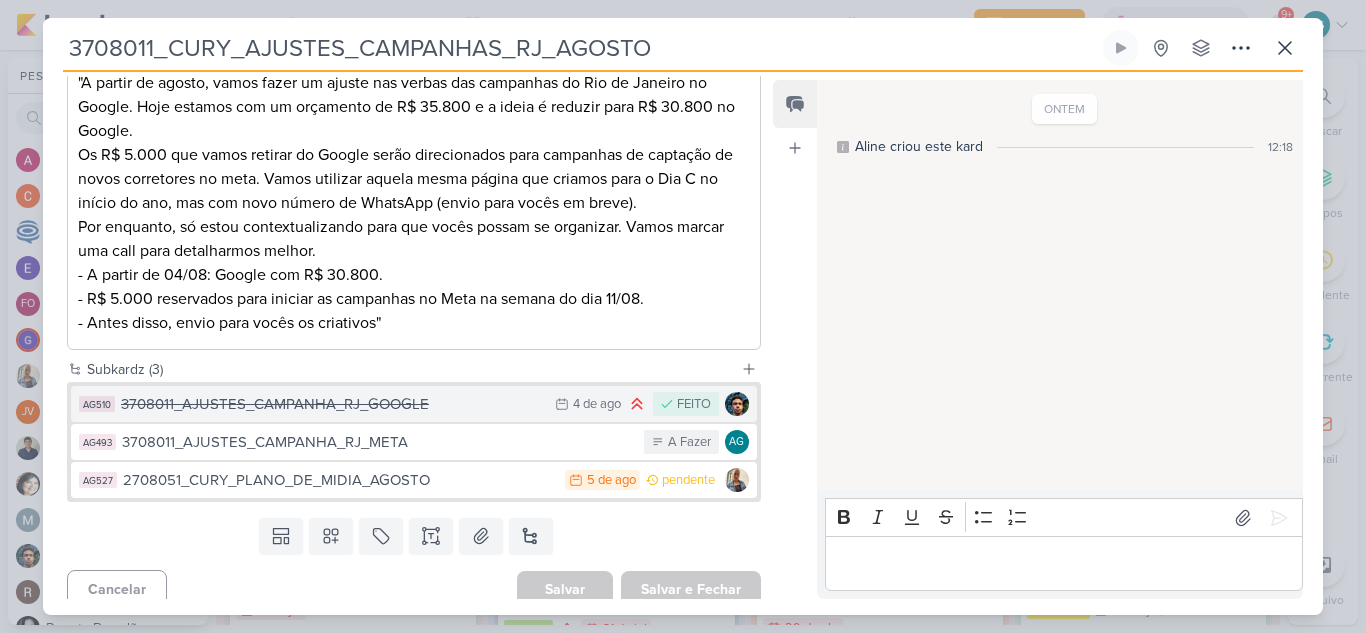 click on "3708011_AJUSTES_CAMPANHA_RJ_GOOGLE" at bounding box center [333, 404] 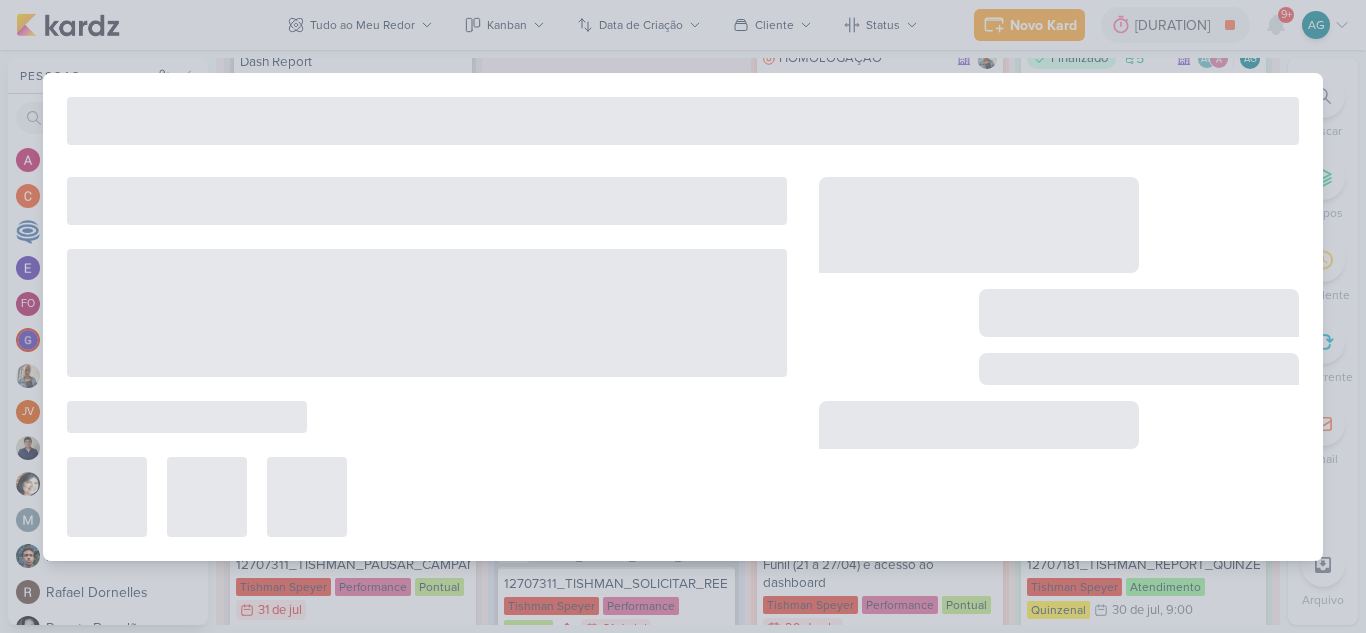 type on "3708011_AJUSTES_CAMPANHA_RJ_GOOGLE" 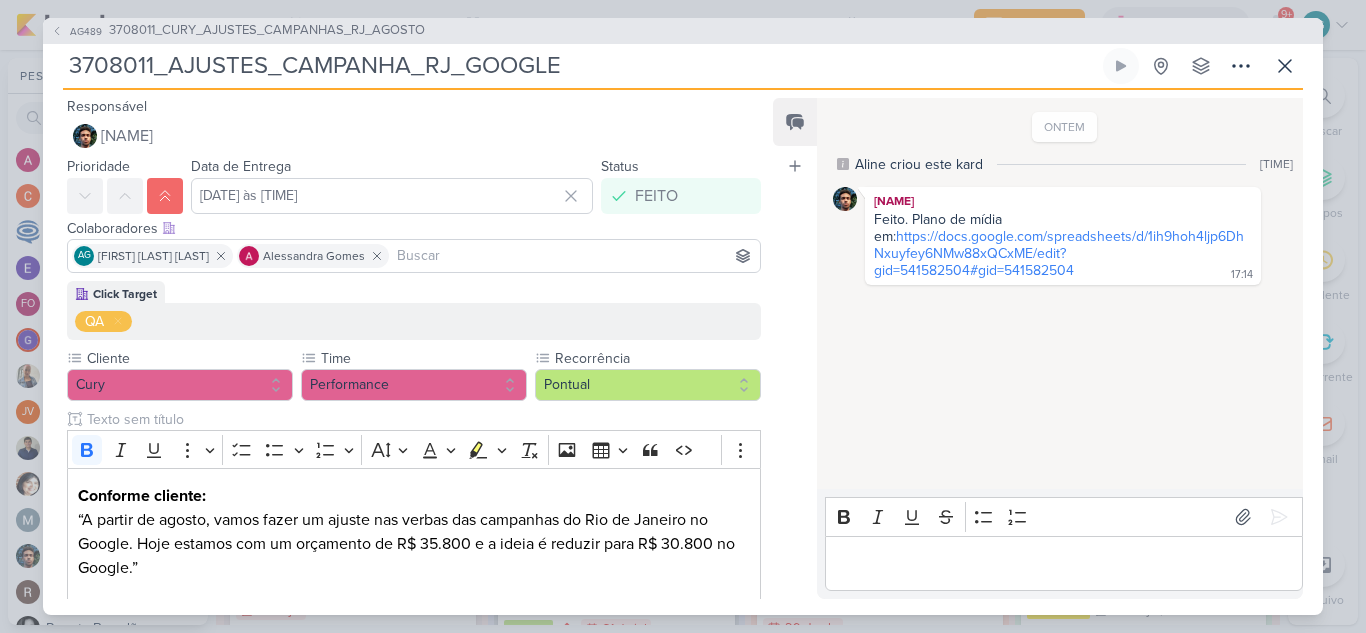 click at bounding box center (1063, 563) 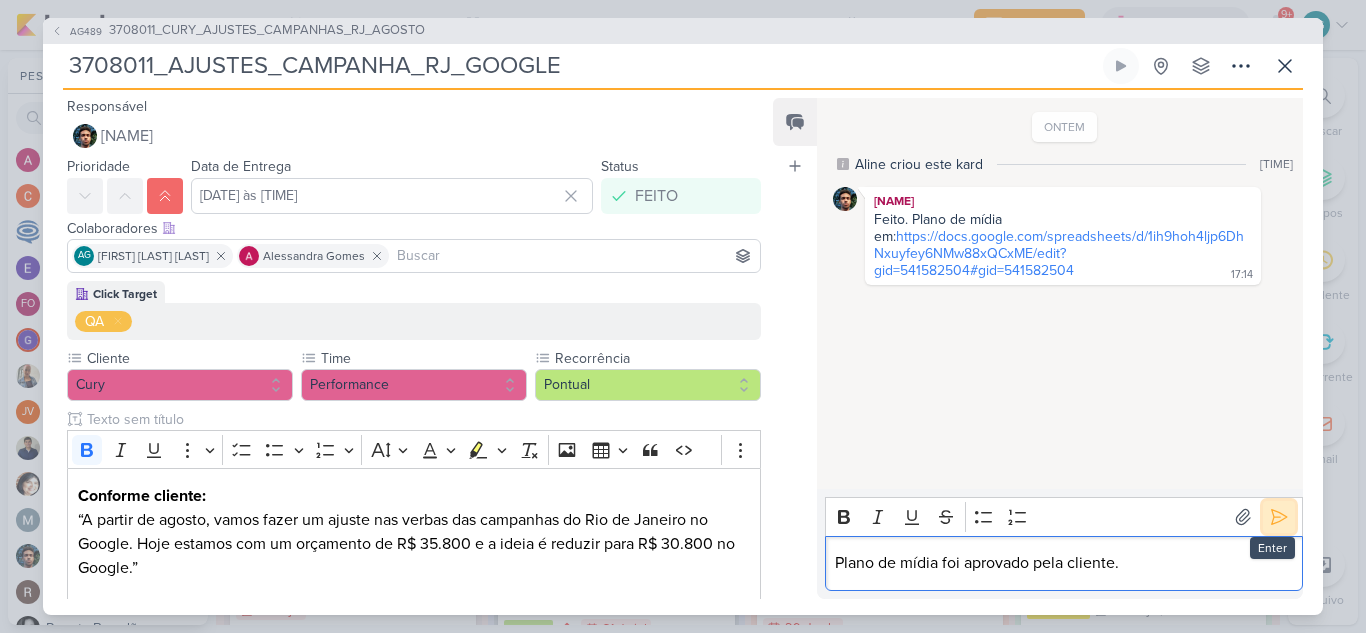 click 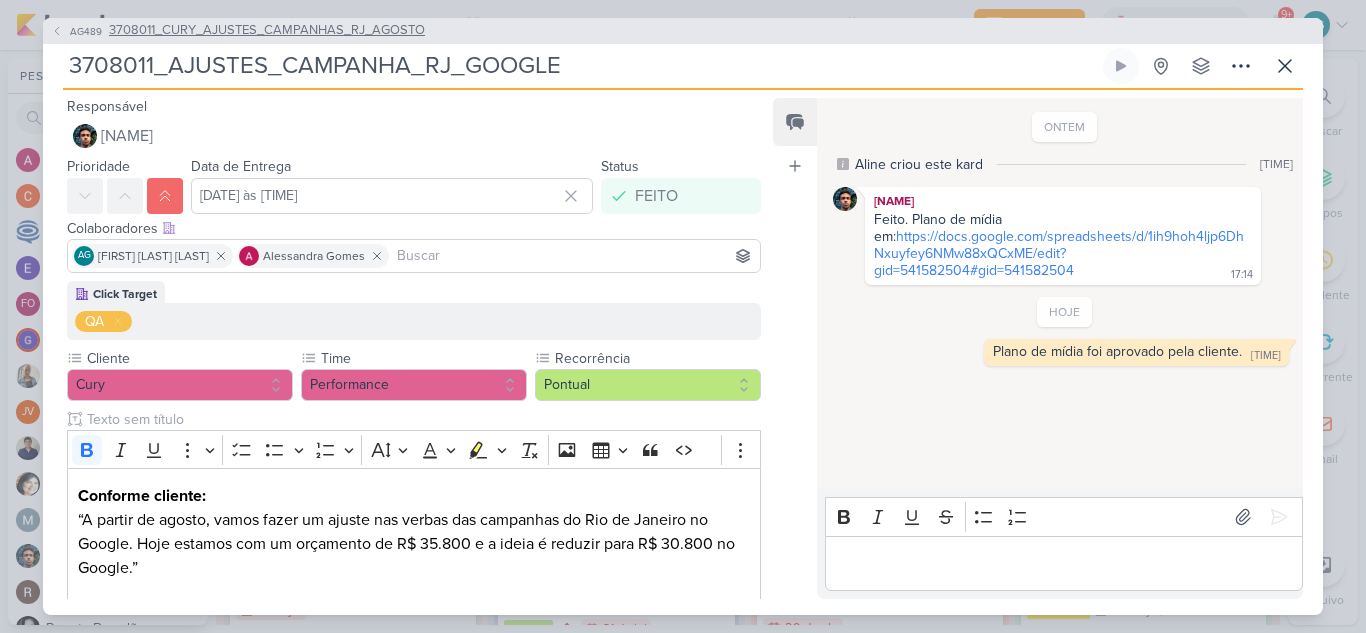 click on "3708011_CURY_AJUSTES_CAMPANHAS_RJ_AGOSTO" at bounding box center (267, 31) 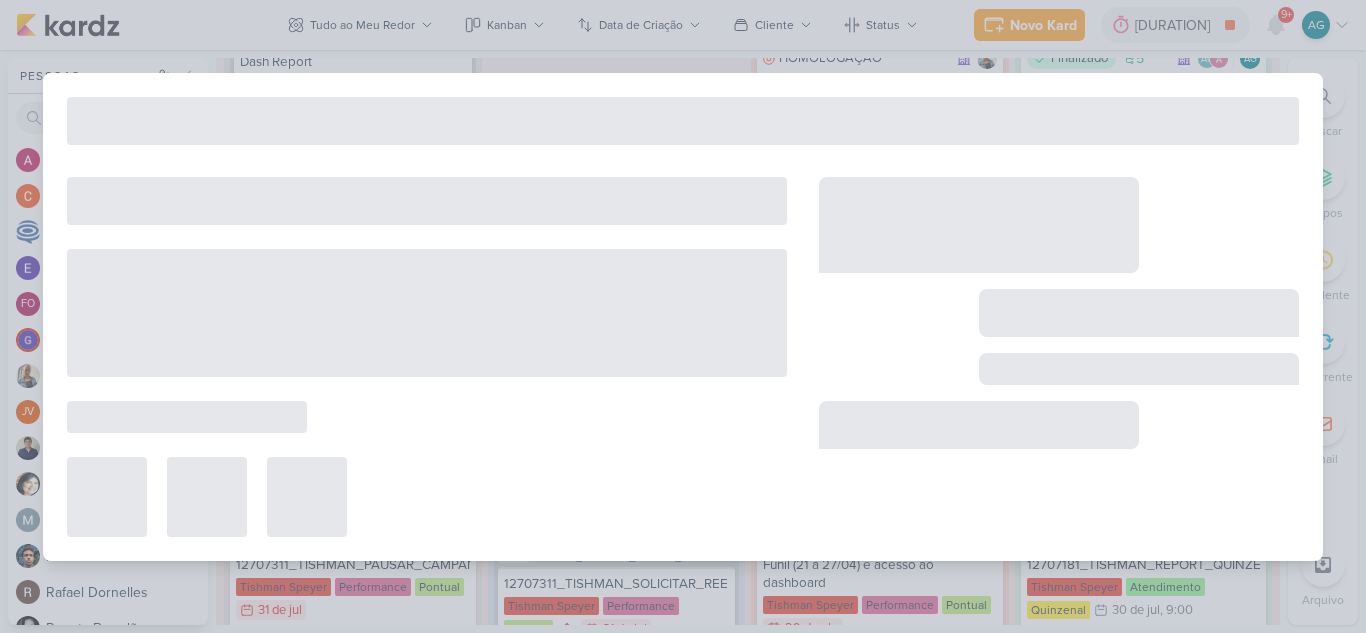 type on "3708011_CURY_AJUSTES_CAMPANHAS_RJ_AGOSTO" 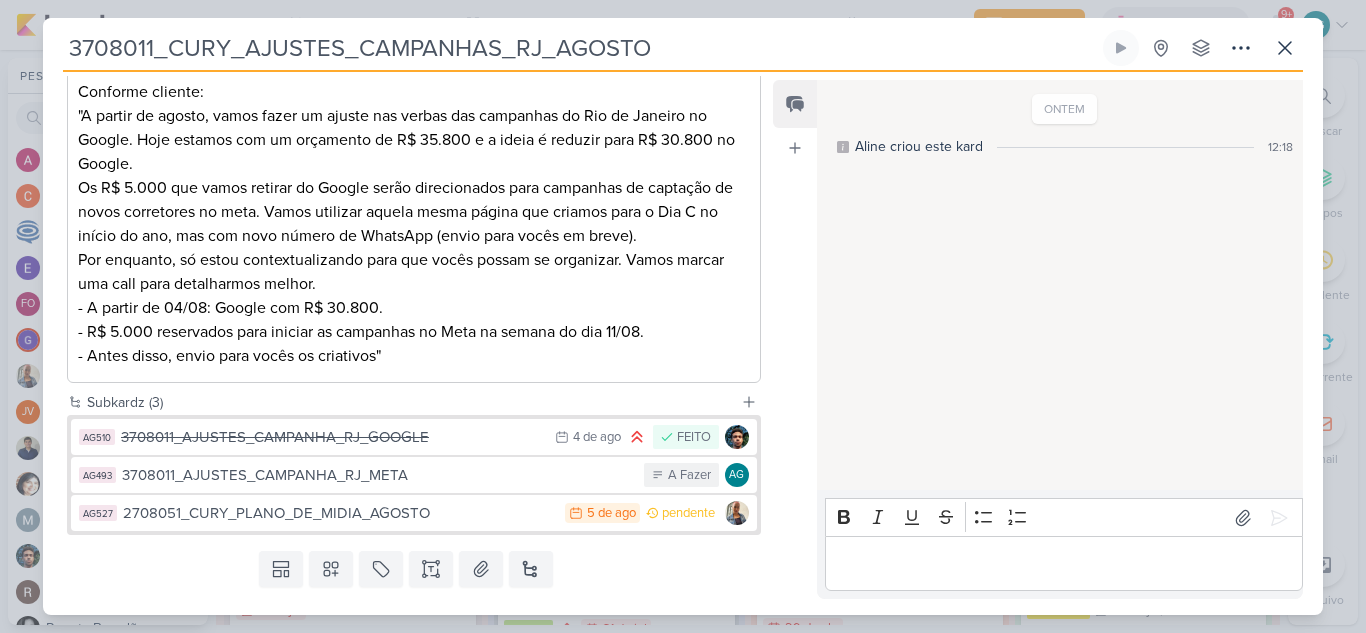scroll, scrollTop: 414, scrollLeft: 0, axis: vertical 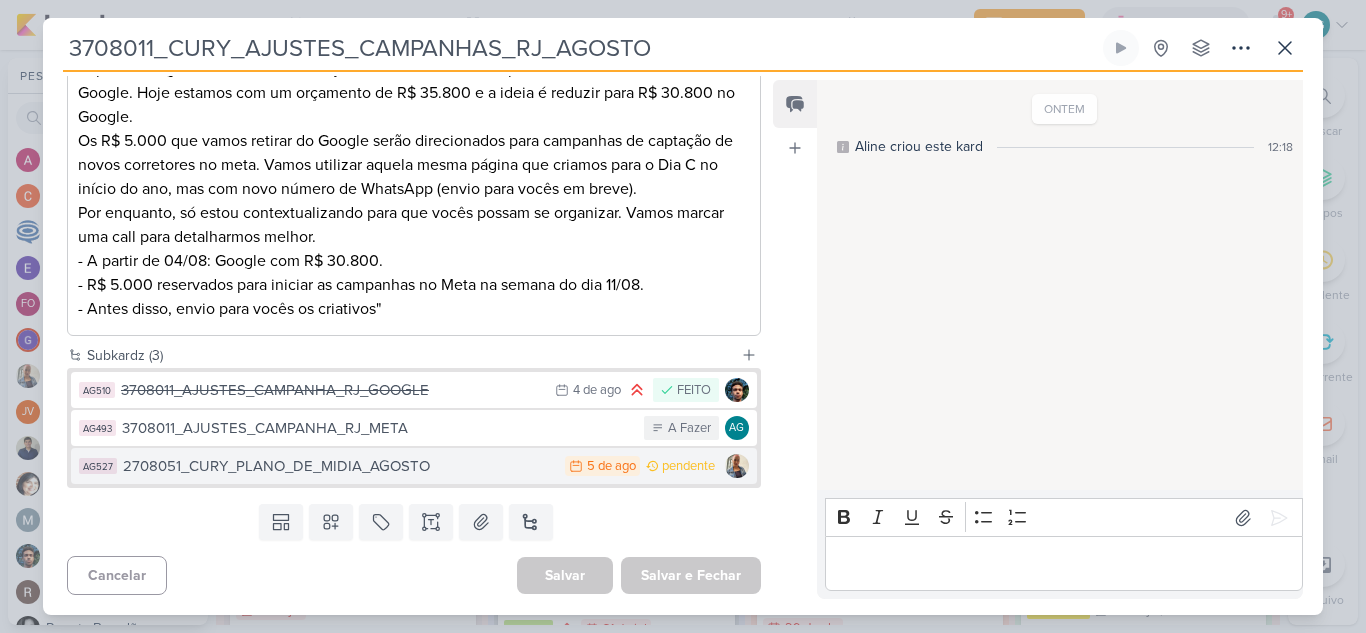 click on "AG527
3108051_CURY_PLANO_DE_MIDIA_AGOSTO
5/8
5 de ago
pendente" at bounding box center [414, 466] 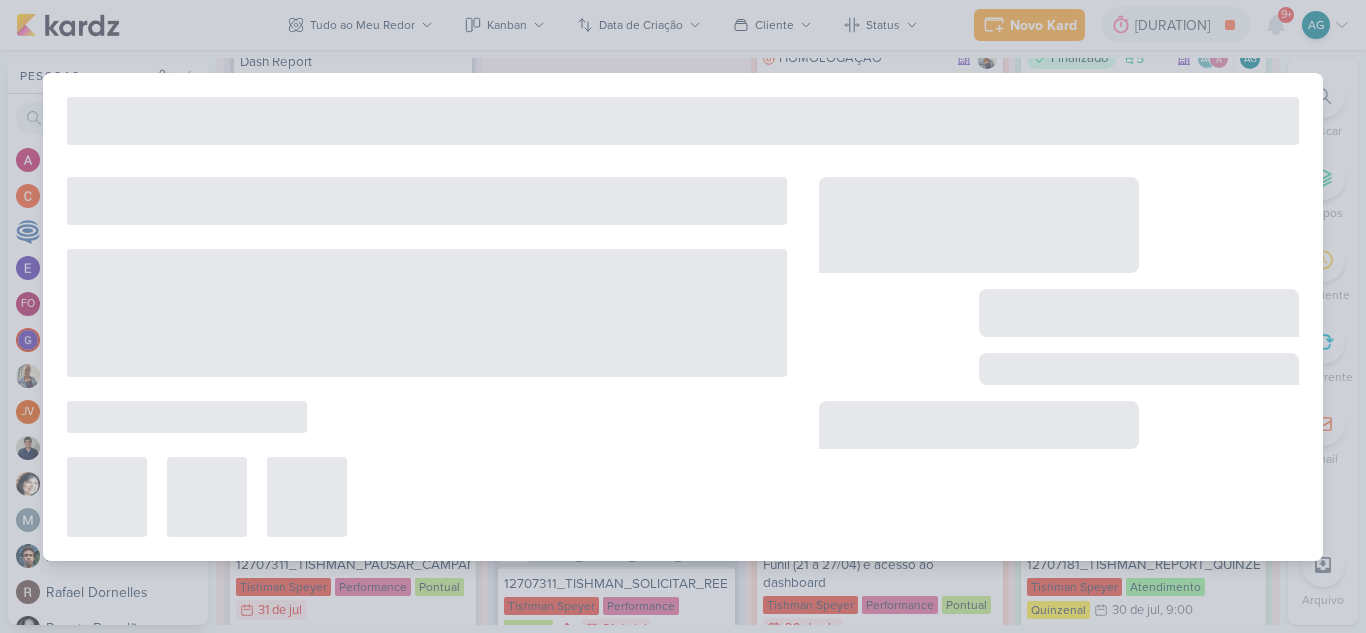 type on "3108051_CURY_PLANO_DE_MIDIA_AGOSTO" 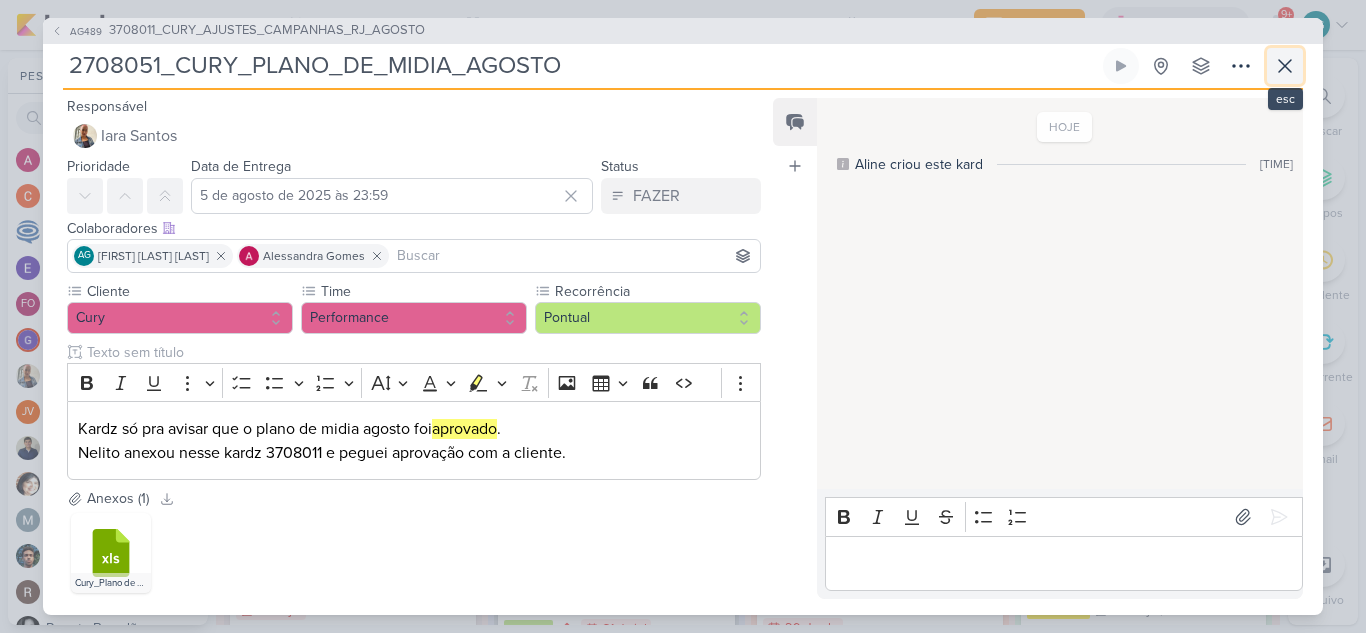 click 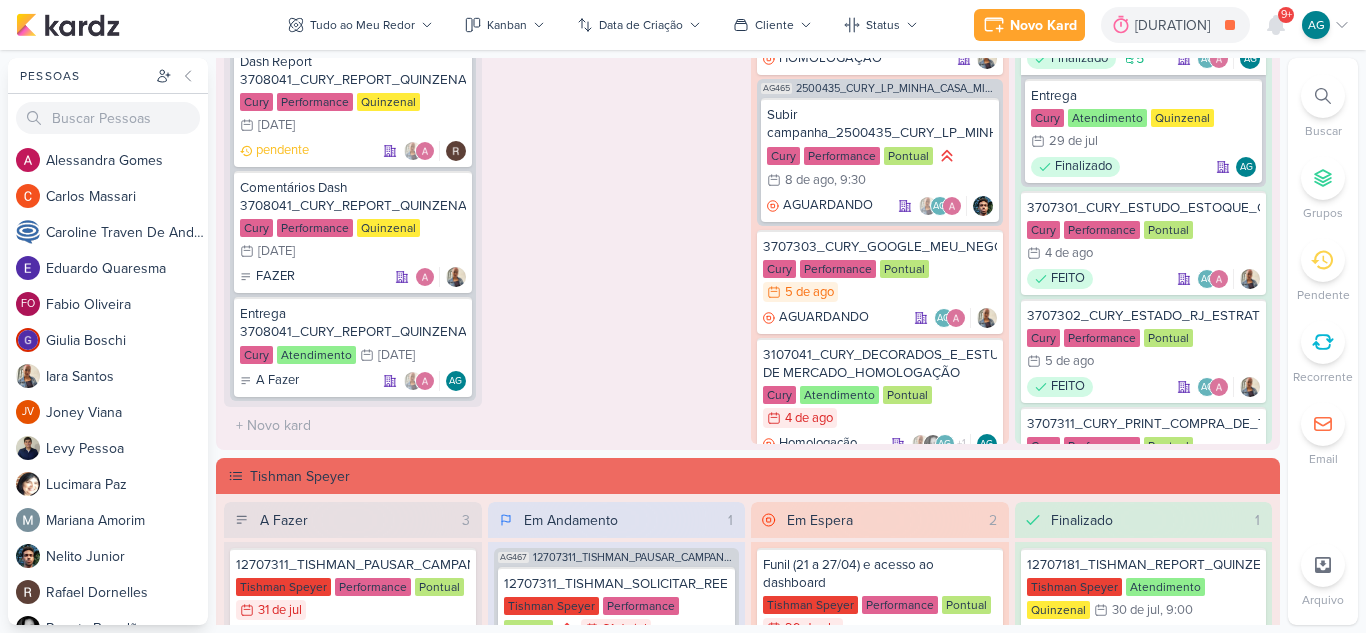 scroll, scrollTop: 1880, scrollLeft: 0, axis: vertical 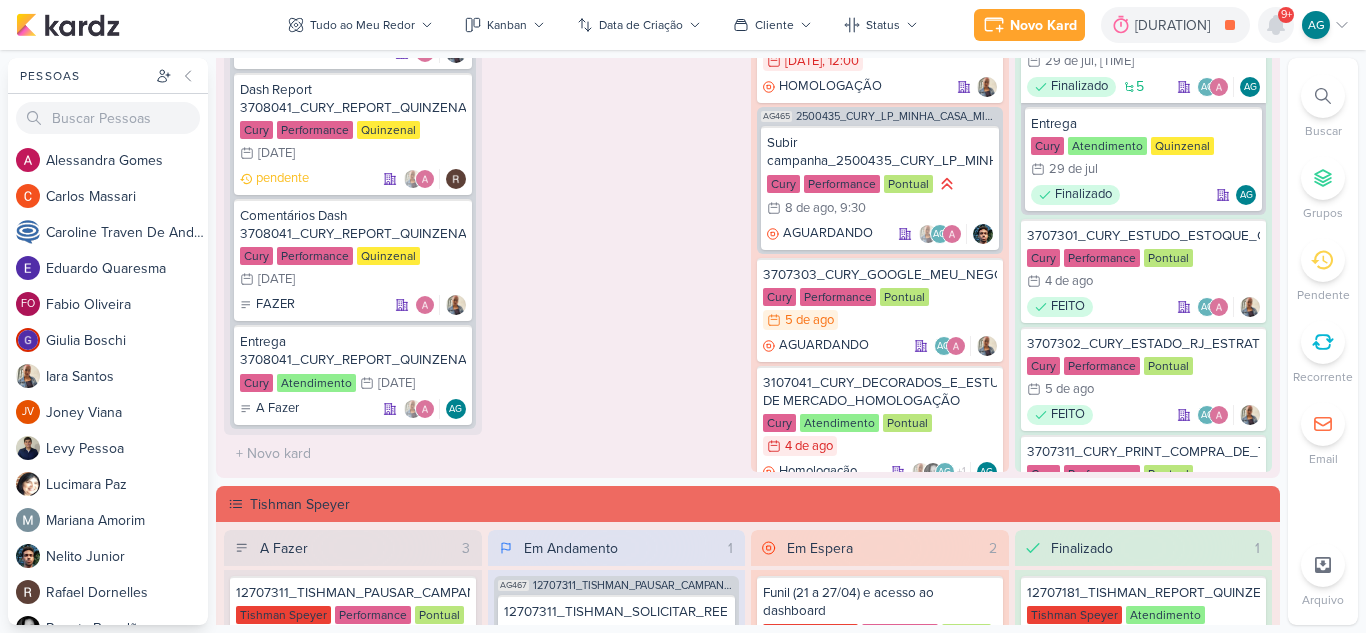 click 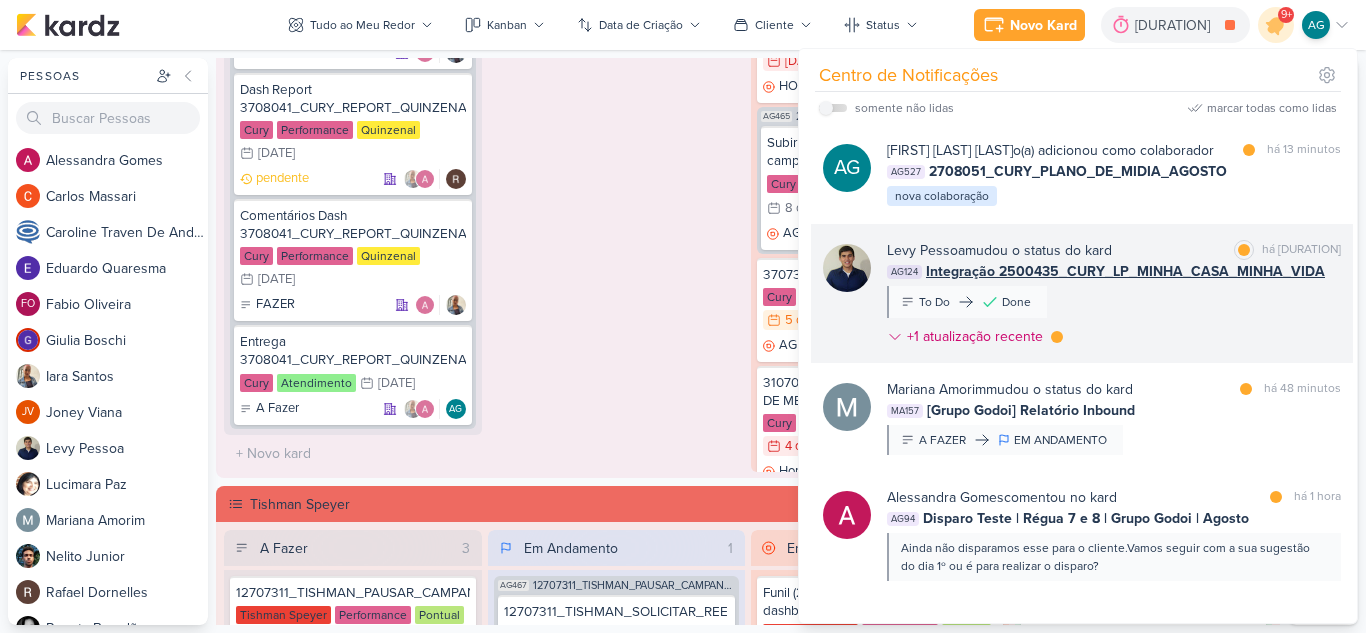 click on "Levy Pessoa  mudou o status do kard
marcar como lida
há 34 minutos
AG124
Integração 2500435_CURY_LP_MINHA_CASA_MINHA_VIDA
To Do
Done
+1 atualização recente" at bounding box center [1114, 297] 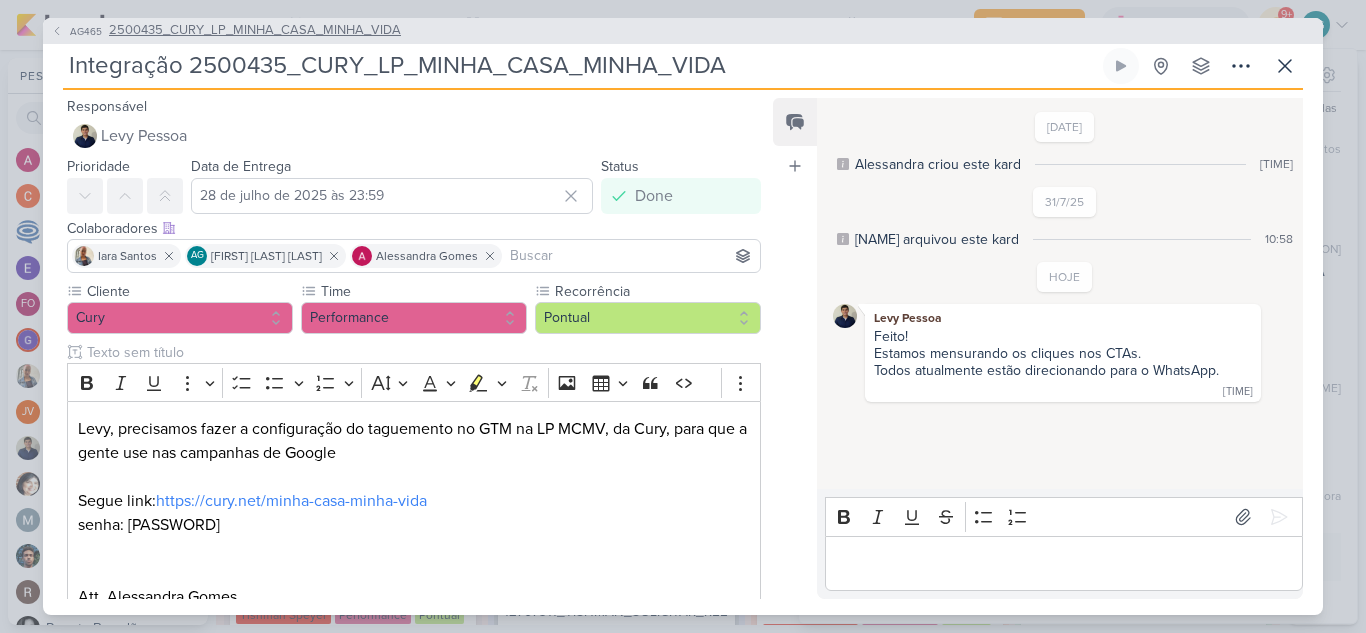 click on "2500435_CURY_LP_MINHA_CASA_MINHA_VIDA" at bounding box center (255, 31) 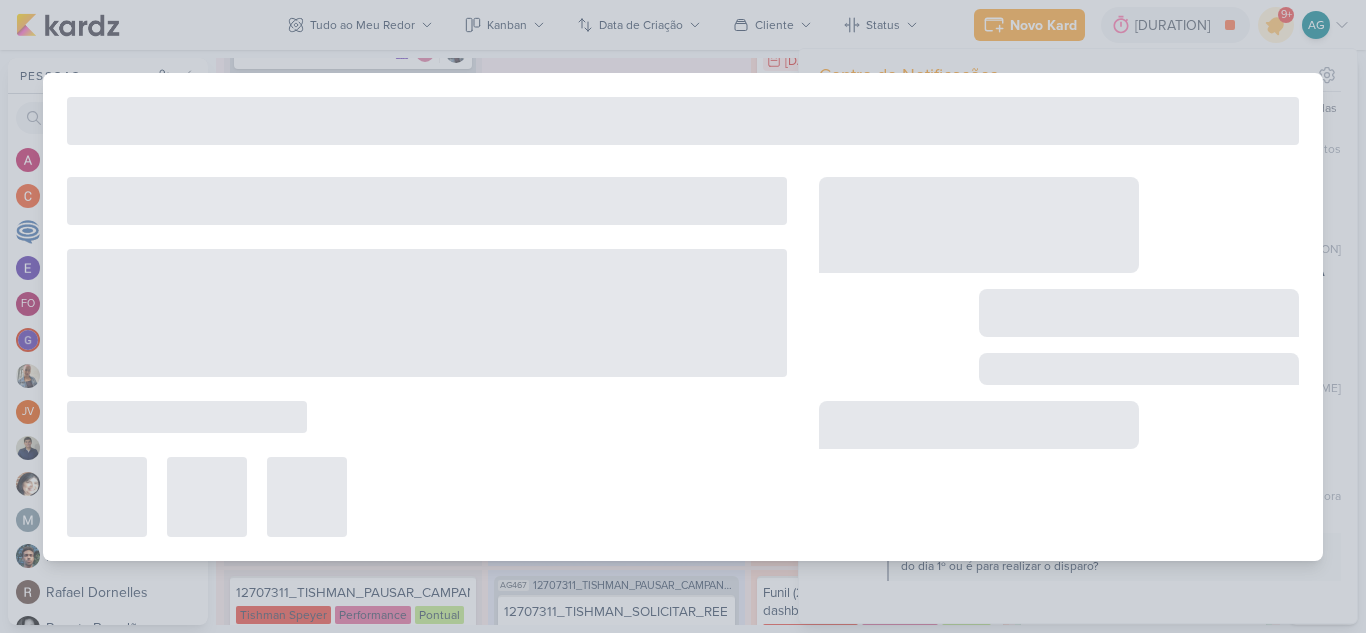type on "2500435_CURY_LP_MINHA_CASA_MINHA_VIDA" 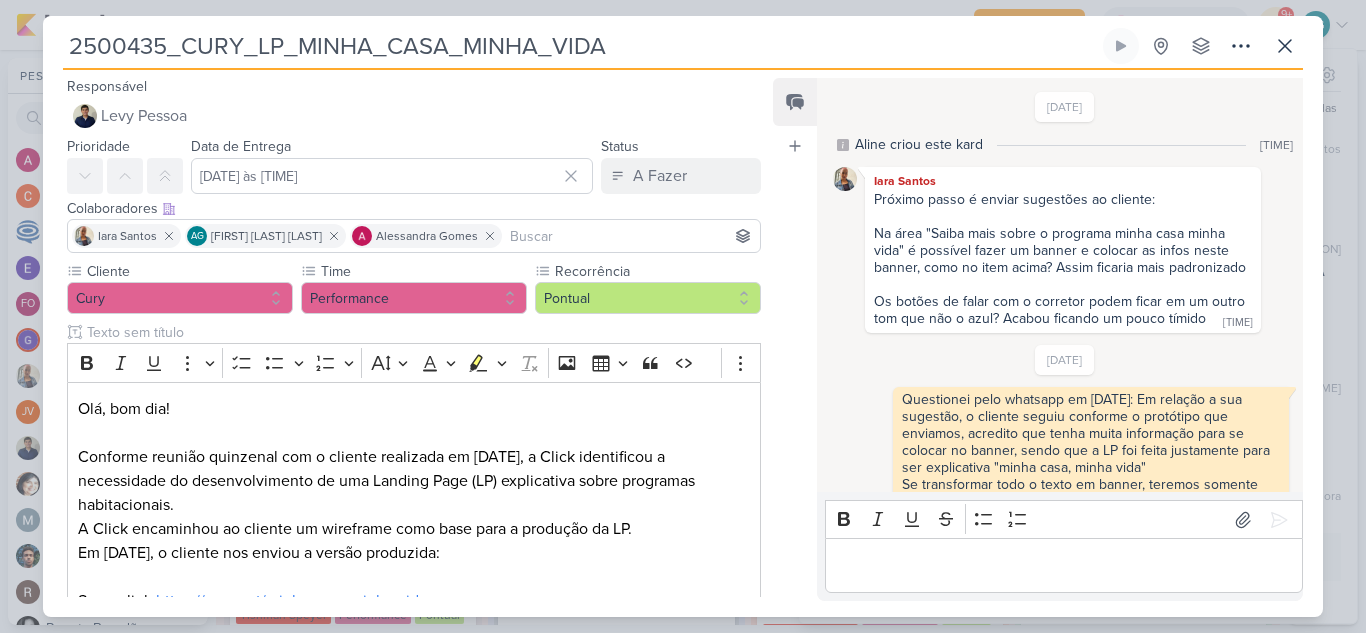 scroll, scrollTop: 1256, scrollLeft: 0, axis: vertical 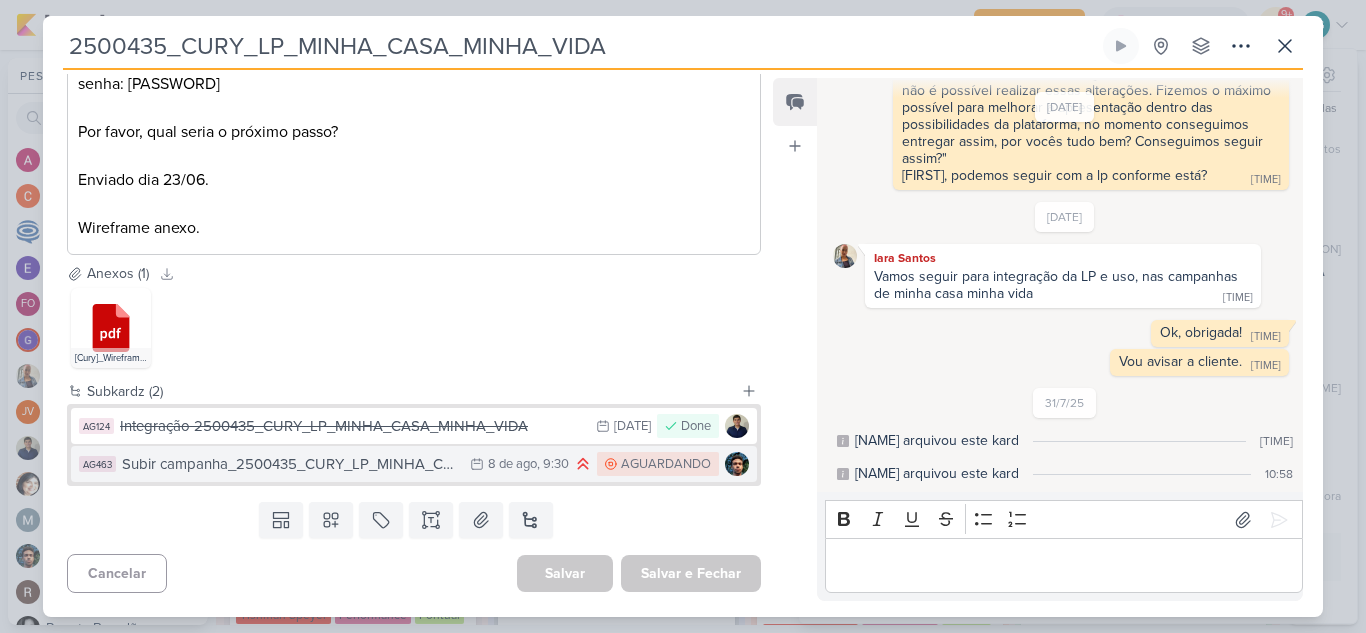 click on "Subir campanha_2500435_CURY_LP_MINHA_CASA_MINHA_VIDA" at bounding box center (291, 464) 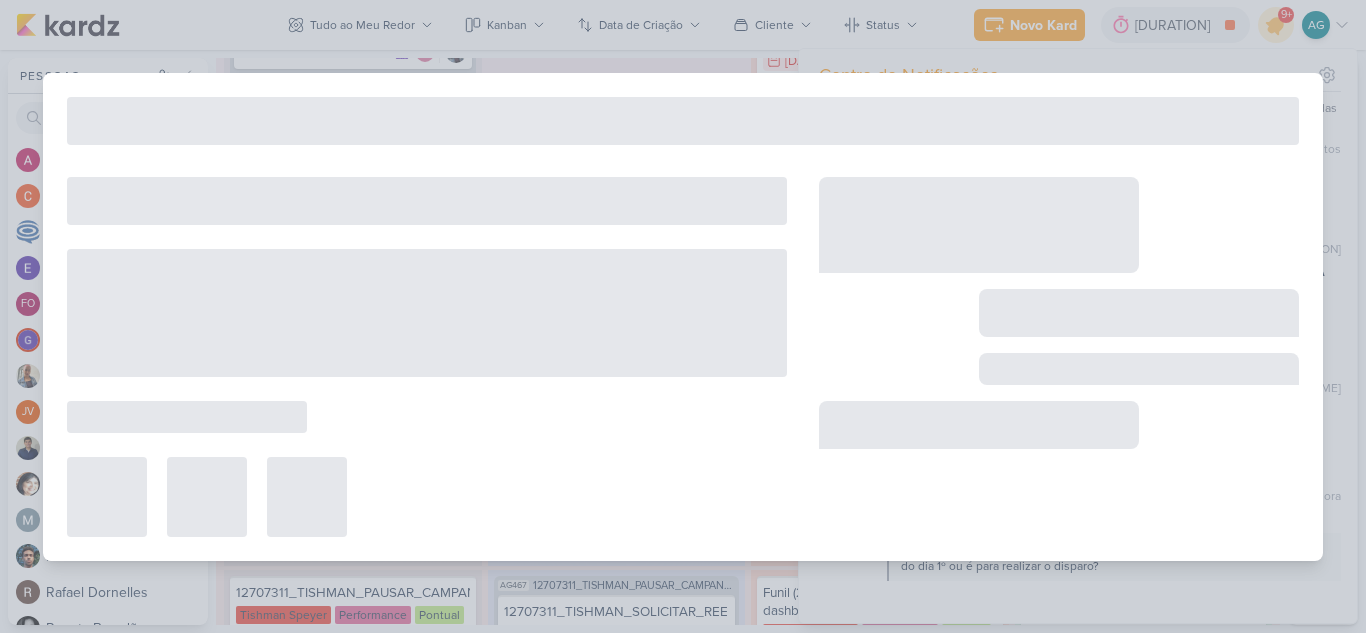 type on "Subir campanha_2500435_CURY_LP_MINHA_CASA_MINHA_VIDA" 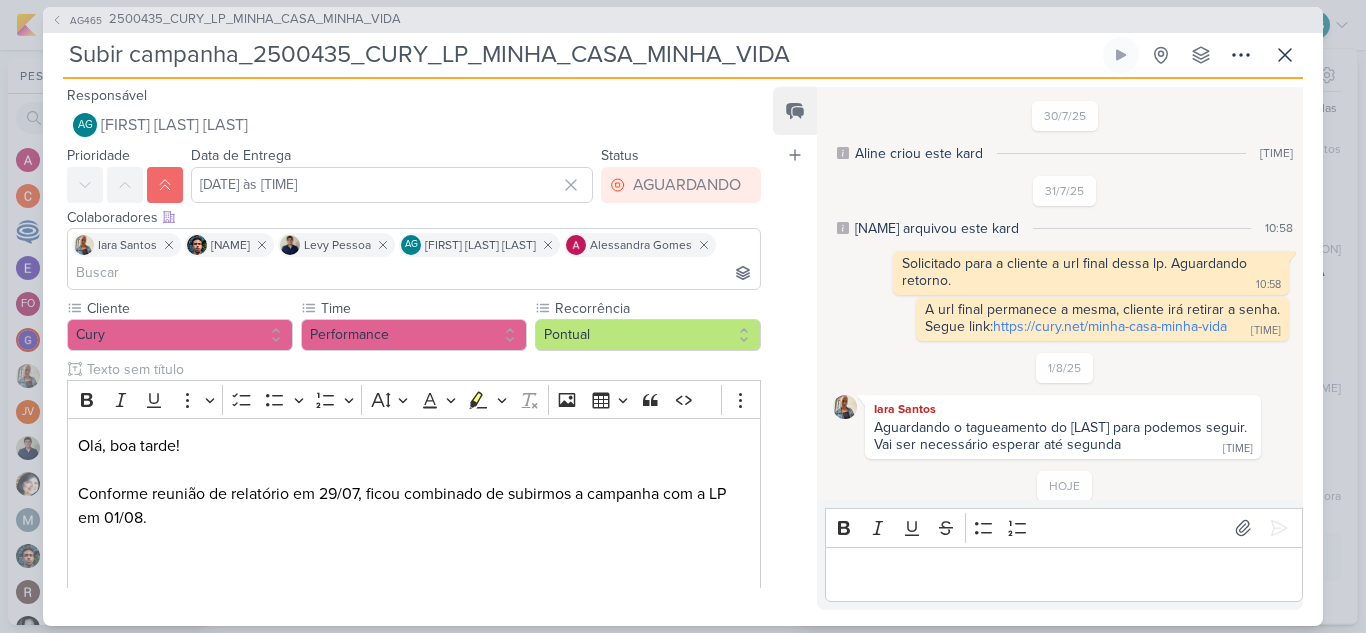 scroll, scrollTop: 84, scrollLeft: 0, axis: vertical 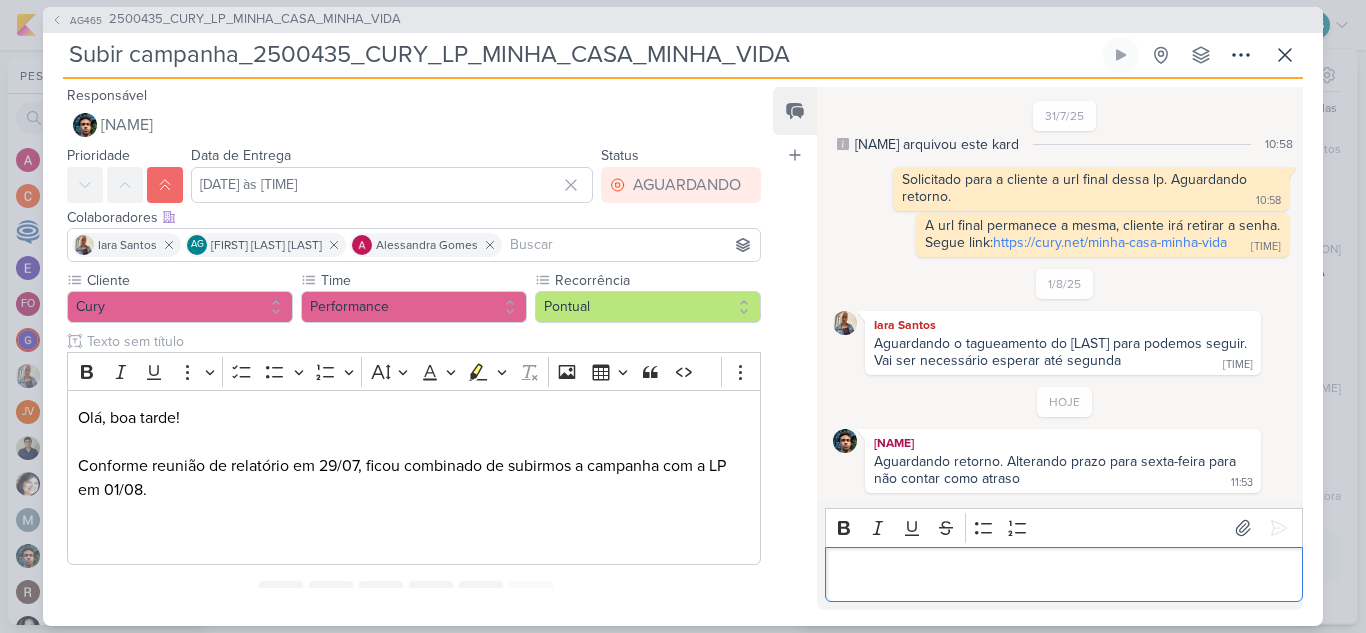 click at bounding box center (1063, 574) 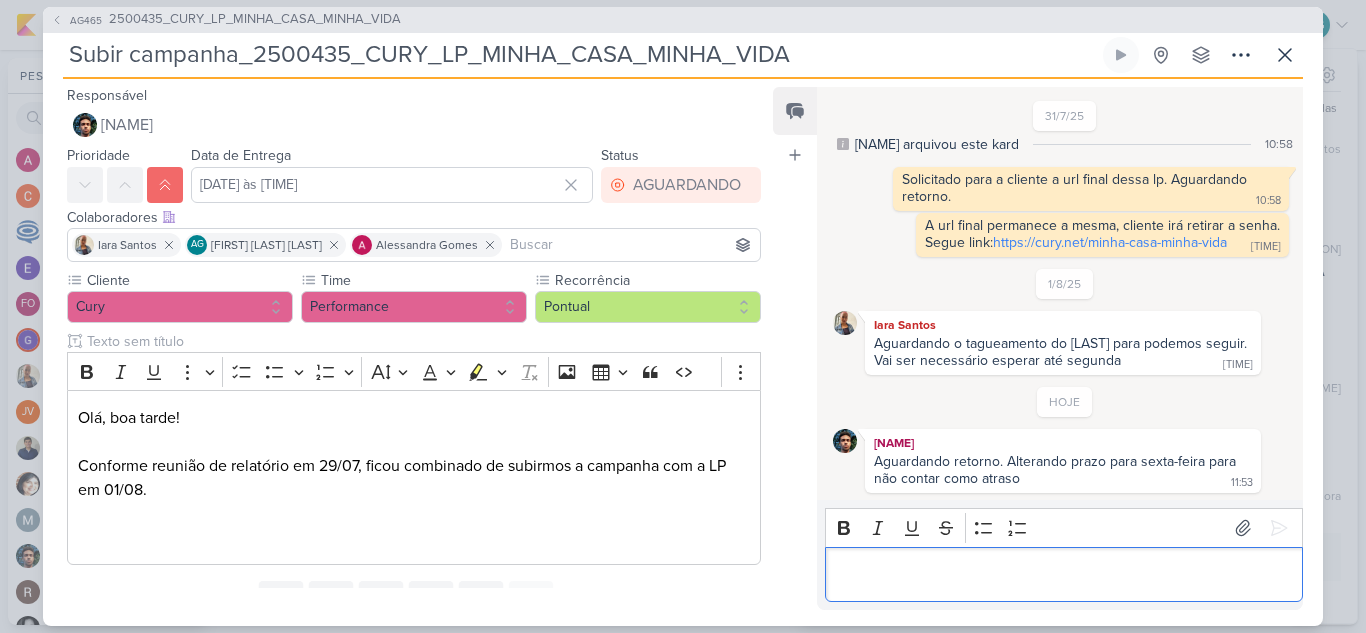 click at bounding box center [1063, 574] 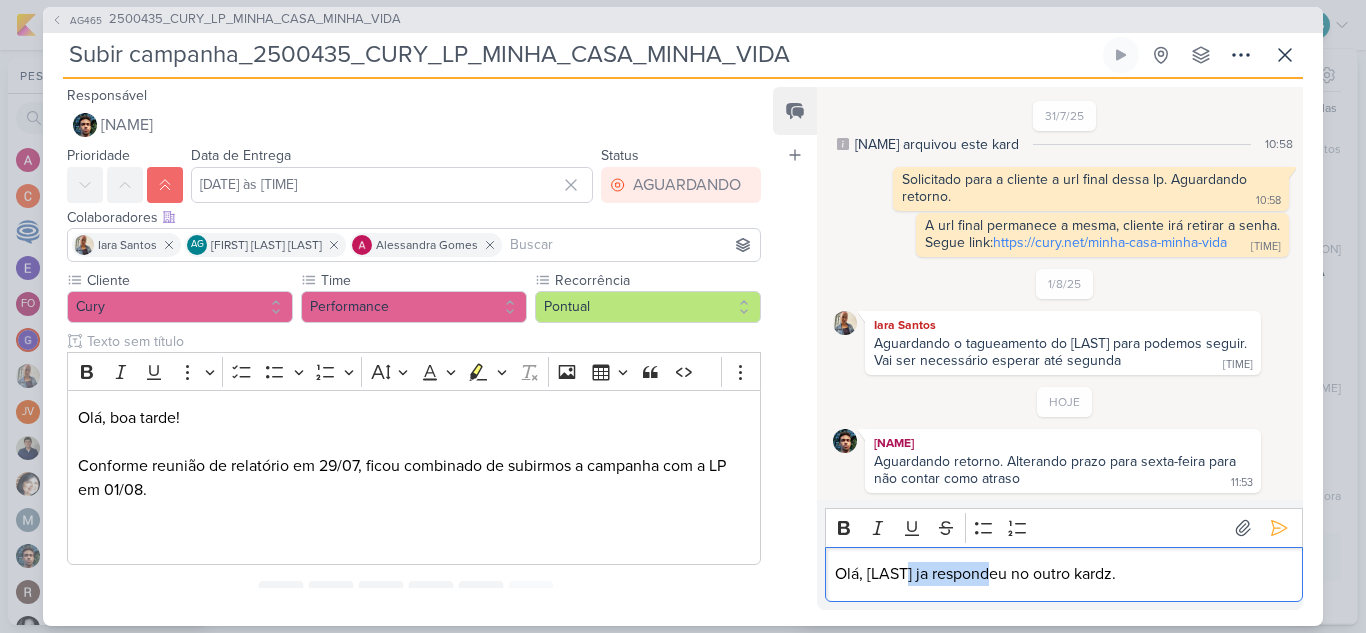 drag, startPoint x: 903, startPoint y: 575, endPoint x: 994, endPoint y: 579, distance: 91.08787 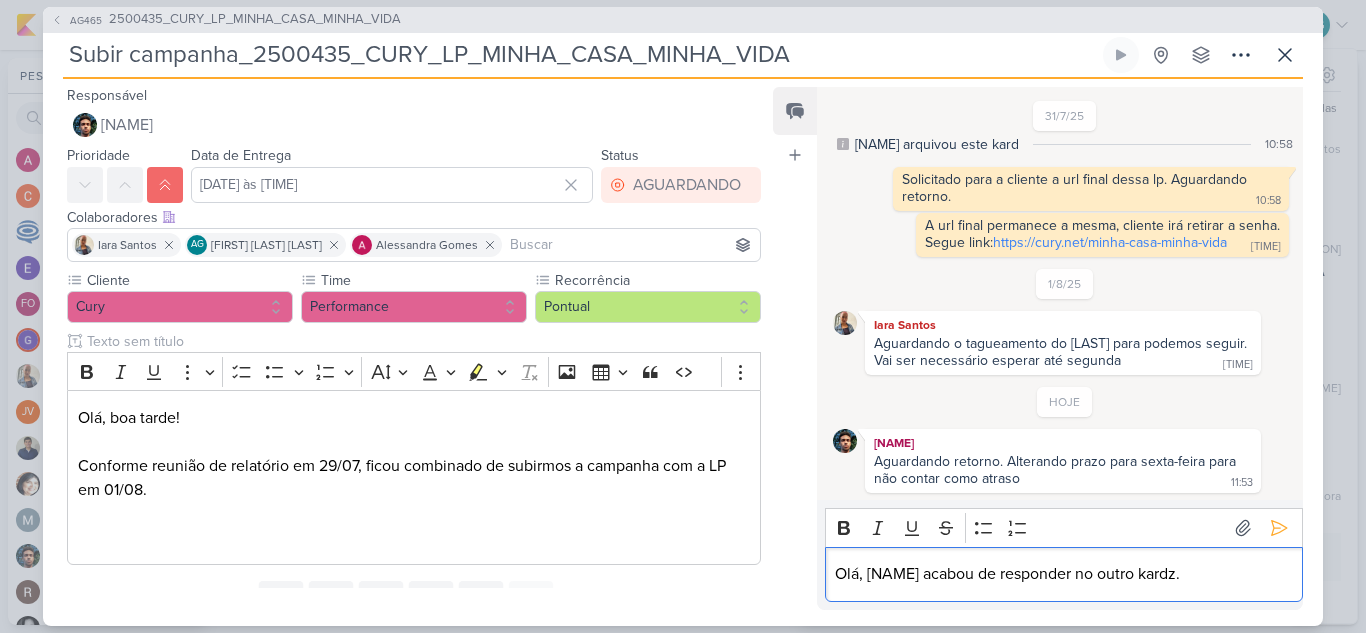 click on "Olá, Levy acabou de responder no outro kardz." at bounding box center [1063, 574] 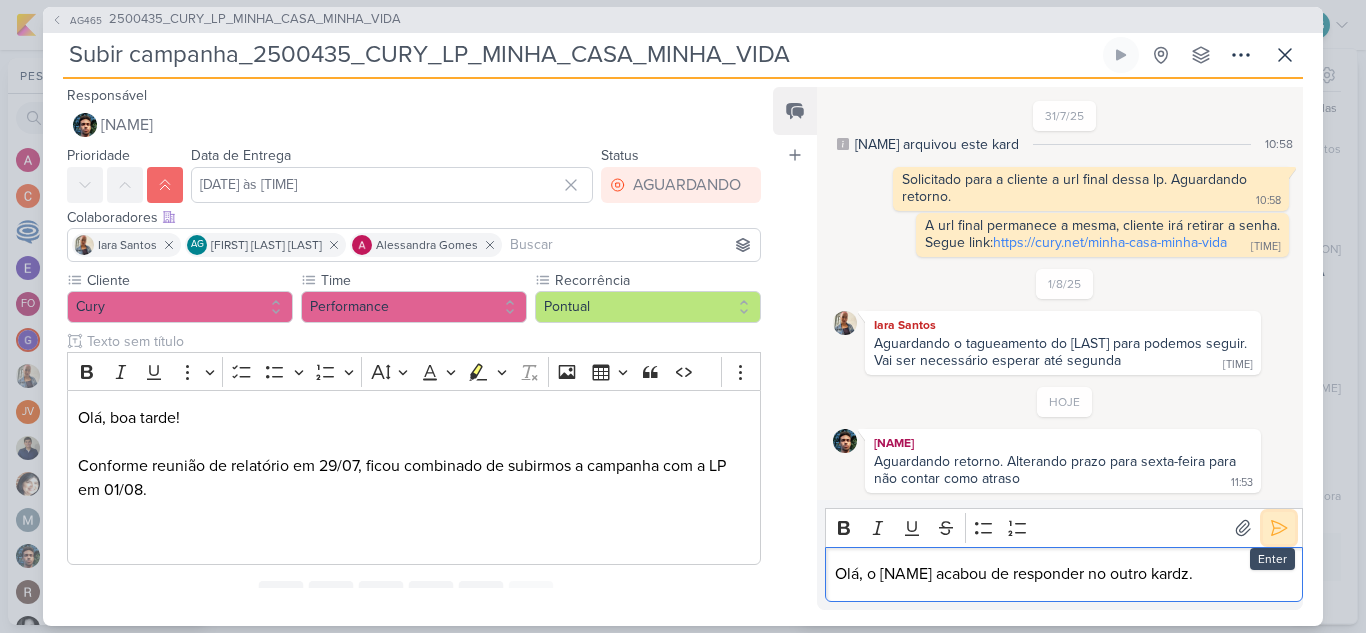 click at bounding box center (1279, 528) 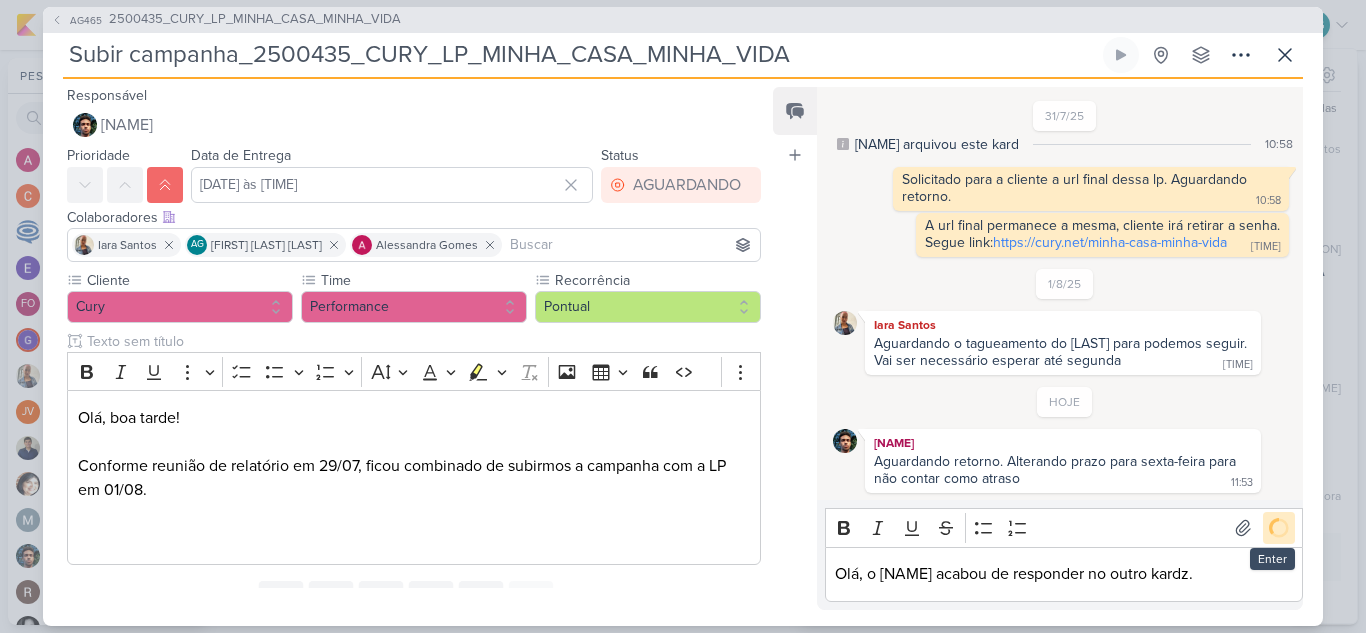 scroll, scrollTop: 123, scrollLeft: 0, axis: vertical 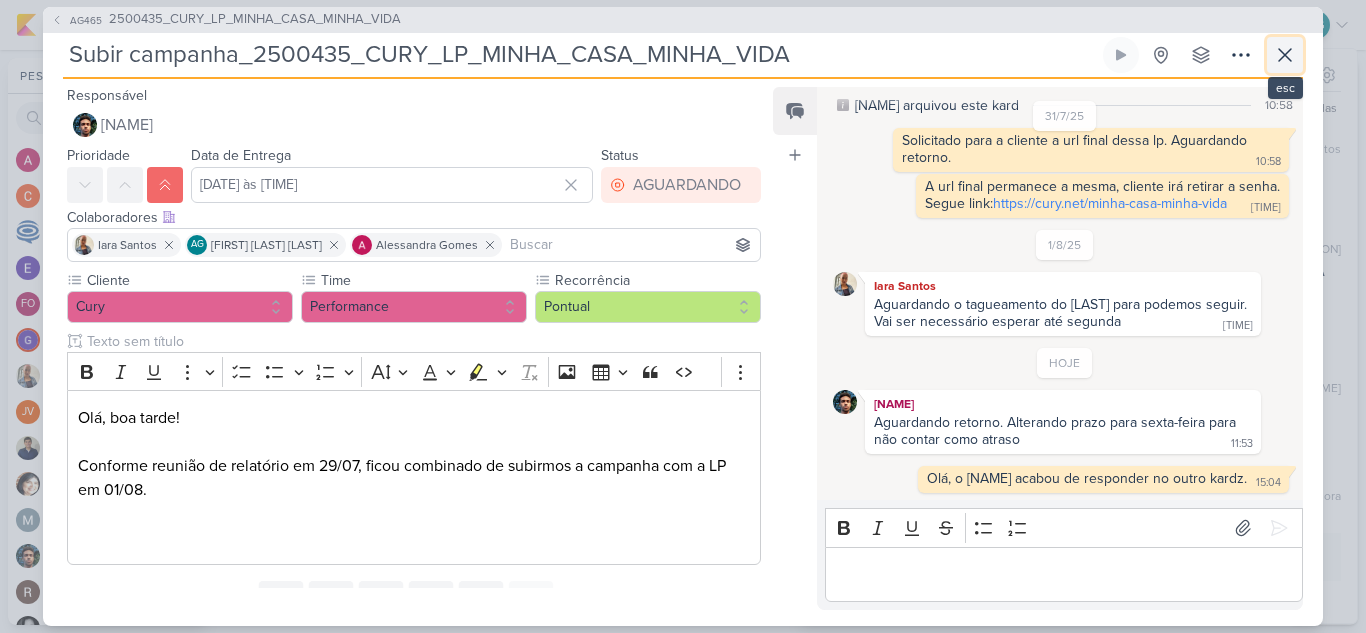 click 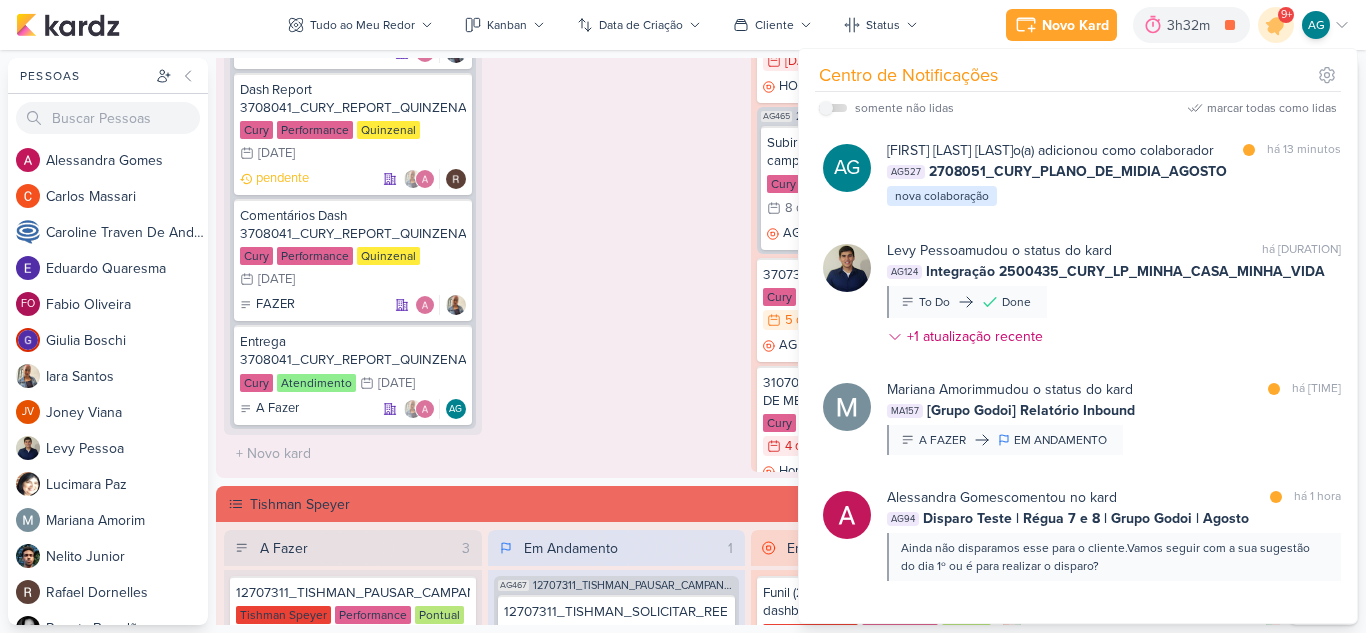 click on "Em Andamento
0
O título do kard deve ter menos que 100 caracteres" at bounding box center [617, 212] 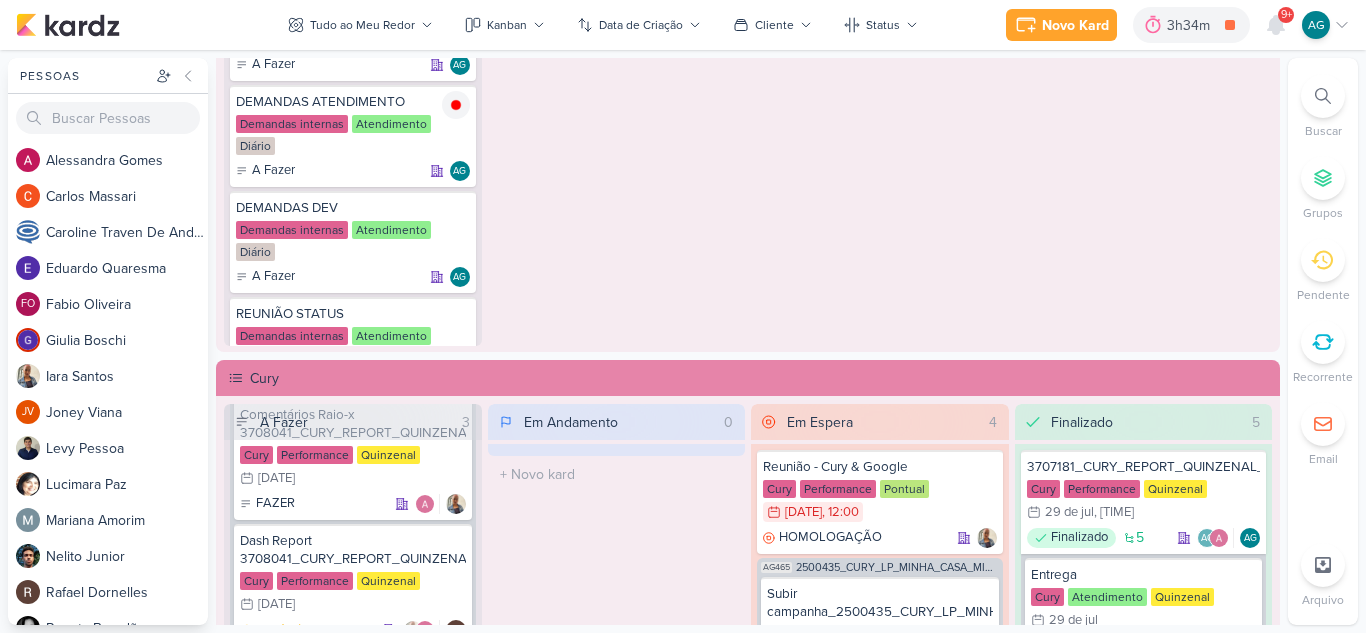scroll, scrollTop: 1180, scrollLeft: 0, axis: vertical 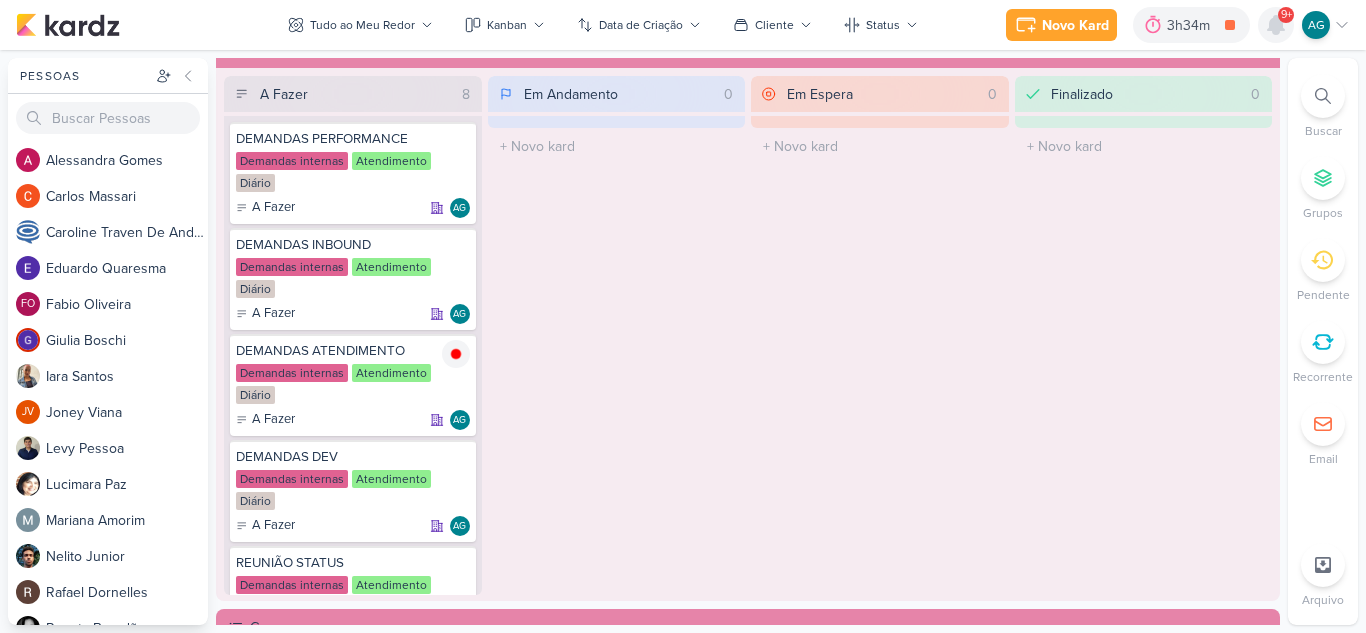 click 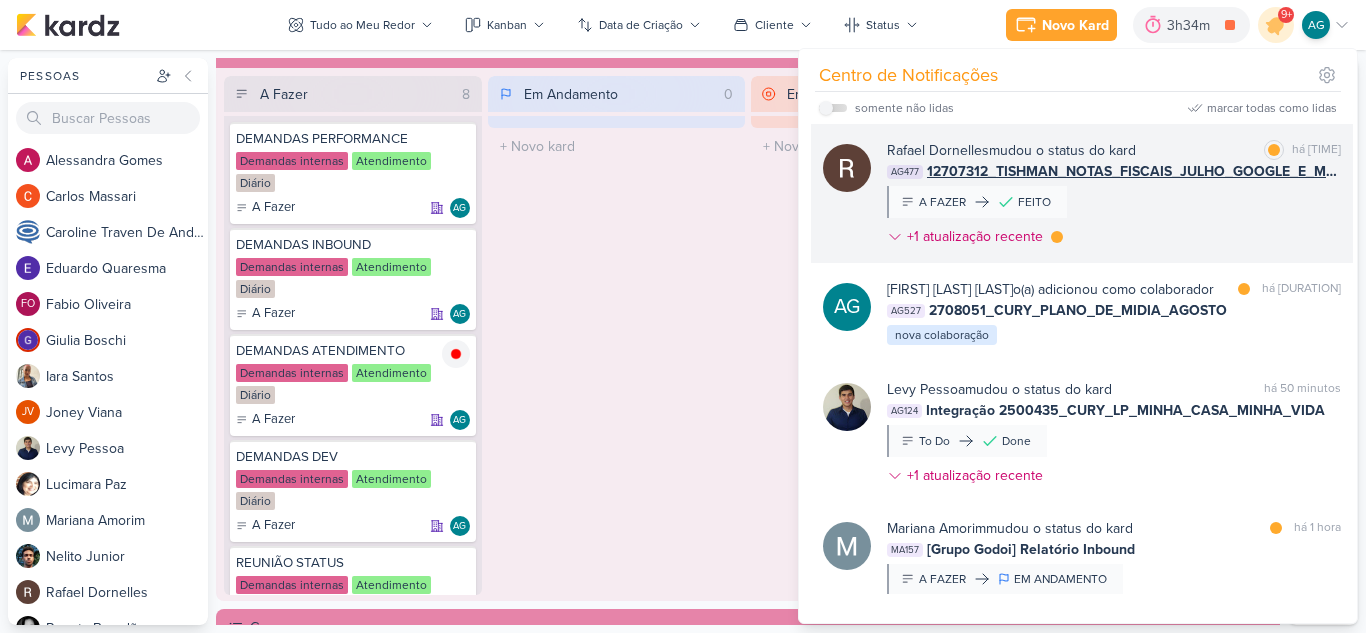 click on "Rafael Dornelles  mudou o status do kard
marcar como lida
há 9 minutos
AG477
12707312_TISHMAN_NOTAS_FISCAIS_JULHO_GOOGLE_E_META
A FAZER
FEITO
+1 atualização recente" at bounding box center (1114, 197) 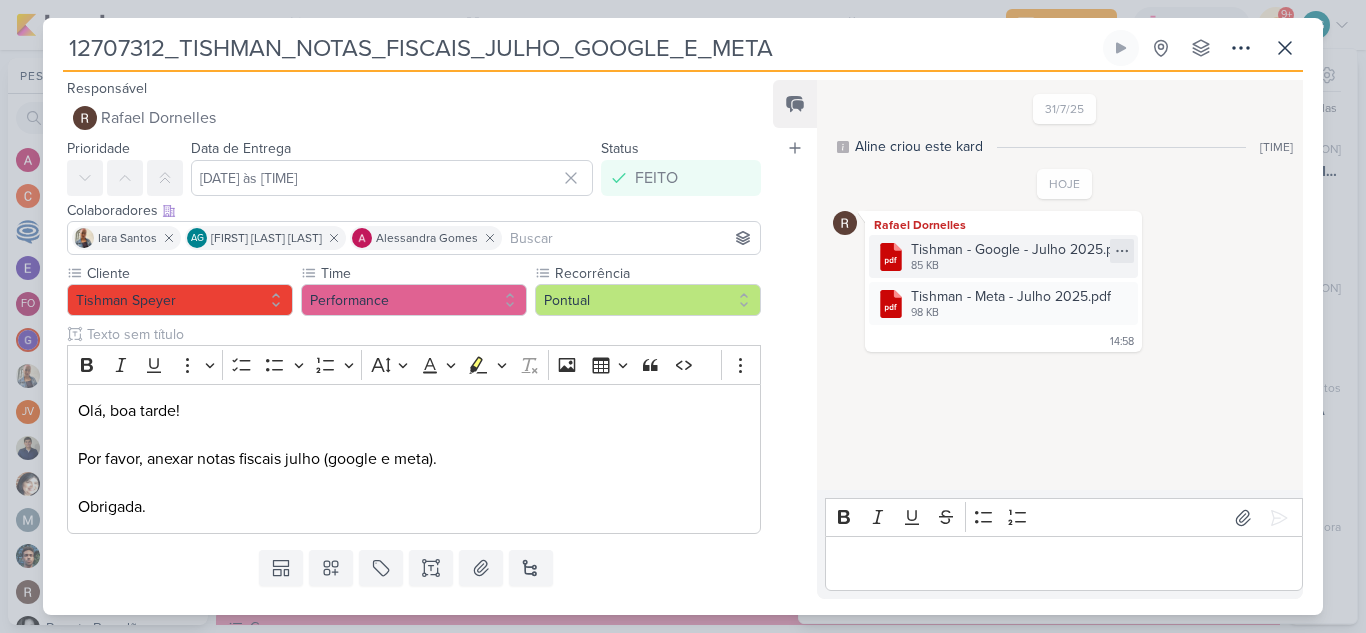 click 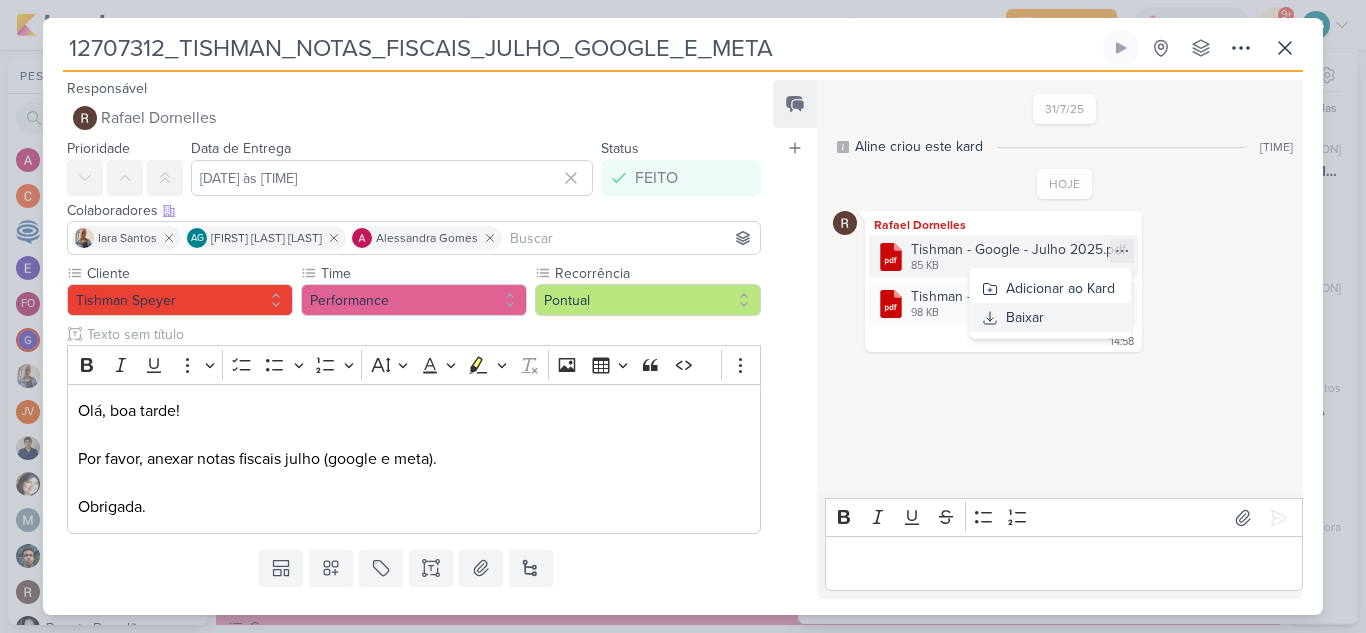 click on "Baixar" at bounding box center [1050, 317] 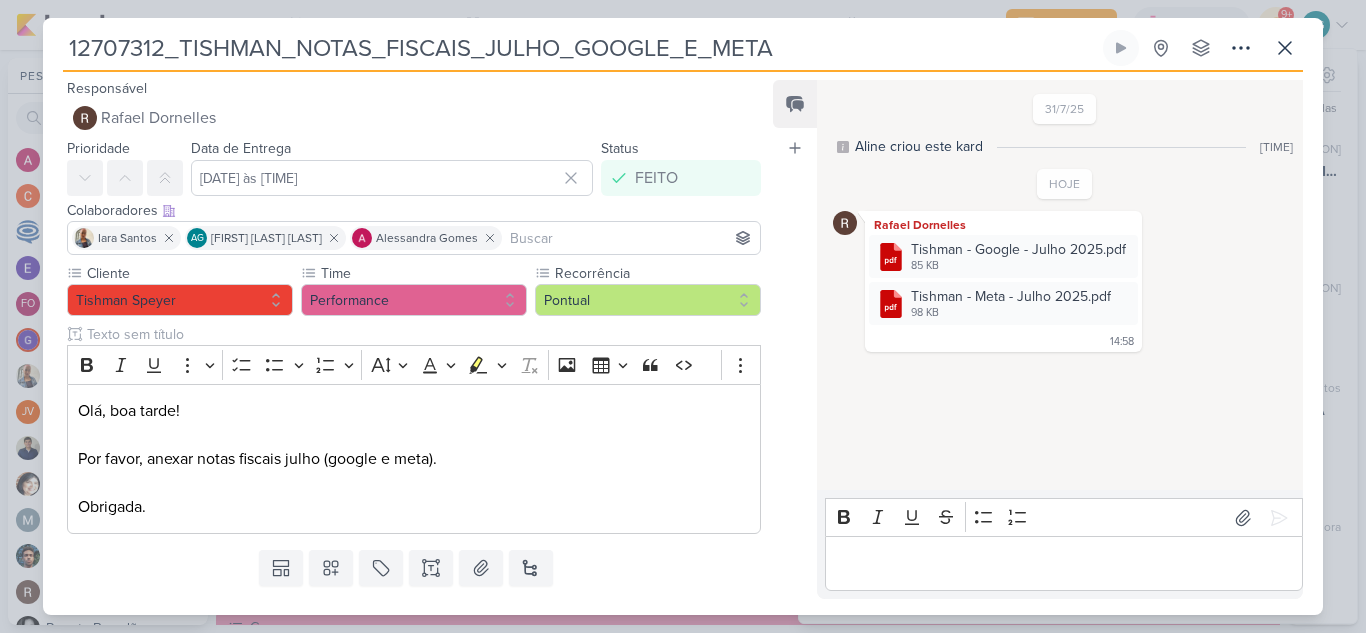 click on "31/7/25
Aline criou este kard
16:25
HOJE
Rafael Dornelles
85 KB" at bounding box center (1059, 286) 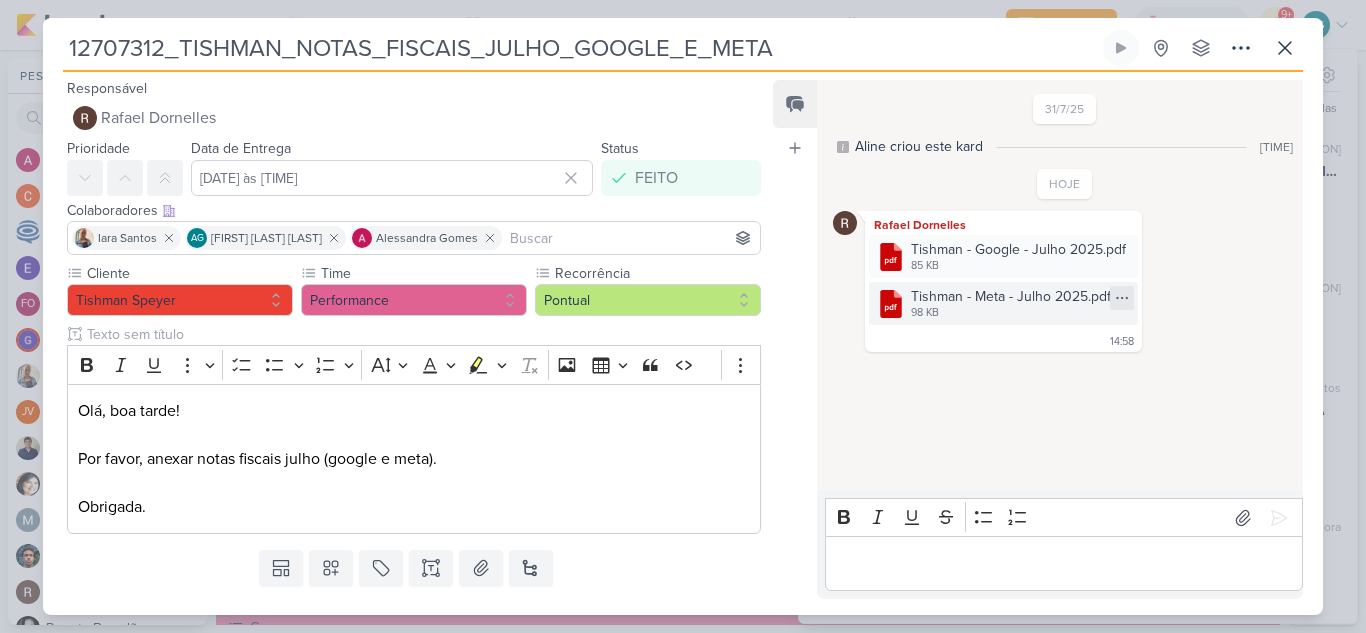 click 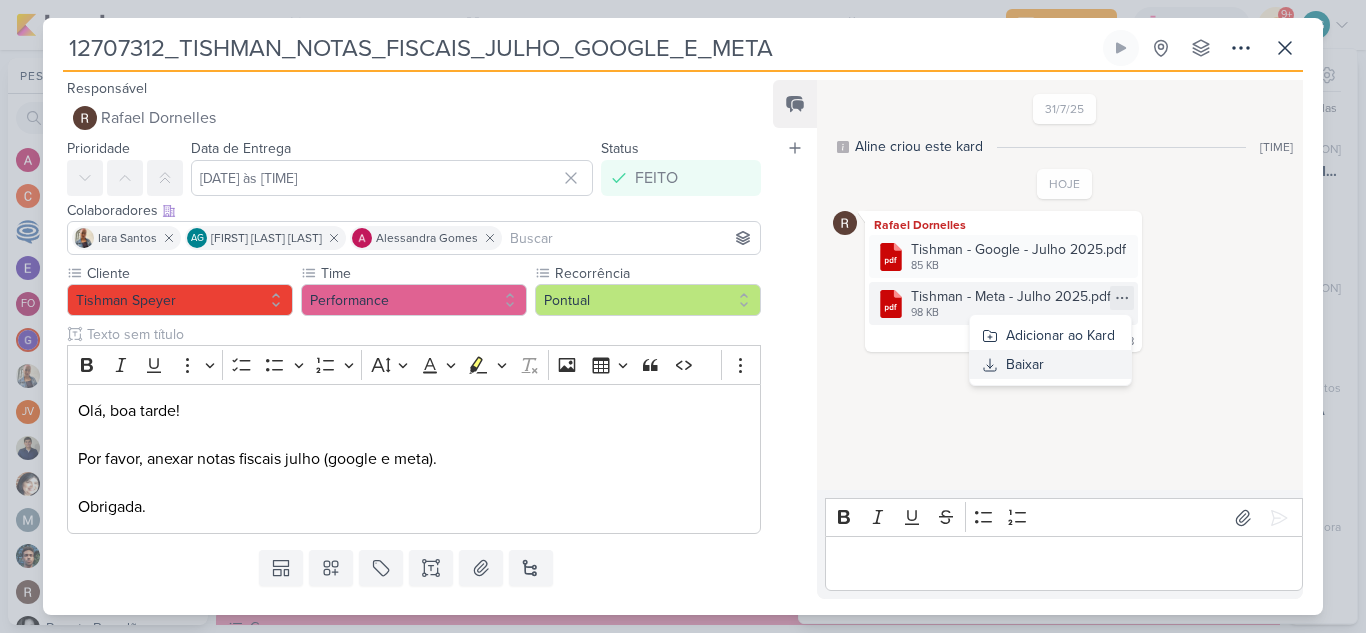 click on "Baixar" at bounding box center [1050, 364] 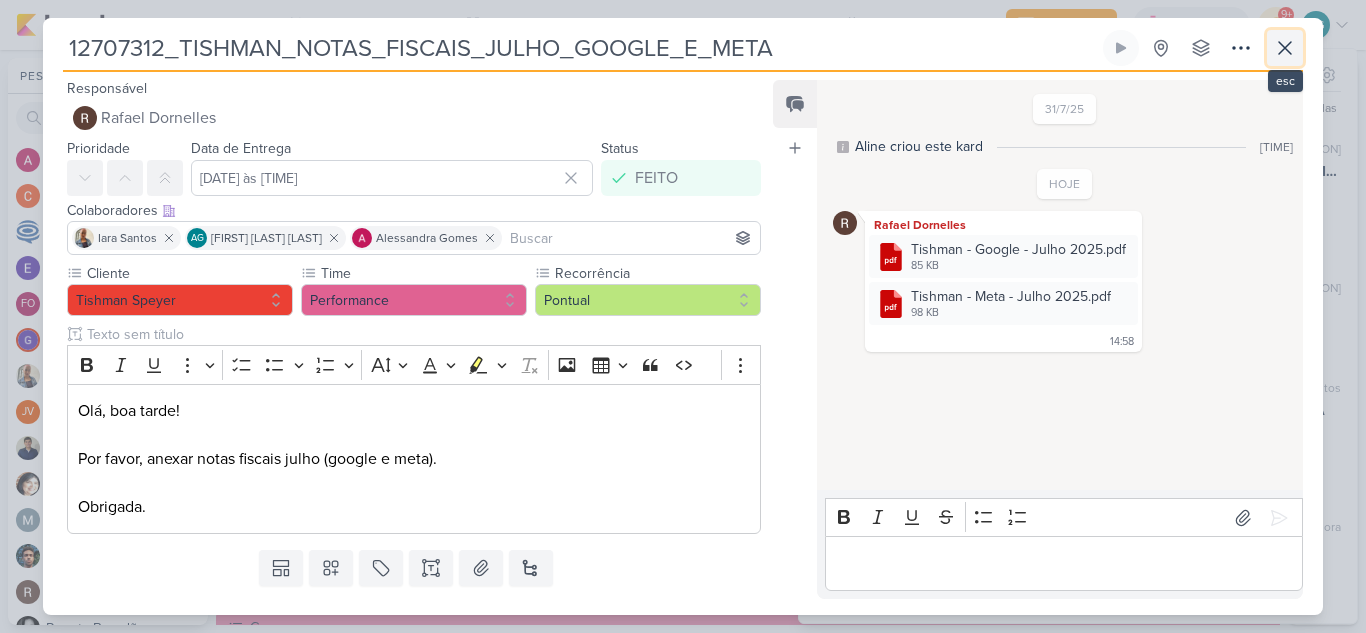 click 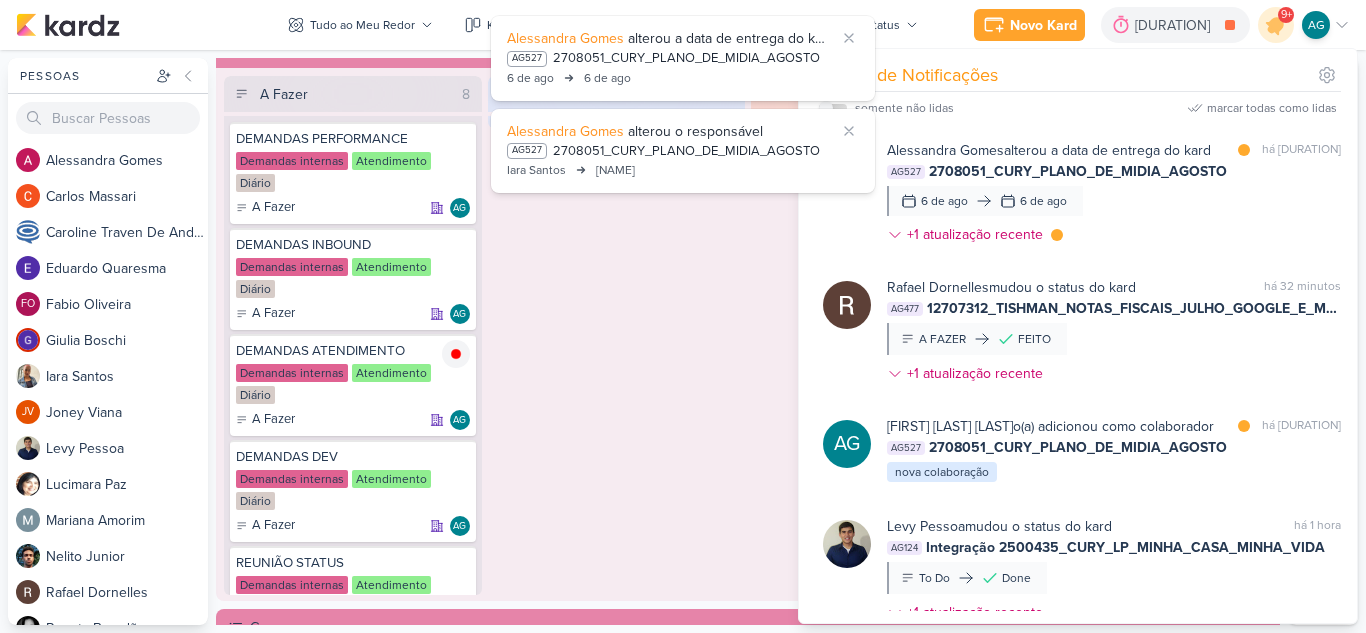 click on "Em Andamento
0
O título do kard deve ter menos que 100 caracteres" at bounding box center [617, 335] 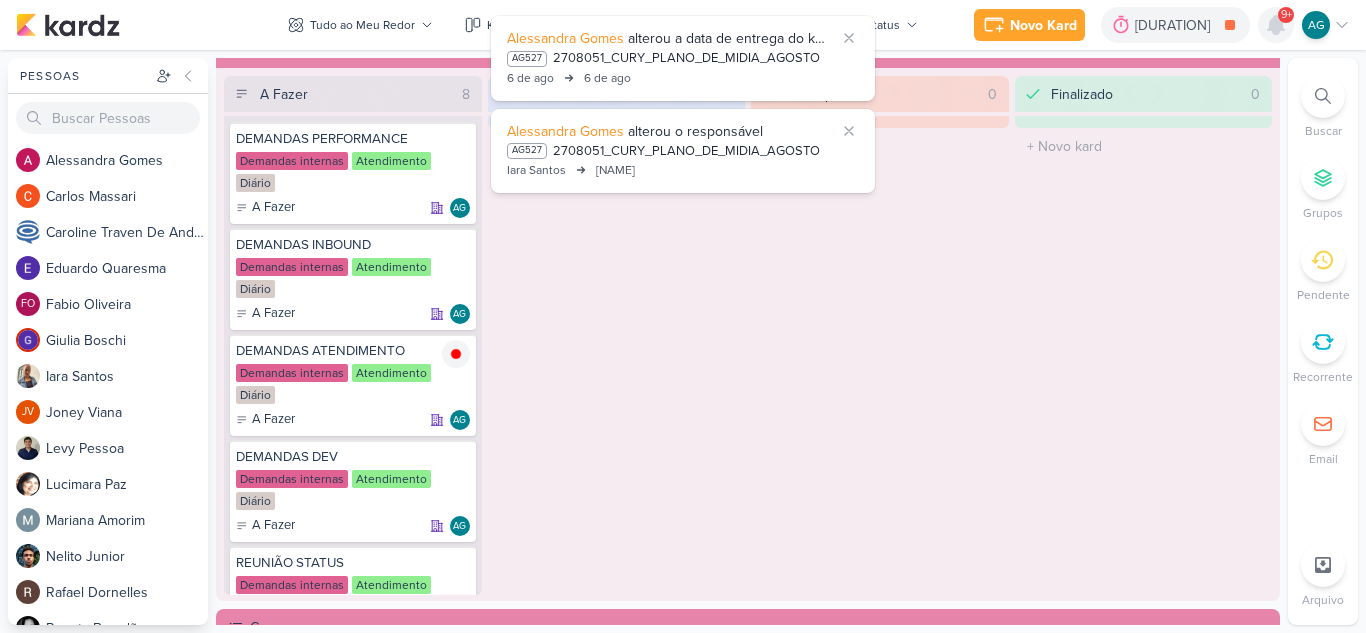 click 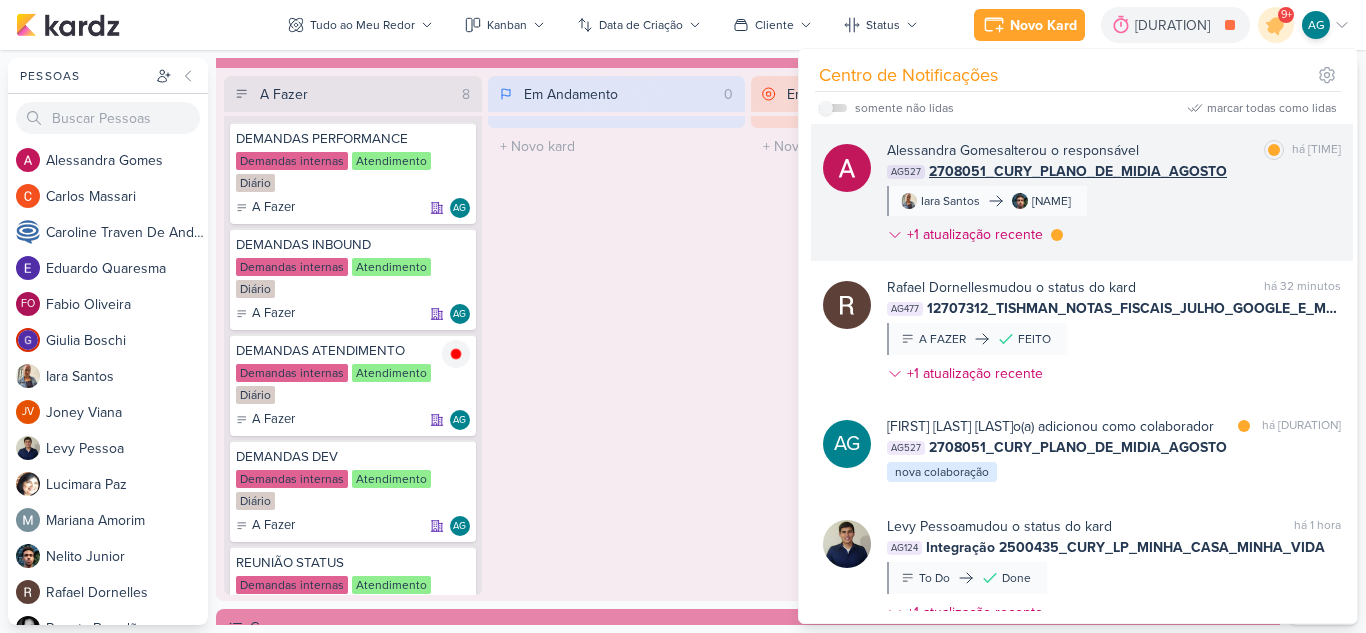click on "Alessandra Gomes  alterou o responsável
marcar como lida
há 8 segundos
AG527
3108051_CURY_PLANO_DE_MIDIA_AGOSTO
Iara Santos
Nelito Junior
+1 atualização recente" at bounding box center (1114, 196) 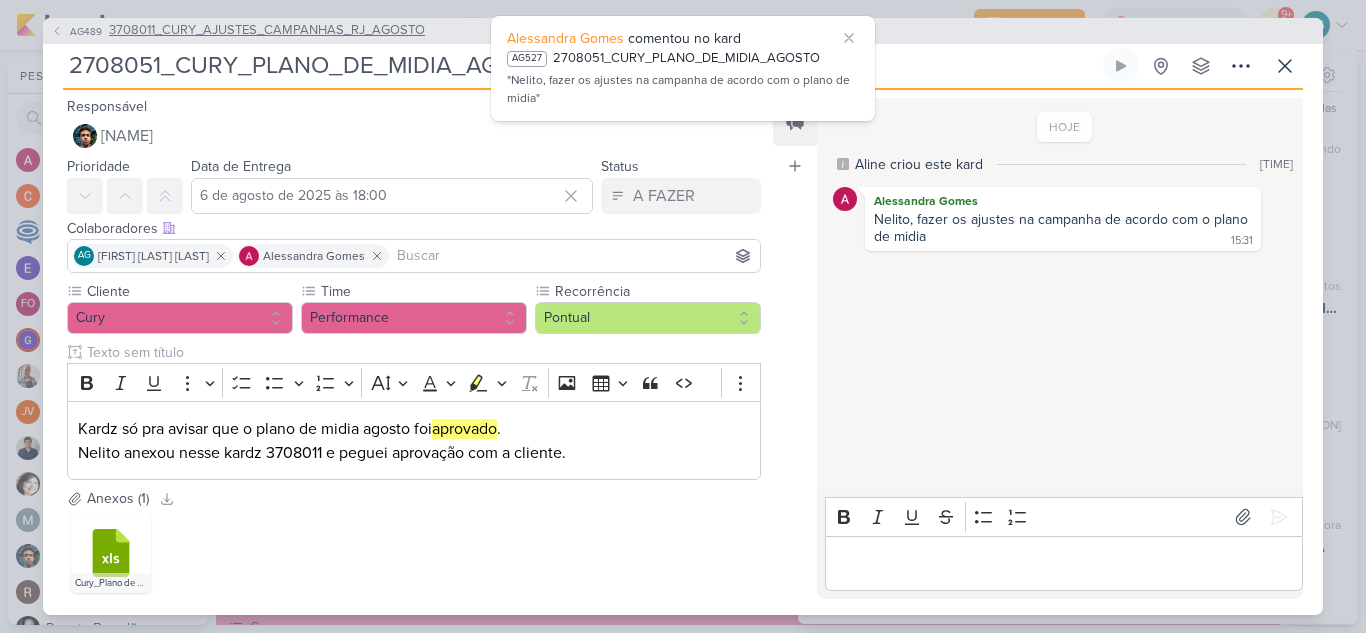 click on "3708011_CURY_AJUSTES_CAMPANHAS_RJ_AGOSTO" at bounding box center (267, 31) 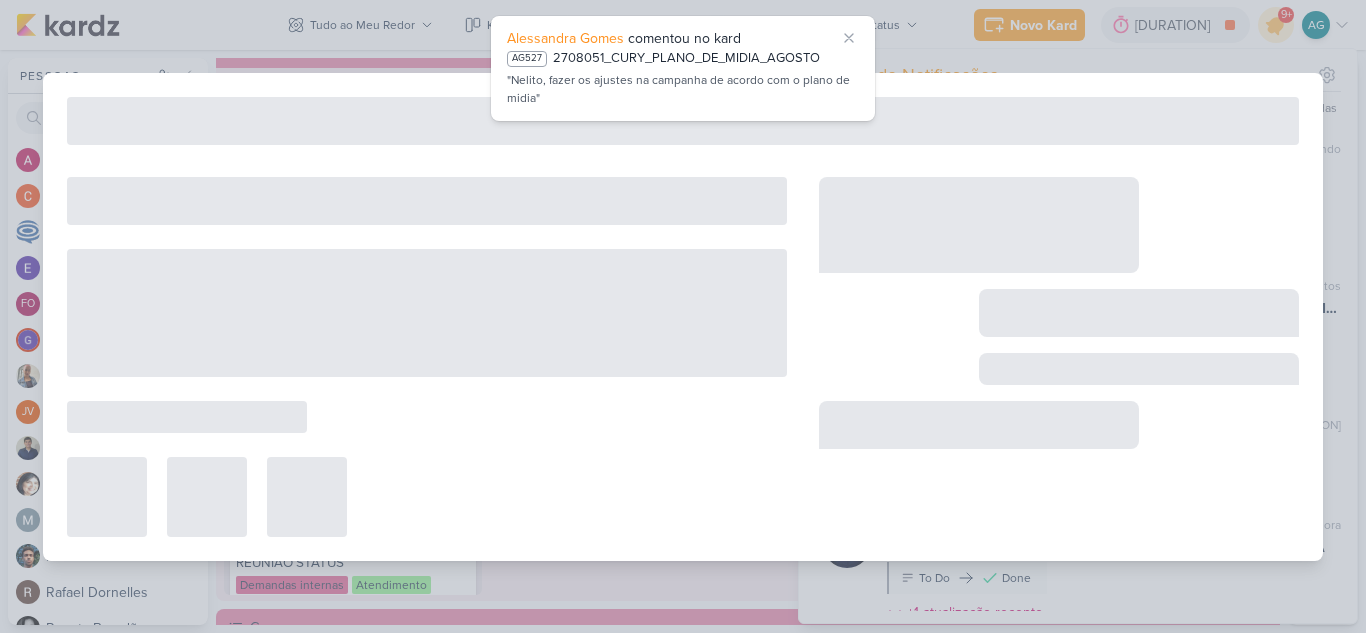 type on "3708011_CURY_AJUSTES_CAMPANHAS_RJ_AGOSTO" 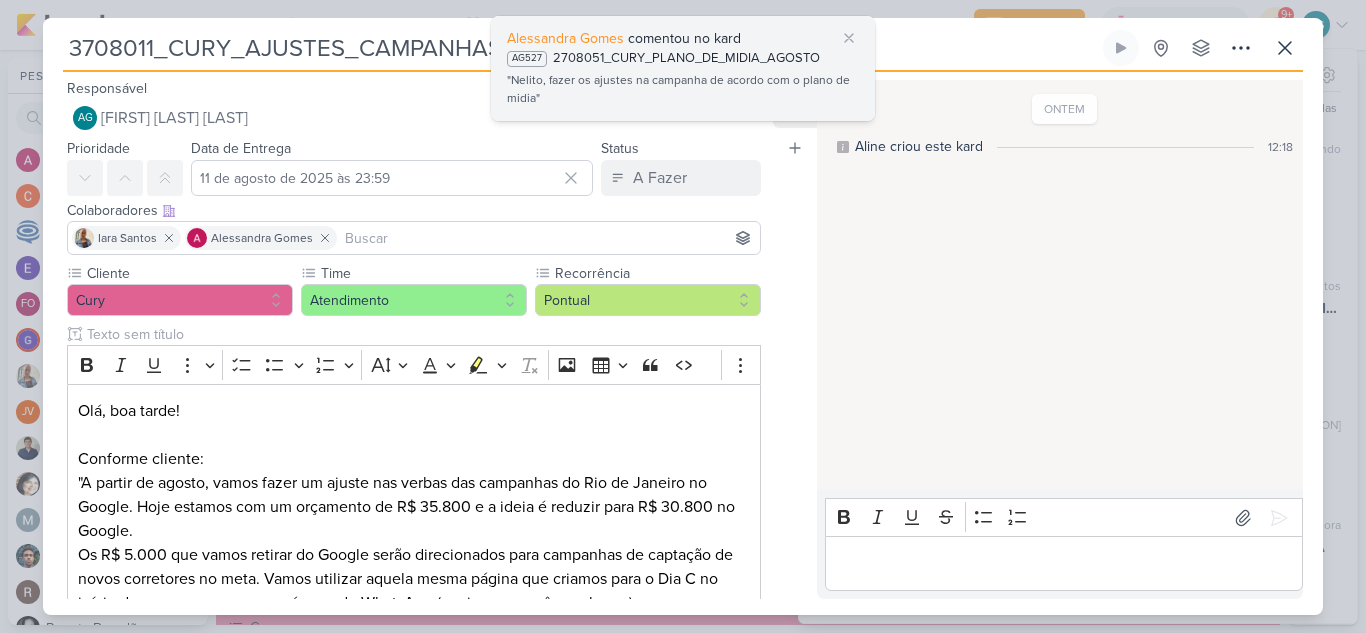 click on ""Nelito, fazer os ajustes na campanha de acordo com o plano de midia"" at bounding box center [683, 90] 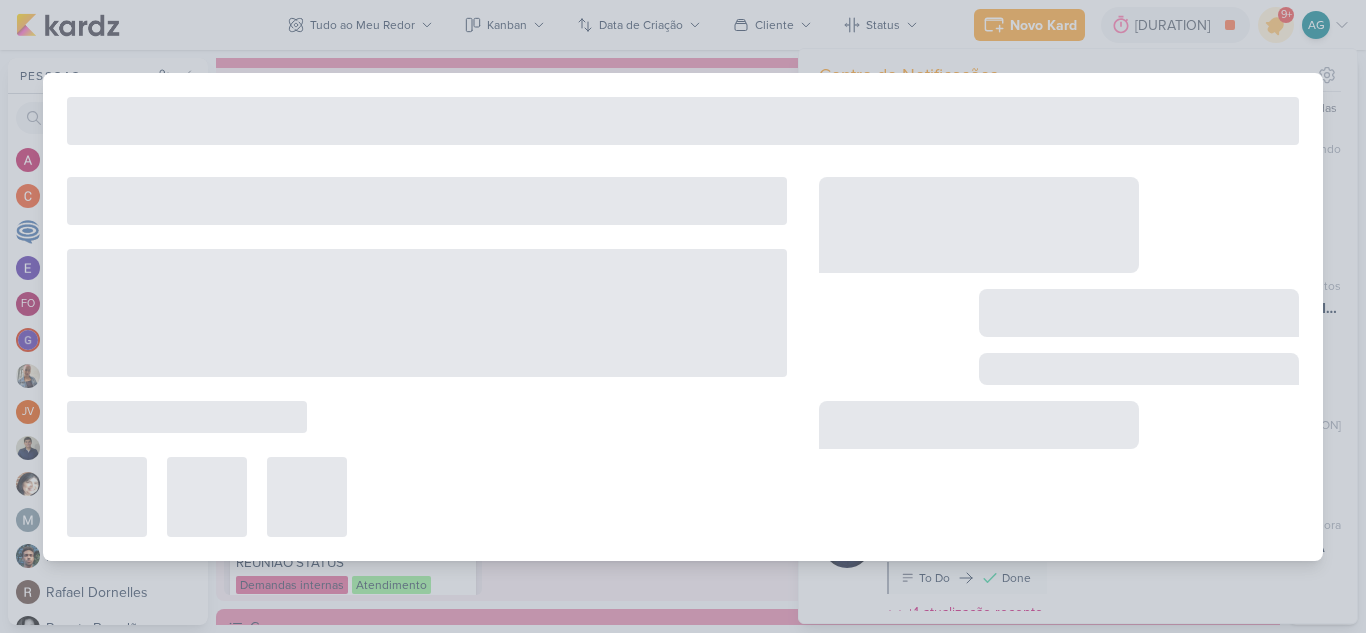 type on "3108051_CURY_PLANO_DE_MIDIA_AGOSTO" 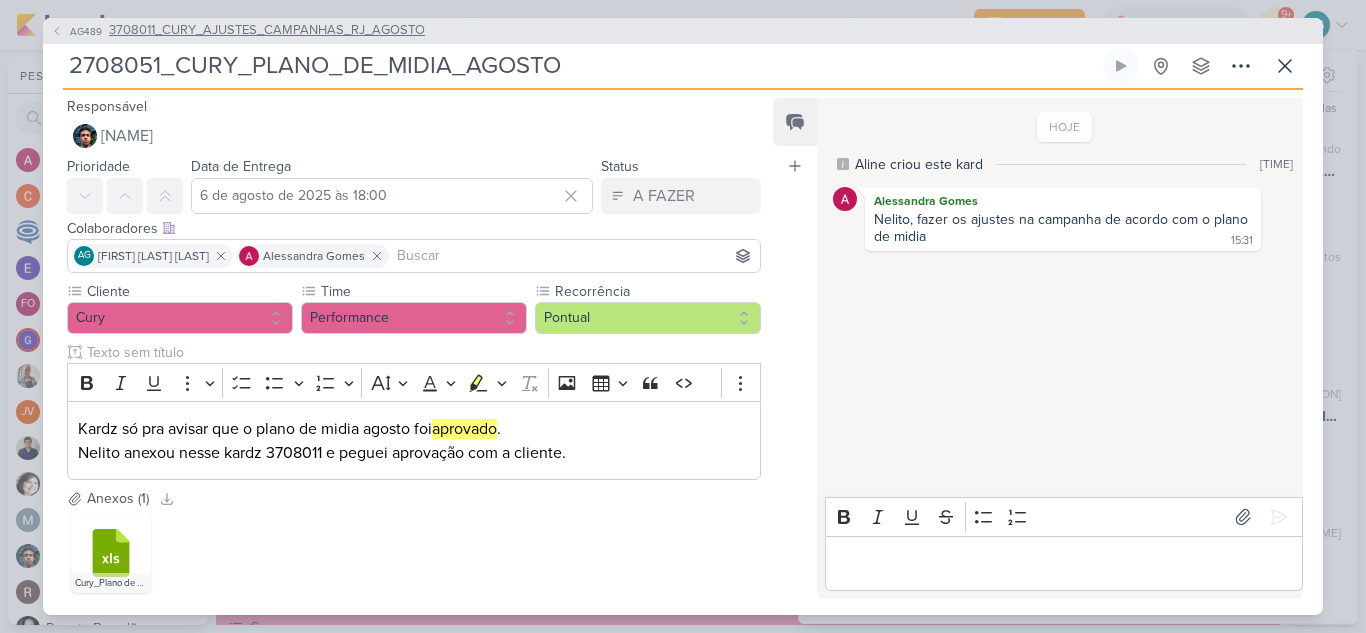 click on "3708011_CURY_AJUSTES_CAMPANHAS_RJ_AGOSTO" at bounding box center [267, 31] 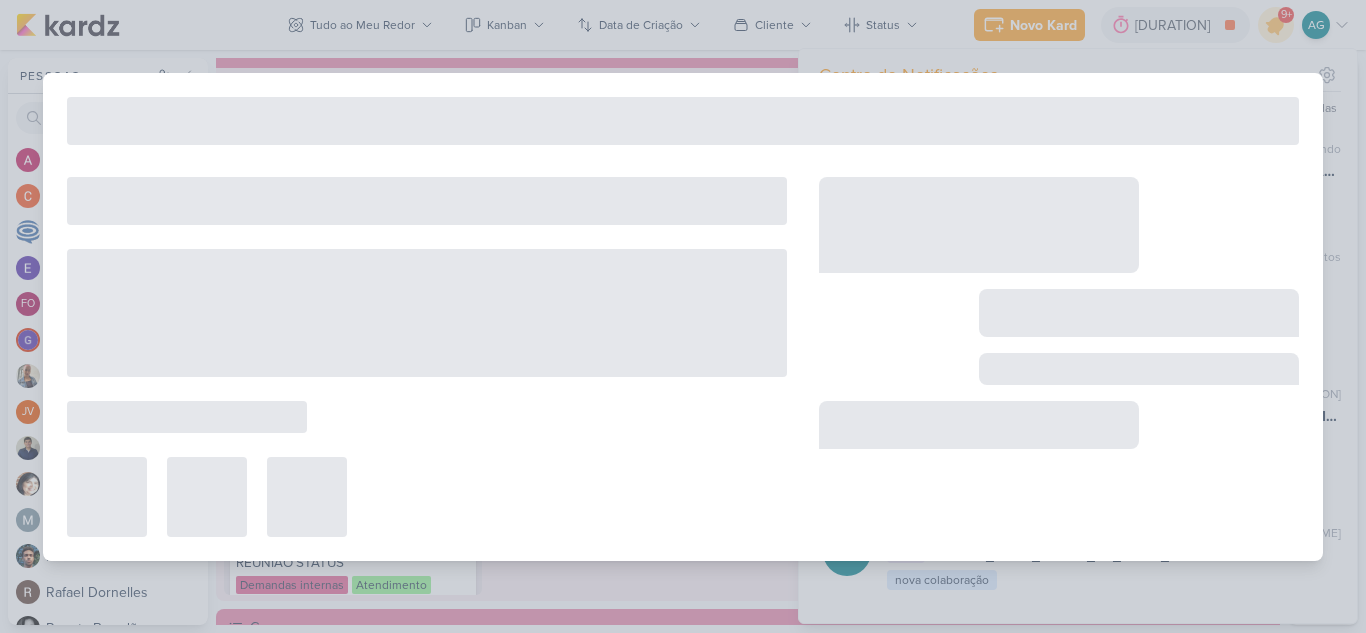 type on "3708011_CURY_AJUSTES_CAMPANHAS_RJ_AGOSTO" 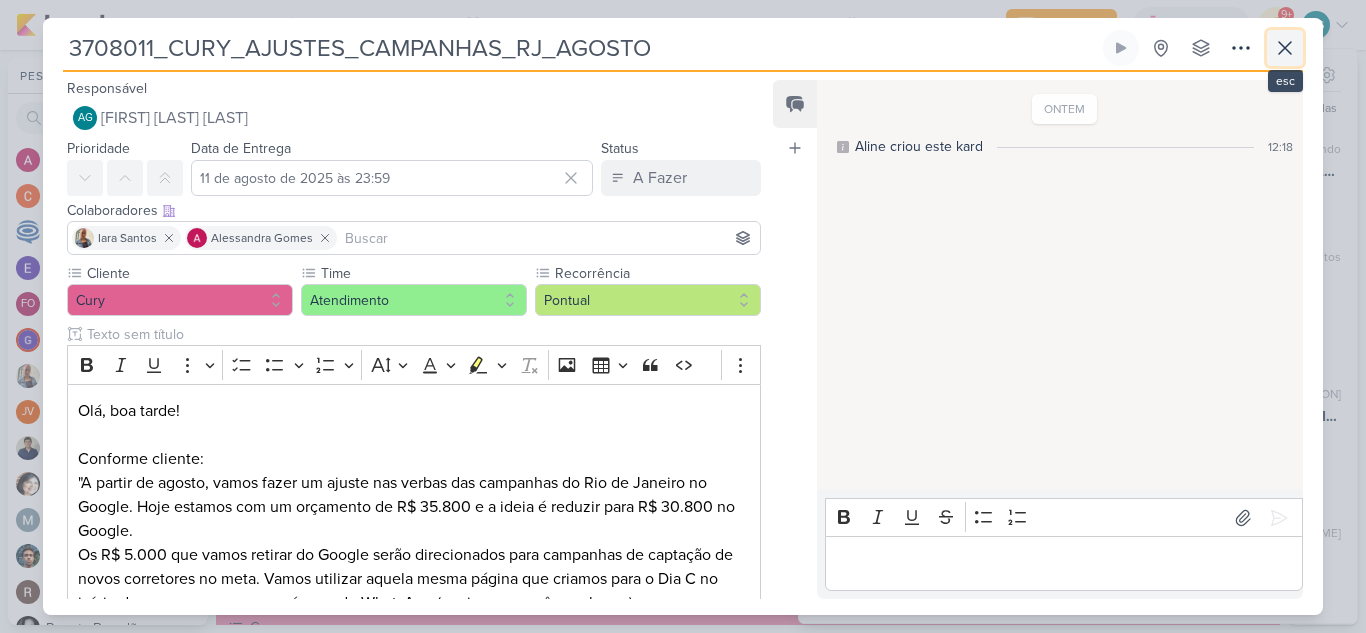 click 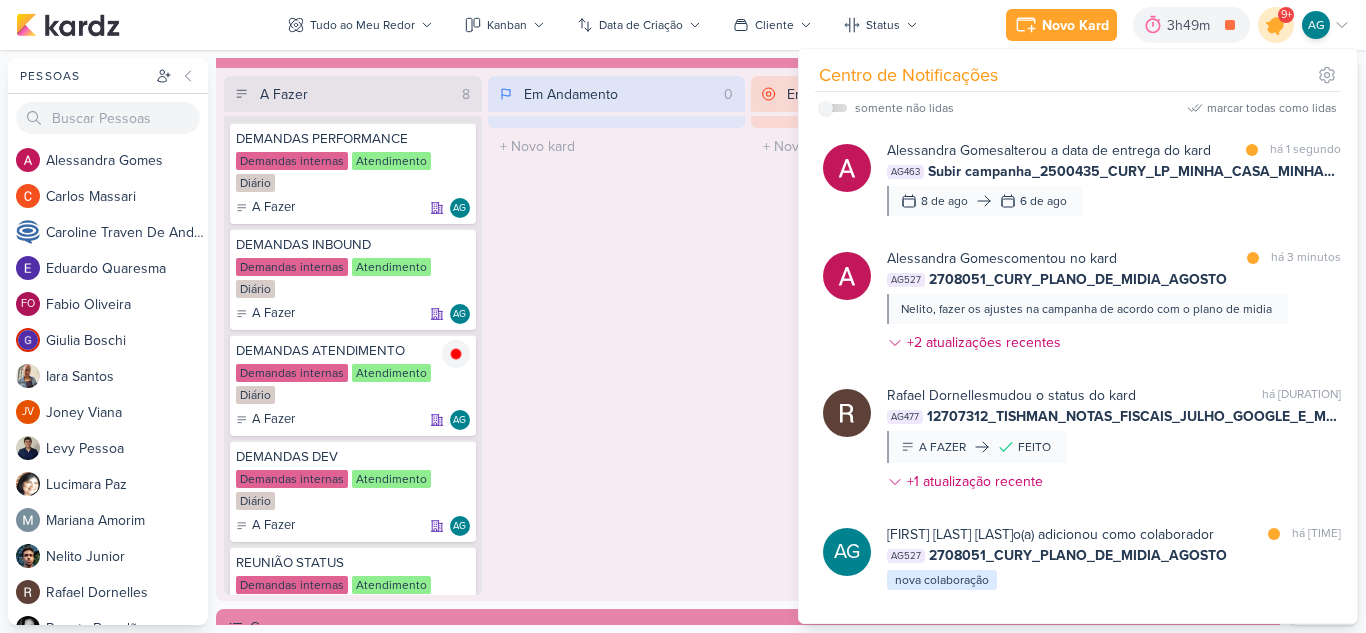 click 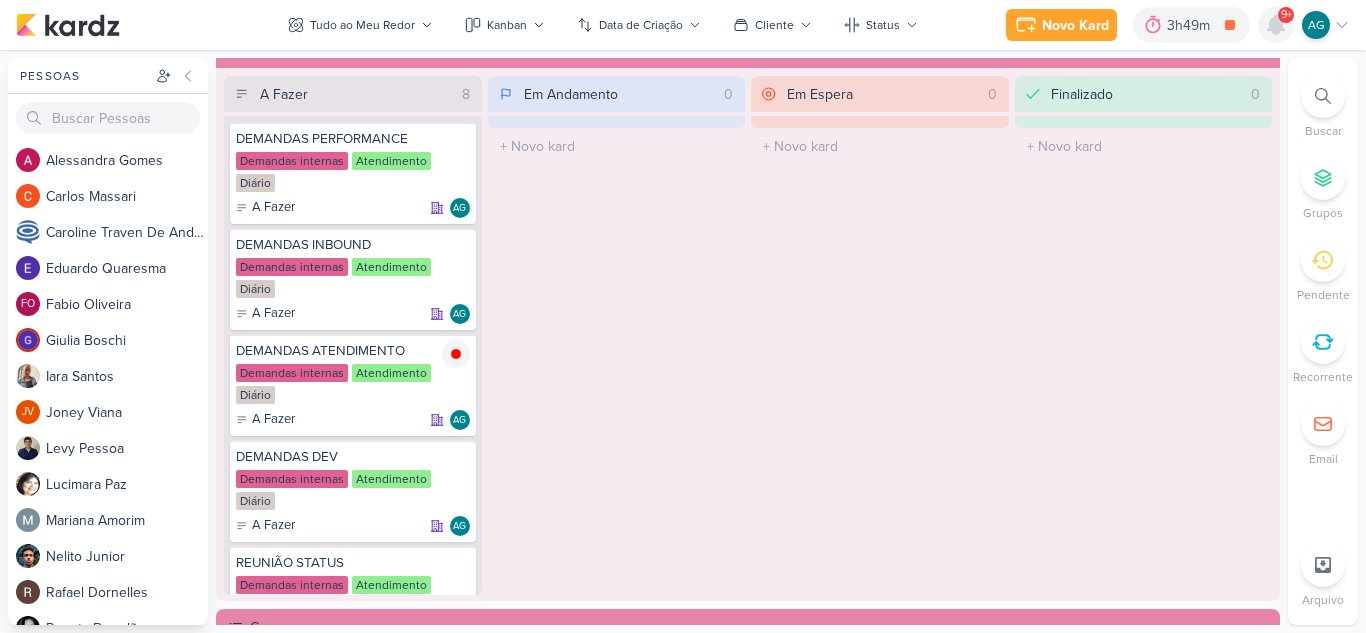 click 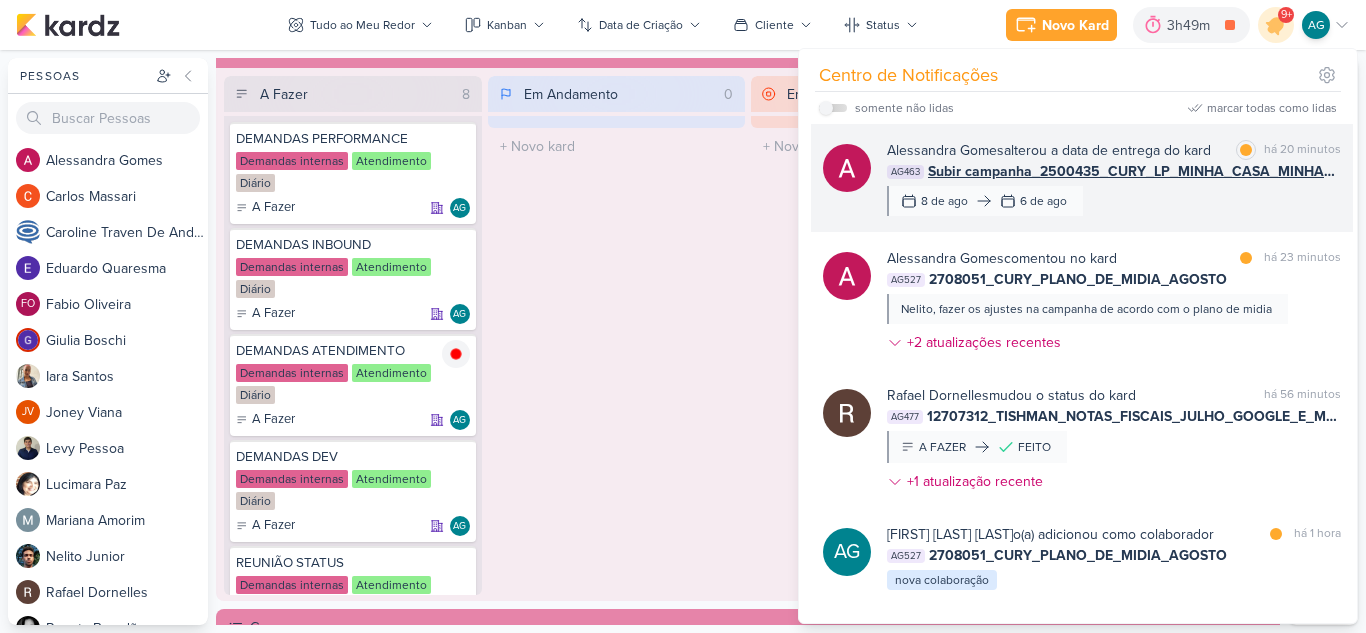 click on "Alessandra Gomes  alterou a data de entrega do kard
marcar como lida
há 20 minutos
AG463
Subir campanha_2500435_CURY_LP_MINHA_CASA_MINHA_VIDA
8 de ago
6 de ago" at bounding box center (1114, 178) 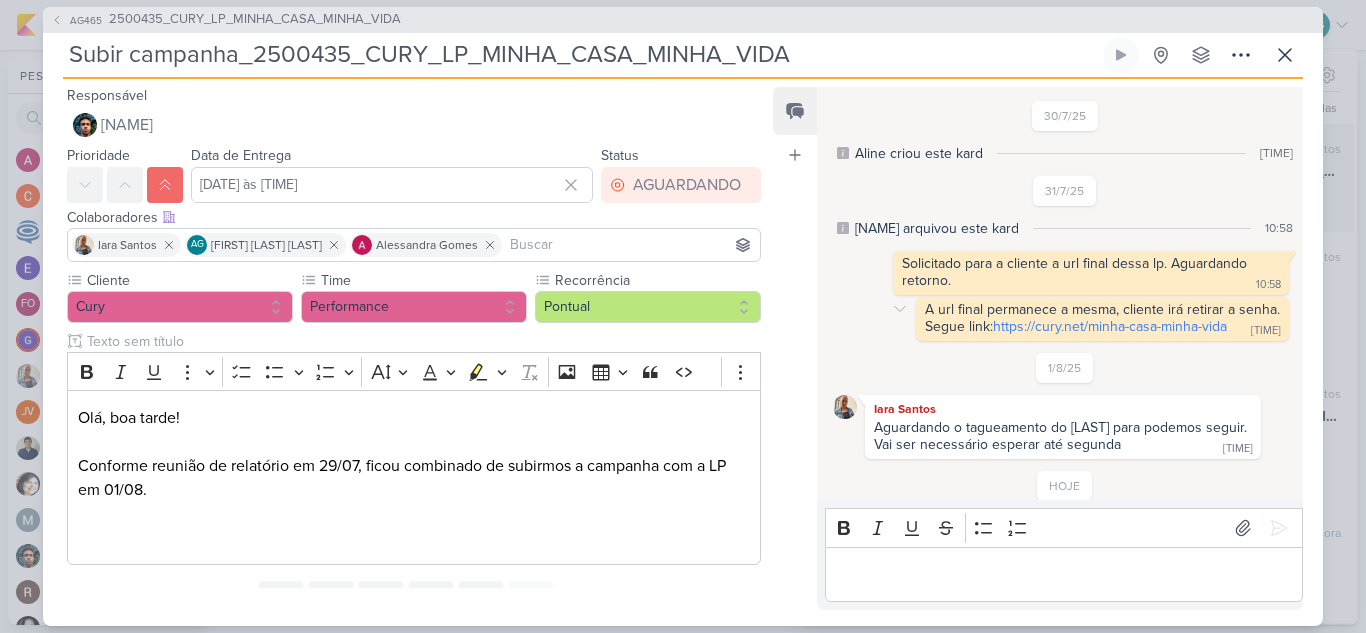 scroll, scrollTop: 123, scrollLeft: 0, axis: vertical 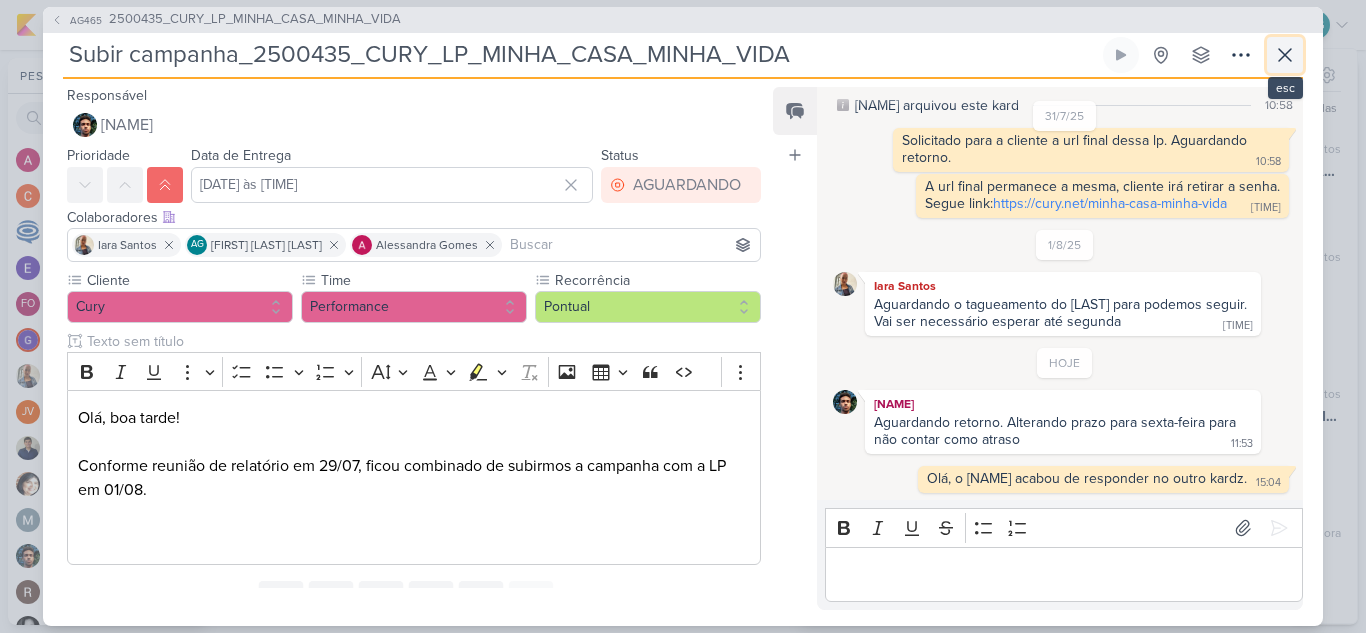 click 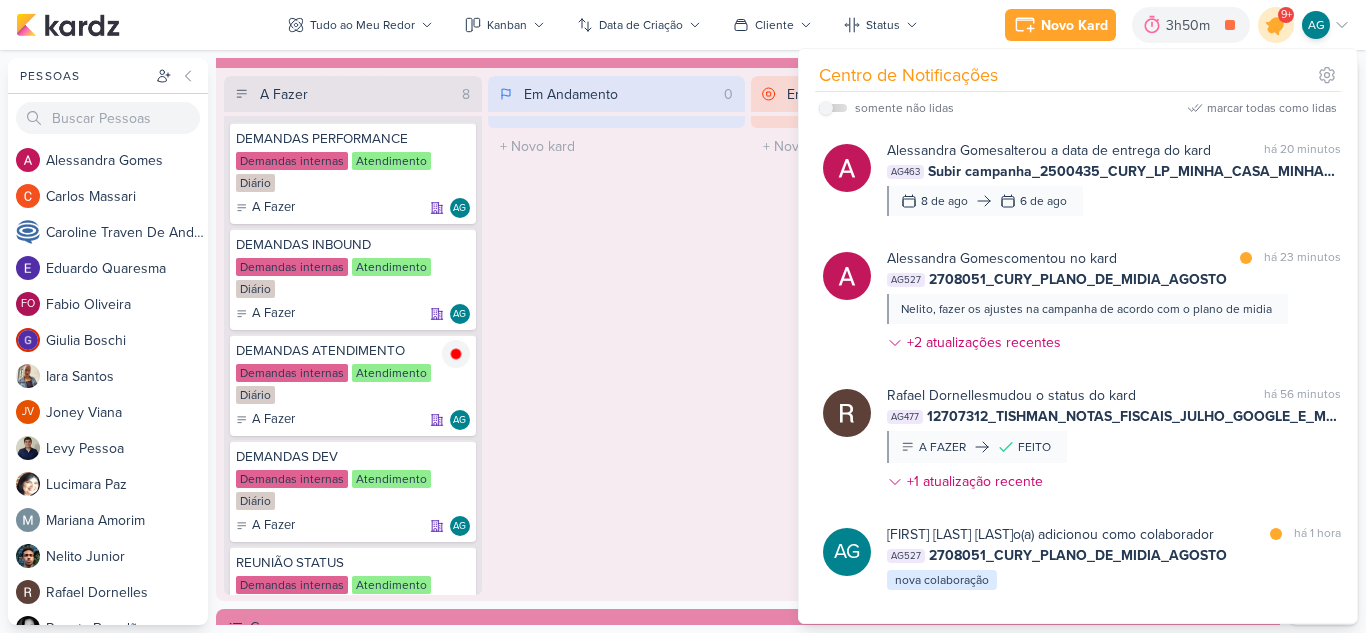 click at bounding box center [1276, 25] 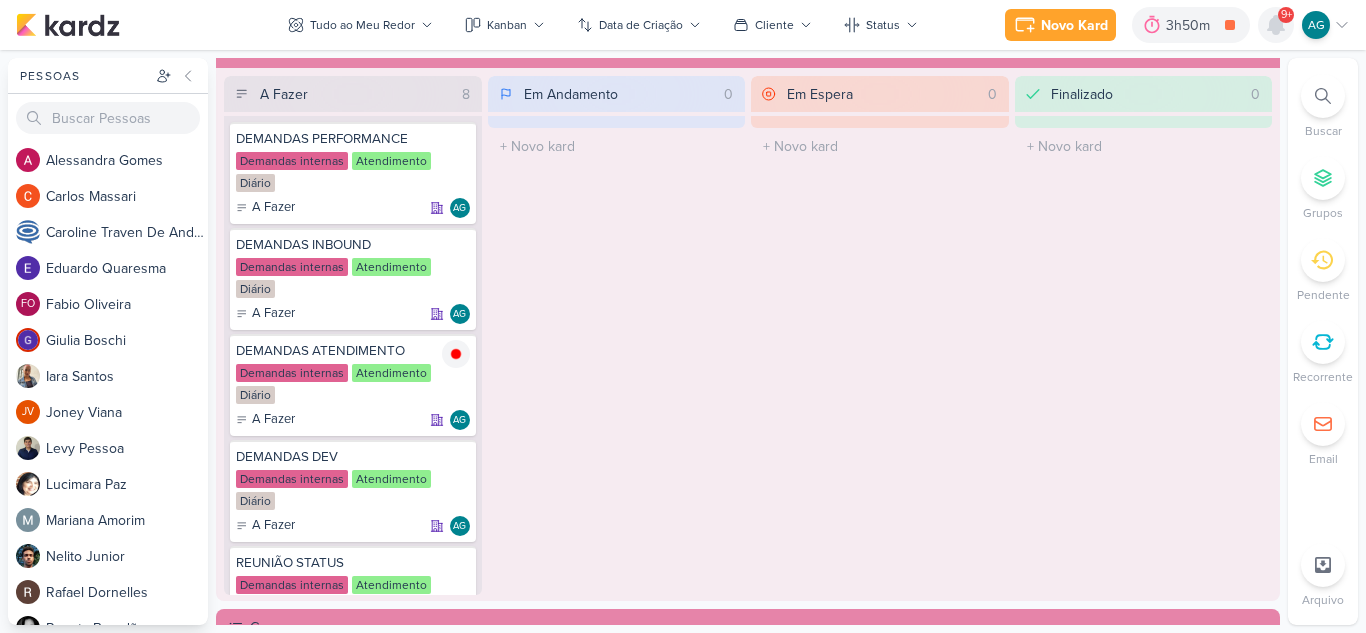 click at bounding box center [1276, 25] 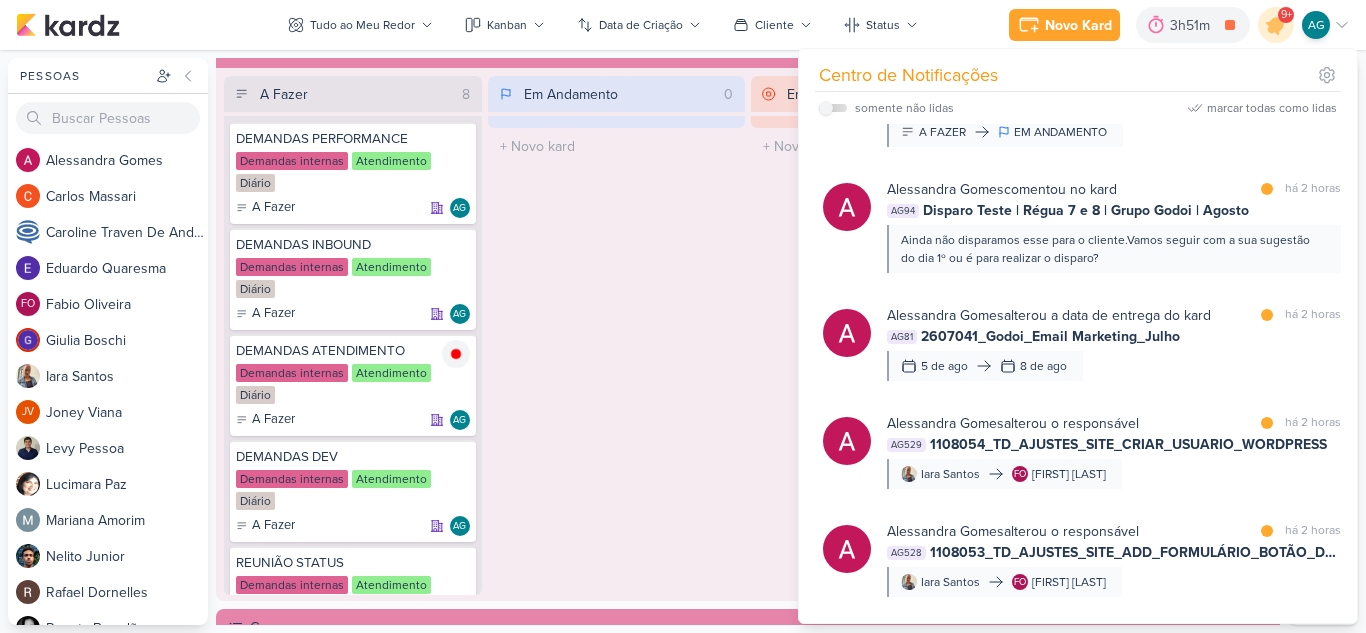 scroll, scrollTop: 700, scrollLeft: 0, axis: vertical 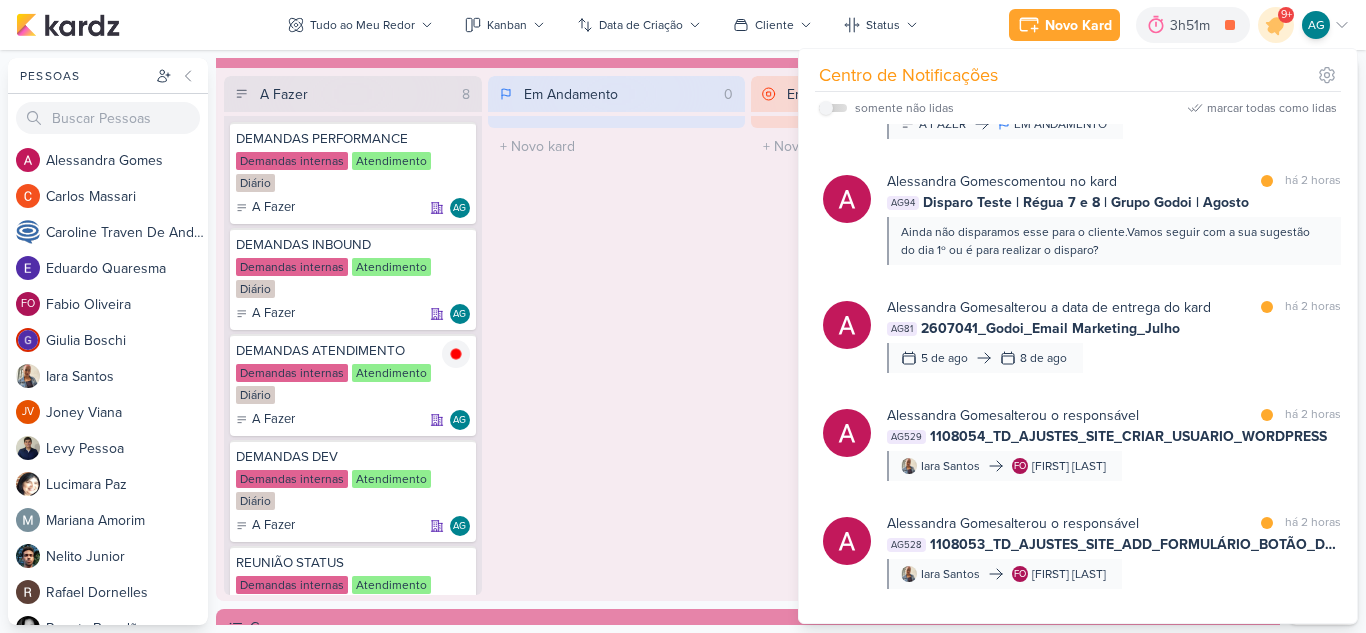 click on "Ainda não disparamos esse para o cliente.Vamos seguir com a sua sugestão do dia 1º ou é para realizar o disparo?" at bounding box center [1113, 241] 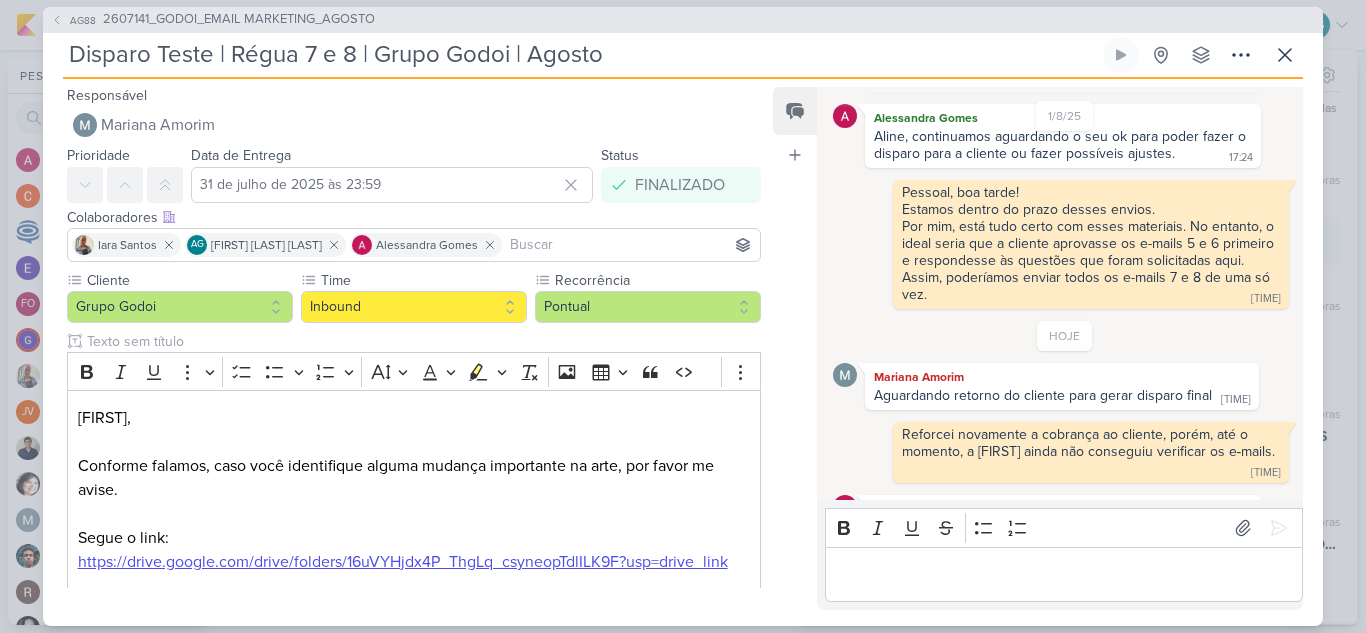scroll, scrollTop: 899, scrollLeft: 0, axis: vertical 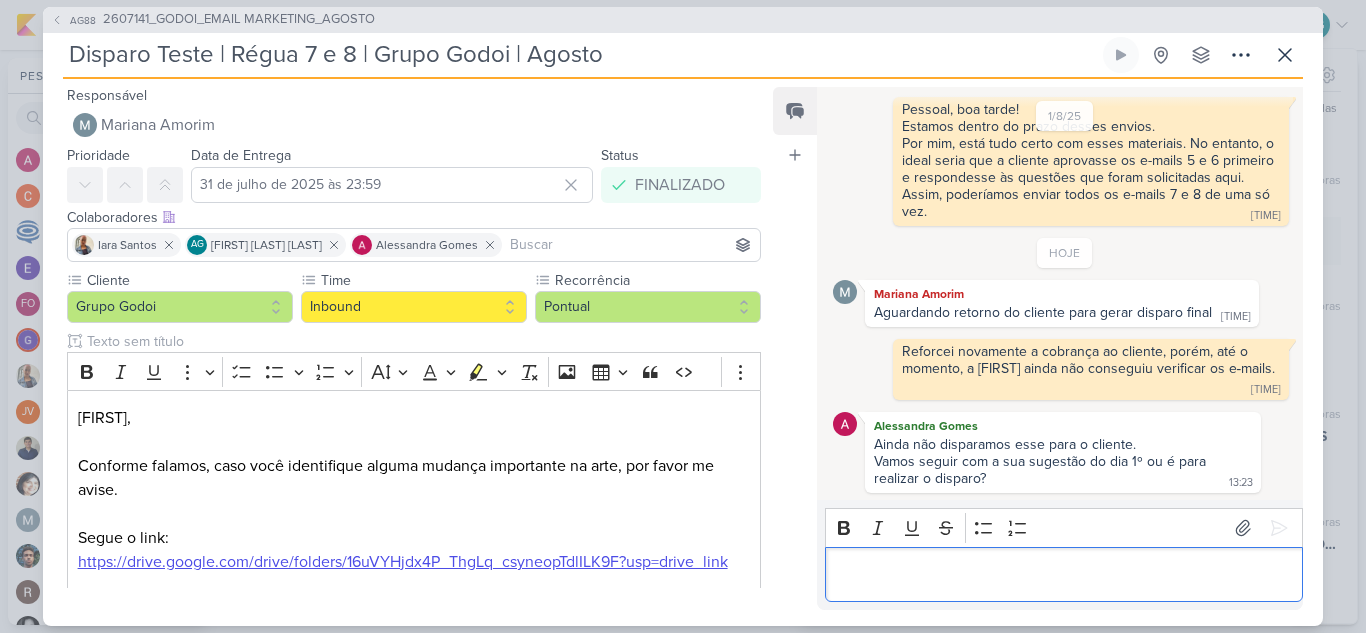 click at bounding box center [1064, 574] 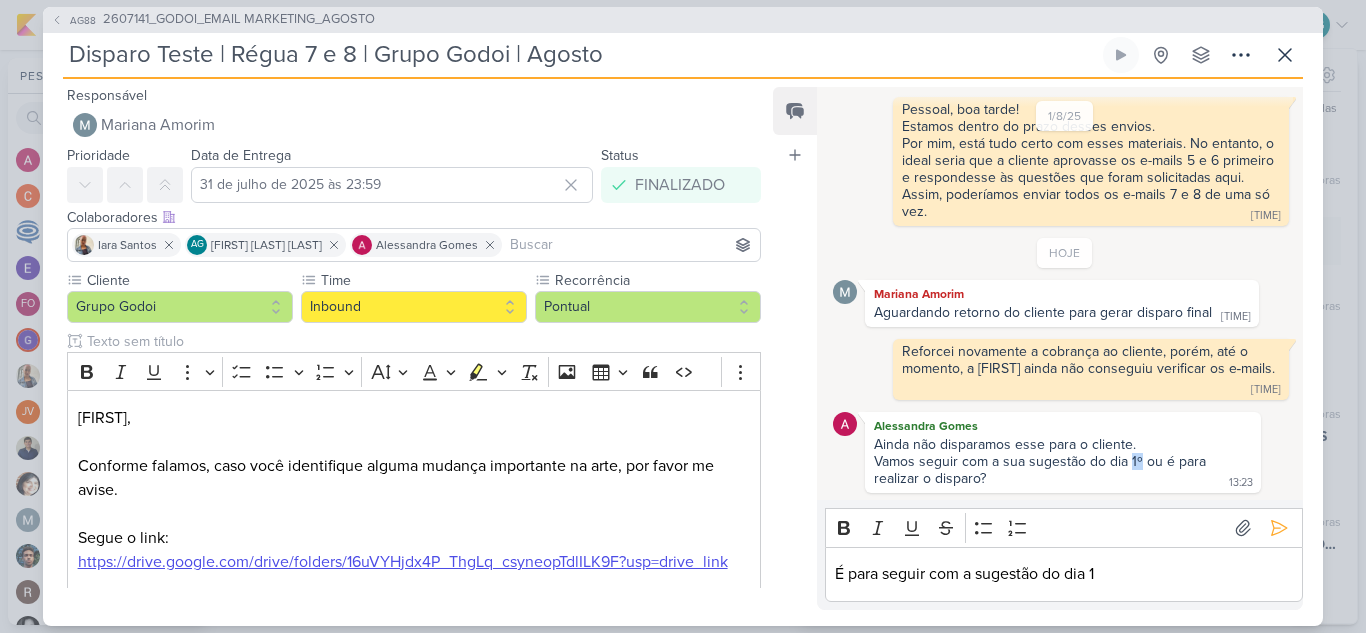 click on "Vamos seguir com a sua sugestão do dia 1º ou é para realizar o disparo?" at bounding box center [1042, 470] 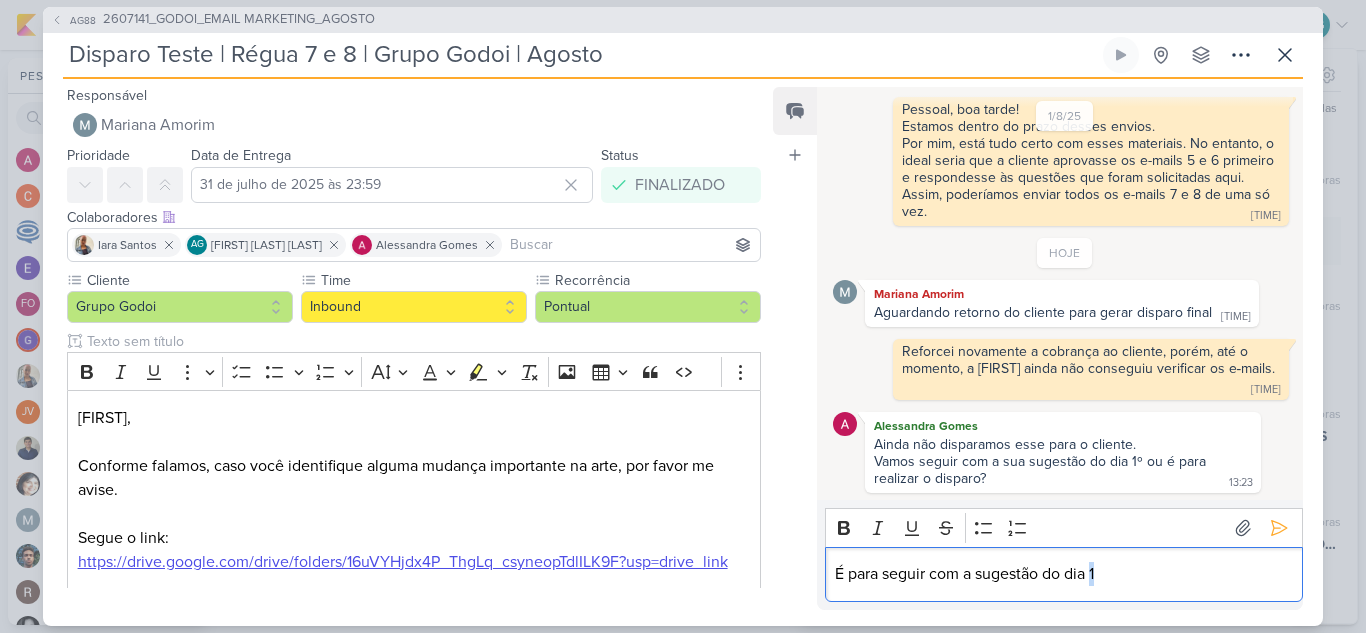 drag, startPoint x: 1096, startPoint y: 579, endPoint x: 1106, endPoint y: 578, distance: 10.049875 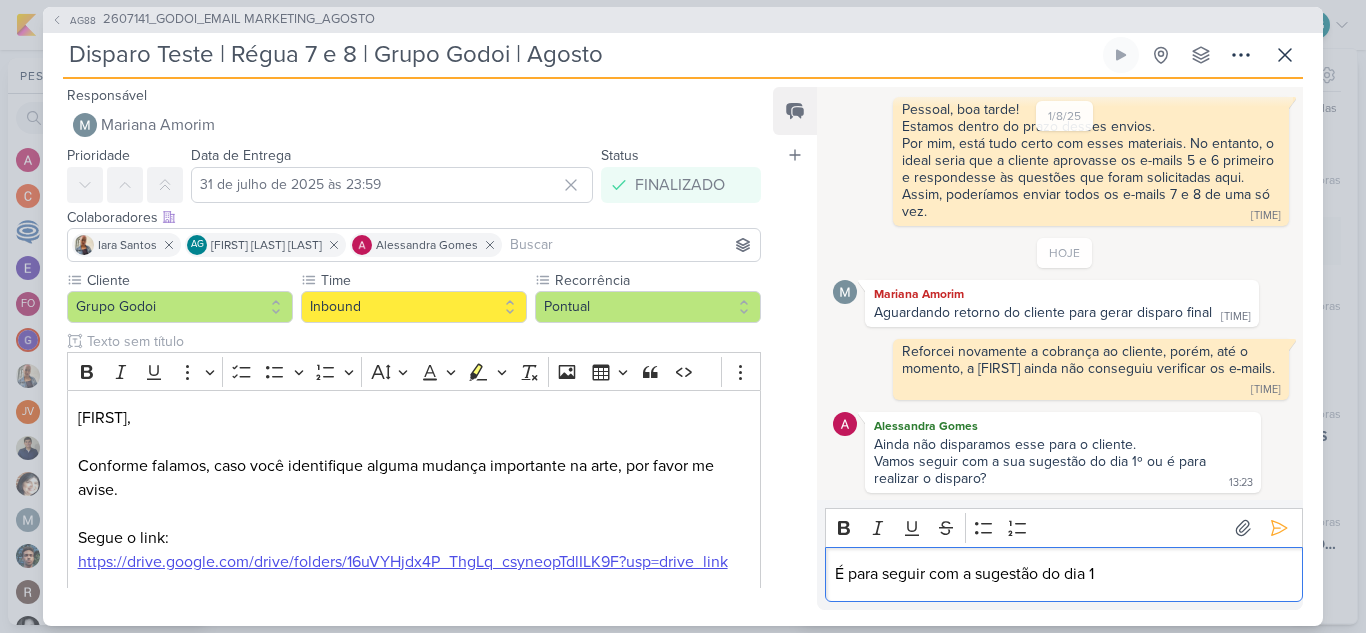 scroll, scrollTop: 899, scrollLeft: 0, axis: vertical 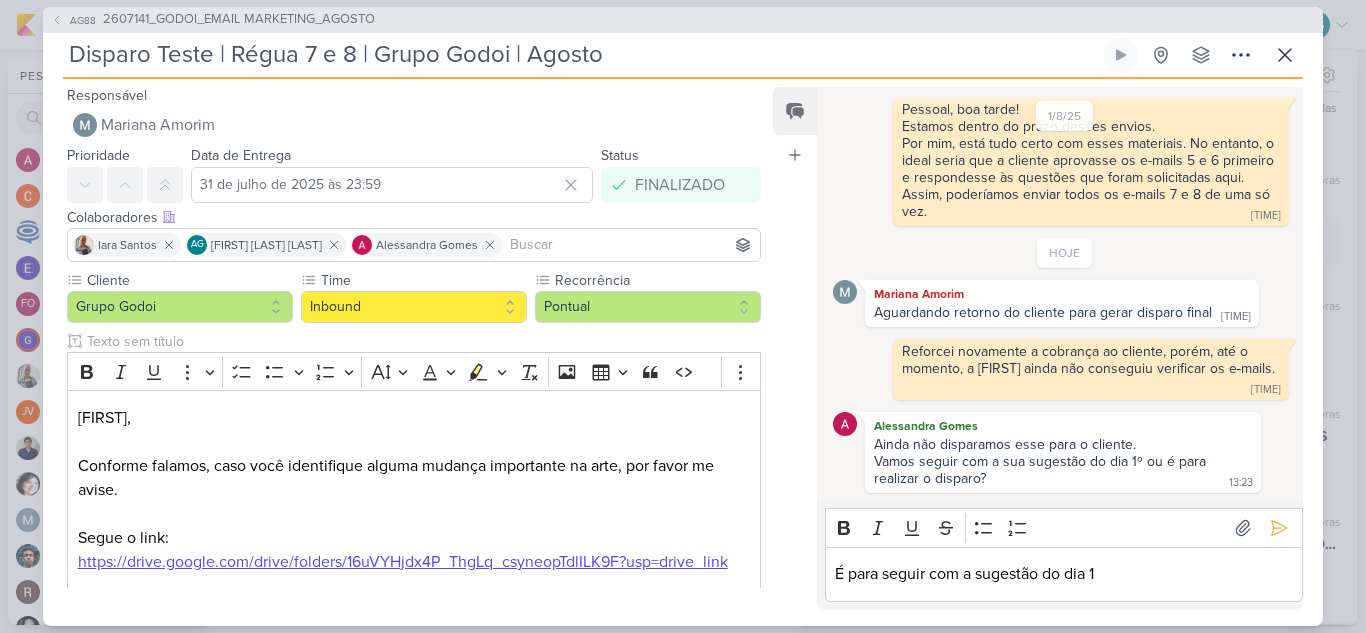 click on "Vamos seguir com a sua sugestão do dia 1º ou é para realizar o disparo?" at bounding box center [1042, 470] 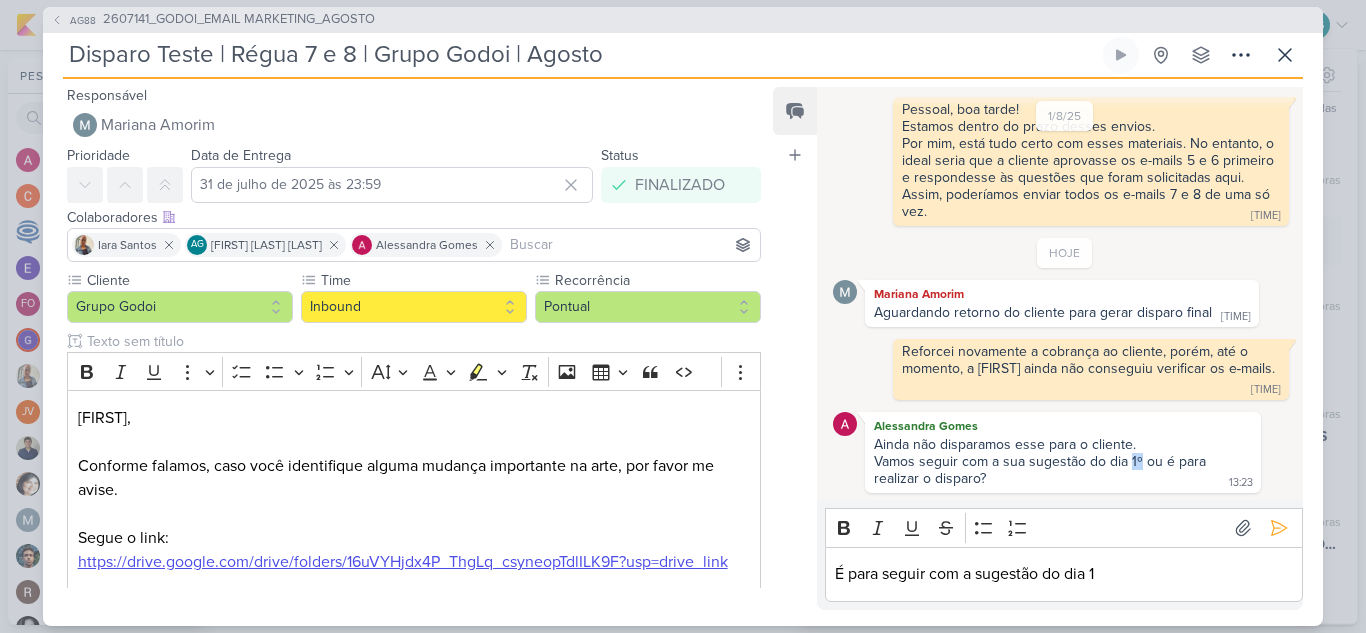 click on "Vamos seguir com a sua sugestão do dia 1º ou é para realizar o disparo?" at bounding box center (1042, 470) 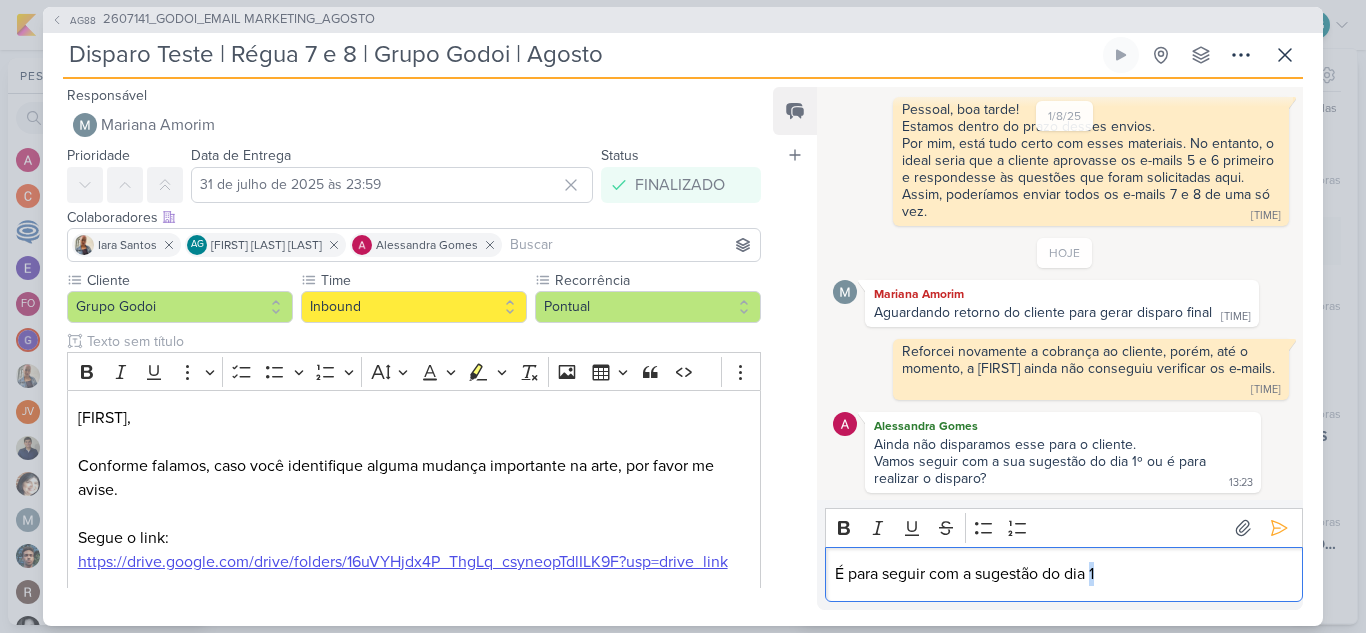click on "É para seguir com a sugestão do dia 1" at bounding box center (1063, 574) 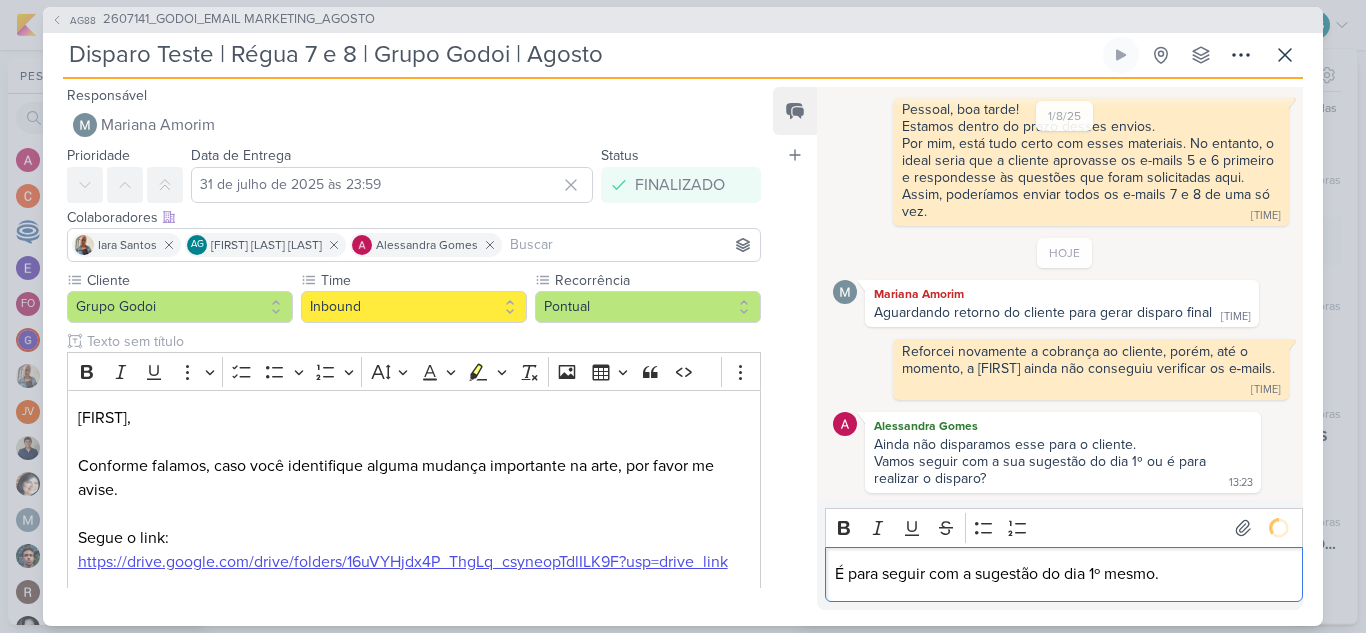 scroll, scrollTop: 938, scrollLeft: 0, axis: vertical 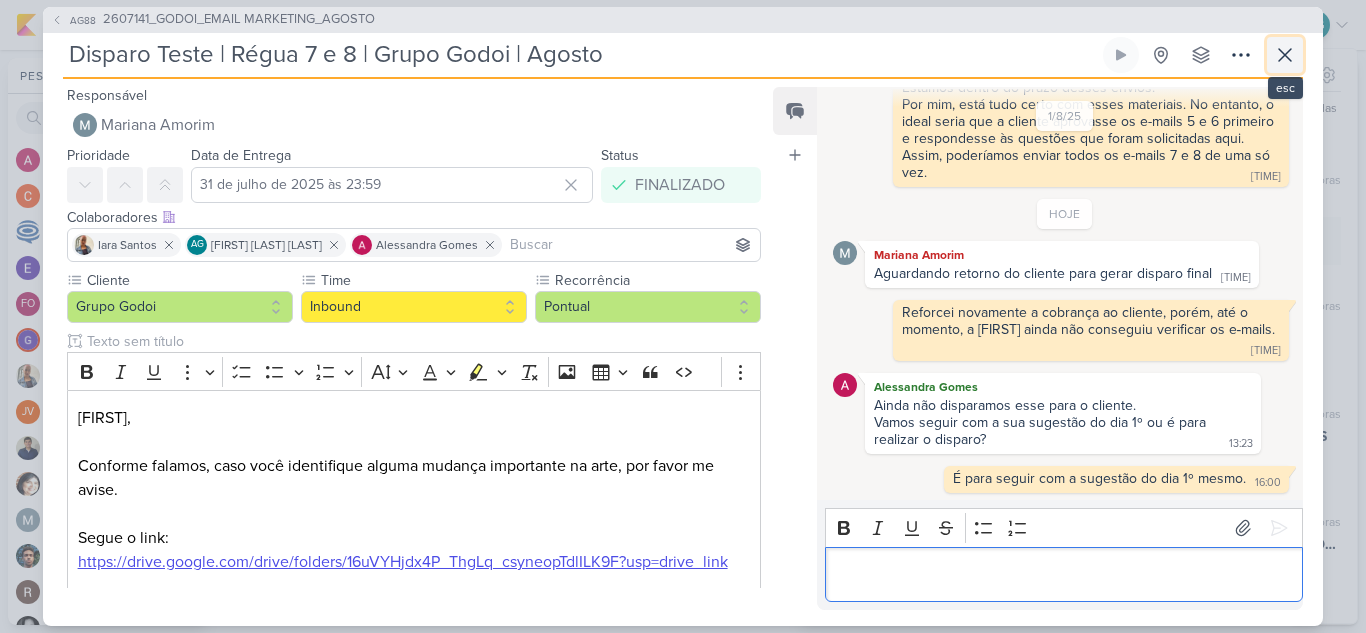click 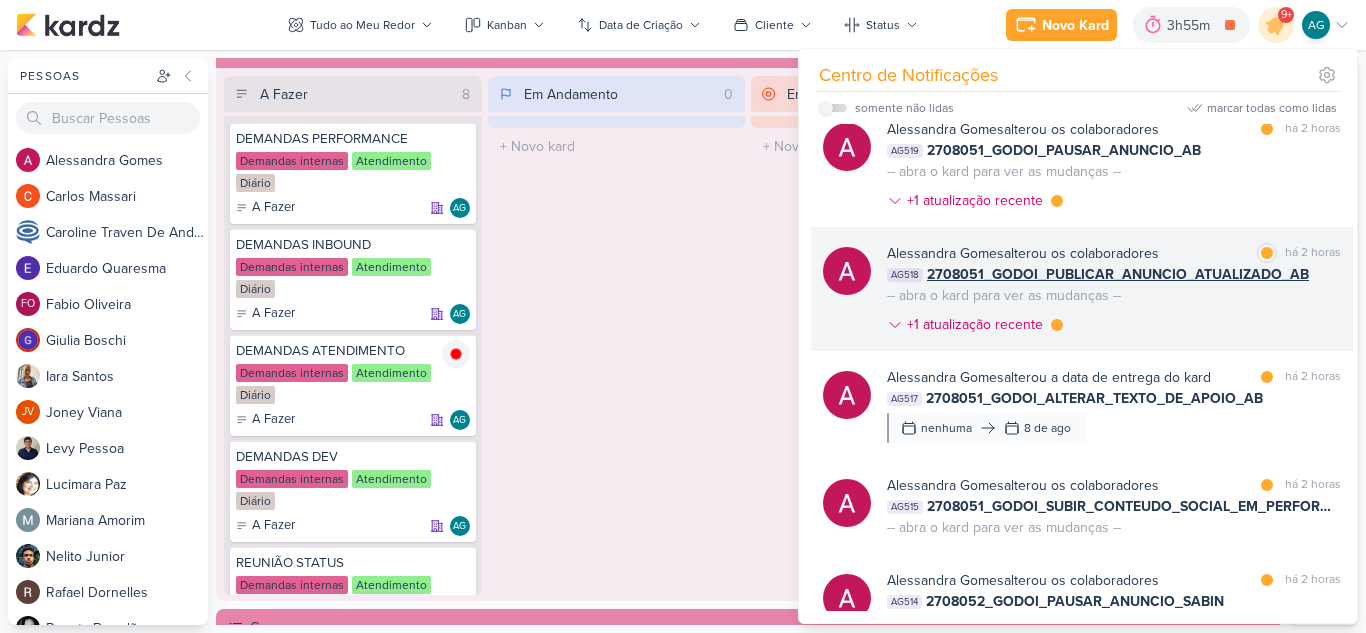 scroll, scrollTop: 2191, scrollLeft: 0, axis: vertical 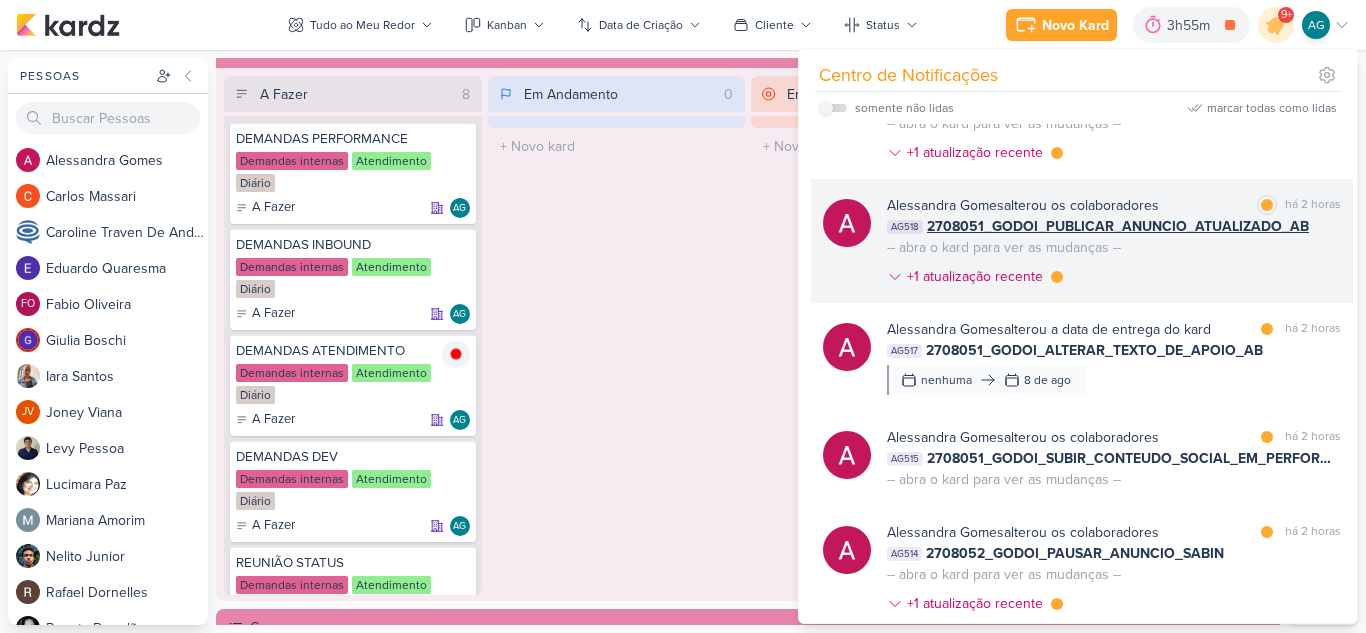 click on "Alessandra Gomes  alterou os colaboradores
marcar como lida
há 2 horas
AG518
2708051_GODOI_PUBLICAR_ANUNCIO_ATUALIZADO_AB
-- abra o kard para ver as mudanças --
+1 atualização recente" at bounding box center (1114, 245) 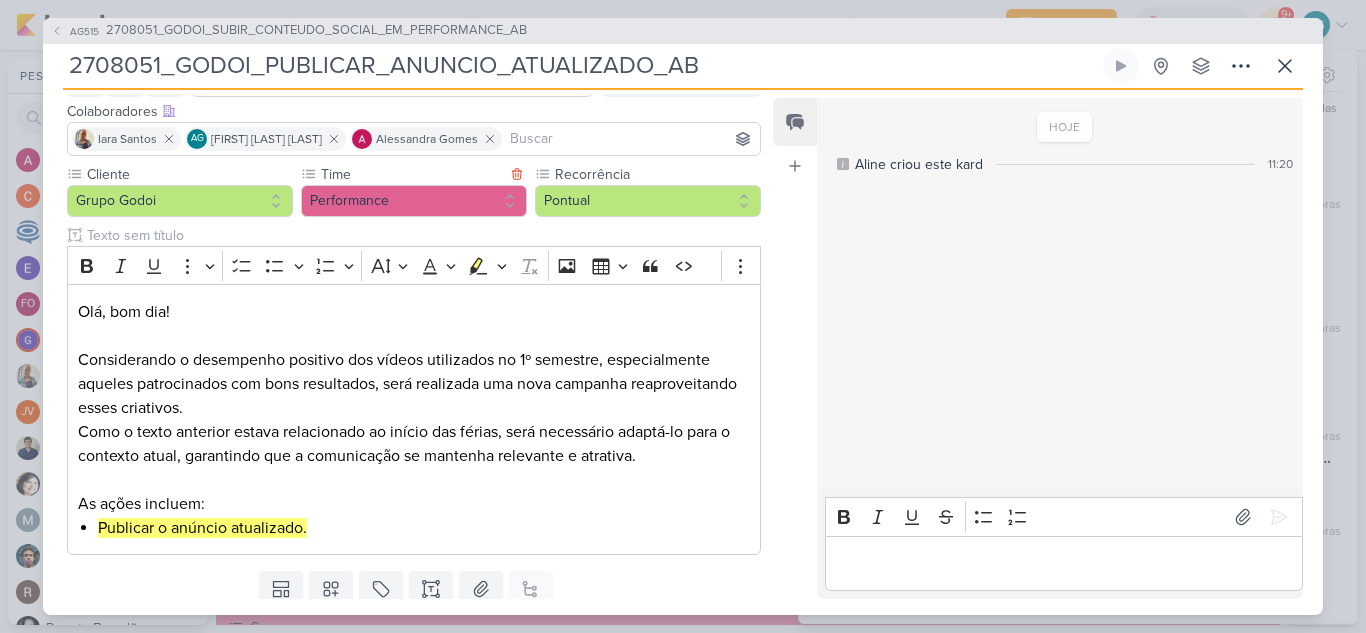 scroll, scrollTop: 0, scrollLeft: 0, axis: both 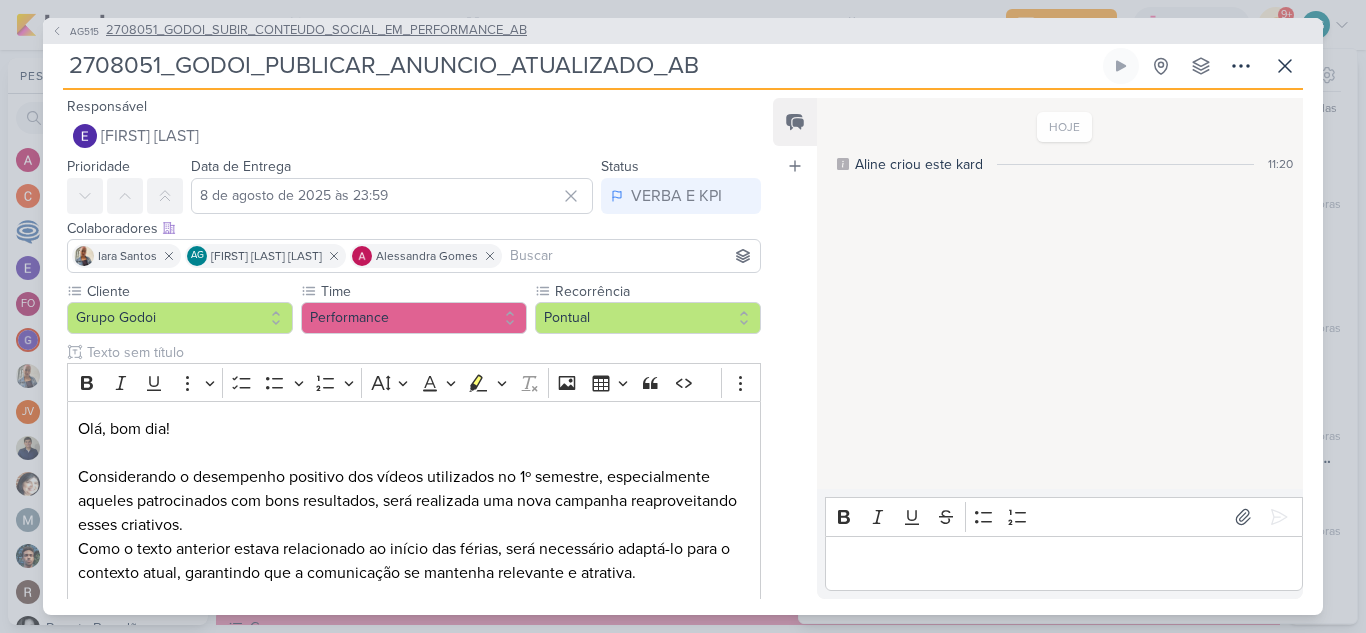 click on "2708051_GODOI_SUBIR_CONTEUDO_SOCIAL_EM_PERFORMANCE_AB" at bounding box center [316, 31] 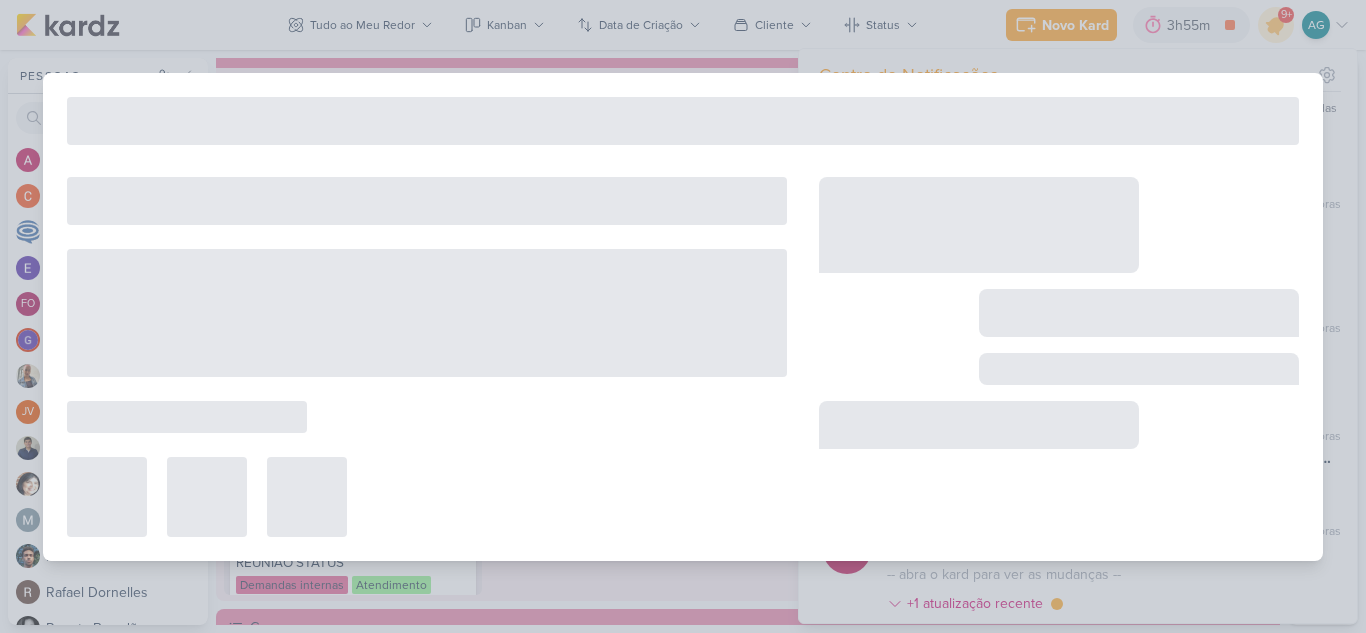 type on "2708051_GODOI_SUBIR_CONTEUDO_SOCIAL_EM_PERFORMANCE_AB" 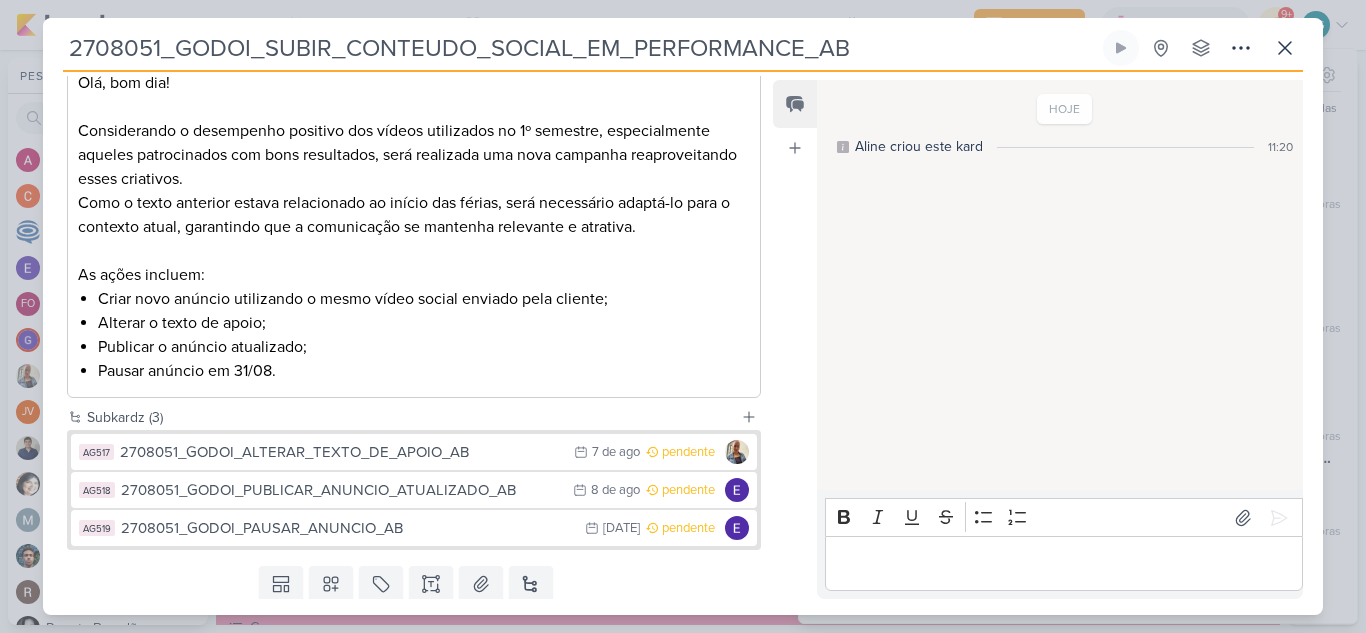 scroll, scrollTop: 390, scrollLeft: 0, axis: vertical 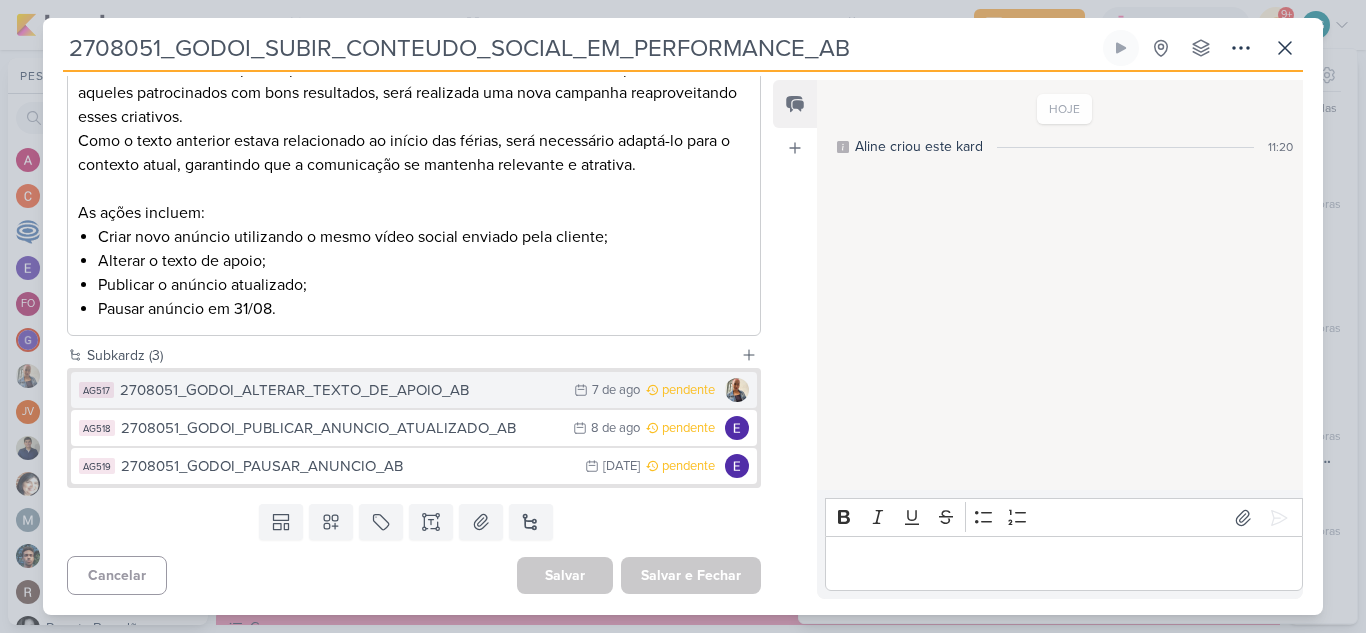 click on "2708051_GODOI_ALTERAR_TEXTO_DE_APOIO_AB" at bounding box center (342, 390) 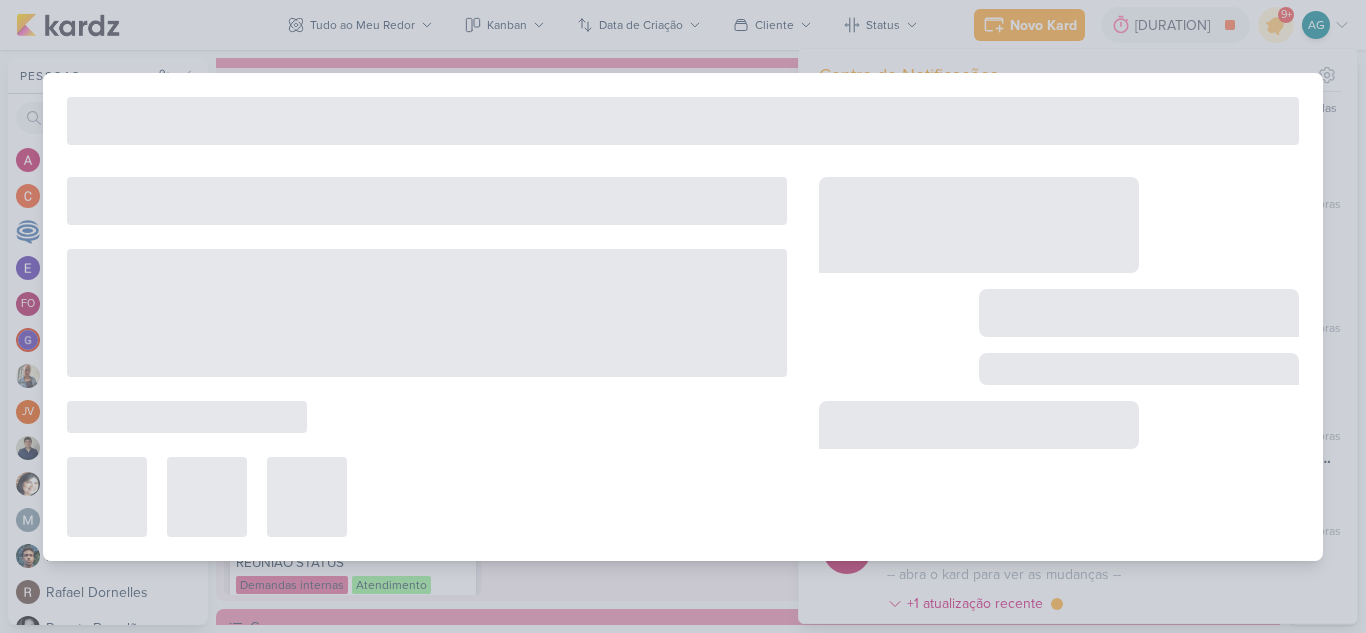 type on "2708051_GODOI_ALTERAR_TEXTO_DE_APOIO_AB" 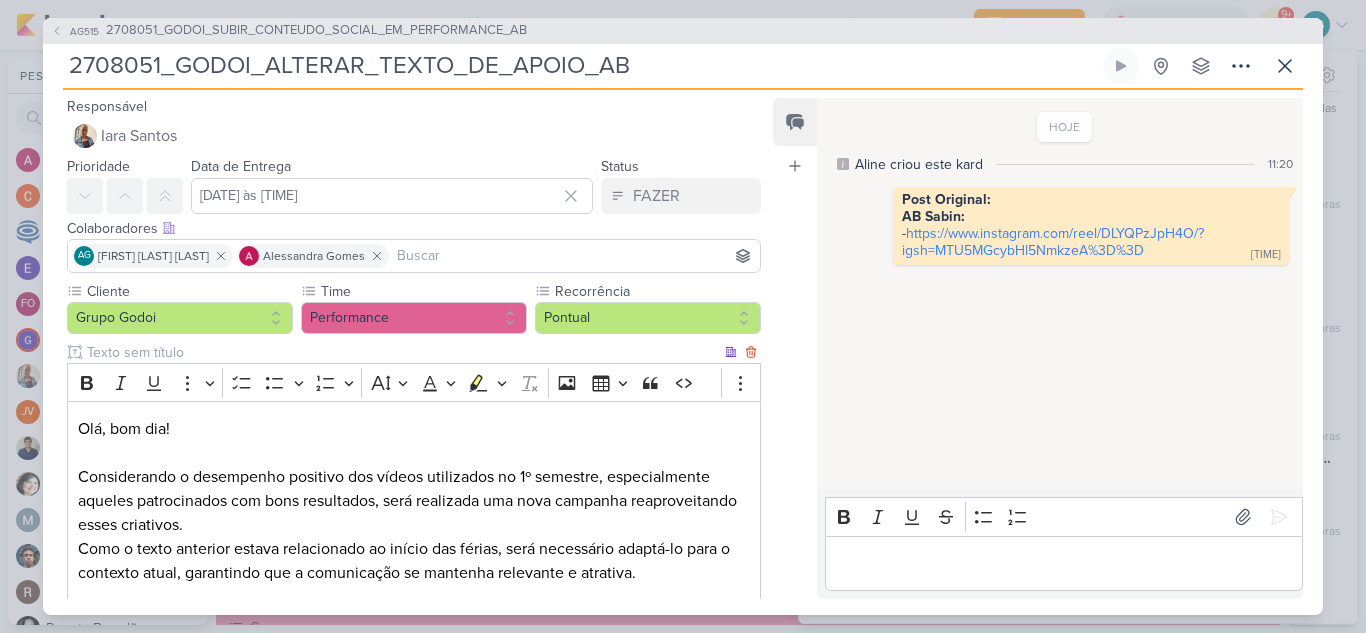 scroll, scrollTop: 184, scrollLeft: 0, axis: vertical 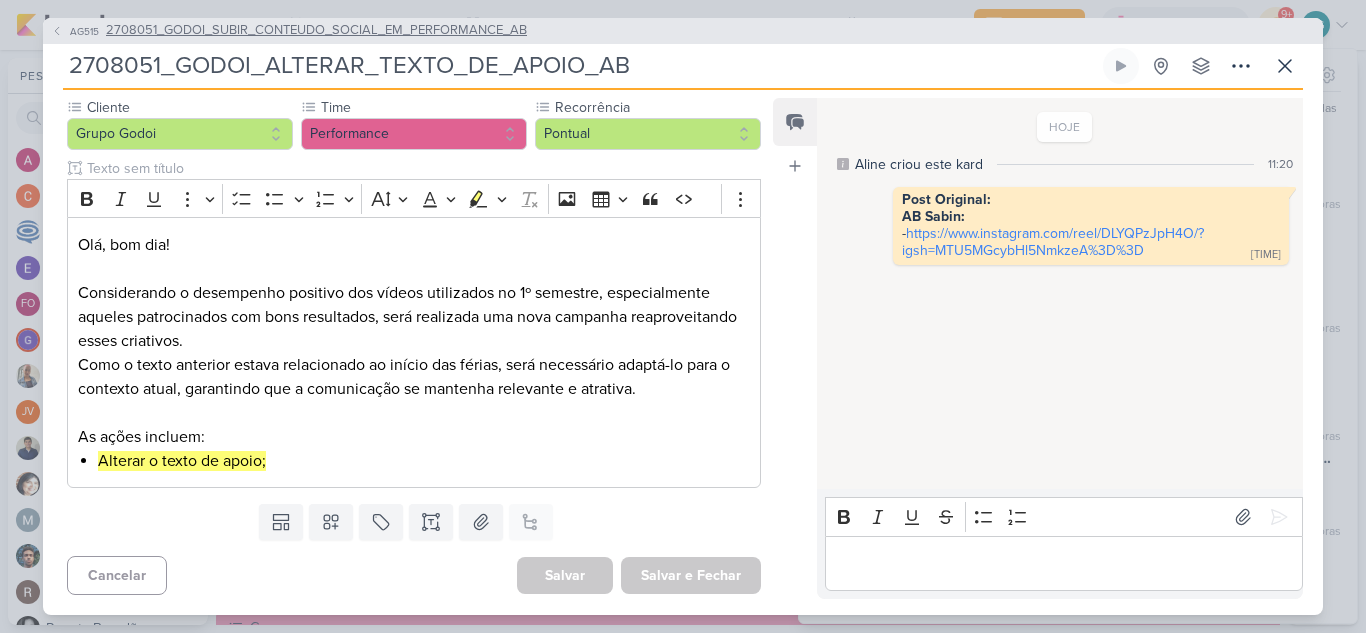 click on "2708051_GODOI_SUBIR_CONTEUDO_SOCIAL_EM_PERFORMANCE_AB" at bounding box center [316, 31] 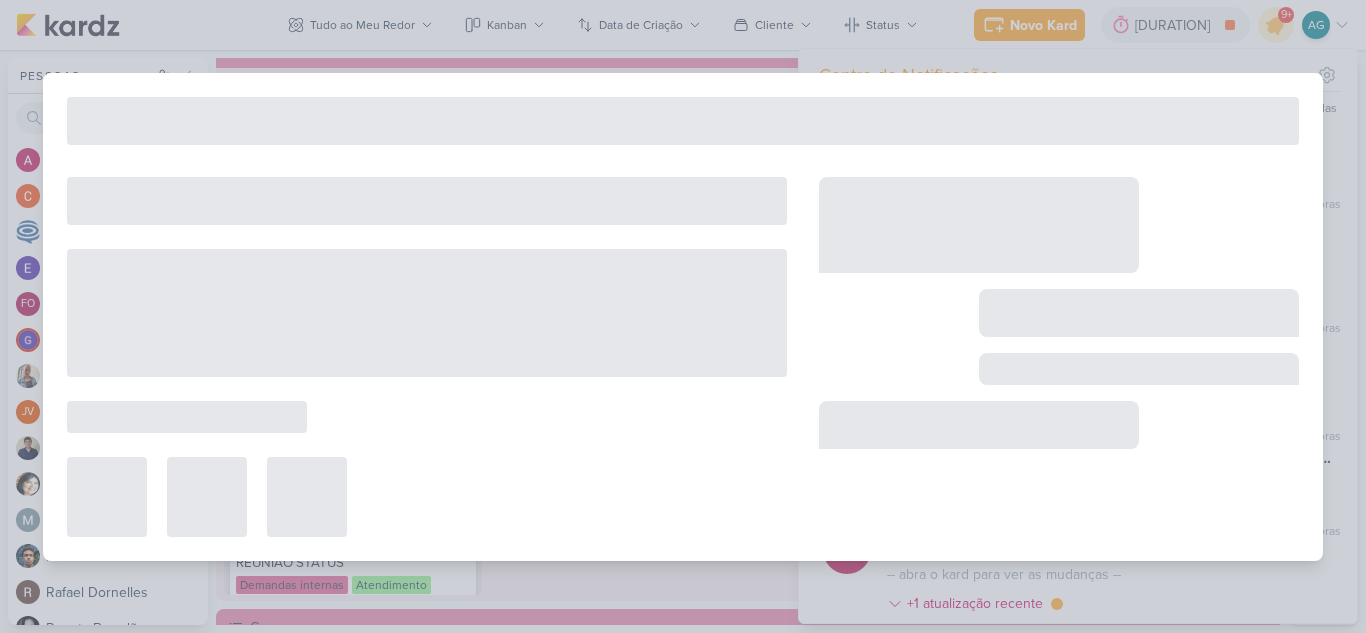 type on "2708051_GODOI_SUBIR_CONTEUDO_SOCIAL_EM_PERFORMANCE_AB" 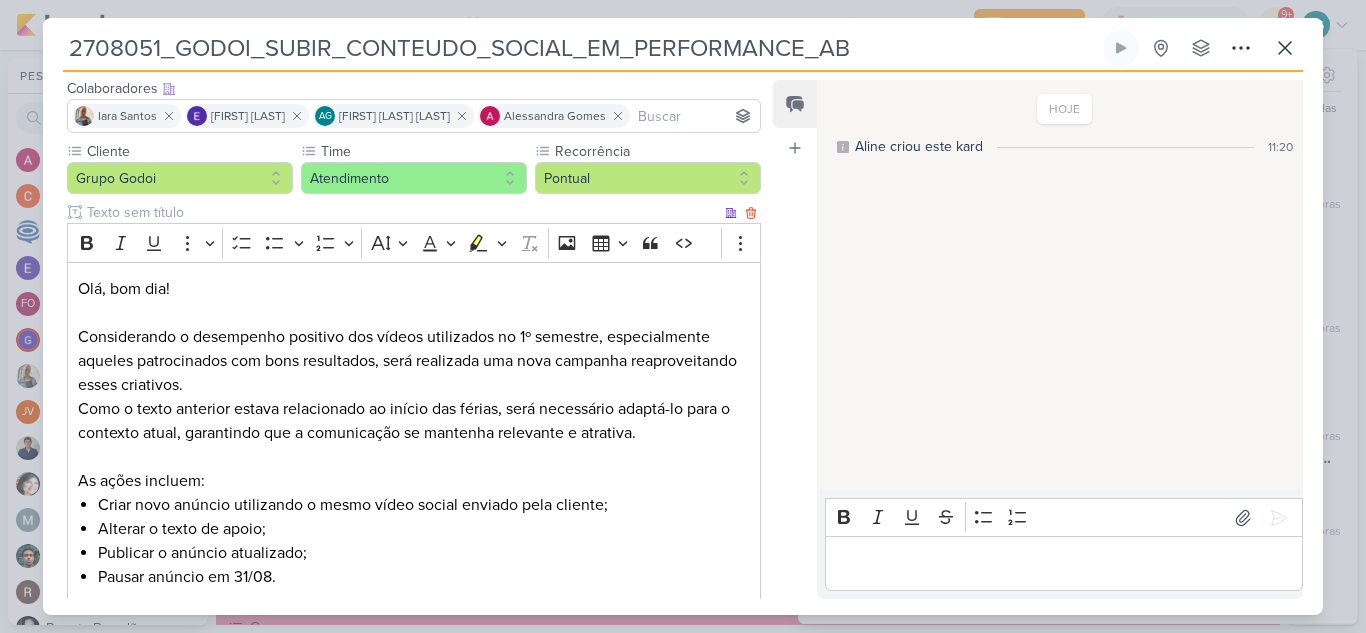 scroll, scrollTop: 300, scrollLeft: 0, axis: vertical 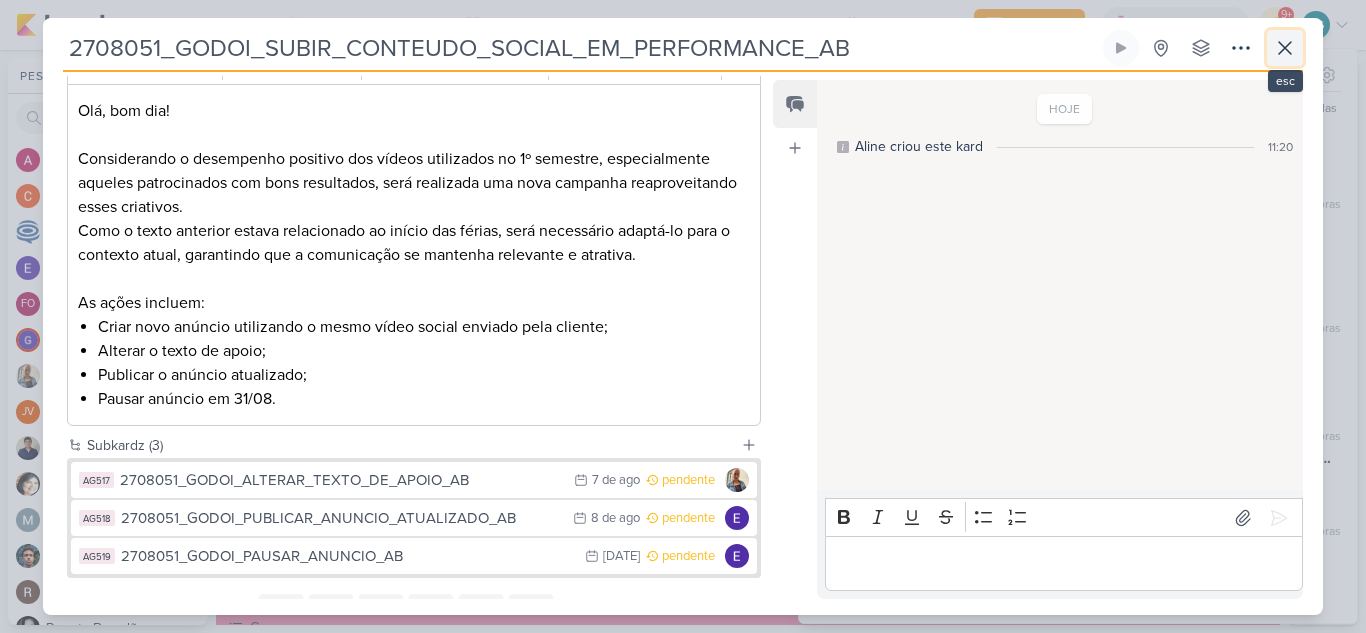 click 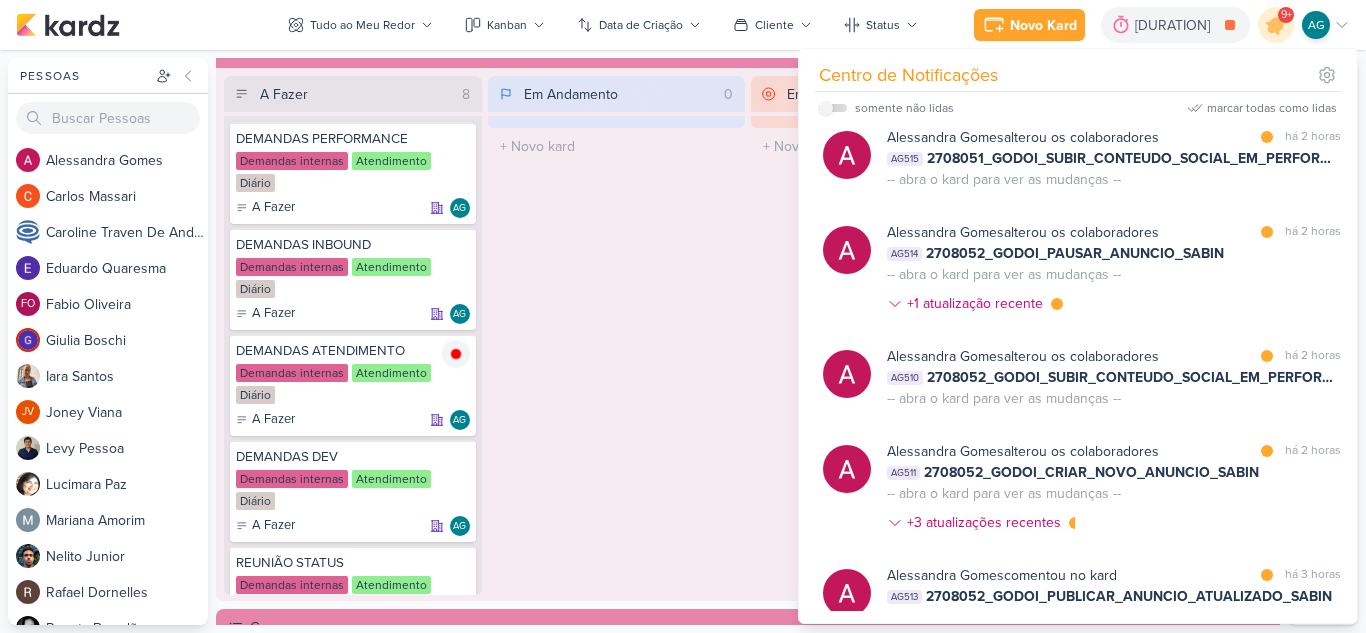scroll, scrollTop: 2591, scrollLeft: 0, axis: vertical 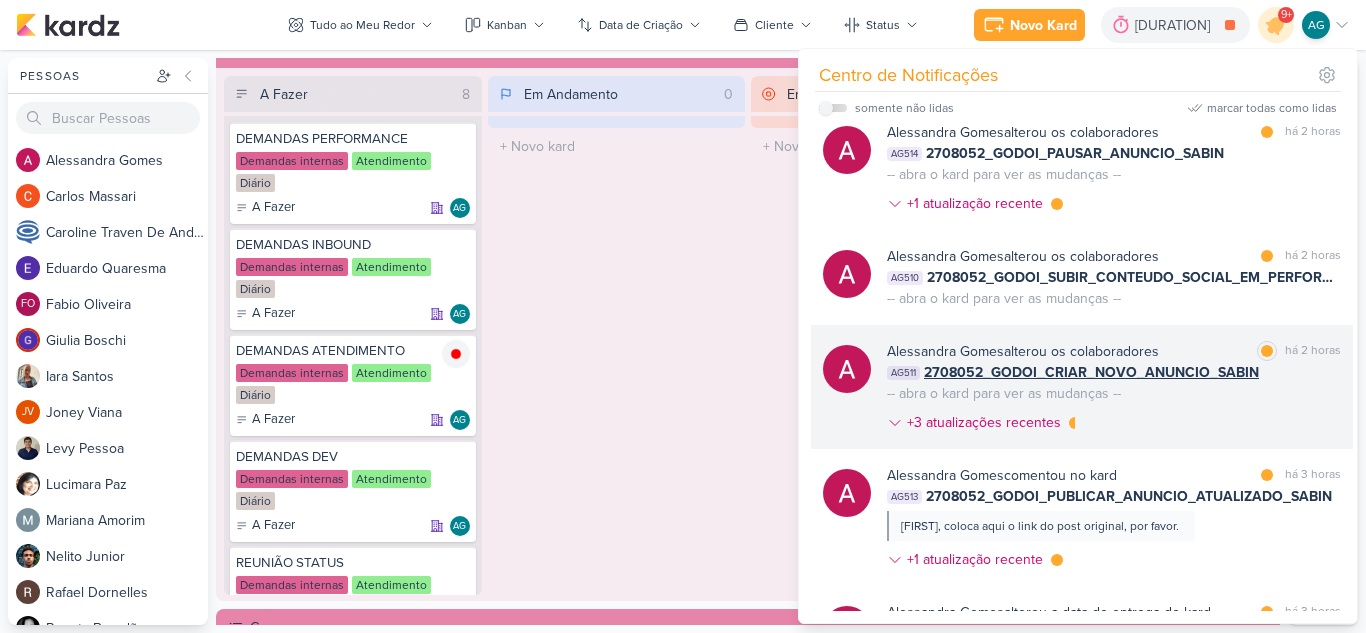 click on "Alessandra Gomes  alterou os colaboradores
marcar como lida
há 2 horas
AG511
2708052_GODOI_CRIAR_NOVO_ANUNCIO_SABIN
-- abra o kard para ver as mudanças --
+3 atualizações recentes" at bounding box center (1114, 391) 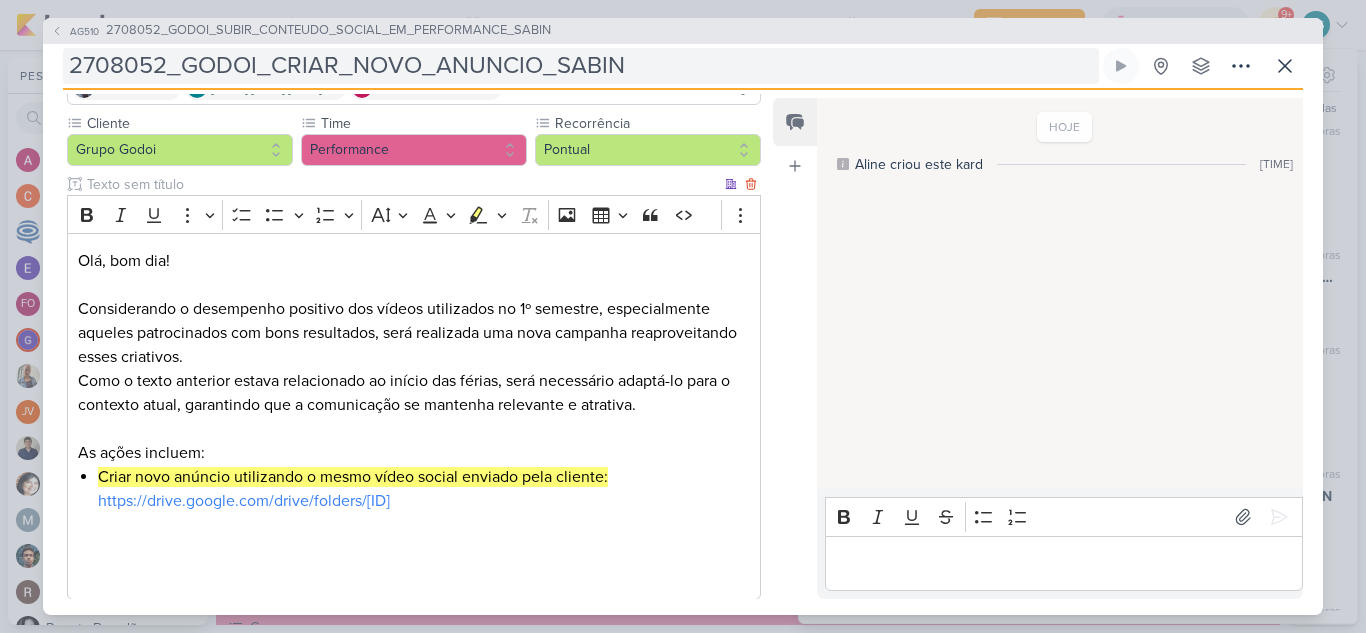 scroll, scrollTop: 0, scrollLeft: 0, axis: both 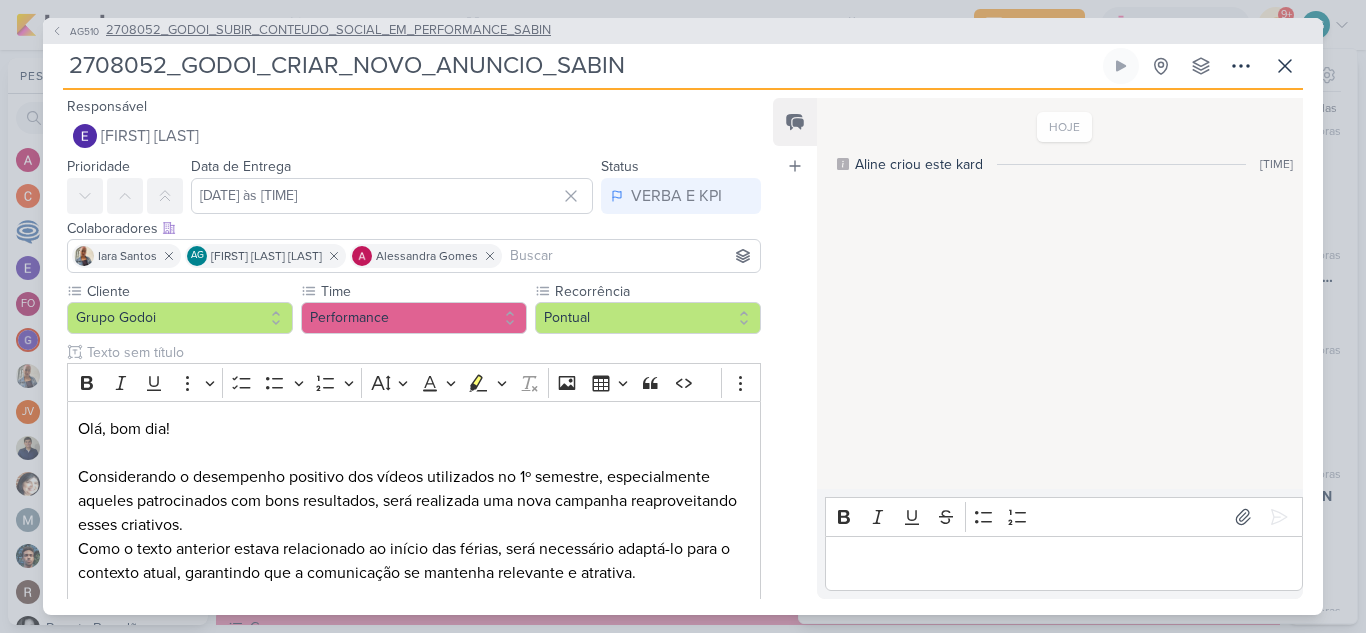 click on "2708052_GODOI_SUBIR_CONTEUDO_SOCIAL_EM_PERFORMANCE_SABIN" at bounding box center [328, 31] 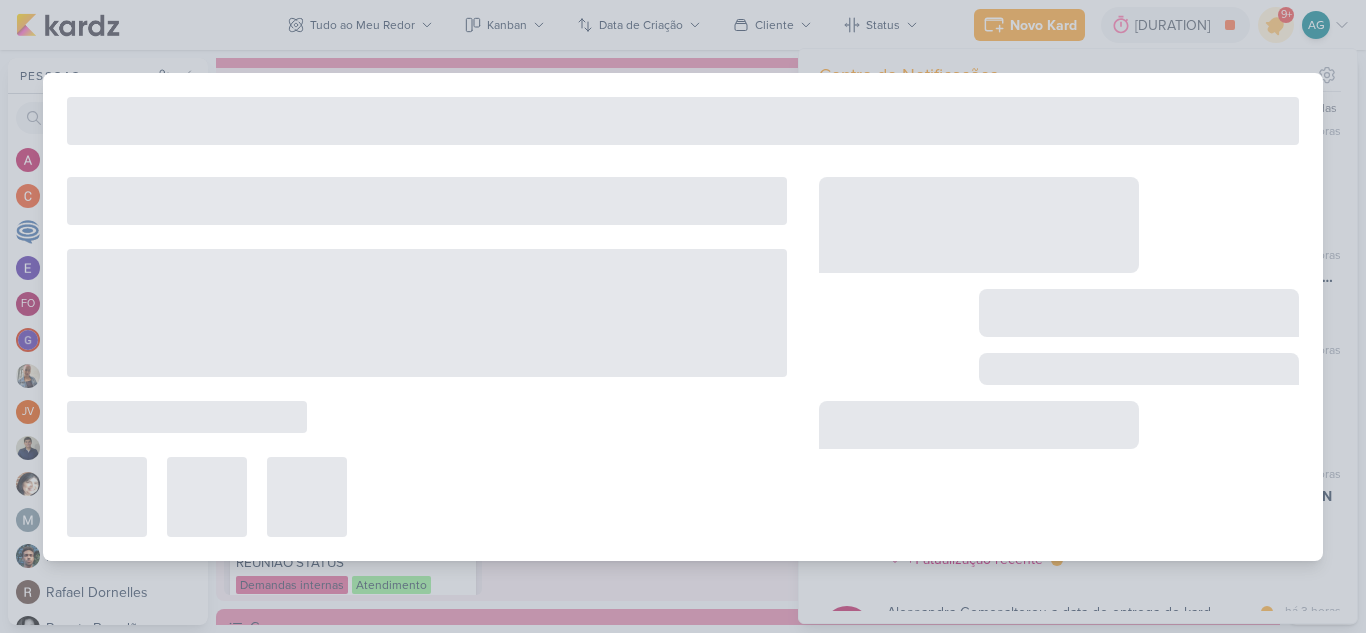 type on "2708052_GODOI_SUBIR_CONTEUDO_SOCIAL_EM_PERFORMANCE_SABIN" 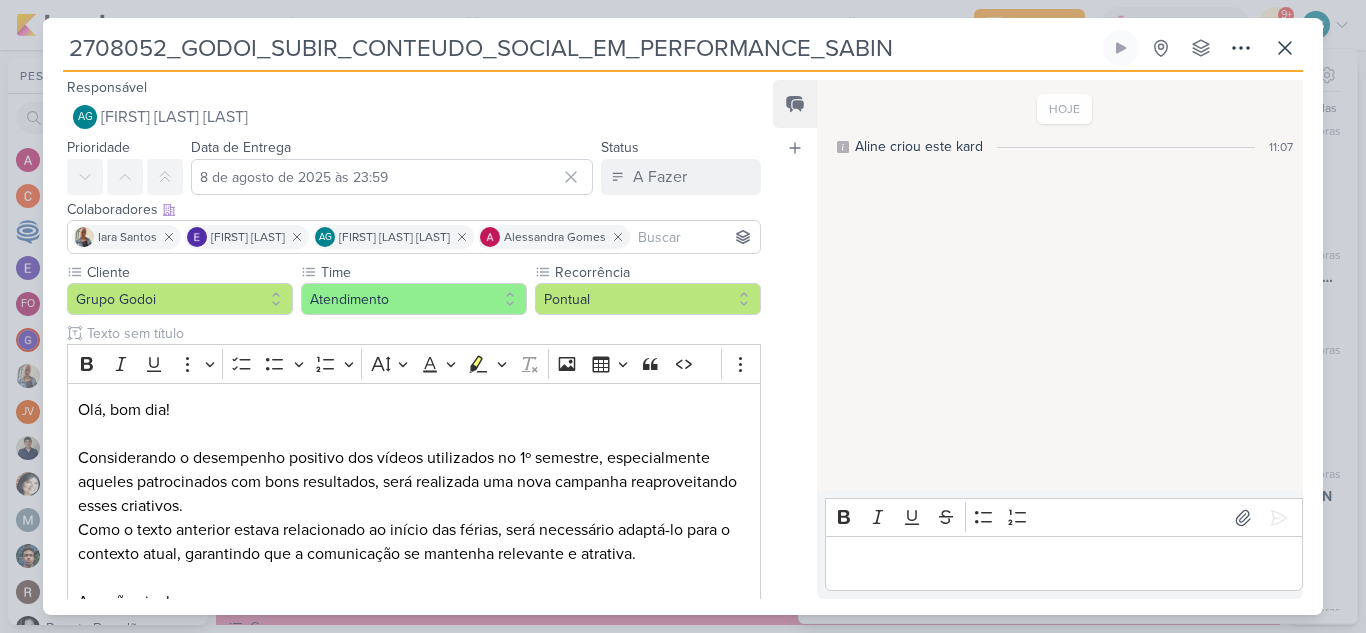scroll, scrollTop: 0, scrollLeft: 0, axis: both 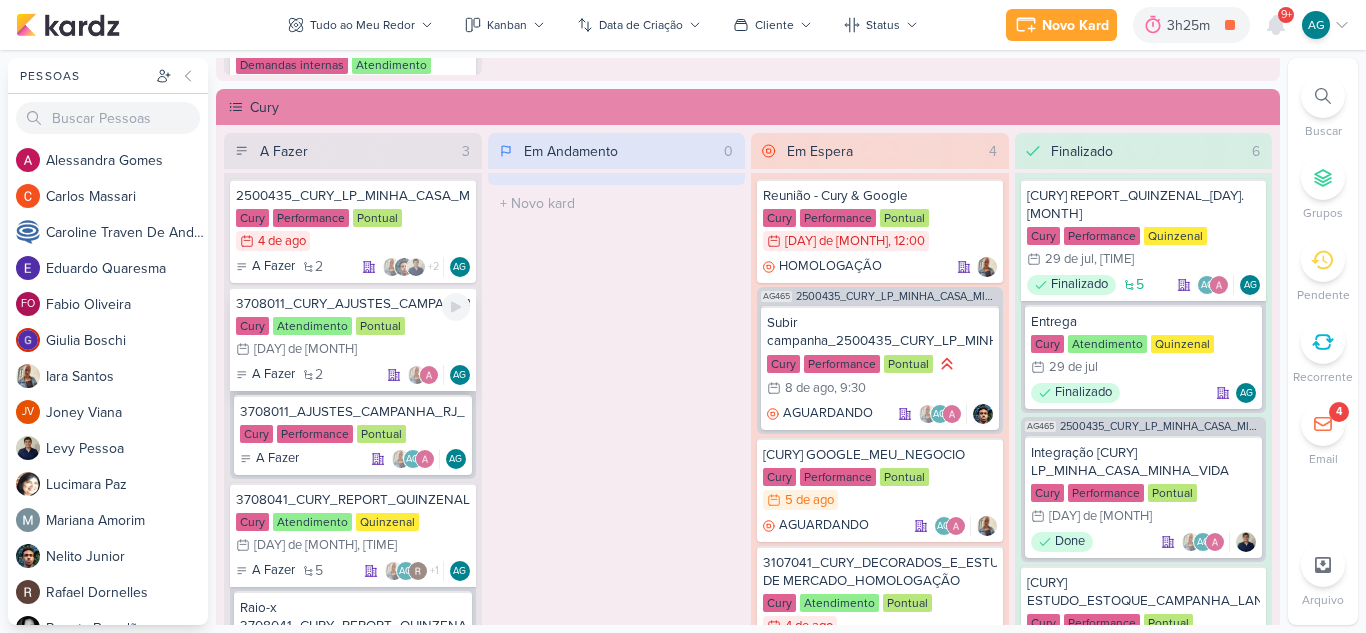 click on "3708011_CURY_AJUSTES_CAMPANHAS_RJ_AGOSTO" at bounding box center (353, 304) 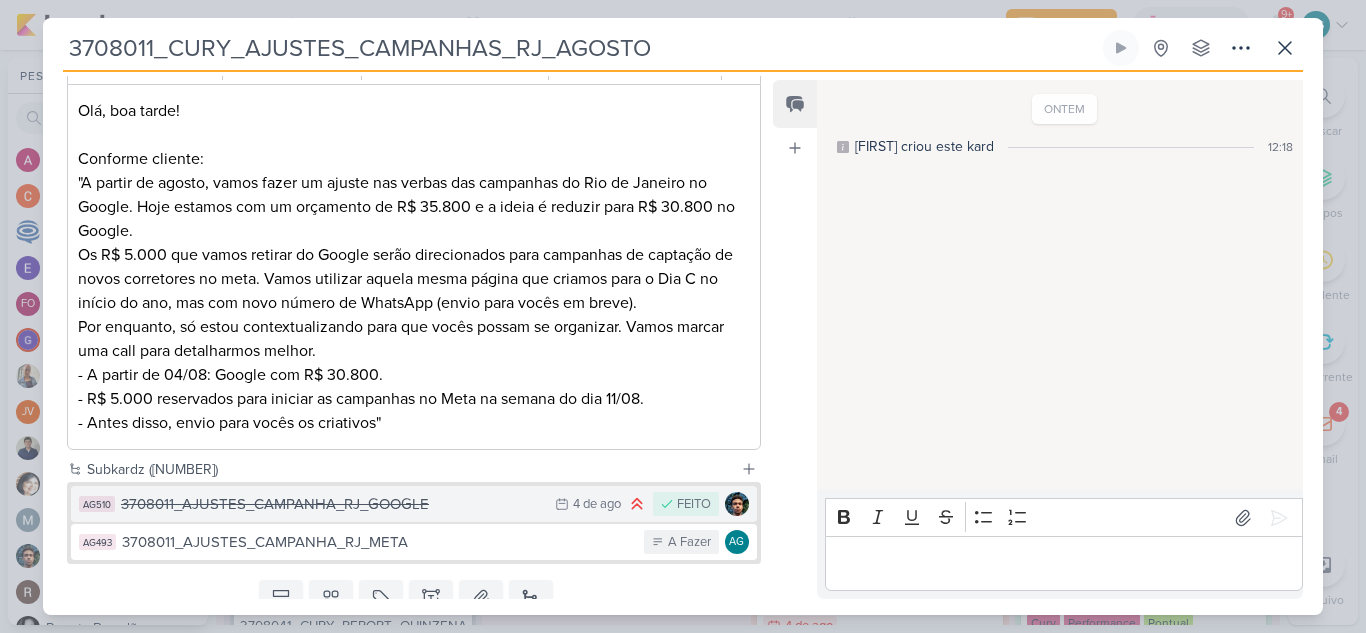scroll, scrollTop: 376, scrollLeft: 0, axis: vertical 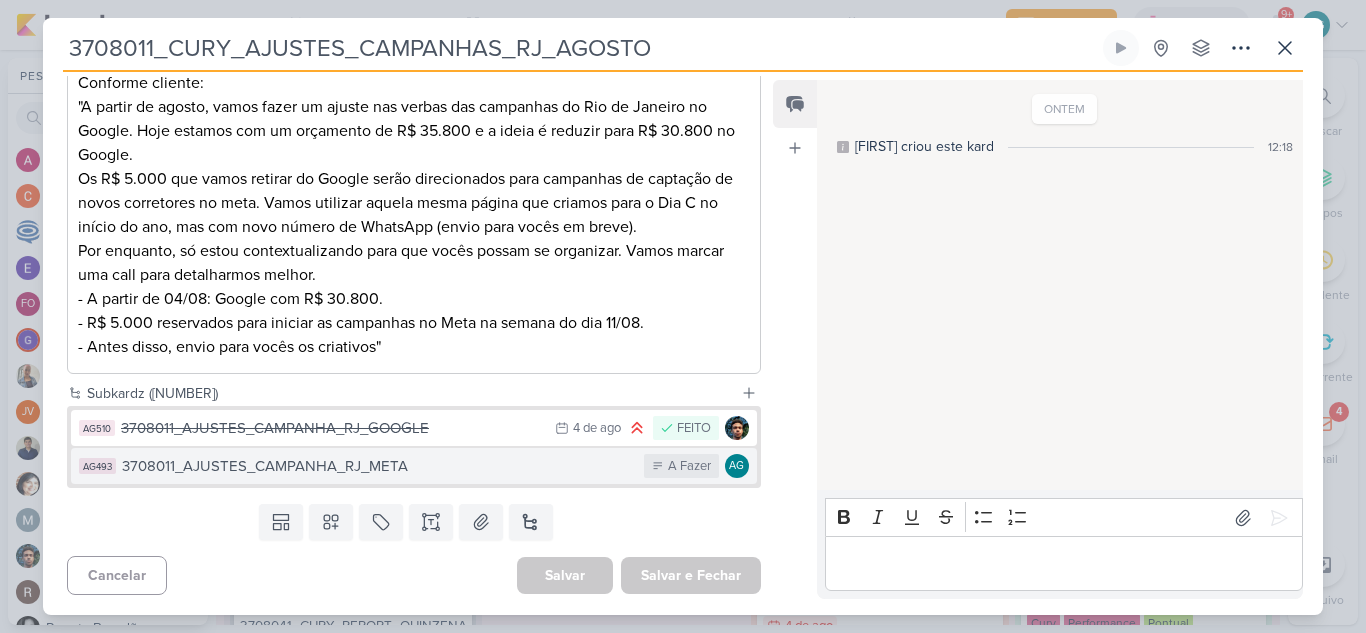click on "3708011_AJUSTES_CAMPANHA_RJ_META" at bounding box center [378, 466] 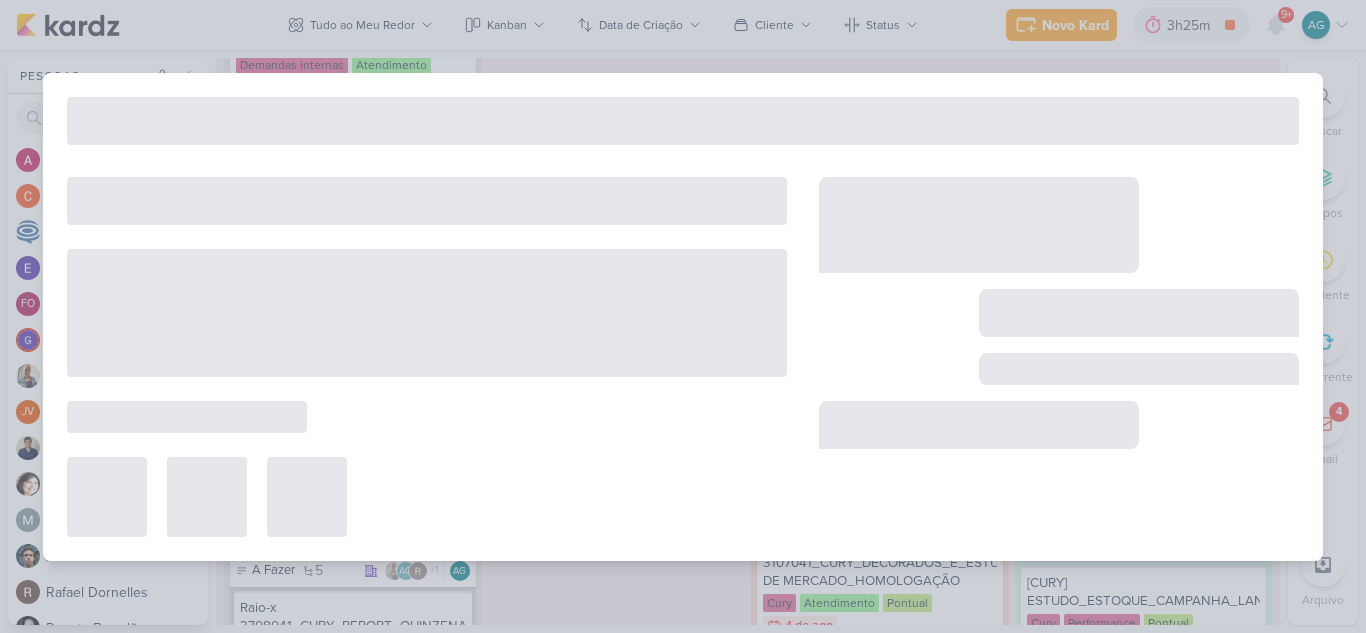 type on "3708011_AJUSTES_CAMPANHA_RJ_META" 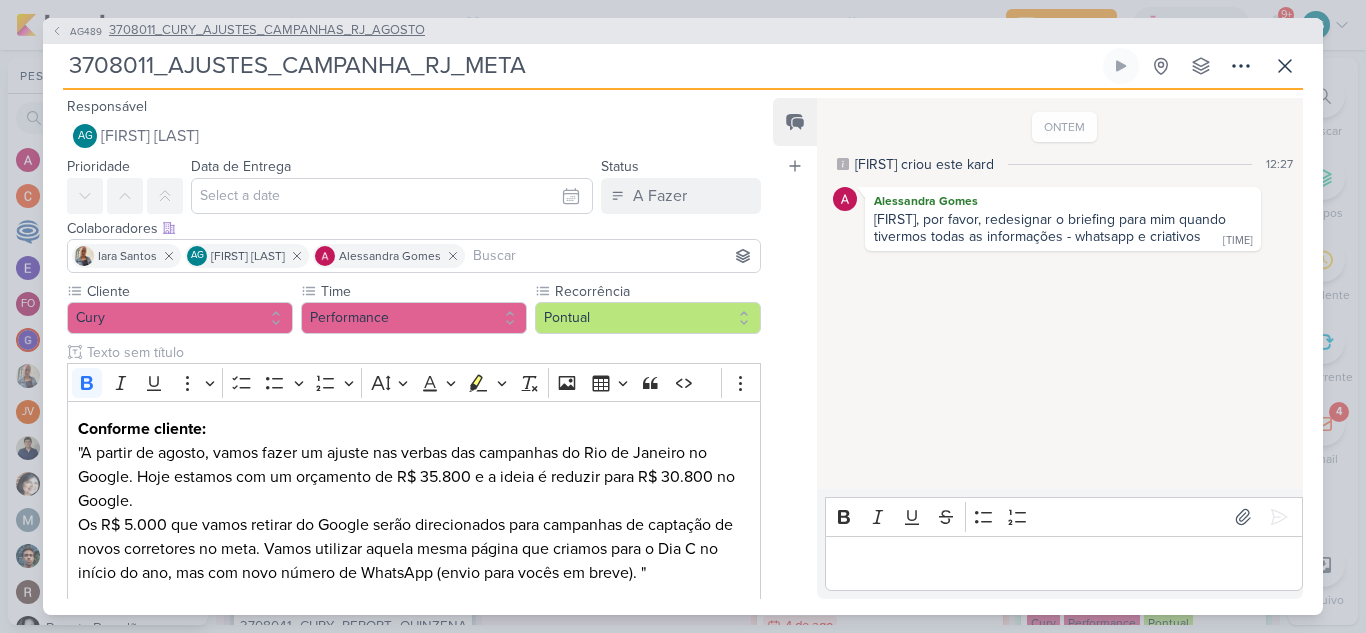 click on "3708011_CURY_AJUSTES_CAMPANHAS_RJ_AGOSTO" at bounding box center (267, 31) 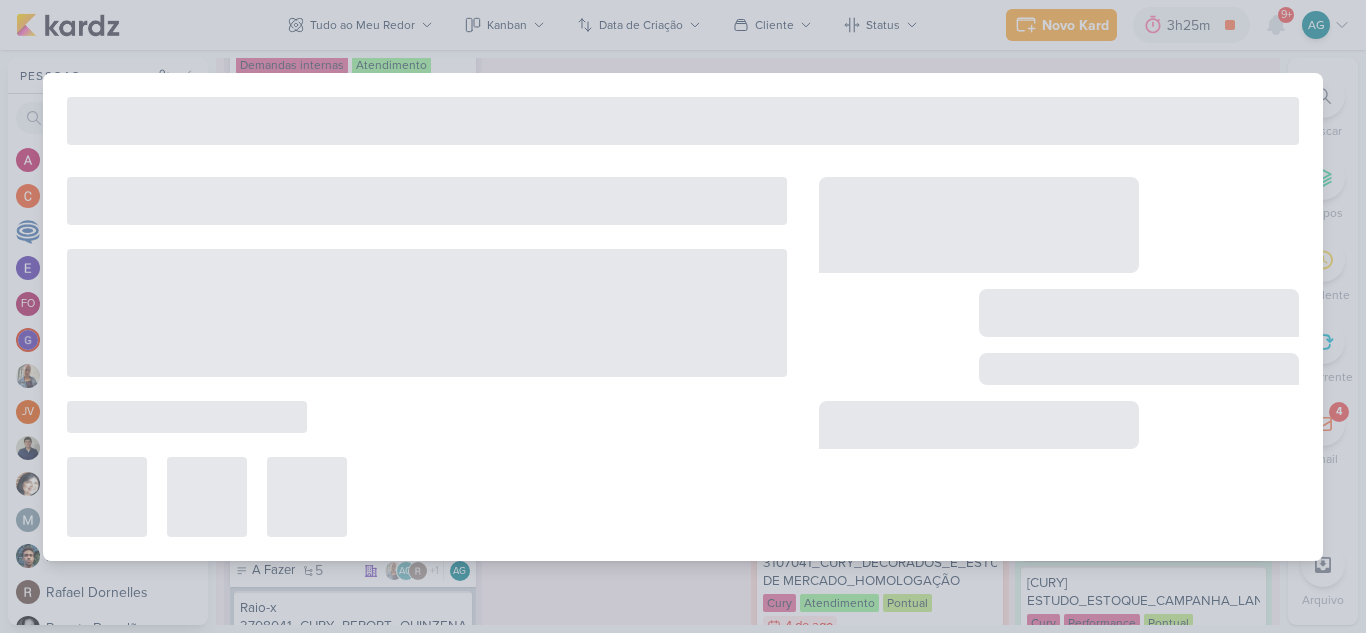 type on "3708011_CURY_AJUSTES_CAMPANHAS_RJ_AGOSTO" 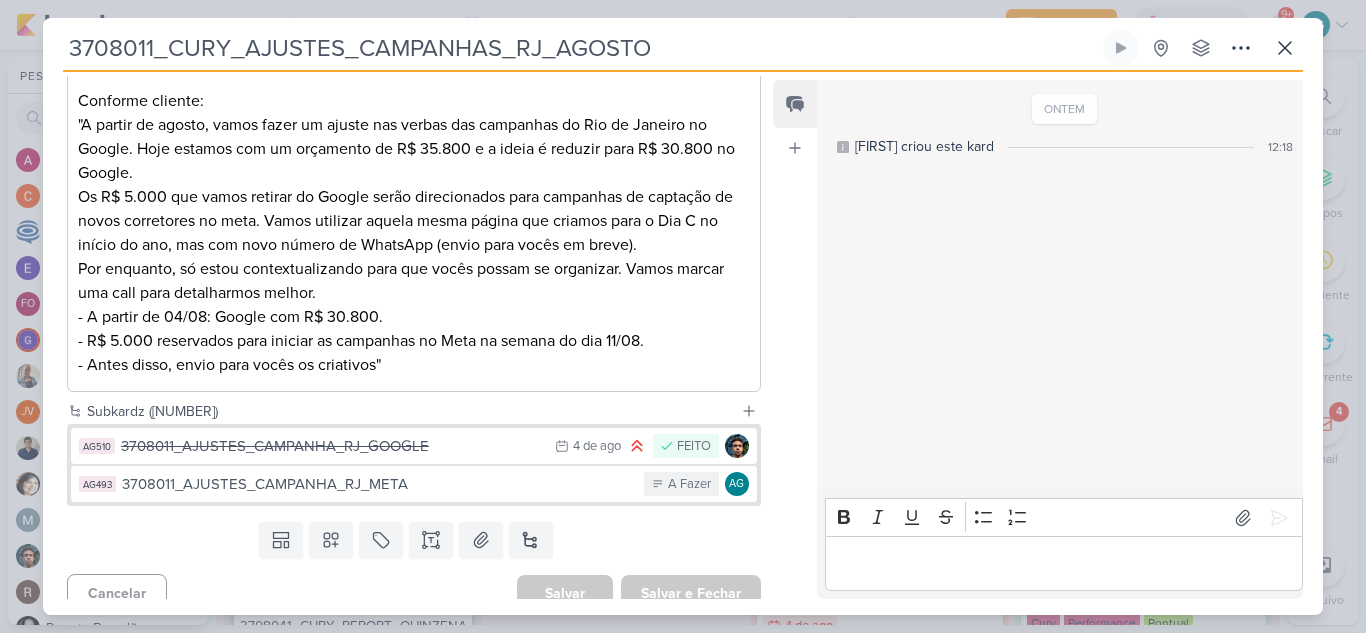 scroll, scrollTop: 376, scrollLeft: 0, axis: vertical 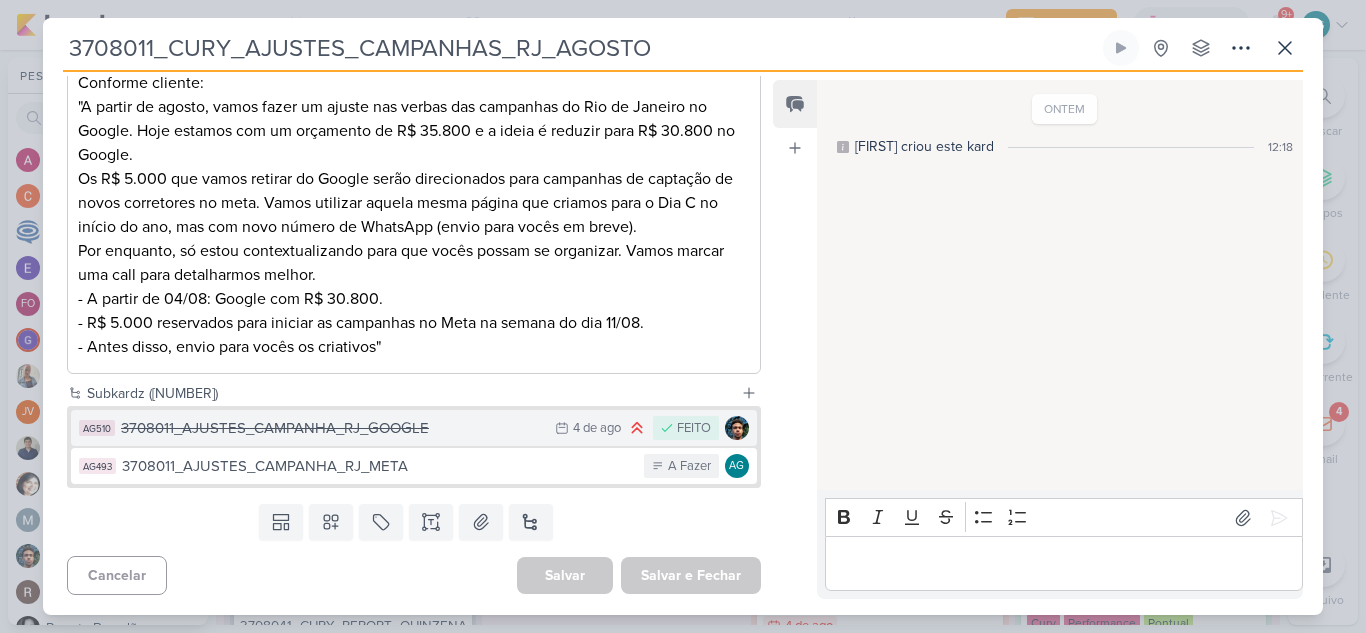 click on "3708011_AJUSTES_CAMPANHA_RJ_GOOGLE" at bounding box center (333, 428) 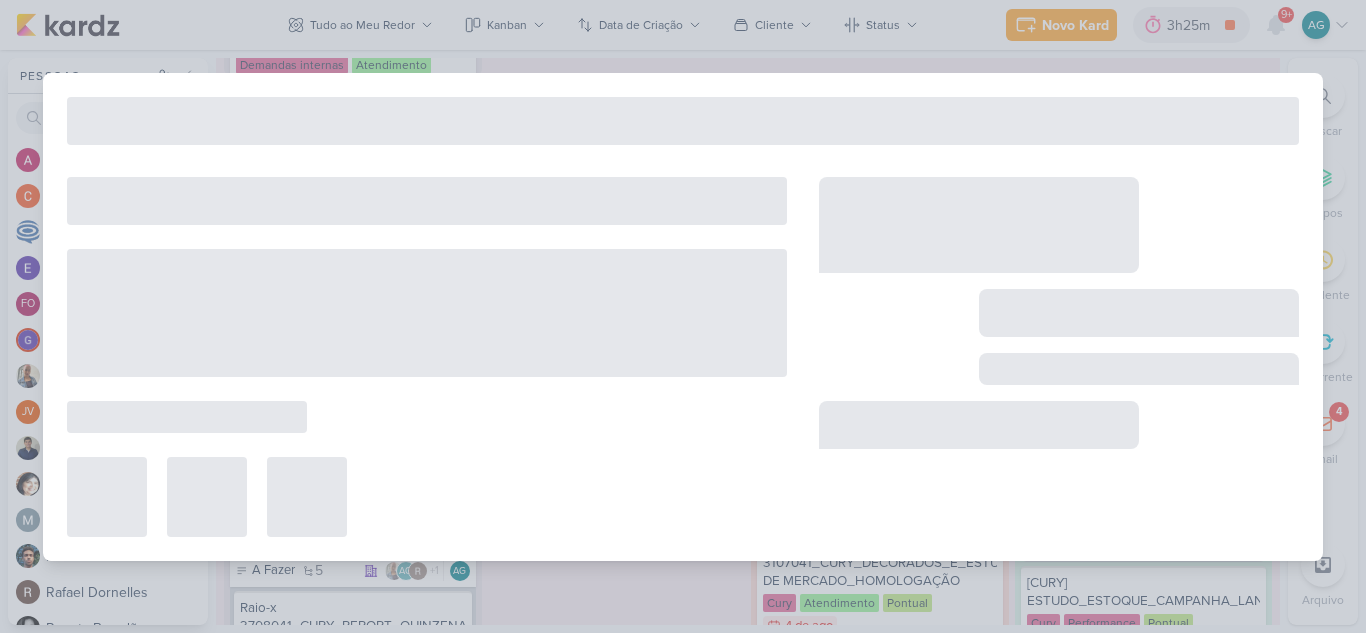 type on "3708011_AJUSTES_CAMPANHA_RJ_GOOGLE" 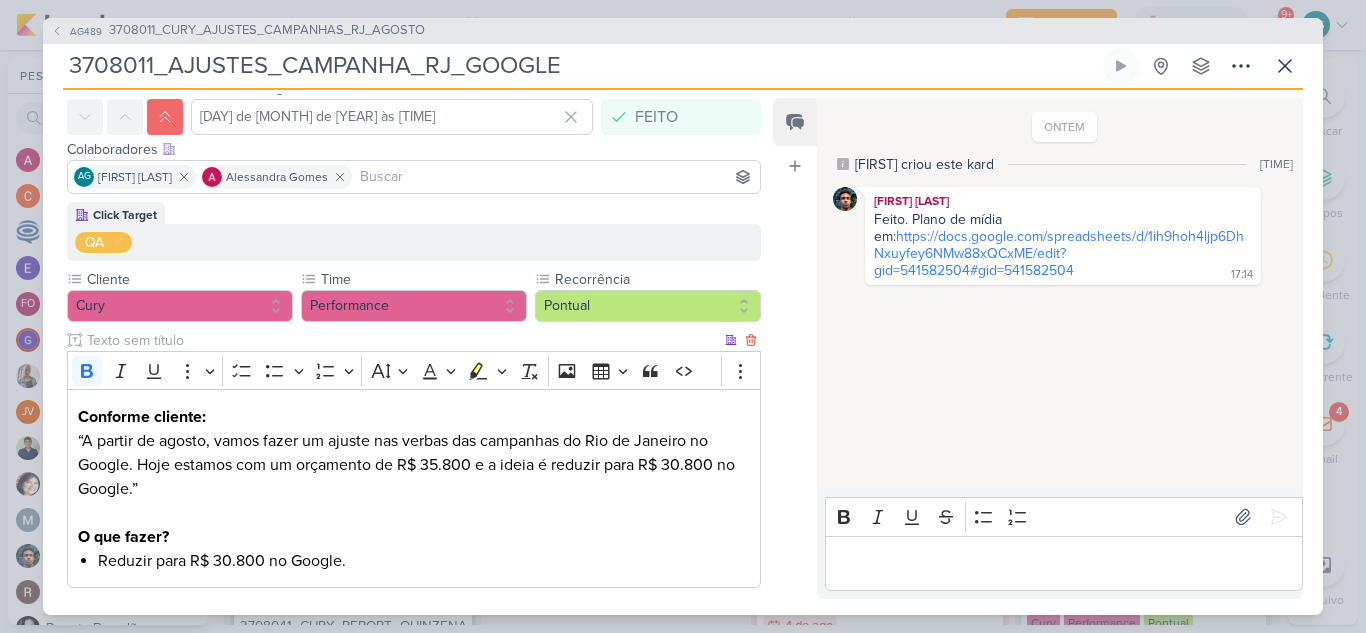 scroll, scrollTop: 179, scrollLeft: 0, axis: vertical 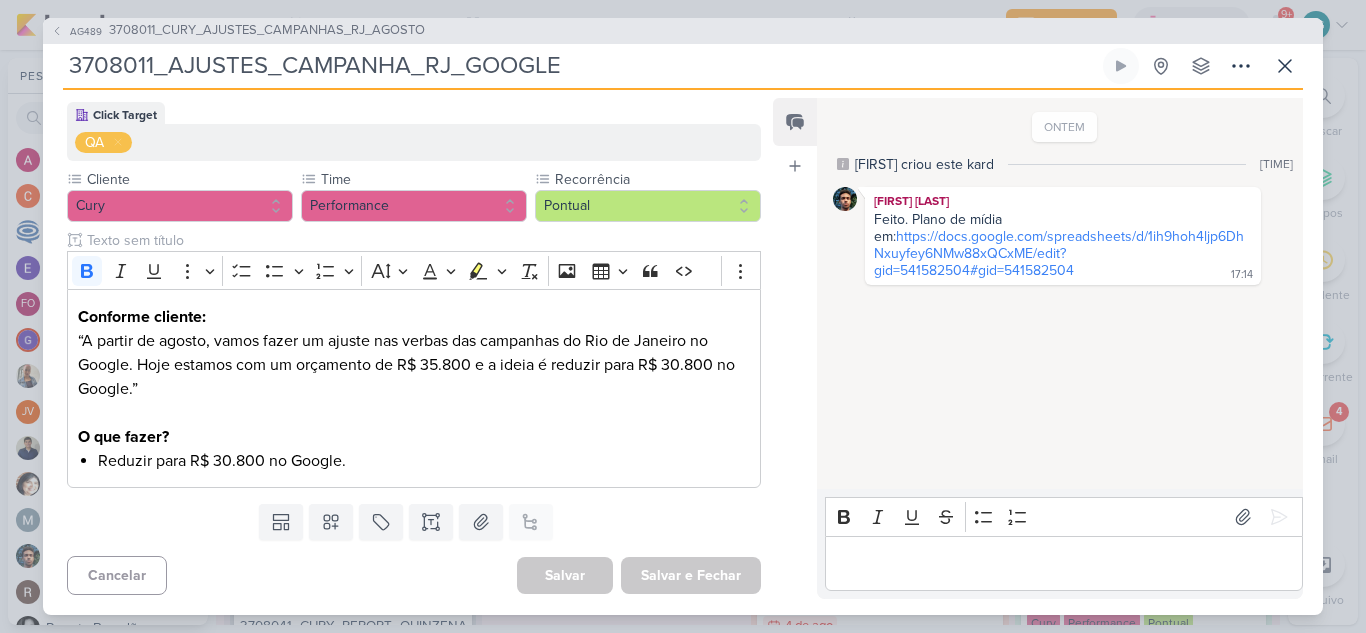drag, startPoint x: 151, startPoint y: 65, endPoint x: 67, endPoint y: 70, distance: 84.14868 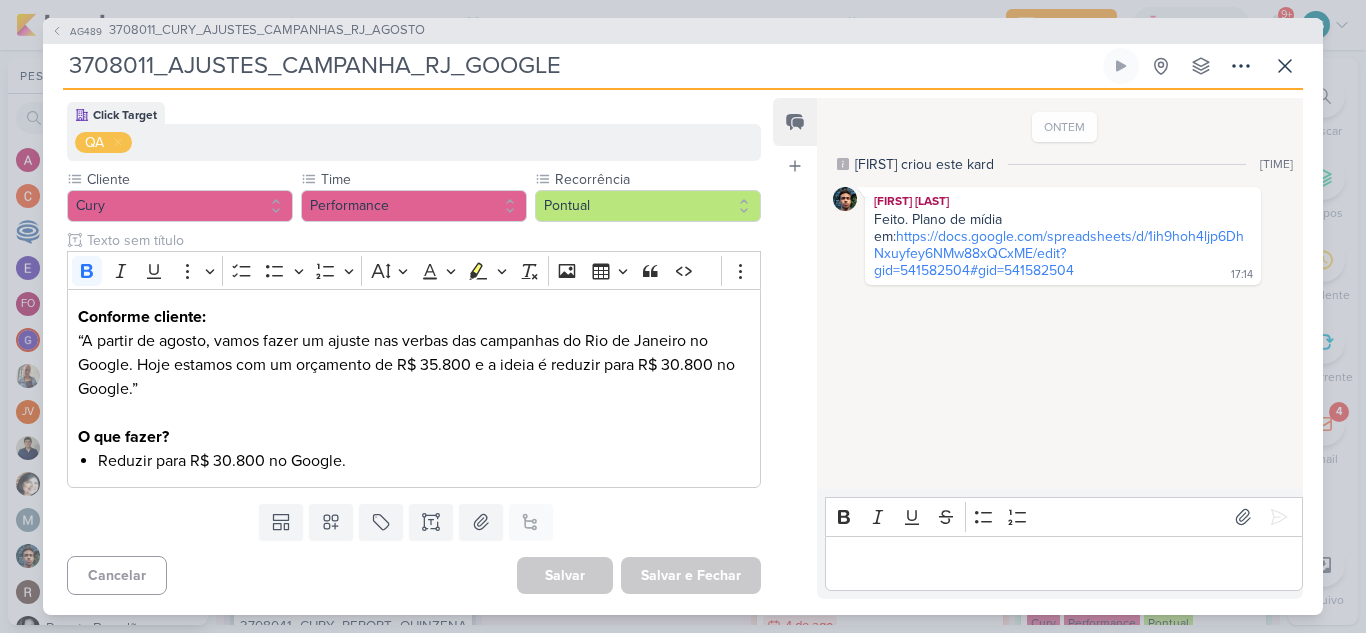 click on "3708011_AJUSTES_CAMPANHA_RJ_GOOGLE" at bounding box center (581, 66) 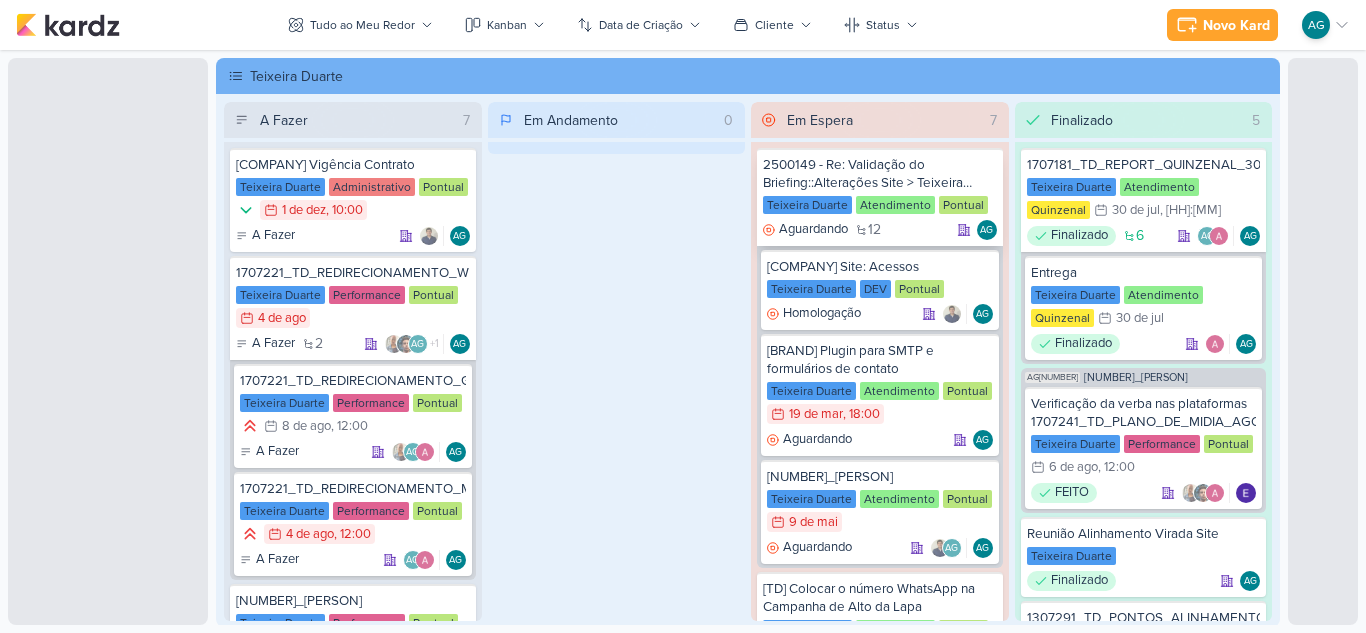 scroll, scrollTop: 0, scrollLeft: 0, axis: both 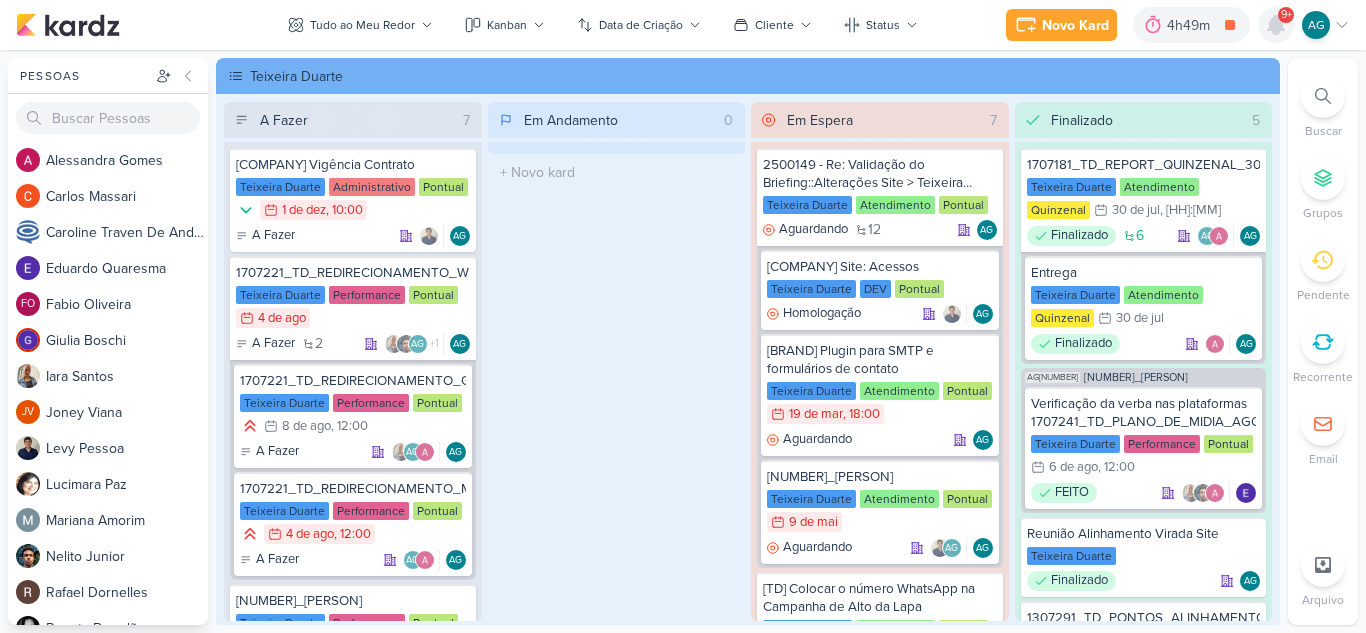 click 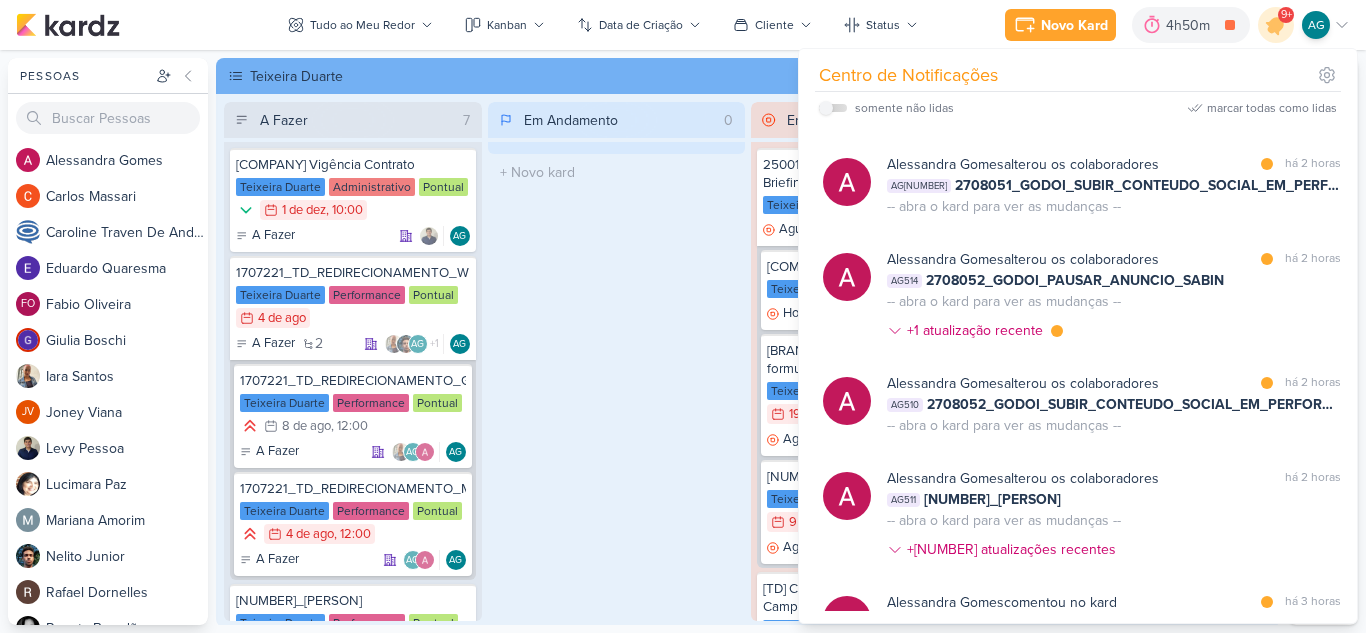 scroll, scrollTop: 2537, scrollLeft: 0, axis: vertical 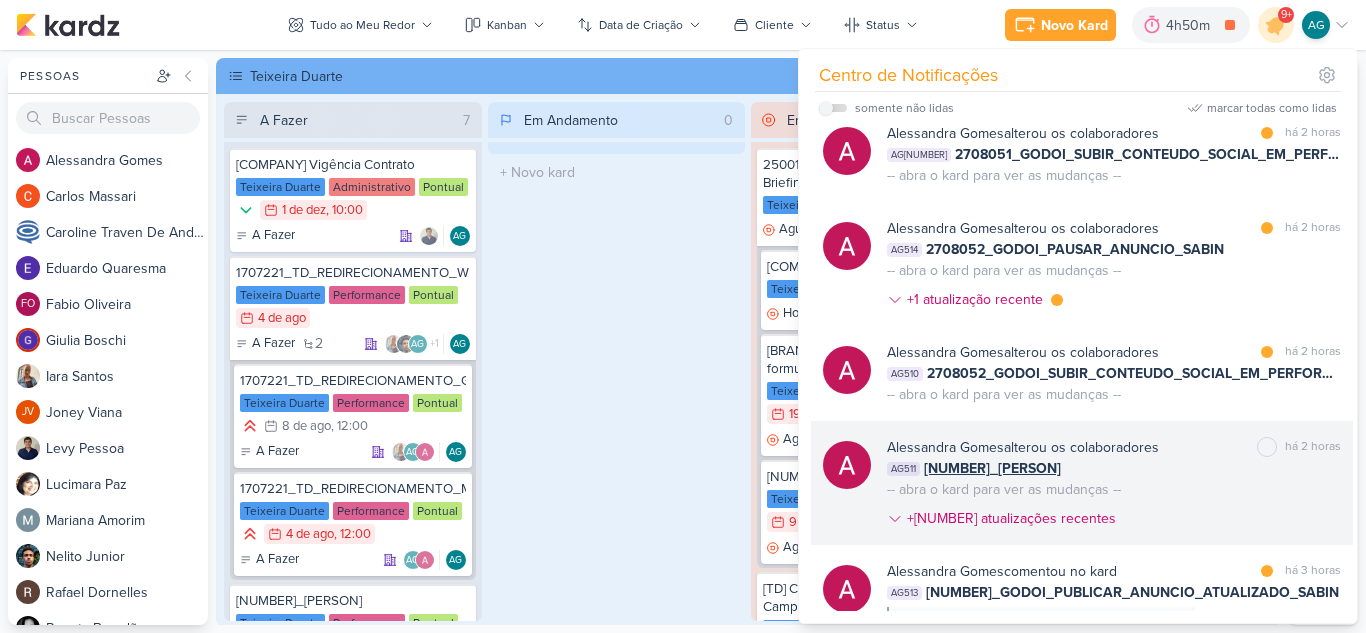 click on "2708052_GODOI_CRIAR_NOVO_ANUNCIO_SABIN" at bounding box center (992, 468) 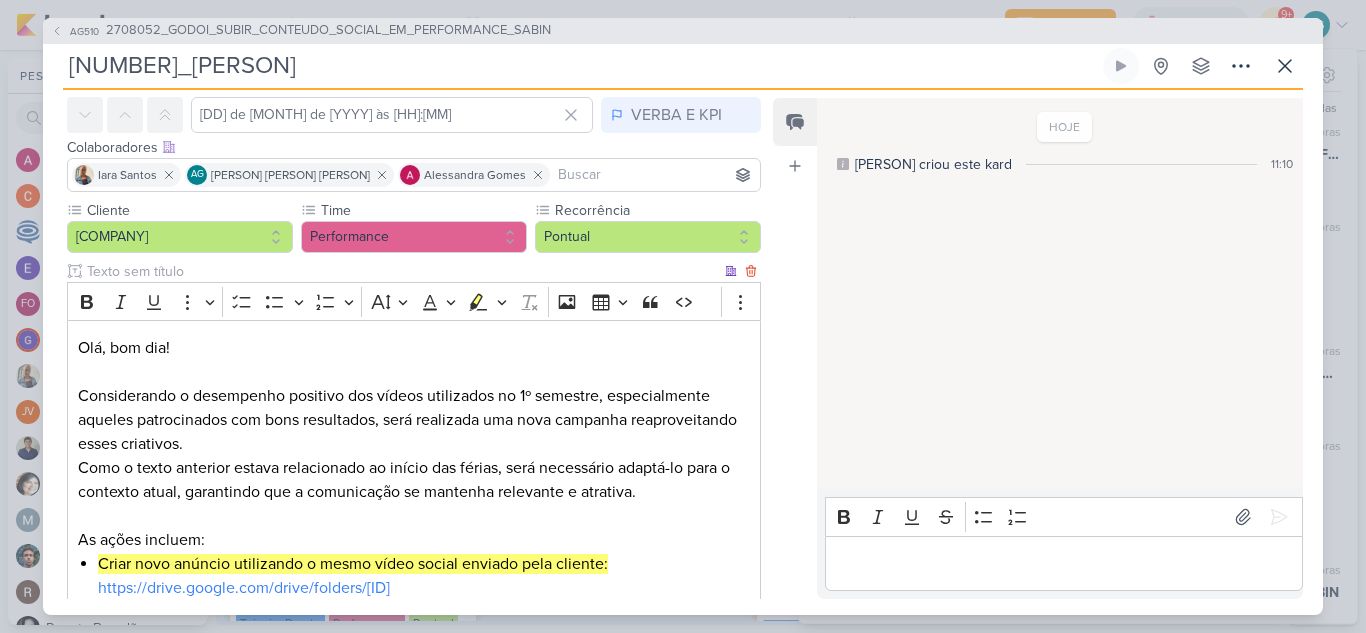 scroll, scrollTop: 80, scrollLeft: 0, axis: vertical 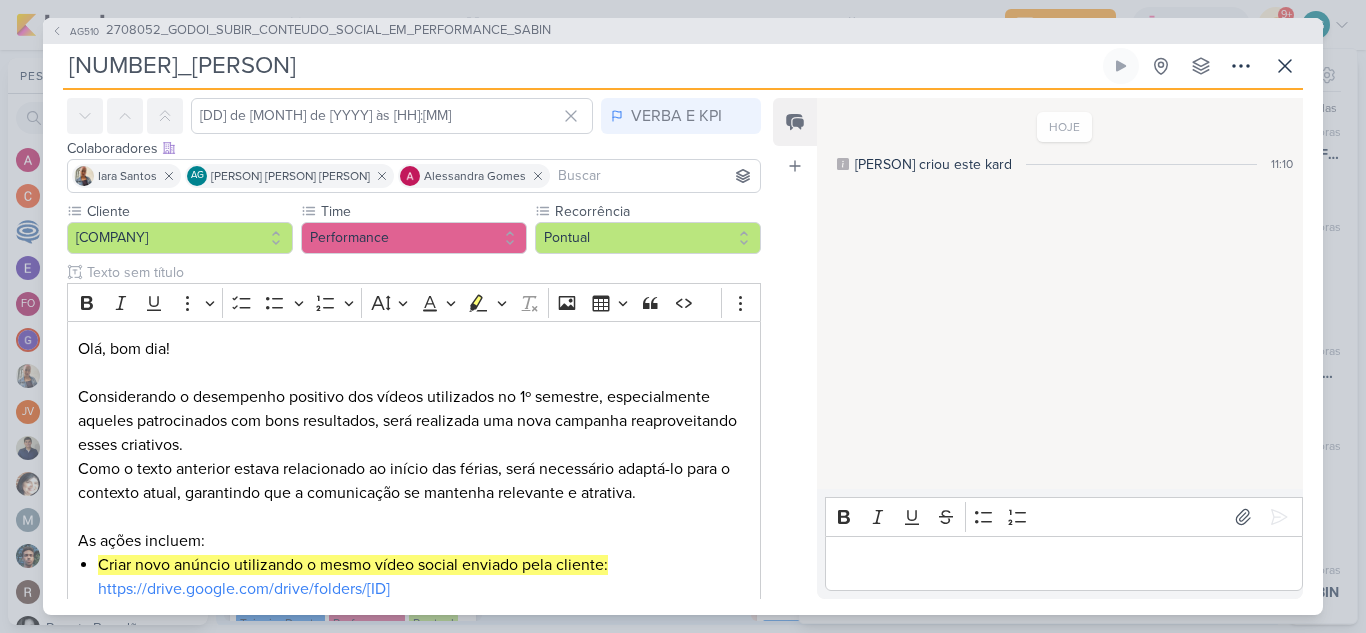 drag, startPoint x: 164, startPoint y: 62, endPoint x: 19, endPoint y: 72, distance: 145.34442 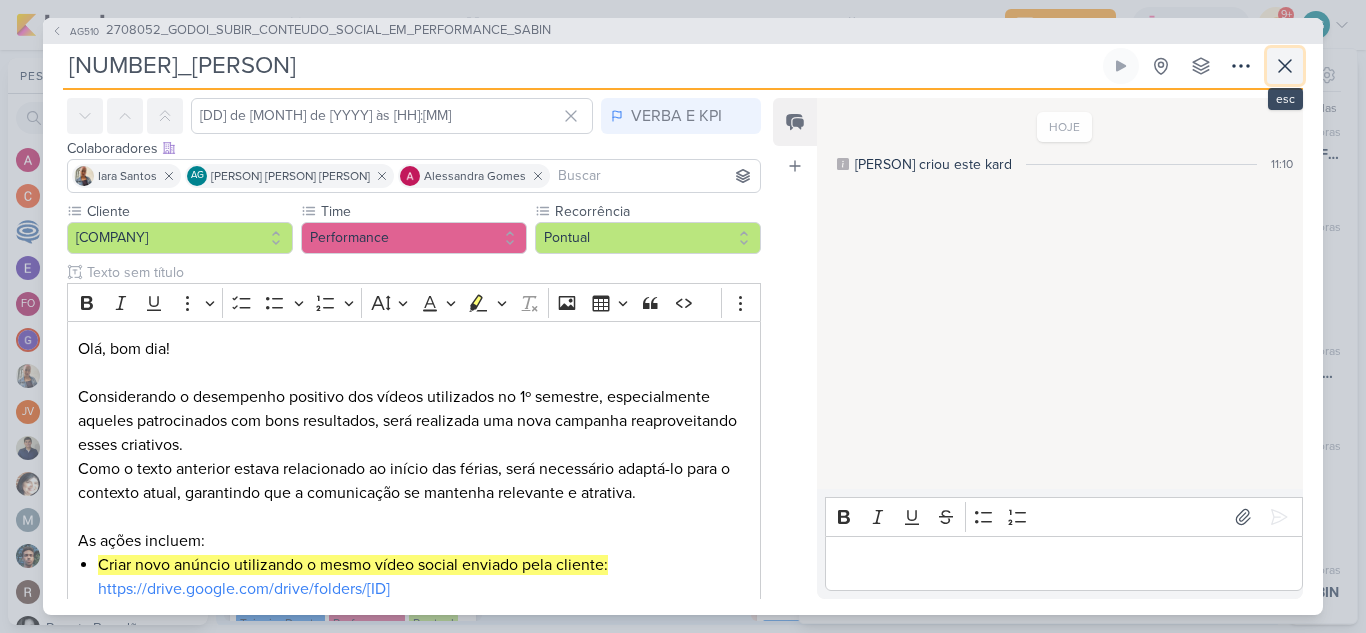 click 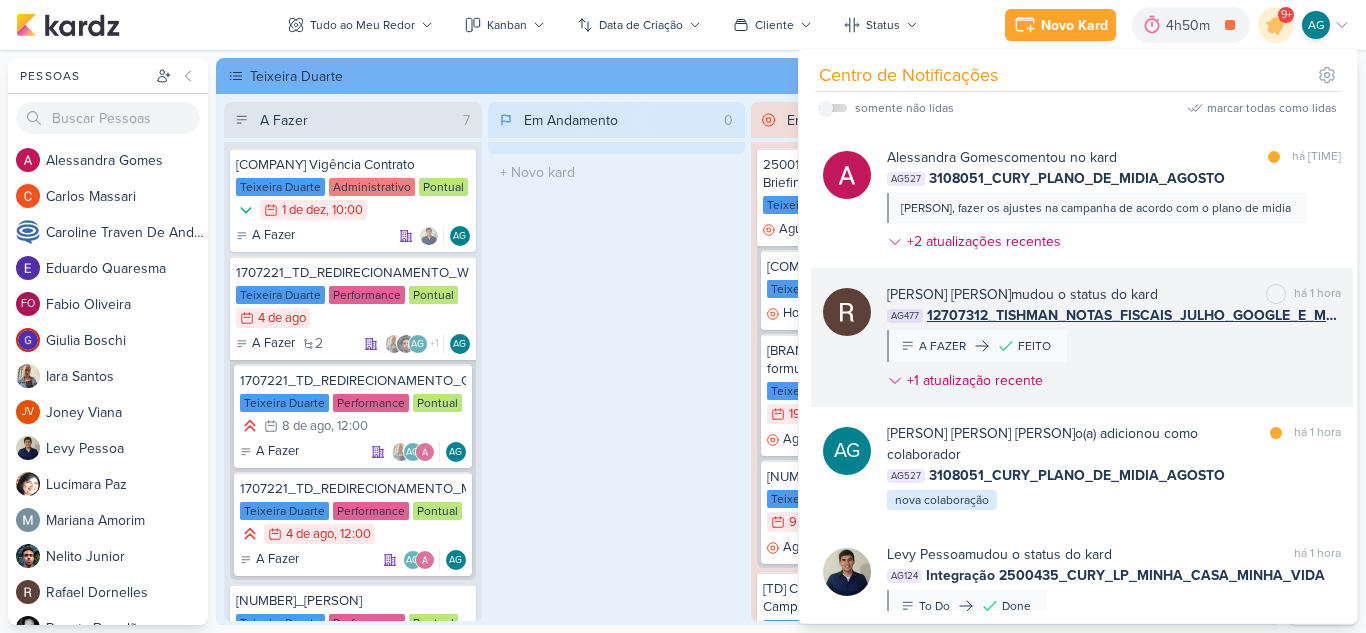 scroll, scrollTop: 0, scrollLeft: 0, axis: both 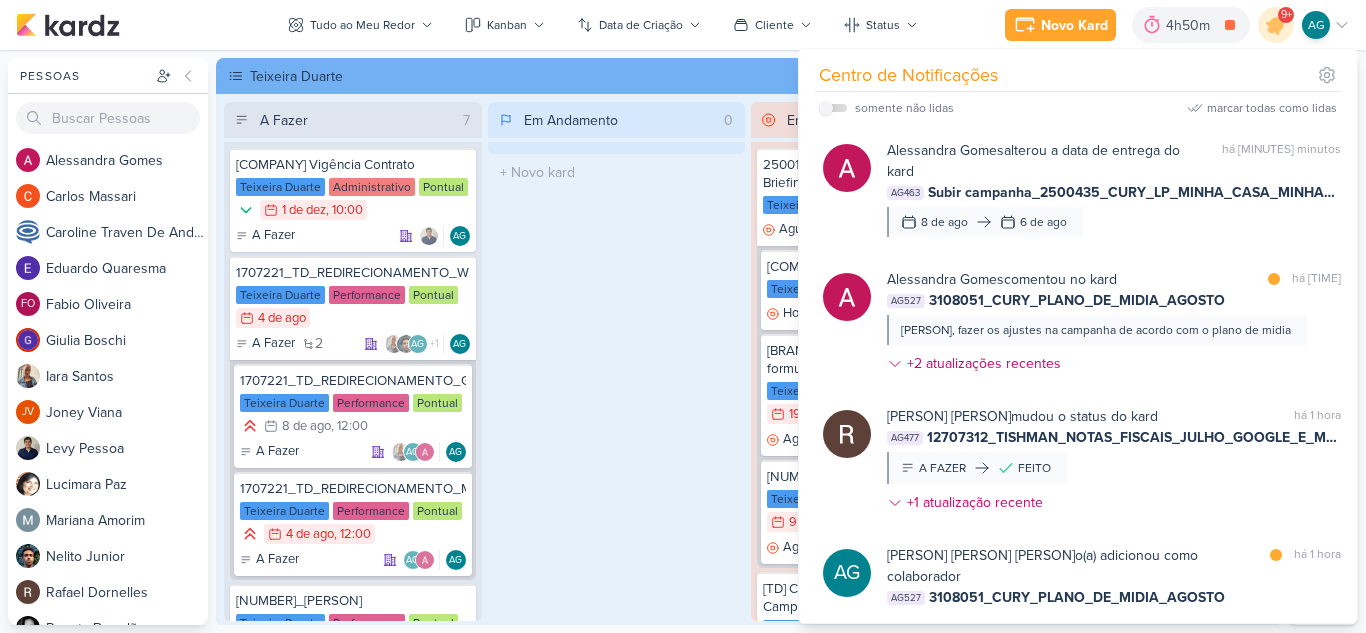 click on "Em Andamento
0
O título do kard deve ter menos que 100 caracteres" at bounding box center (617, 361) 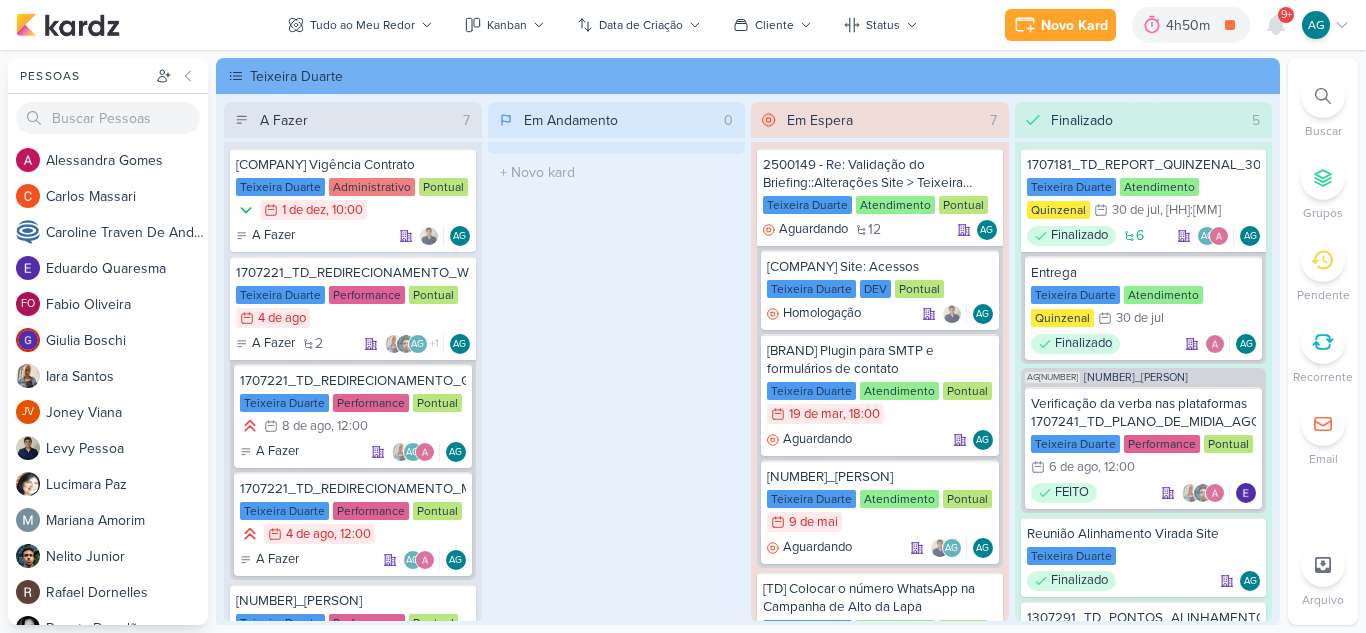 click at bounding box center (1323, 96) 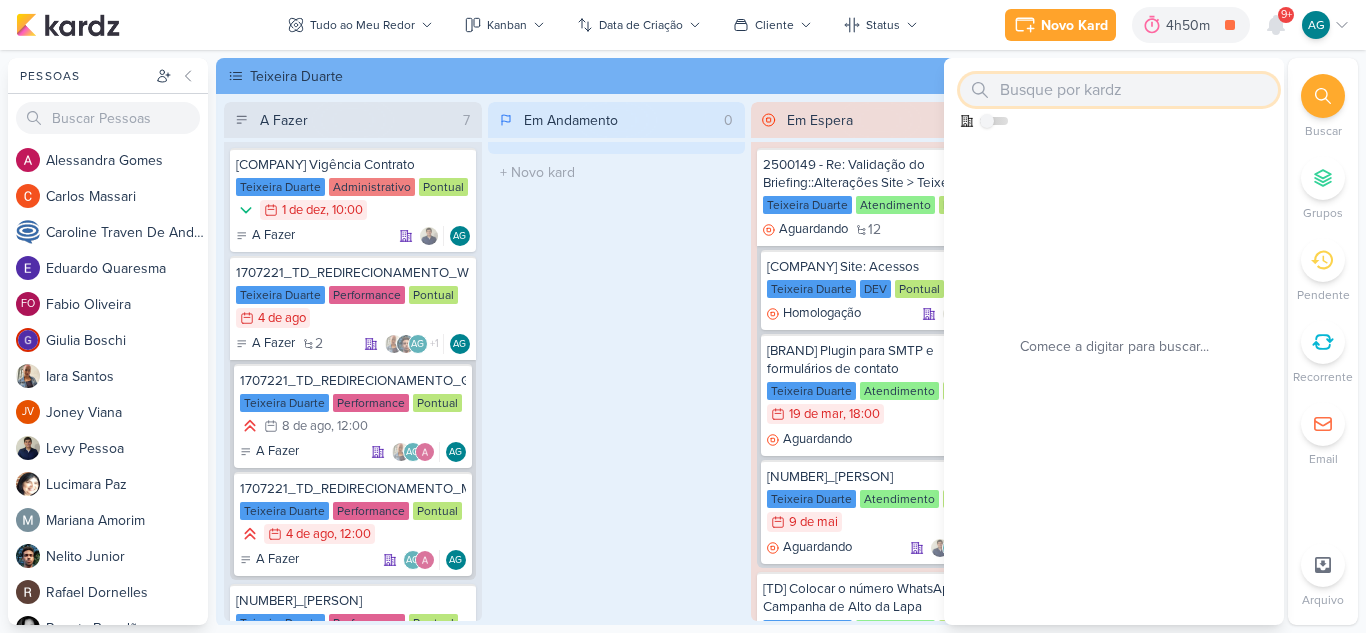 paste on "2708052" 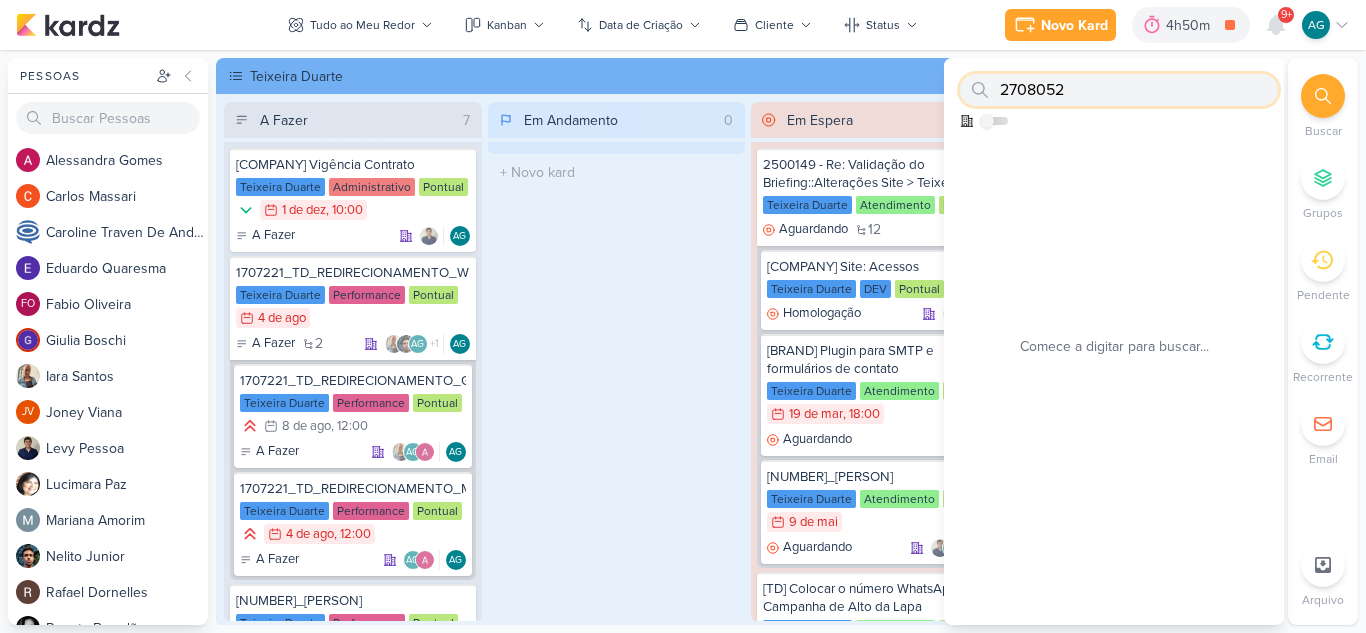 type on "2708052" 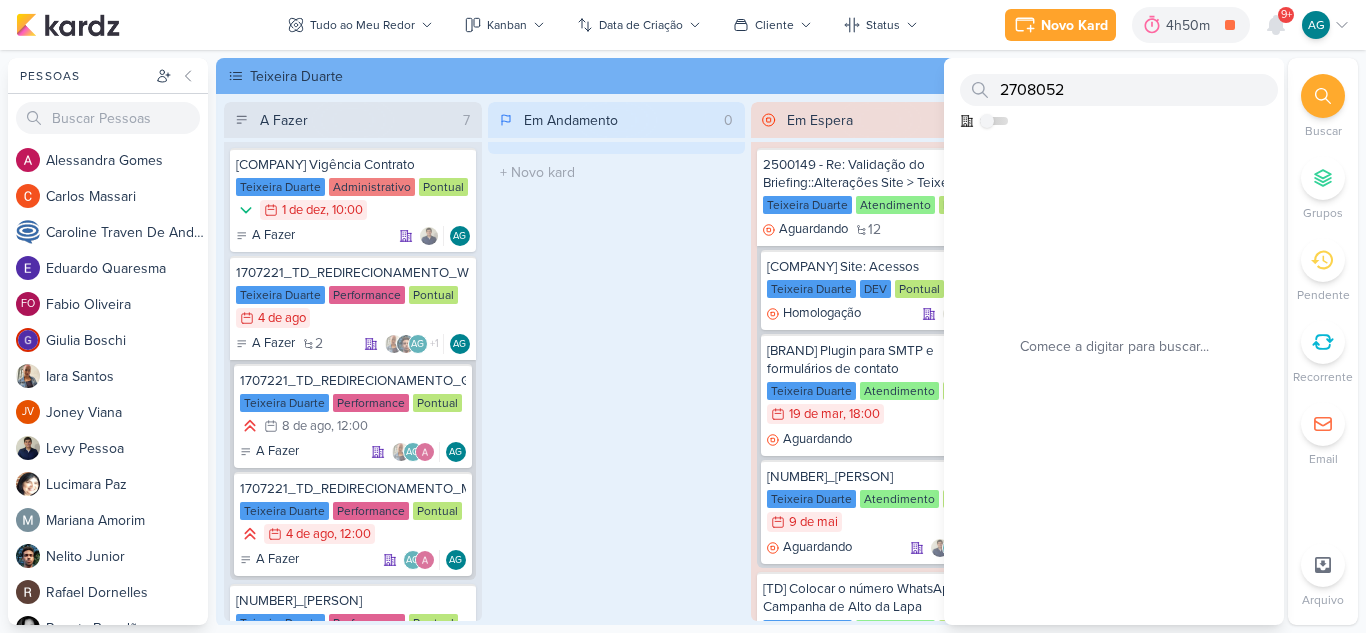 click on "2708052
Como admin, ative para buscar em todos os kardz da organização
Comece a digitar para buscar..." at bounding box center (1114, 341) 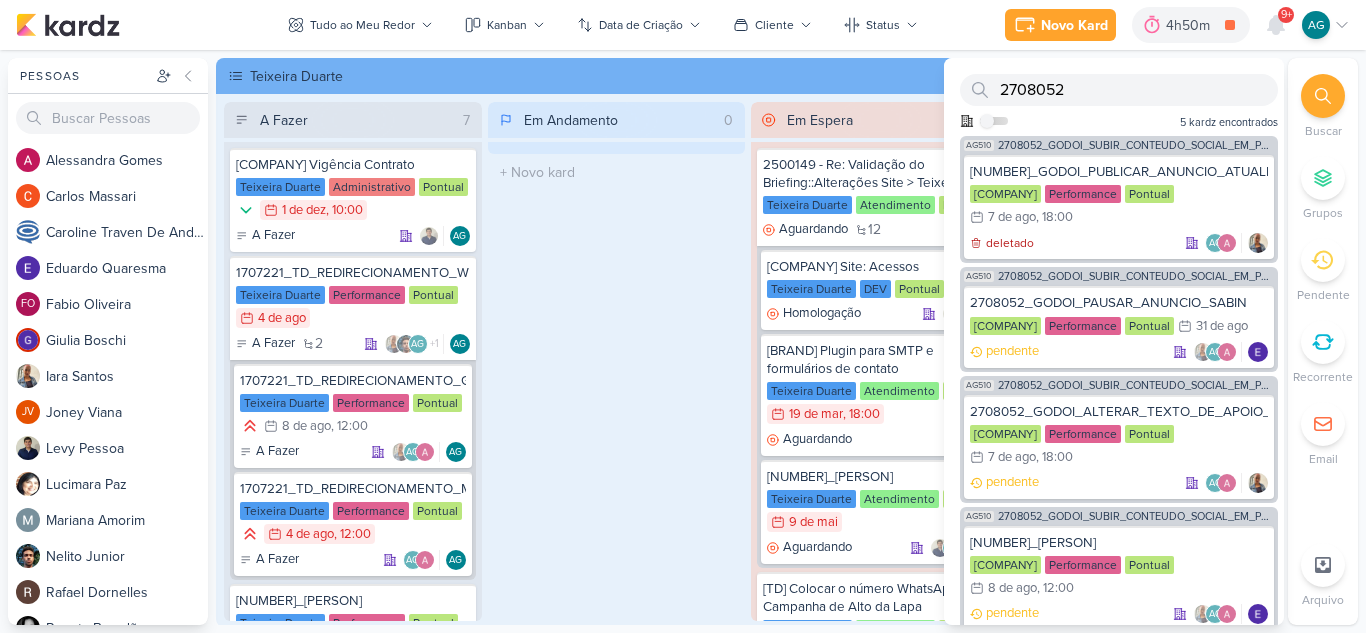 click on "AG510
2708052_GODOI_SUBIR_CONTEUDO_SOCIAL_EM_PERFORMANCE_SABIN" at bounding box center (1119, 143) 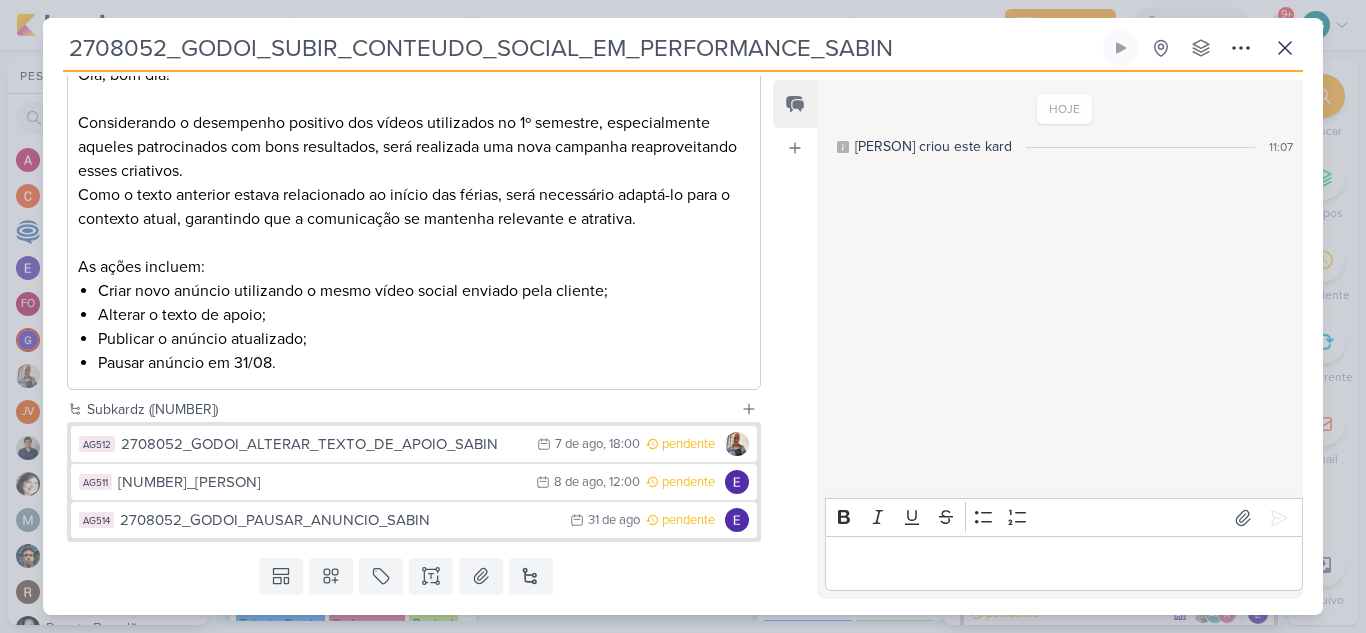 scroll, scrollTop: 390, scrollLeft: 0, axis: vertical 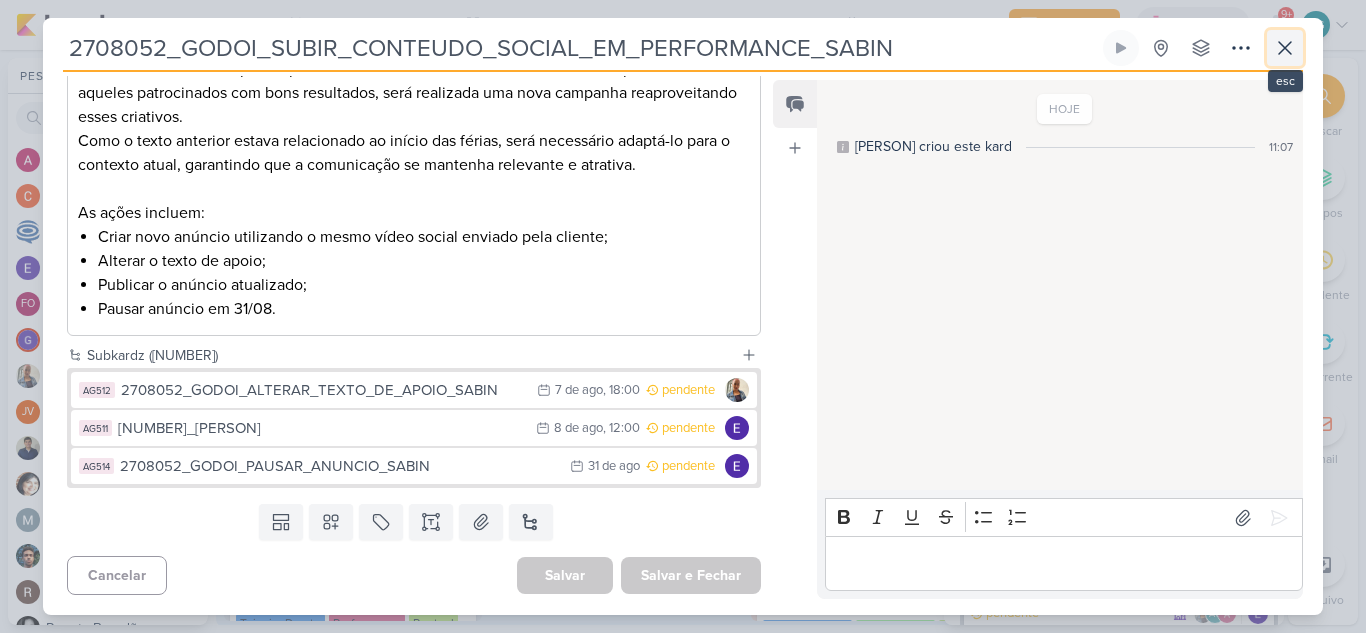 click 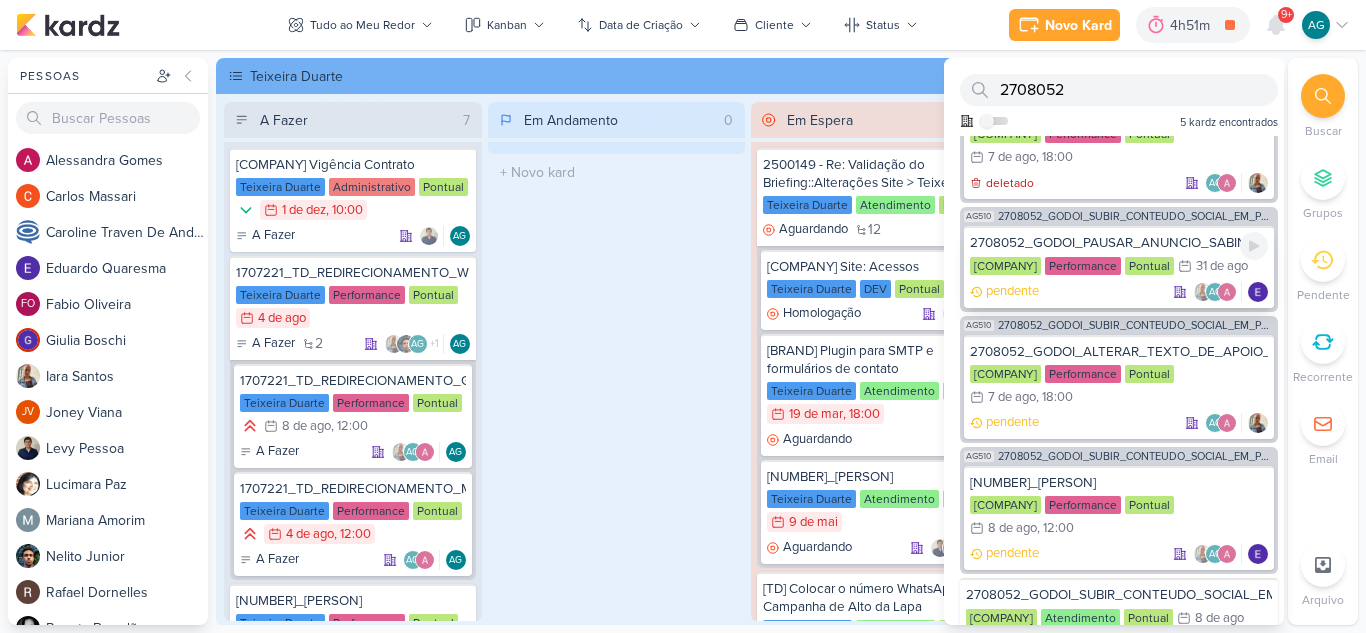 scroll, scrollTop: 0, scrollLeft: 0, axis: both 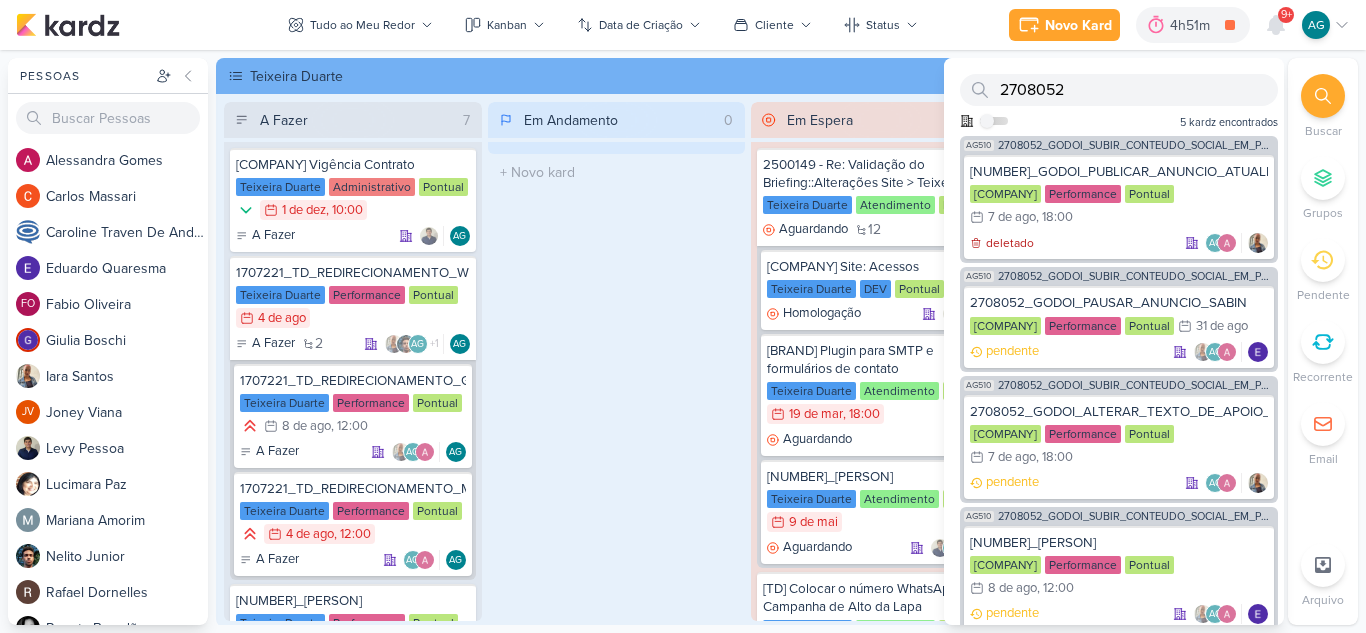 click at bounding box center (1323, 96) 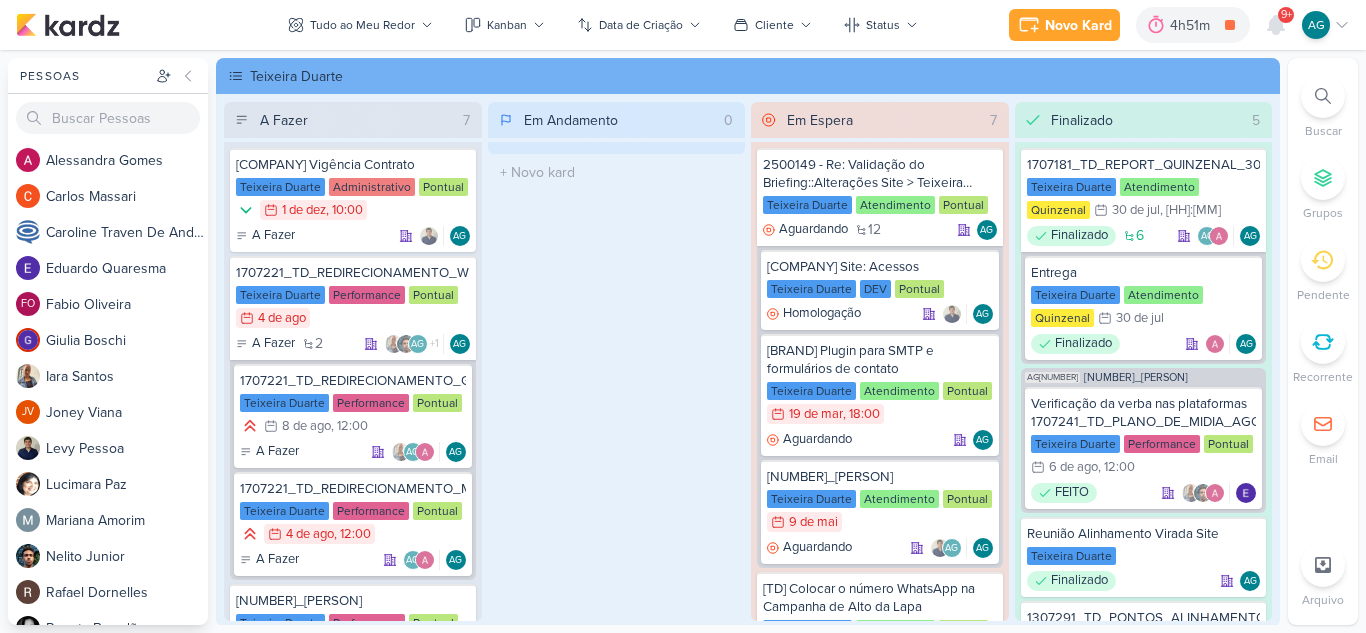 click 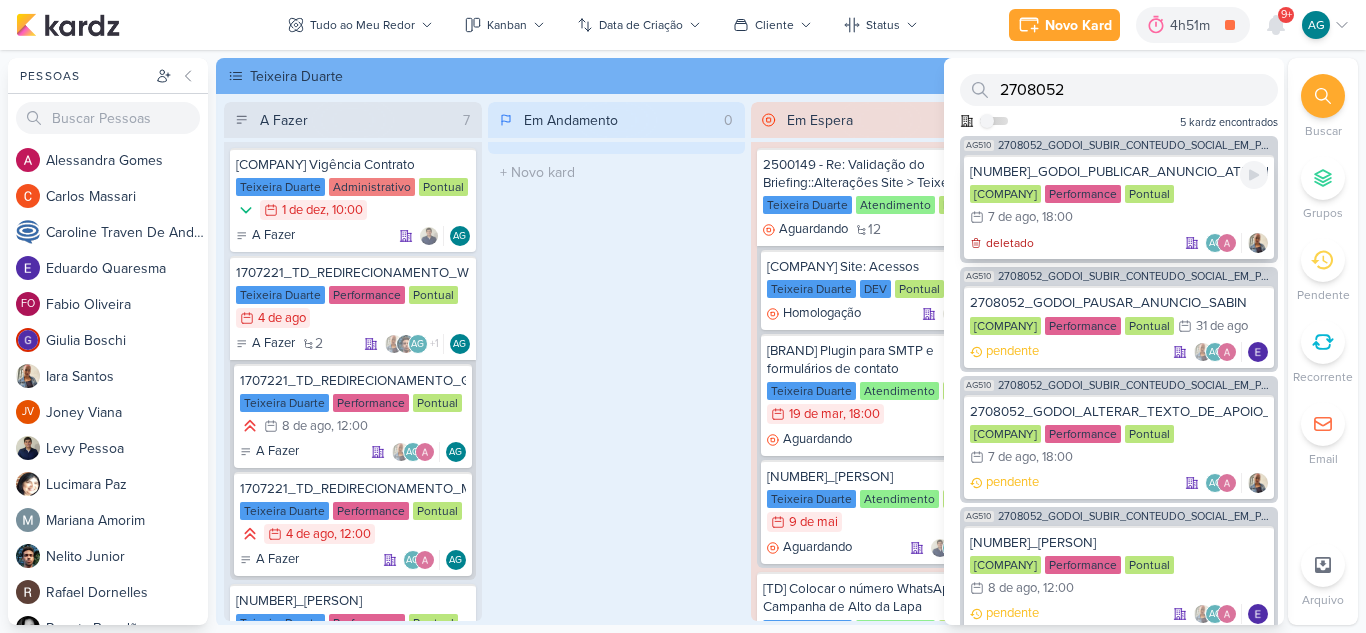 click on "2708052_GODOI_PUBLICAR_ANUNCIO_ATUALIZADO_SABIN" at bounding box center (1119, 172) 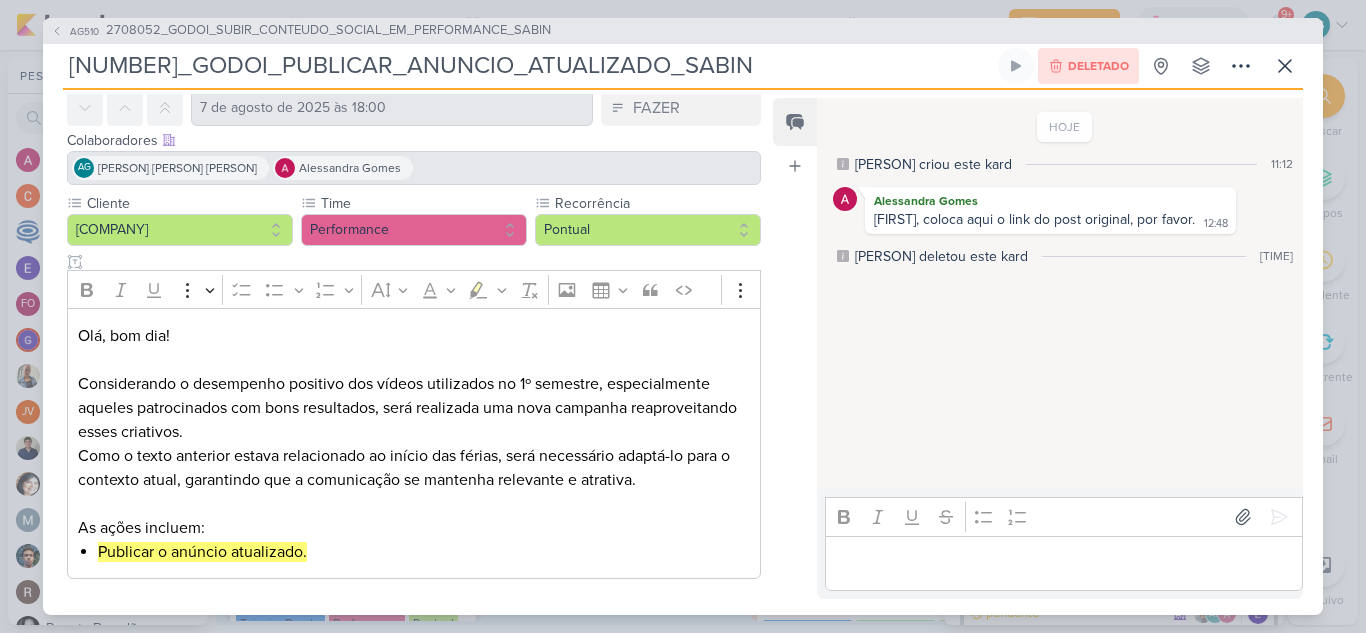scroll, scrollTop: 0, scrollLeft: 0, axis: both 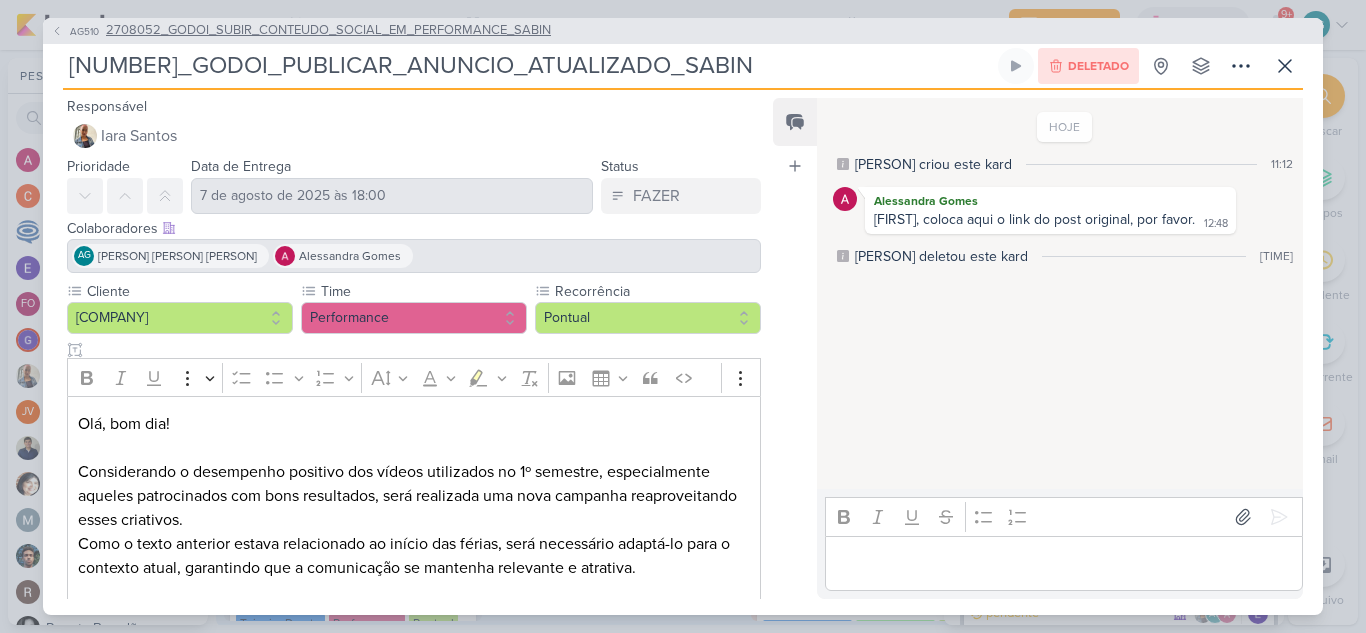 click on "2708052_GODOI_SUBIR_CONTEUDO_SOCIAL_EM_PERFORMANCE_SABIN" at bounding box center (328, 31) 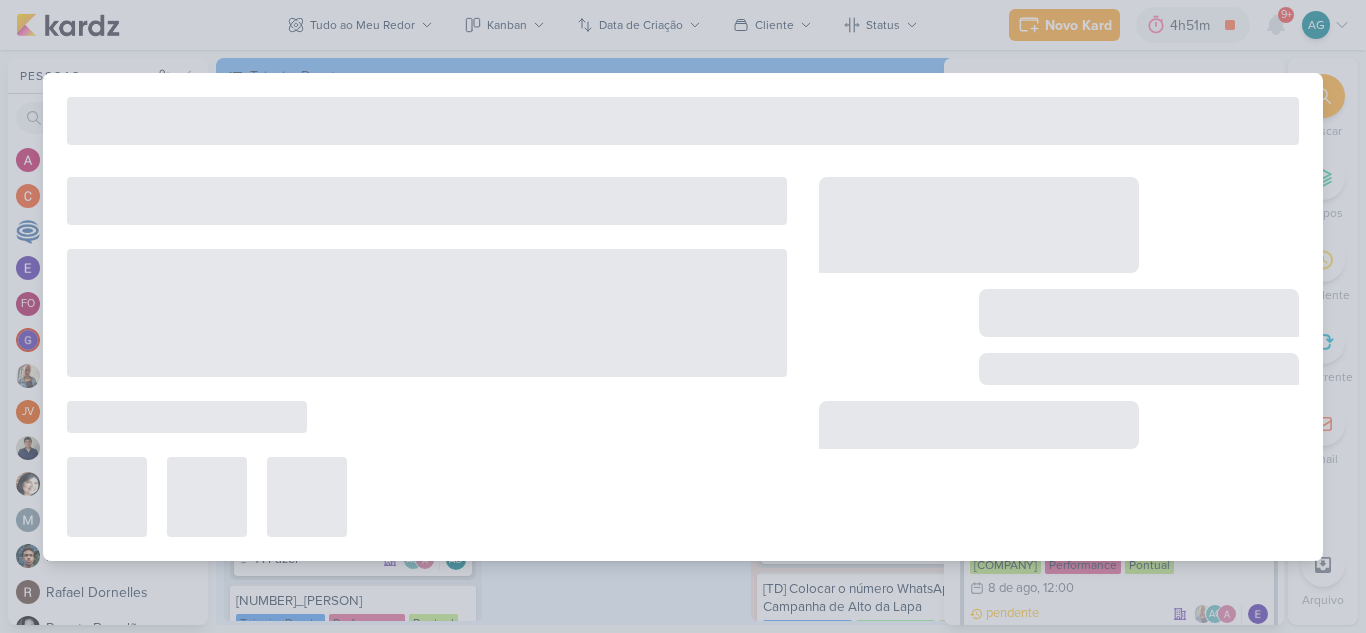 type on "2708052_GODOI_SUBIR_CONTEUDO_SOCIAL_EM_PERFORMANCE_SABIN" 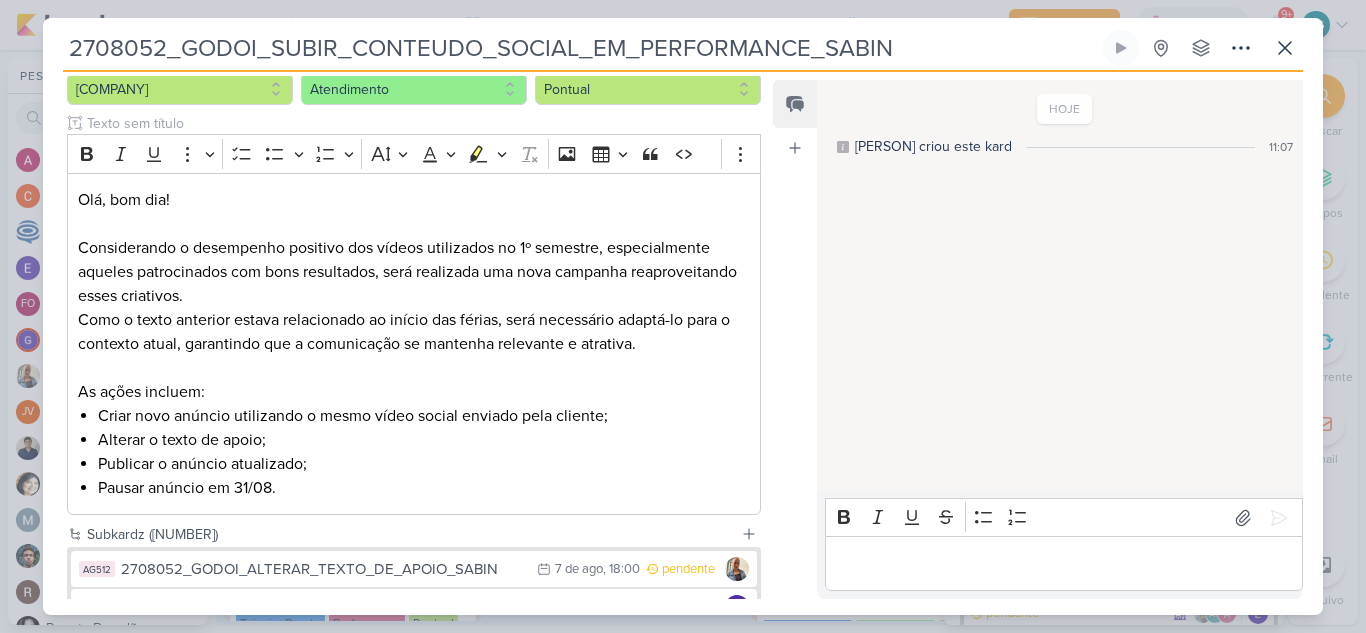 scroll, scrollTop: 300, scrollLeft: 0, axis: vertical 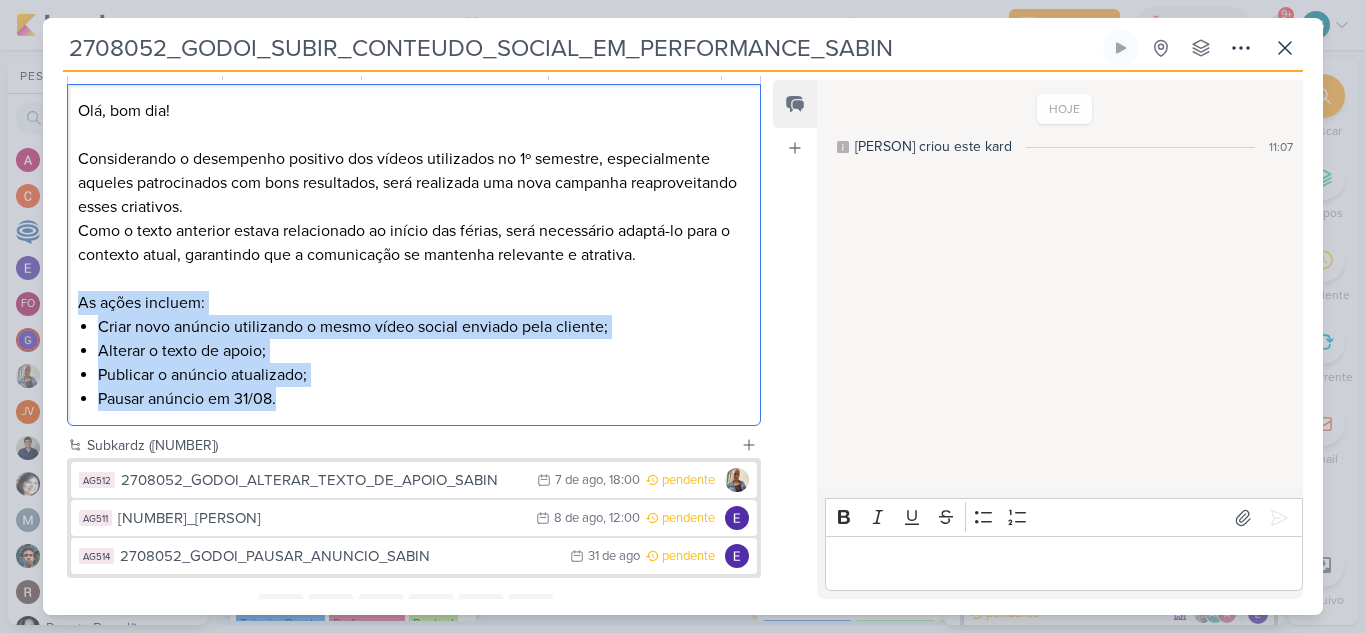 drag, startPoint x: 288, startPoint y: 399, endPoint x: 77, endPoint y: 309, distance: 229.39267 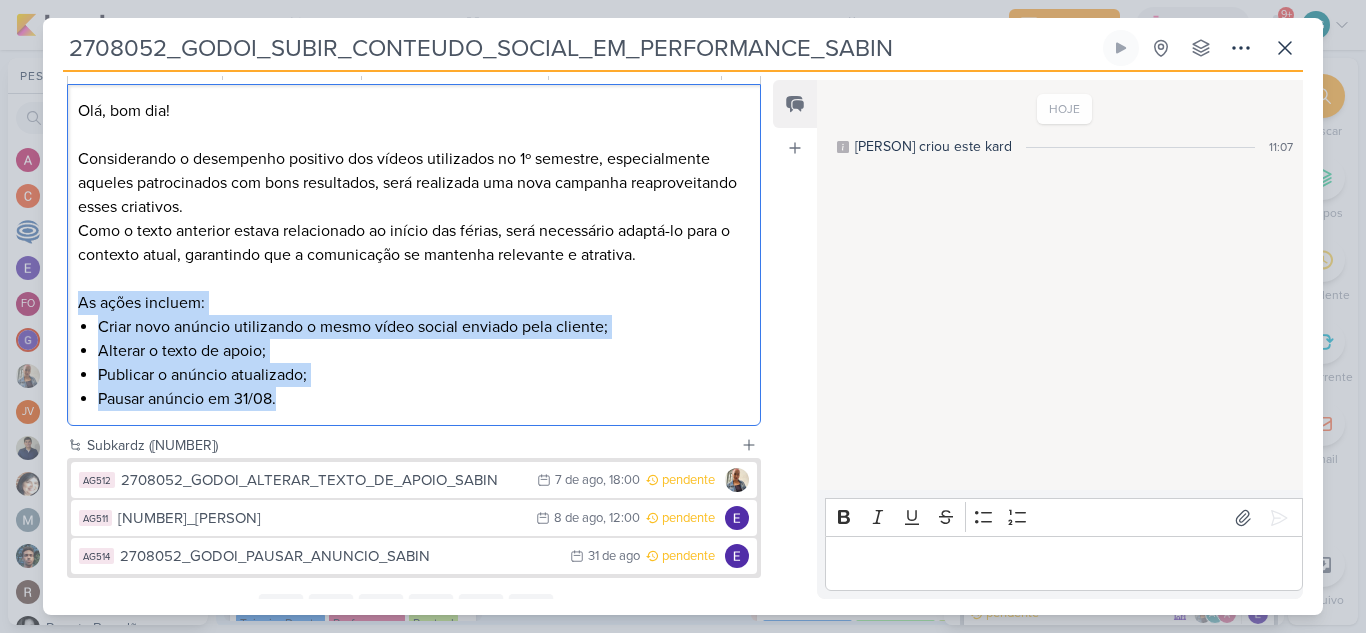 click on "Olá, bom dia! Considerando o desempenho positivo dos vídeos utilizados no 1º semestre, especialmente aqueles patrocinados com bons resultados, será realizada uma nova campanha reaproveitando esses criativos.  Como o texto anterior estava relacionado ao início das férias, será necessário adaptá-lo para o contexto atual, garantindo que a comunicação se mantenha relevante e atrativa.   As ações incluem: Criar novo anúncio utilizando o mesmo vídeo social enviado pela cliente; Alterar o texto de apoio; Publicar o anúncio atualizado; Pausar anúncio em 31/08." at bounding box center (414, 255) 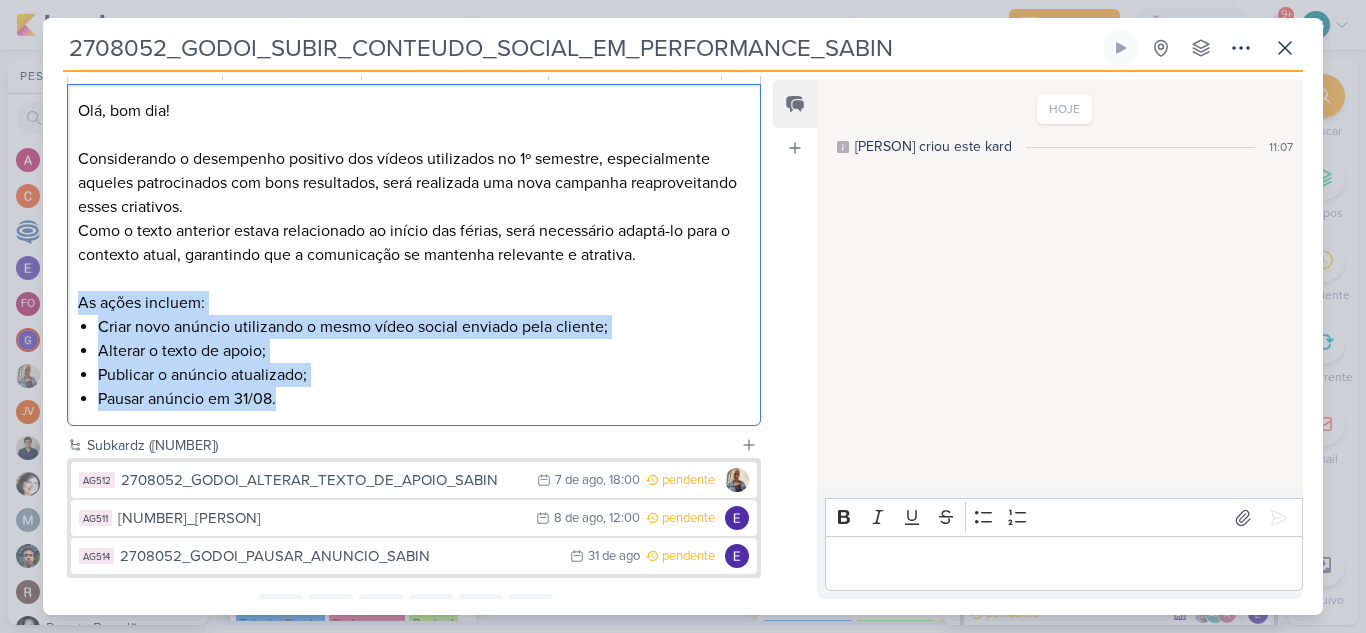 drag, startPoint x: 290, startPoint y: 394, endPoint x: 65, endPoint y: 308, distance: 240.87549 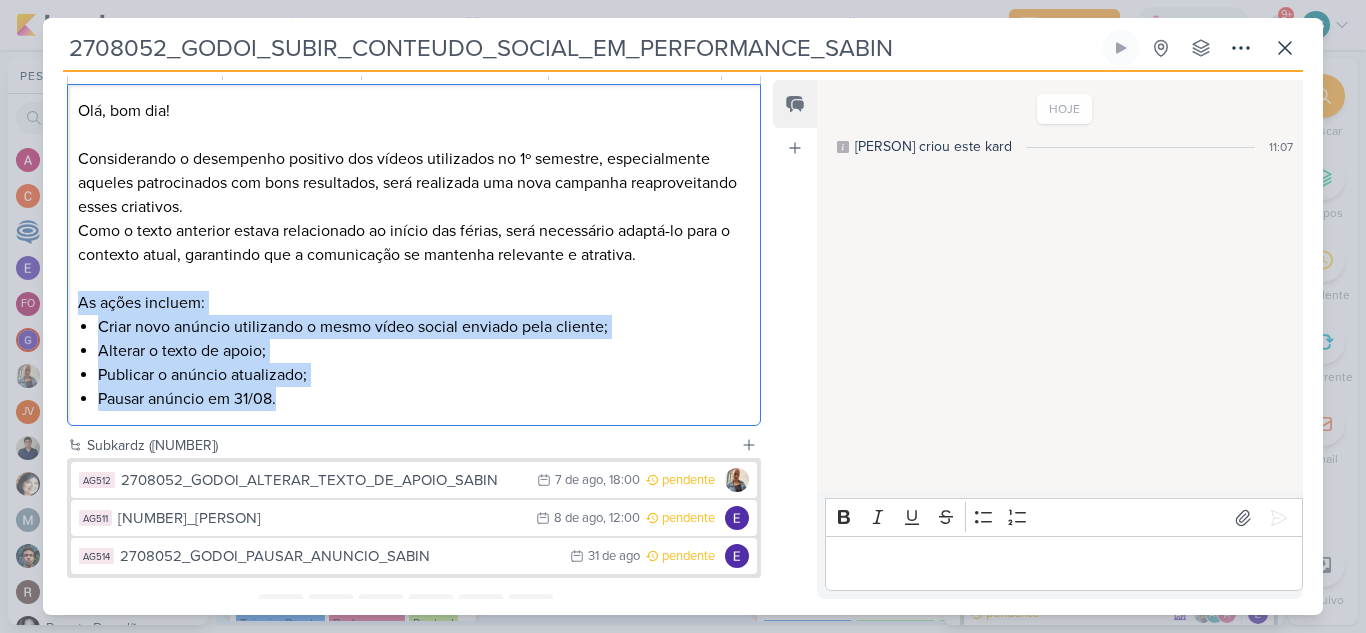 click on "Cliente
Grupo Godoi
Time" at bounding box center [406, 198] 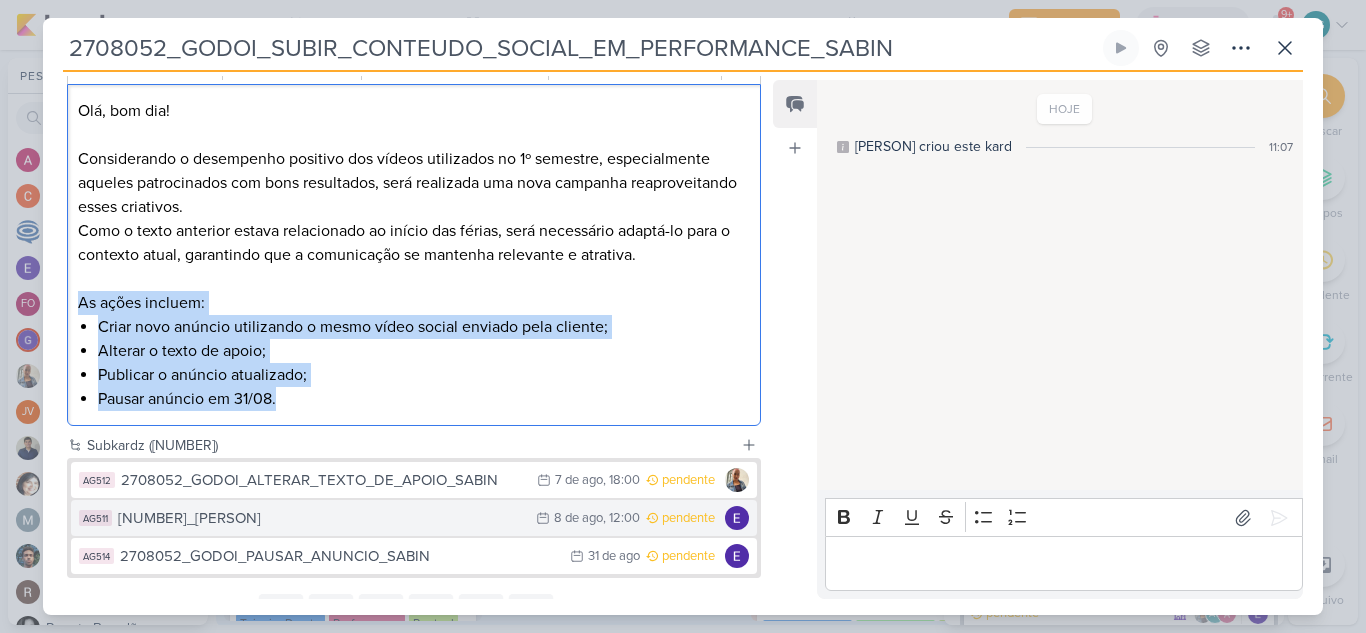 click on "2708052_GODOI_CRIAR_NOVO_ANUNCIO_SABIN" at bounding box center (322, 518) 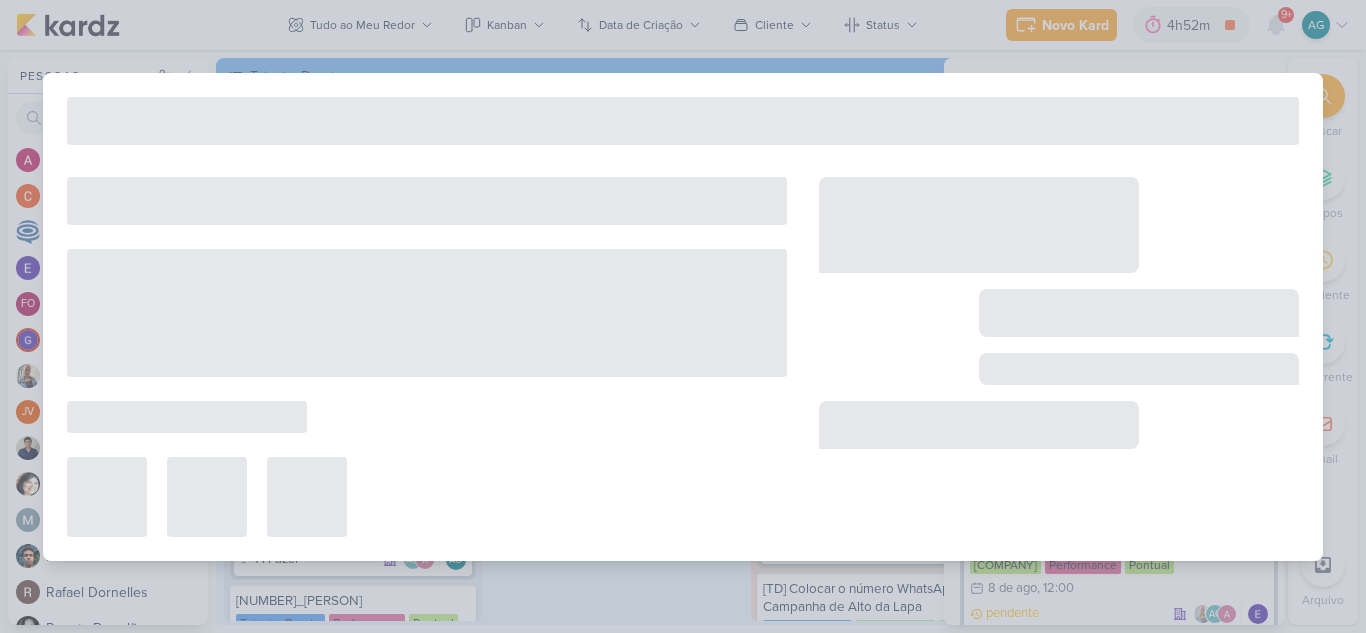type on "2708052_GODOI_CRIAR_NOVO_ANUNCIO_SABIN" 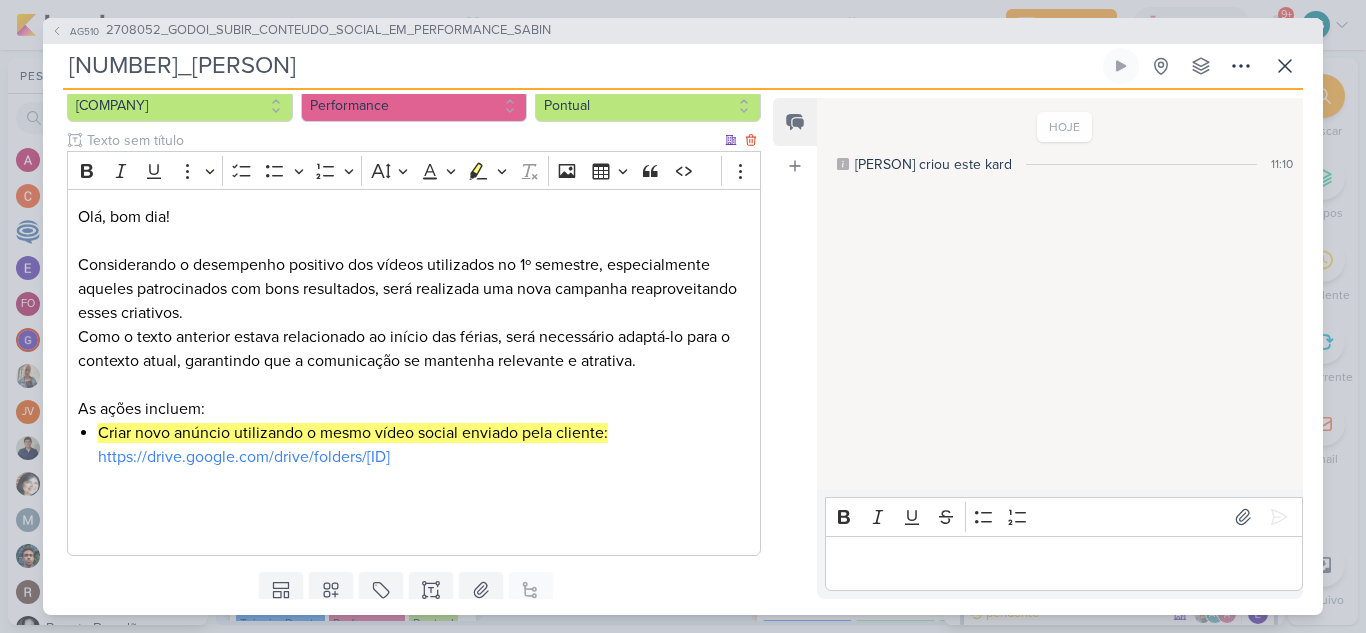 scroll, scrollTop: 280, scrollLeft: 0, axis: vertical 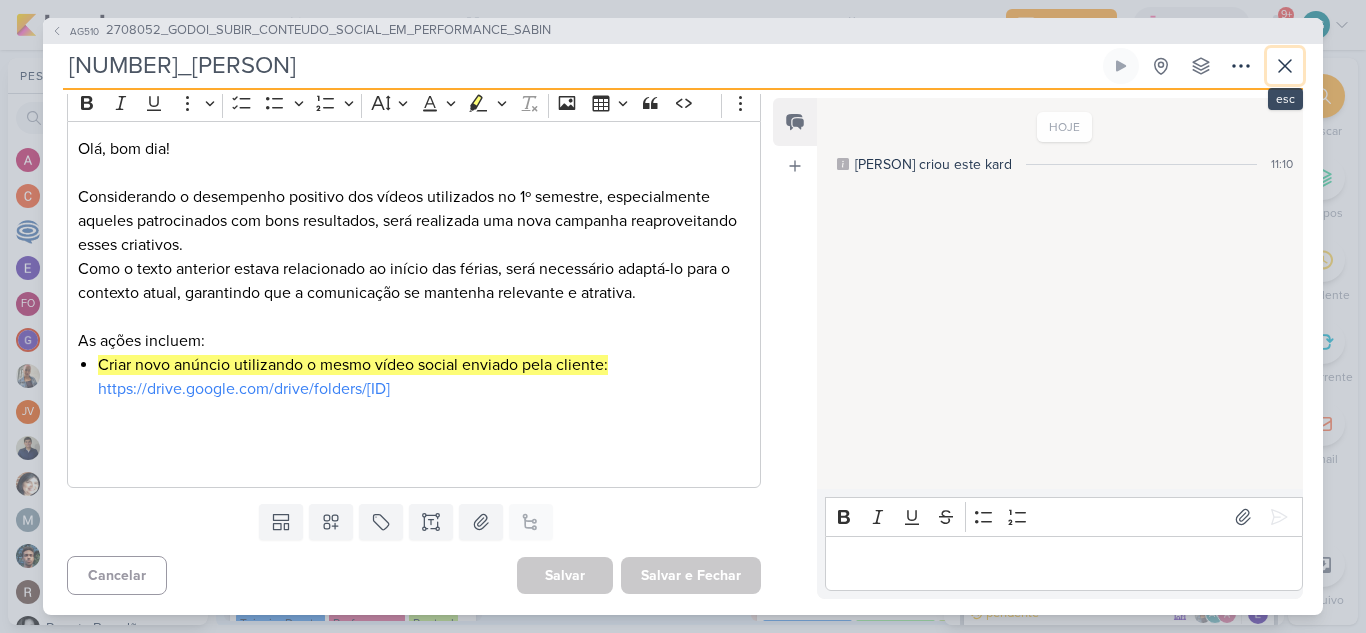 click 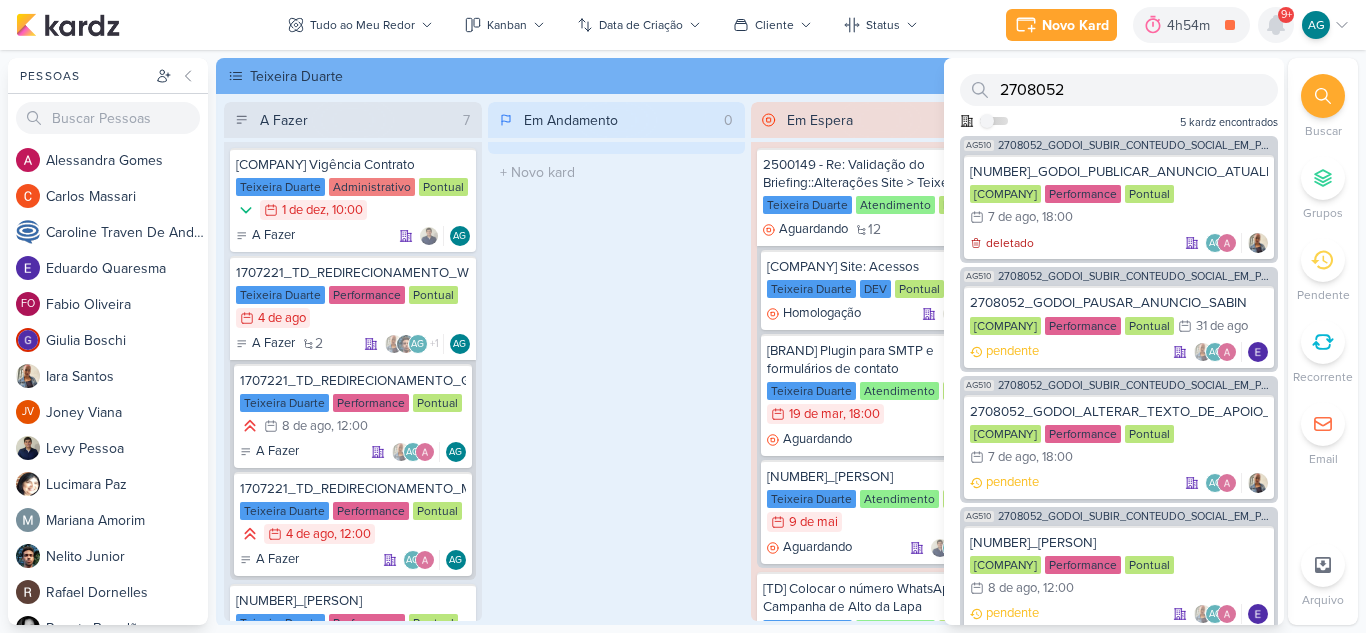 click 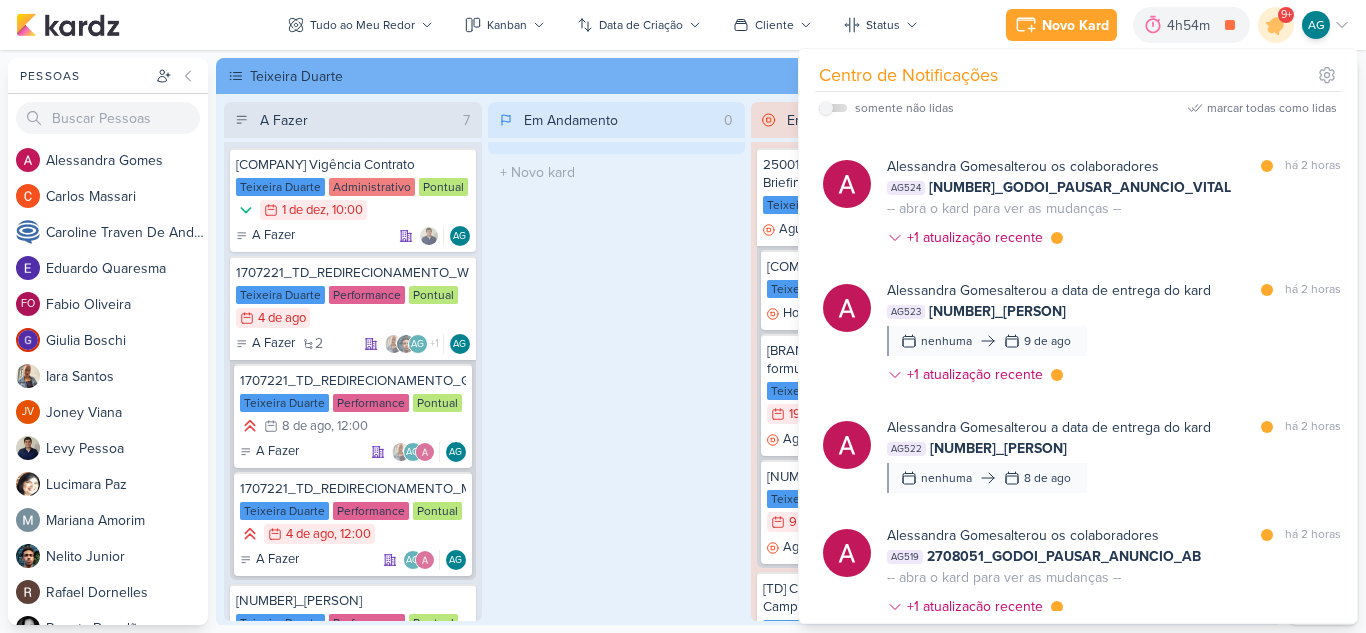 scroll, scrollTop: 1883, scrollLeft: 0, axis: vertical 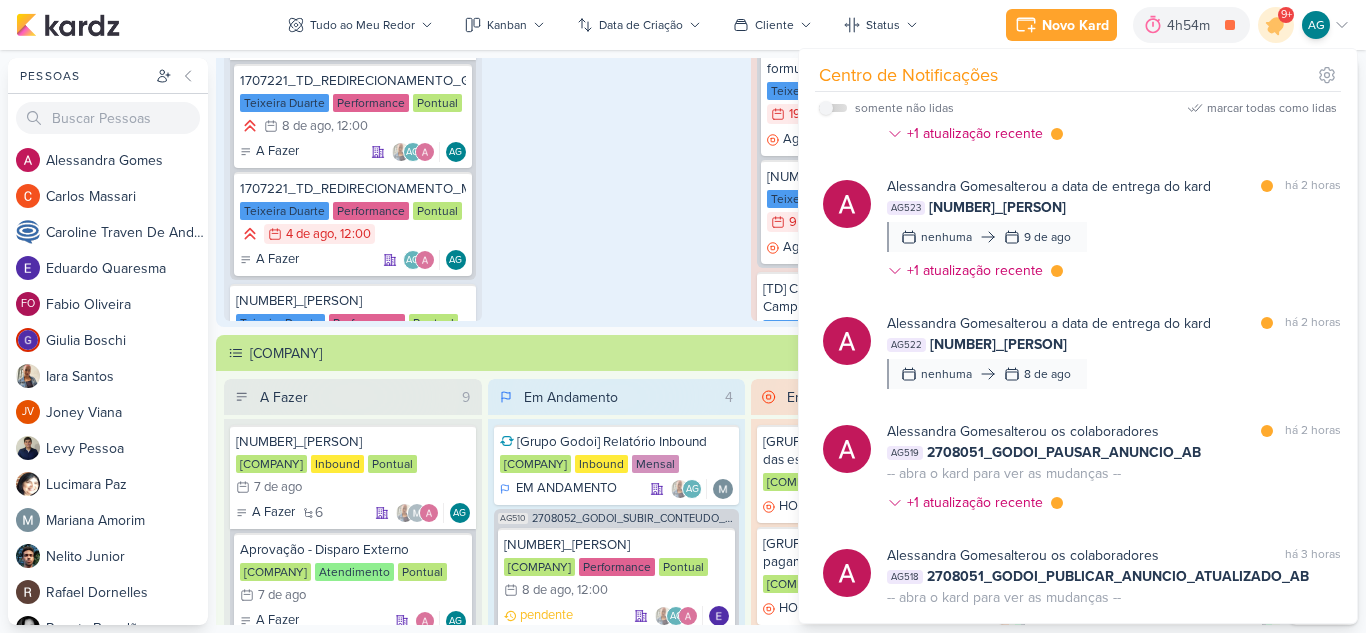 click on "Grupo Godoi
A Fazer
9
2607041_Godoi_Email Marketing_Julho
Grupo Godoi
Inbound
Pontual
7/8
7 de ago
A Fazer
6" at bounding box center (748, 619) 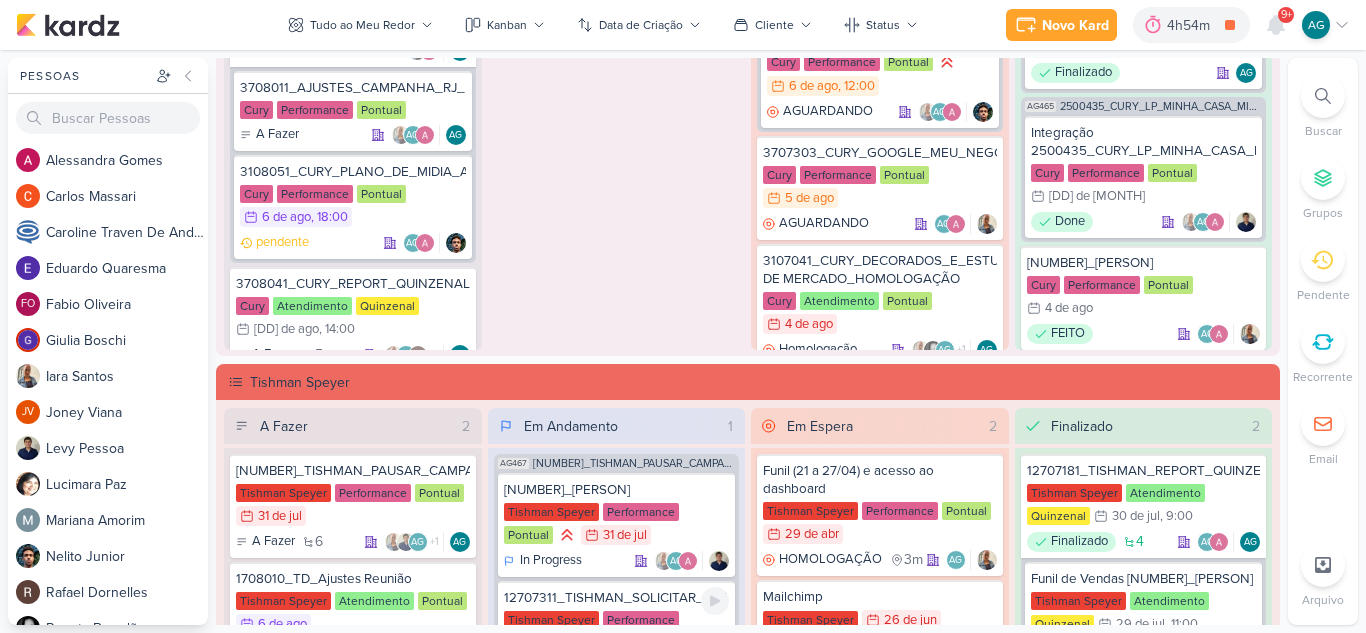scroll, scrollTop: 2000, scrollLeft: 0, axis: vertical 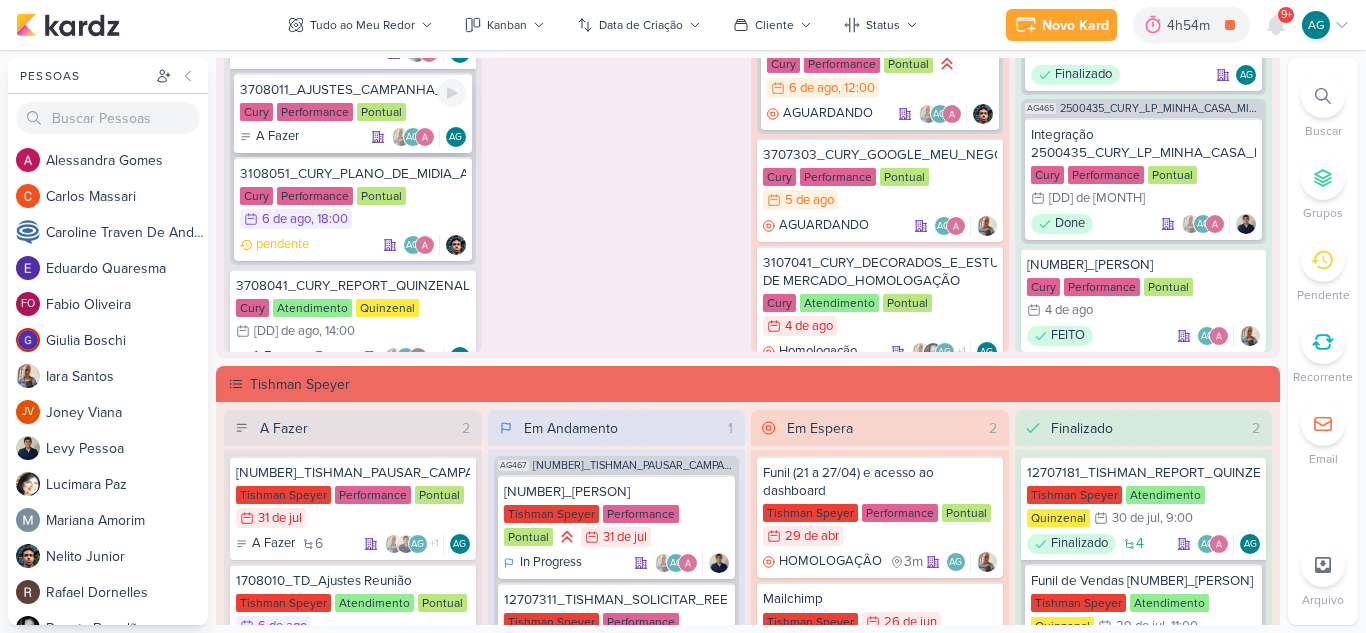 click on "3708011_AJUSTES_CAMPANHA_RJ_META" at bounding box center (353, 90) 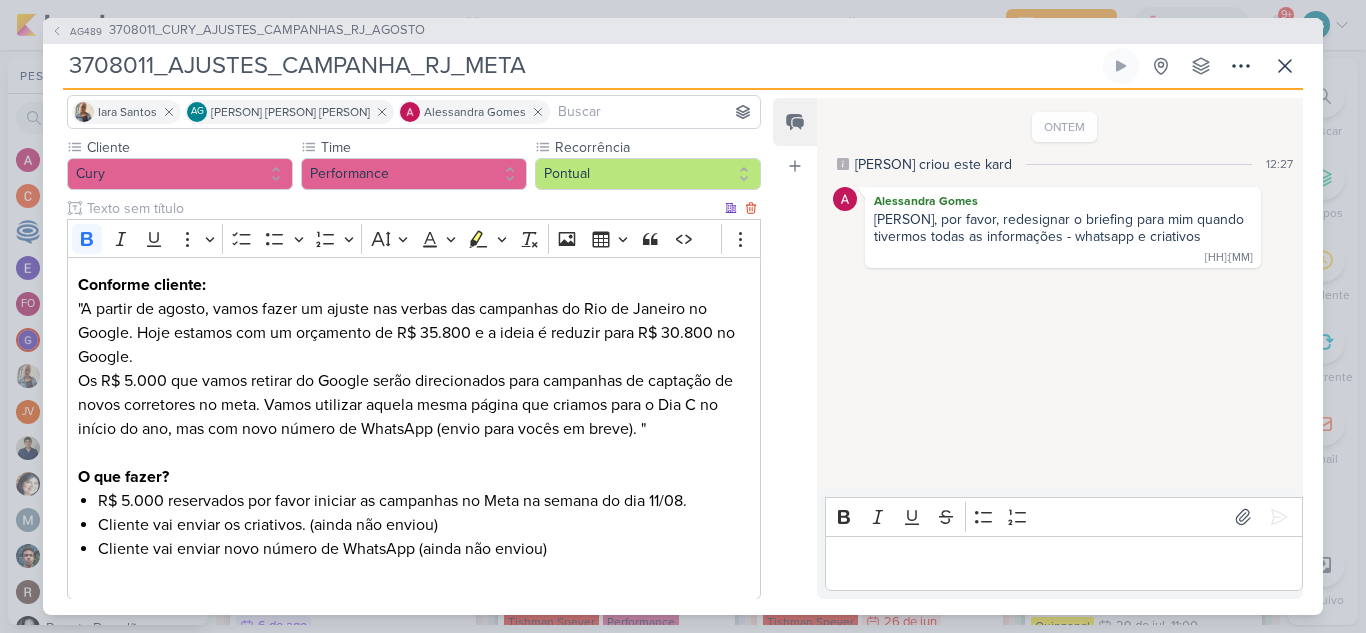 scroll, scrollTop: 256, scrollLeft: 0, axis: vertical 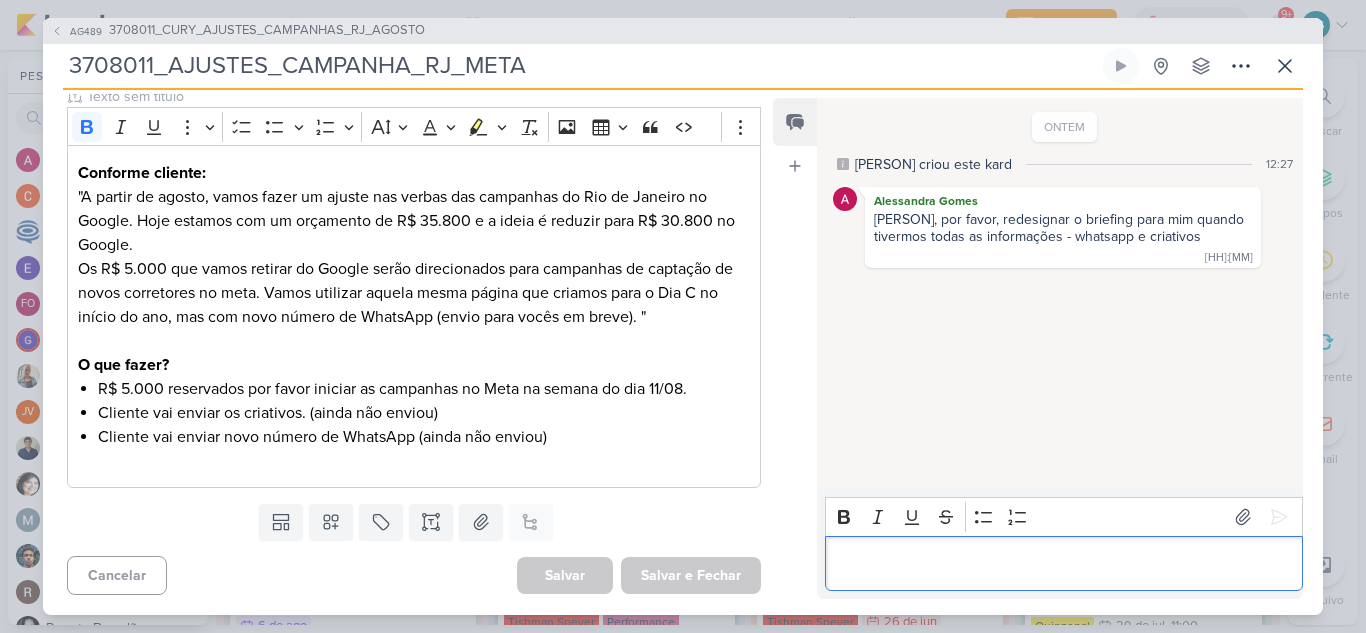 click at bounding box center [1063, 563] 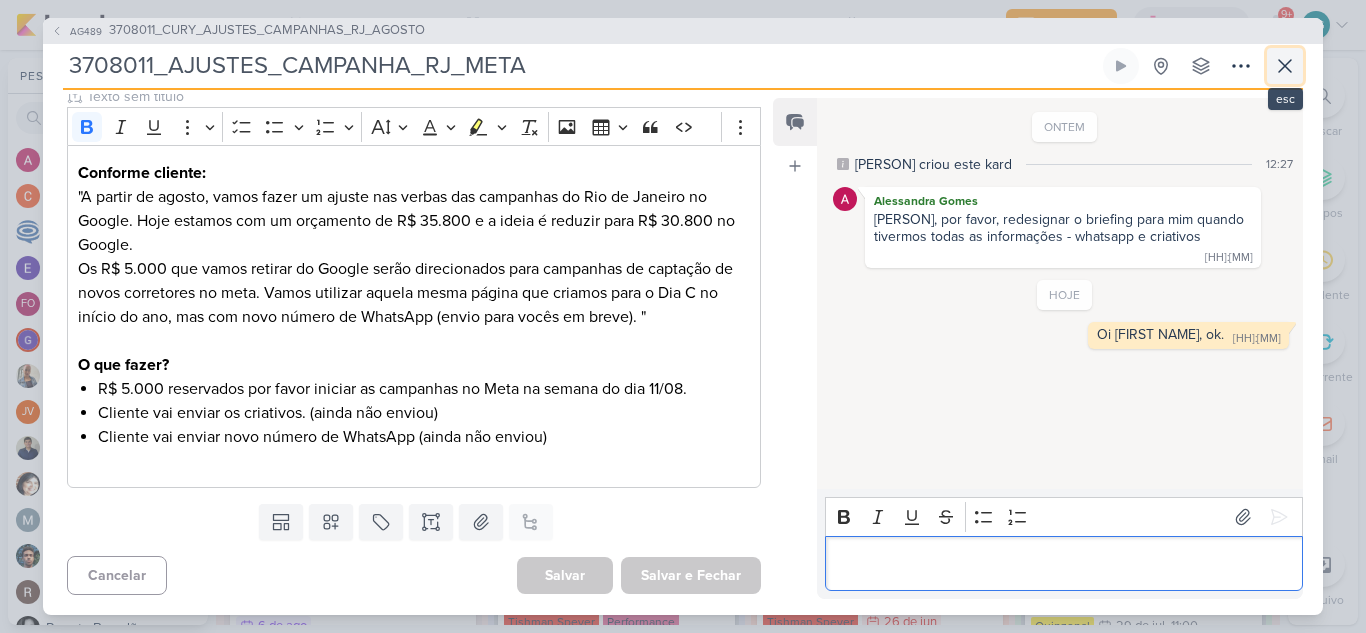 click 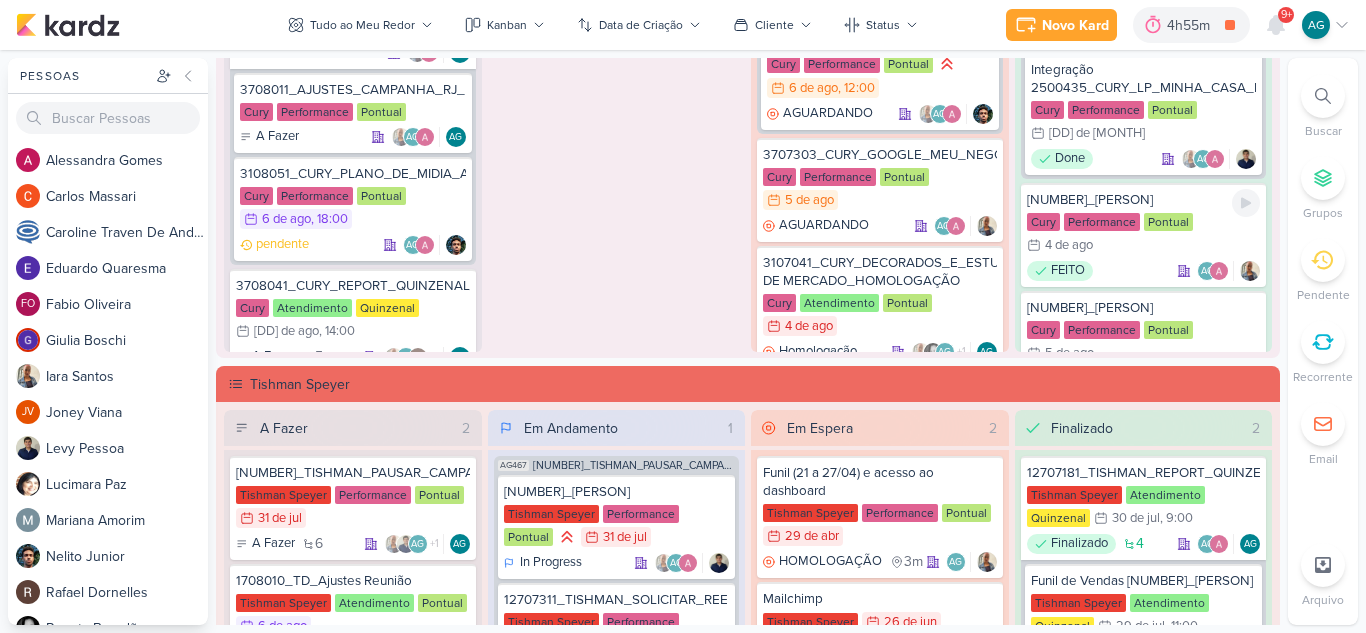 scroll, scrollTop: 100, scrollLeft: 0, axis: vertical 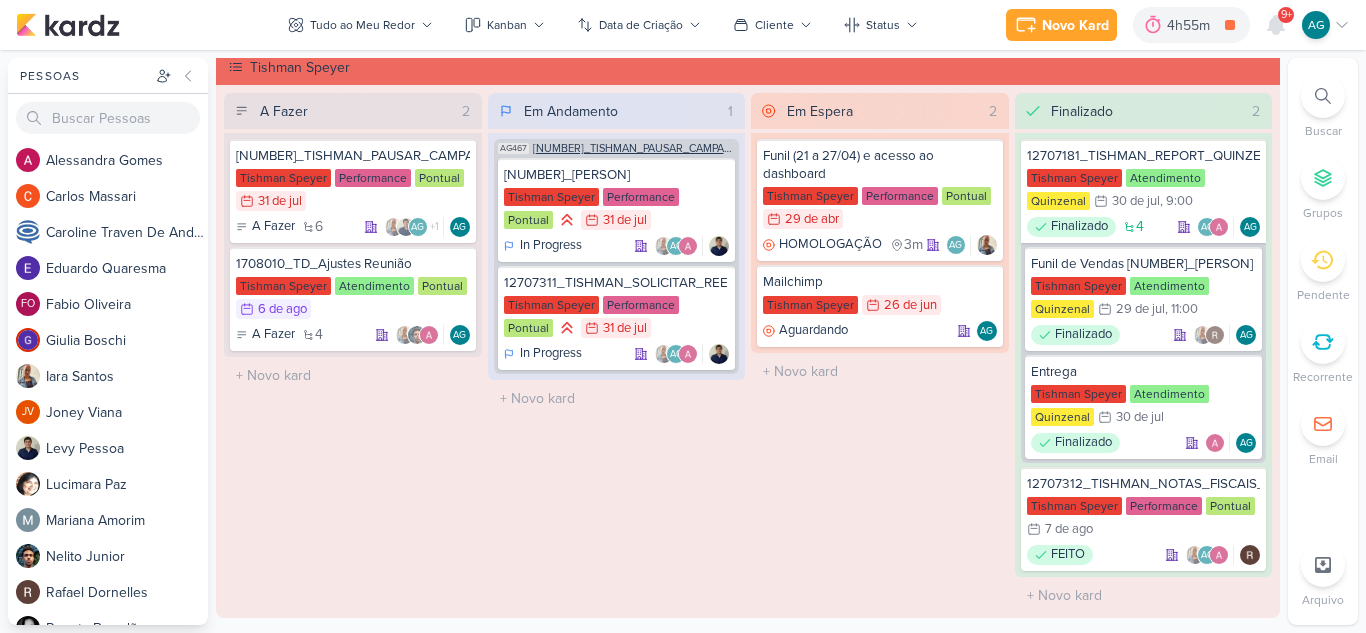 click on "12707311_TISHMAN_PAUSAR_CAMPANHAS" at bounding box center (634, 148) 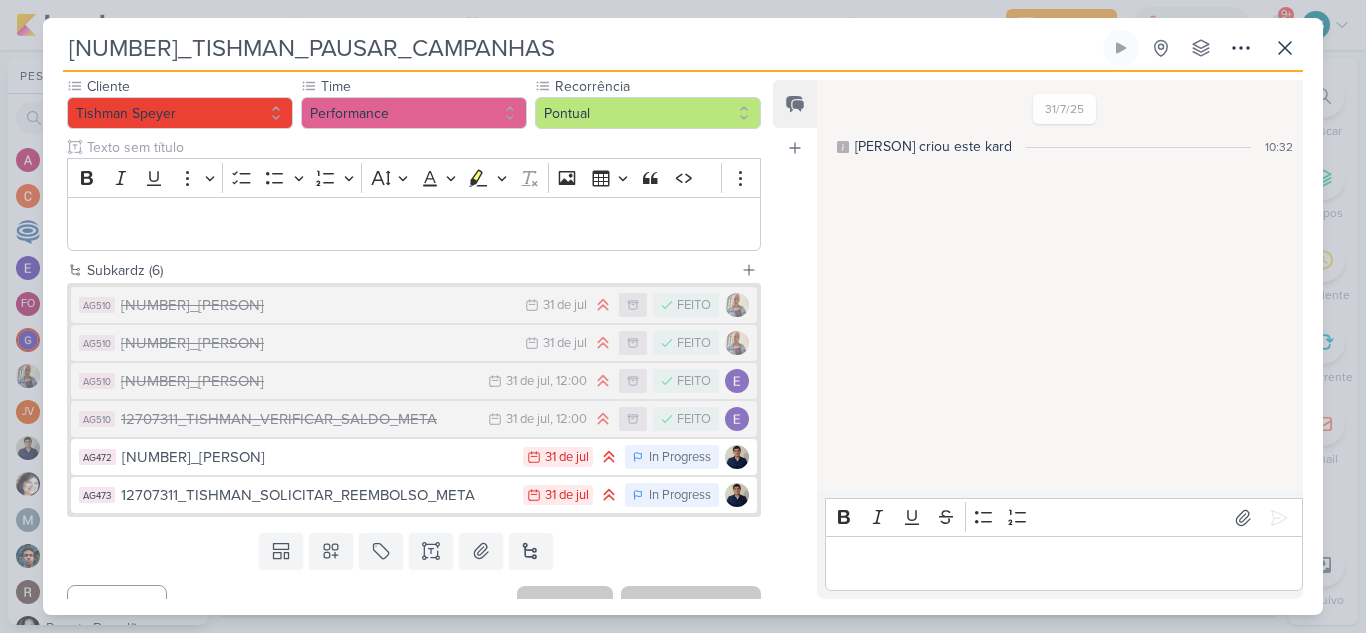 scroll, scrollTop: 200, scrollLeft: 0, axis: vertical 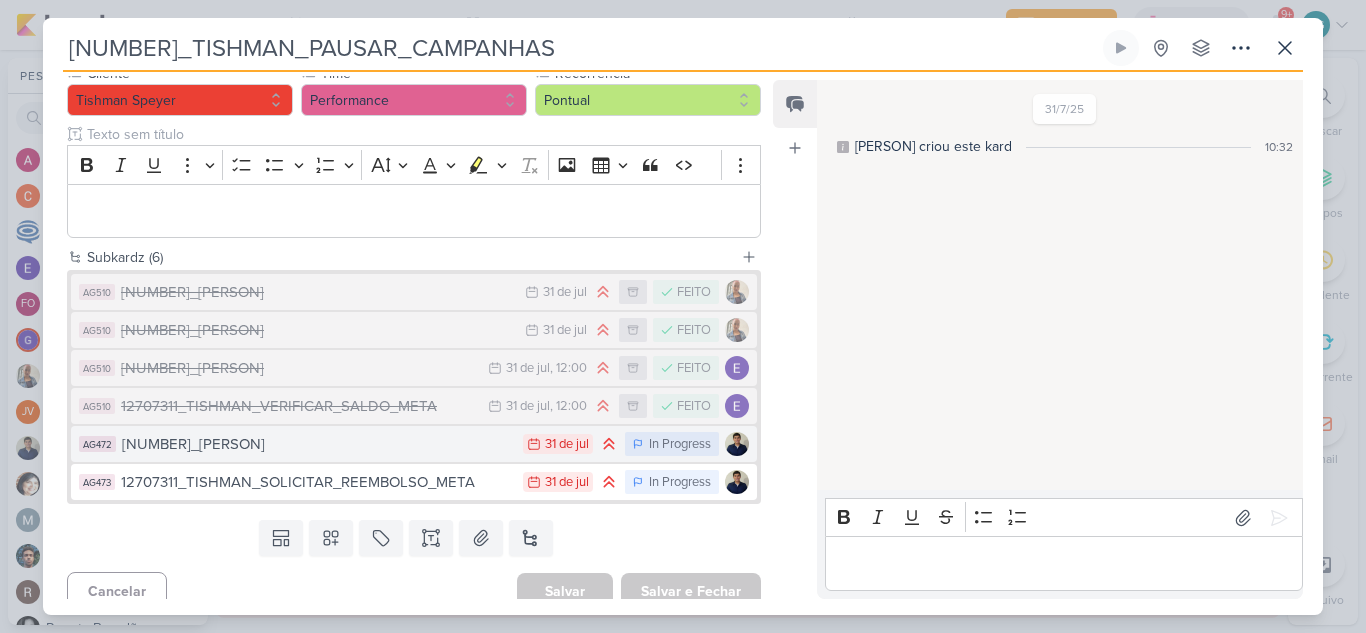 click on "12707311_TISHMAN_SOLICITAR_REEMBOLSO_GOOGLE" at bounding box center (317, 444) 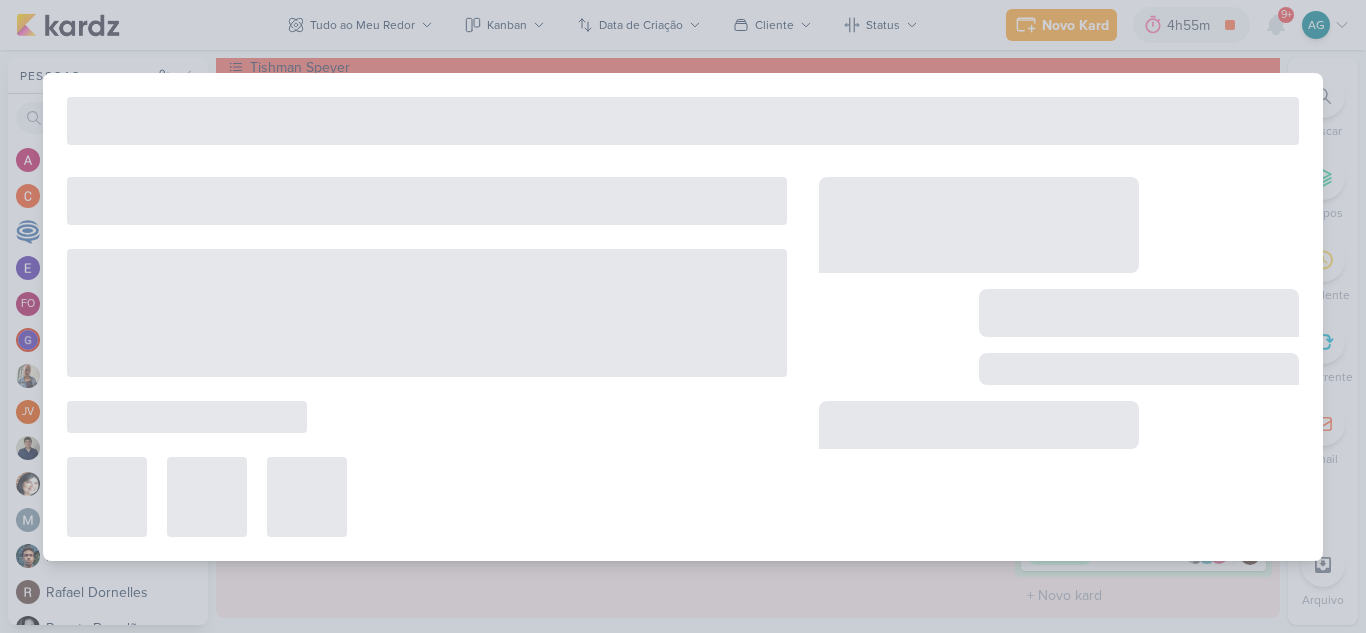type on "12707311_TISHMAN_SOLICITAR_REEMBOLSO_GOOGLE" 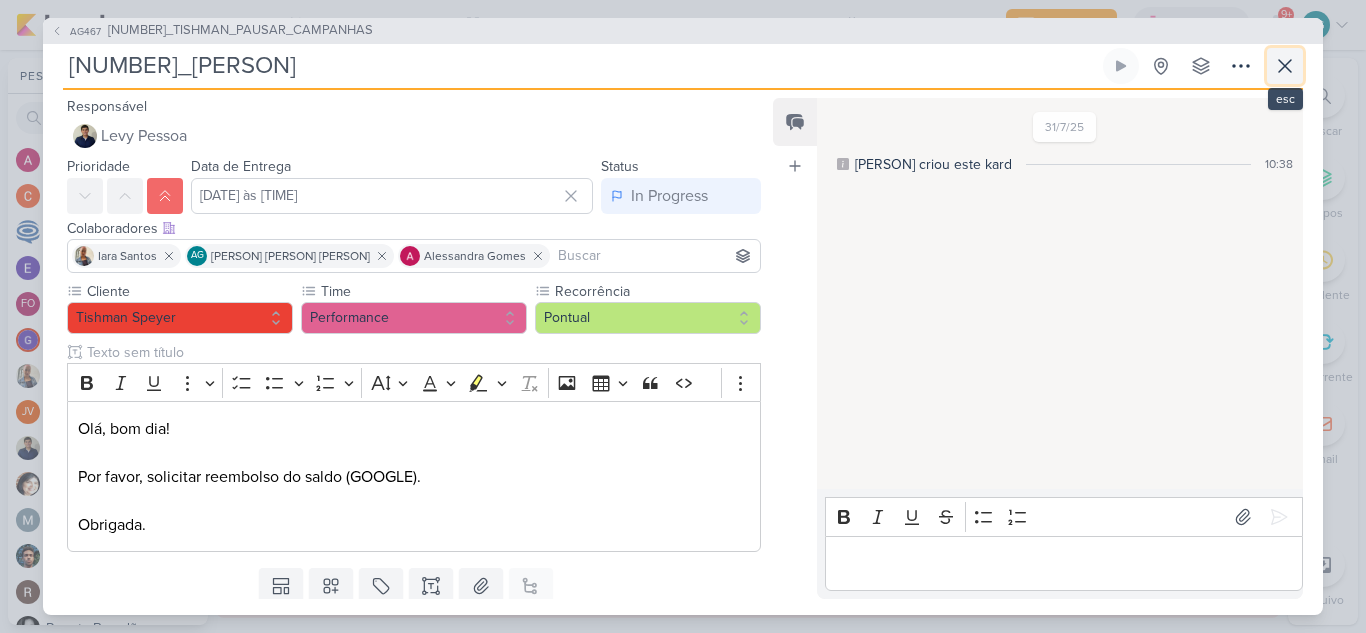 click 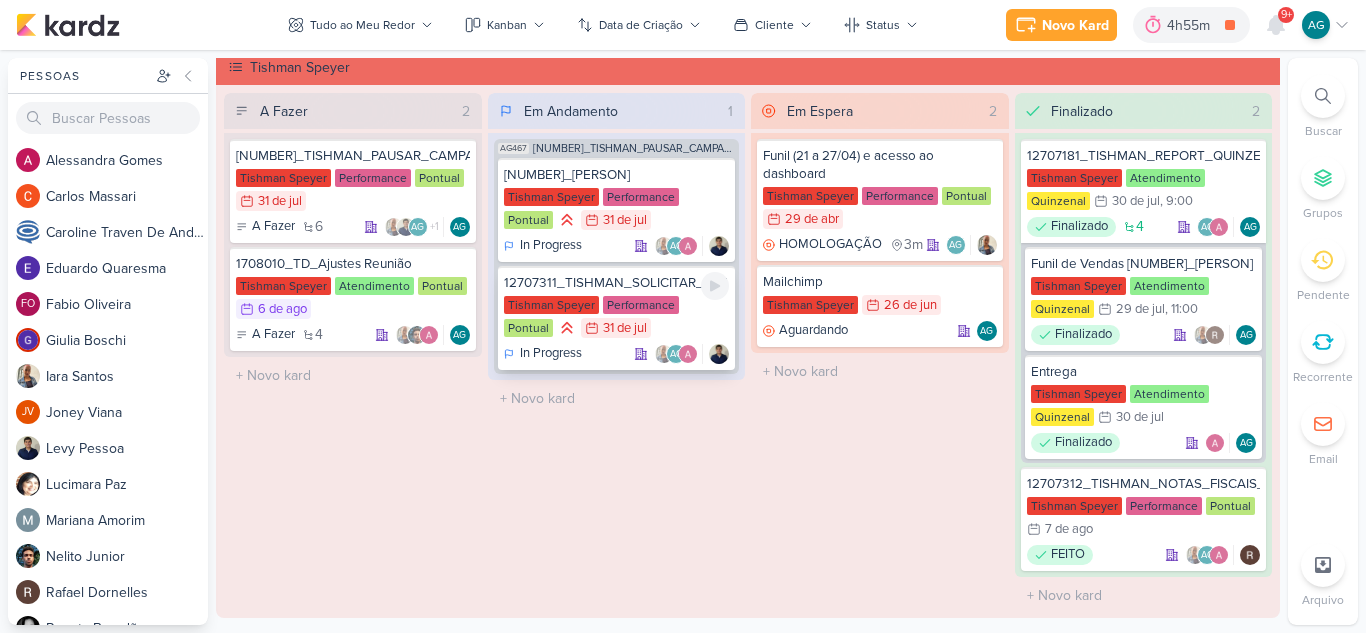 click on "12707311_TISHMAN_SOLICITAR_REEMBOLSO_META" at bounding box center [617, 283] 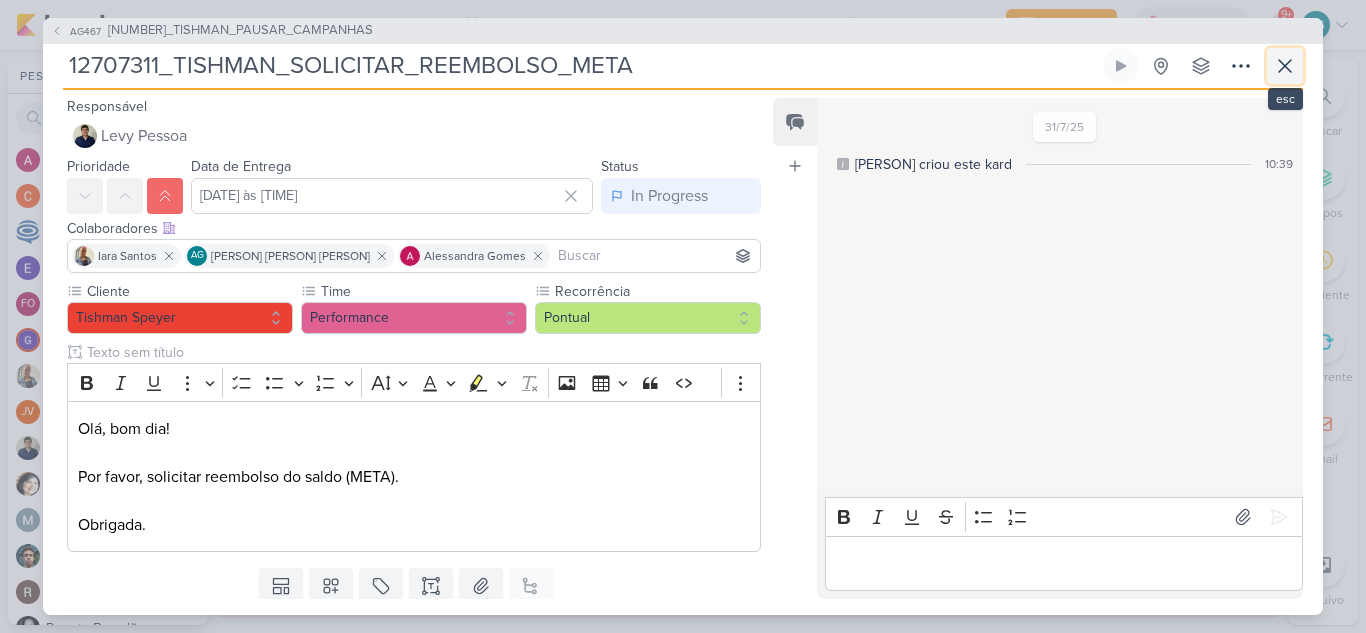 click 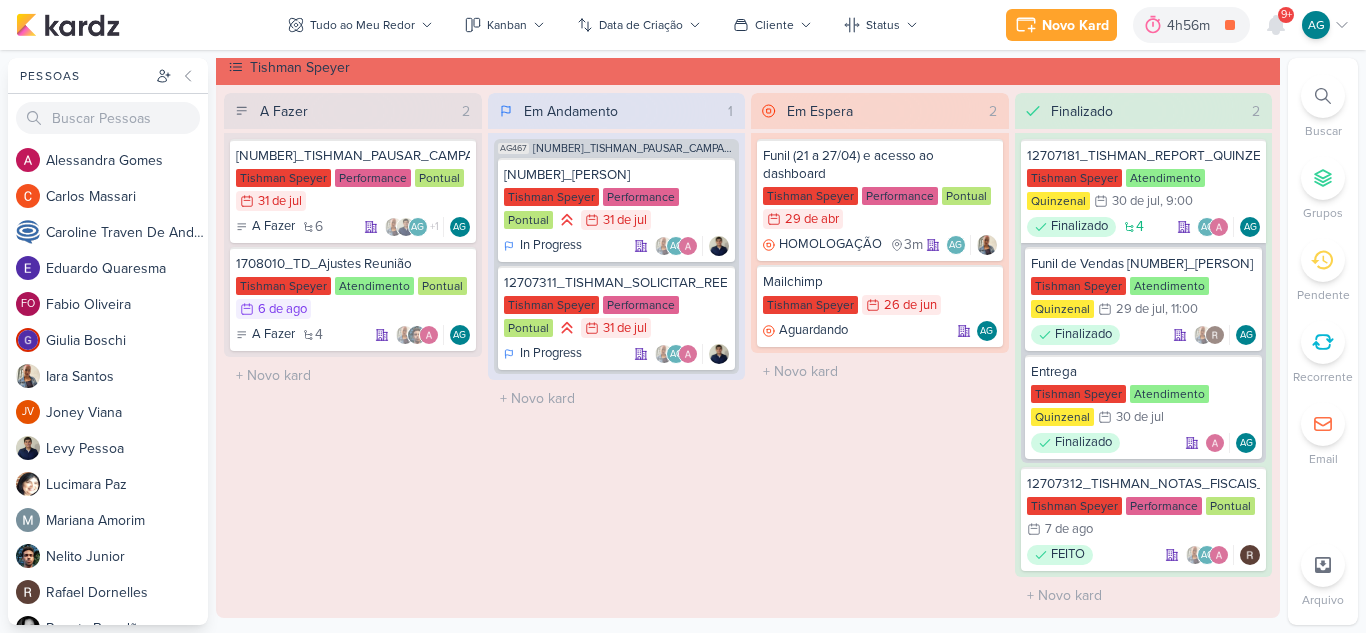click at bounding box center [1323, 96] 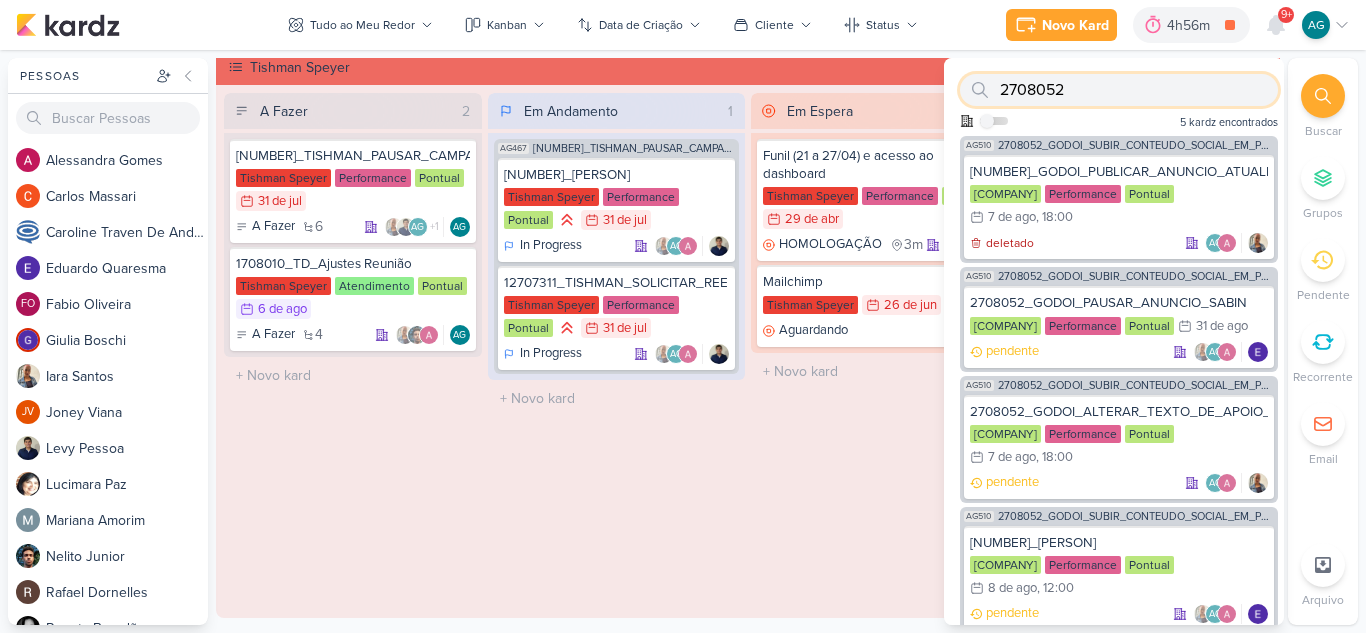 paste on "7046" 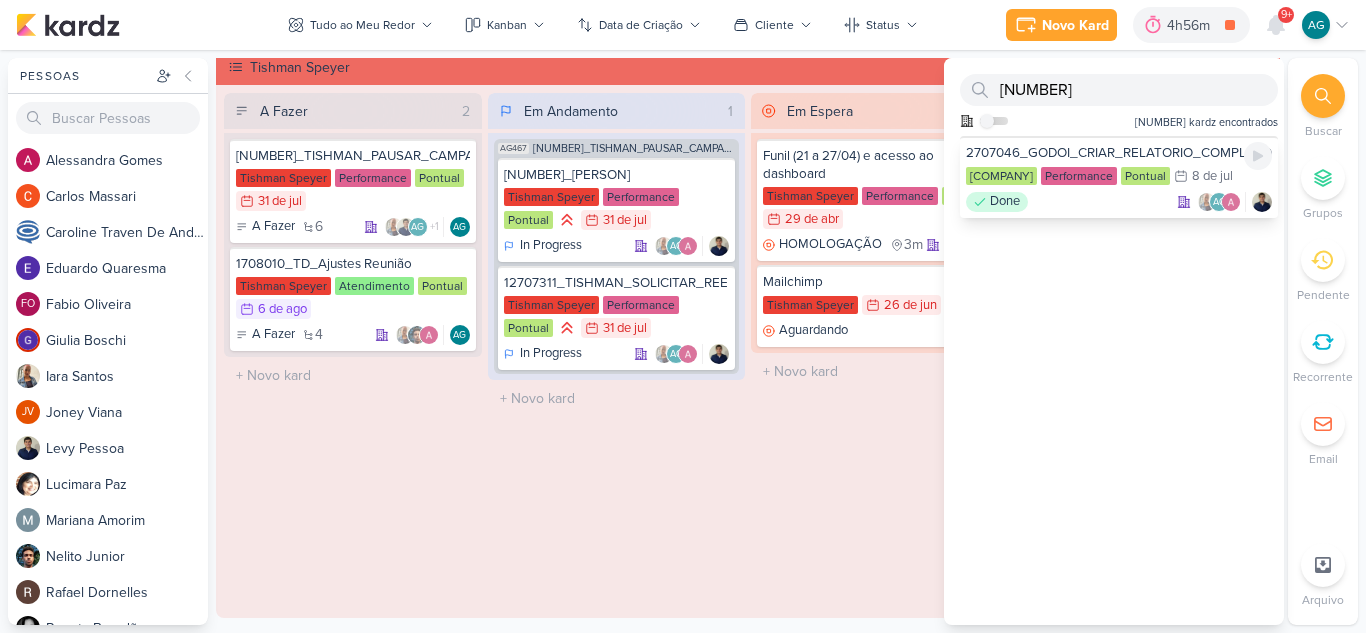 click on "Done
AG" at bounding box center (1119, 202) 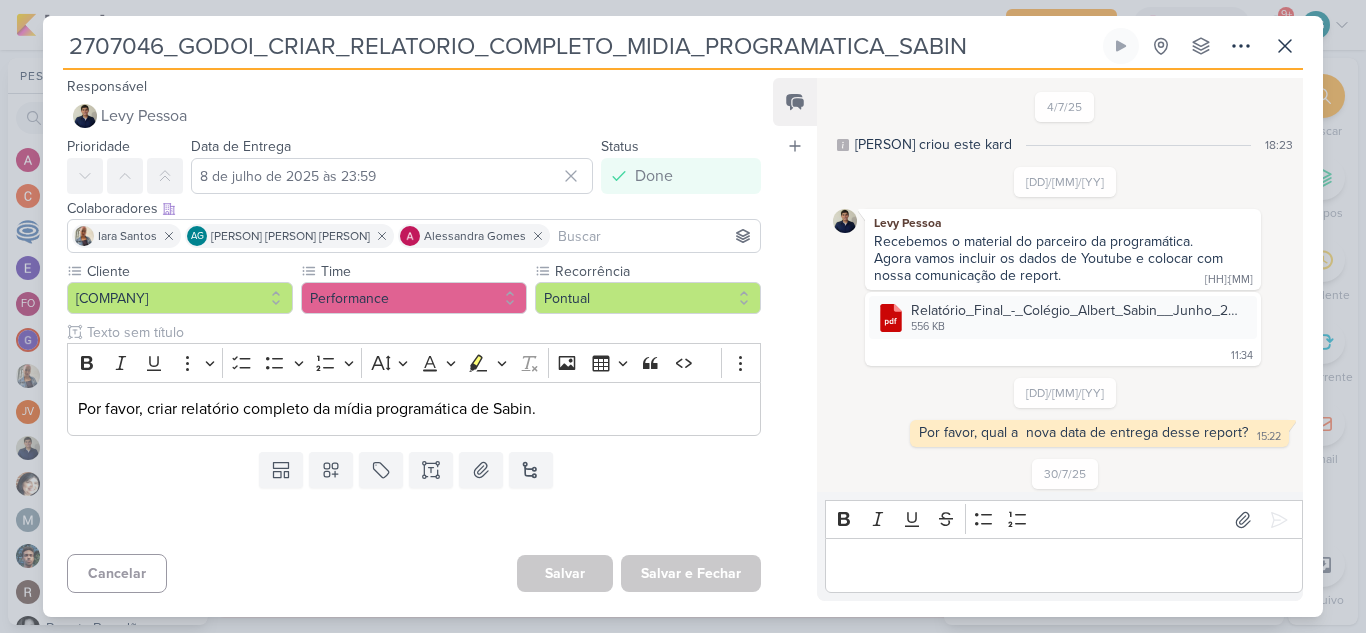scroll, scrollTop: 140, scrollLeft: 0, axis: vertical 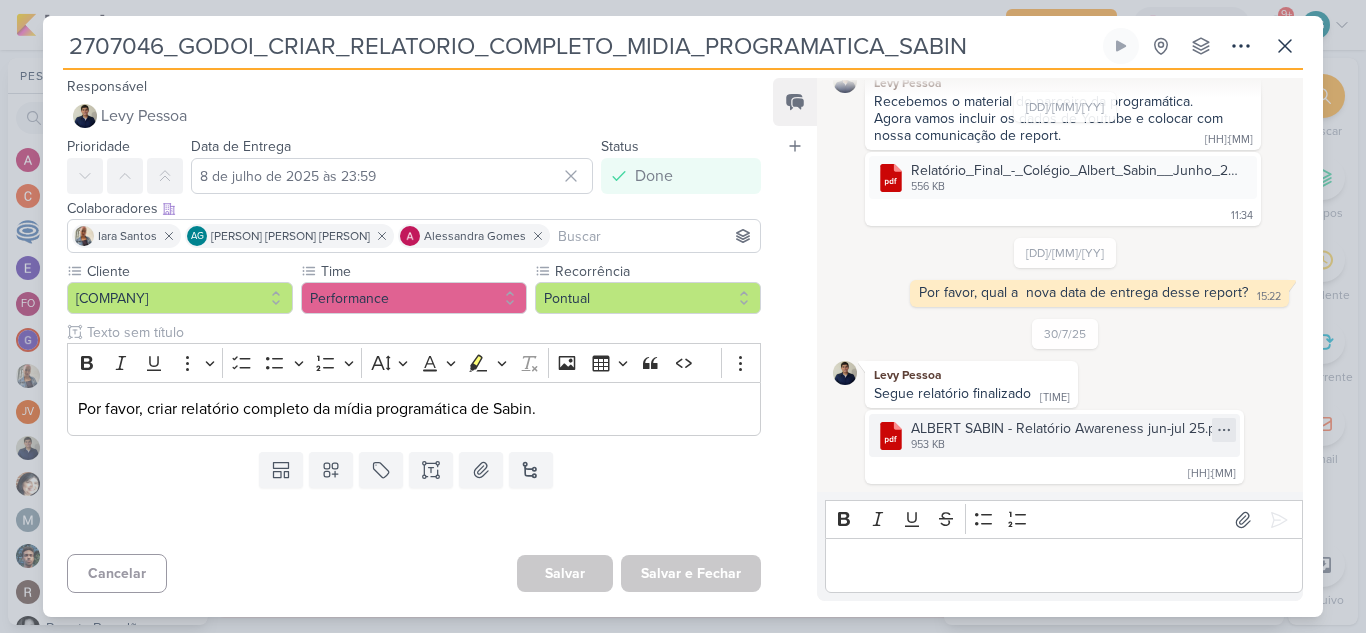 click 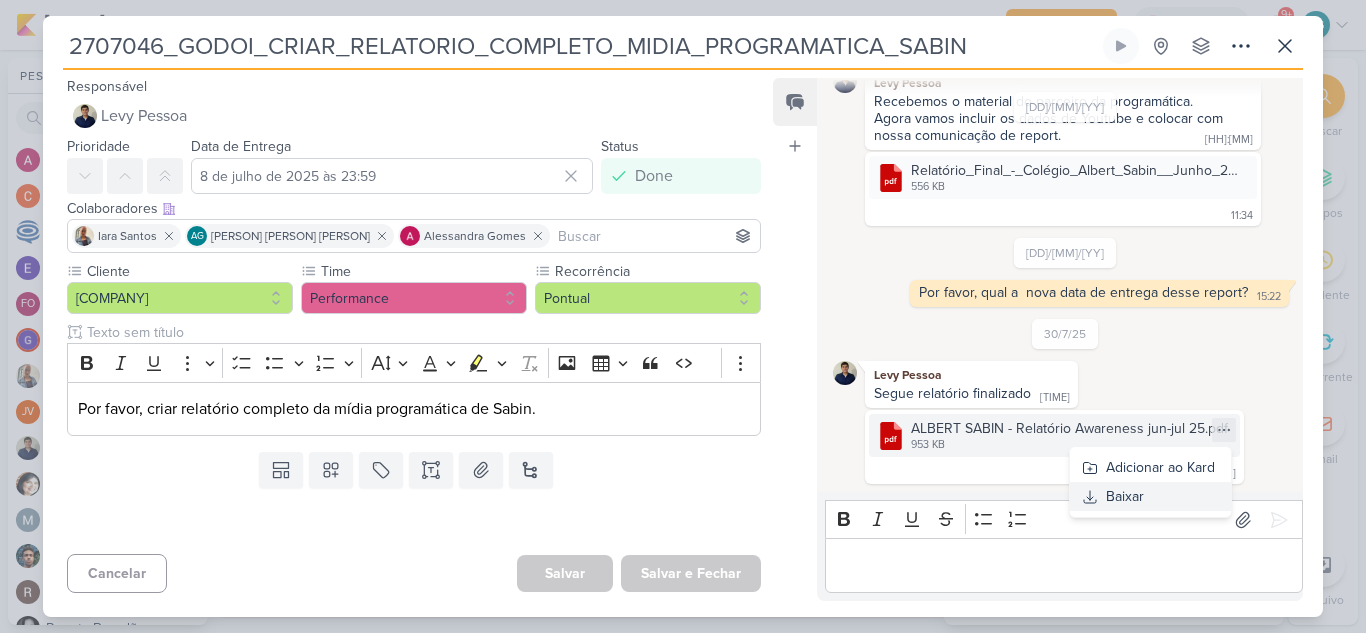 click on "Baixar" at bounding box center (1150, 496) 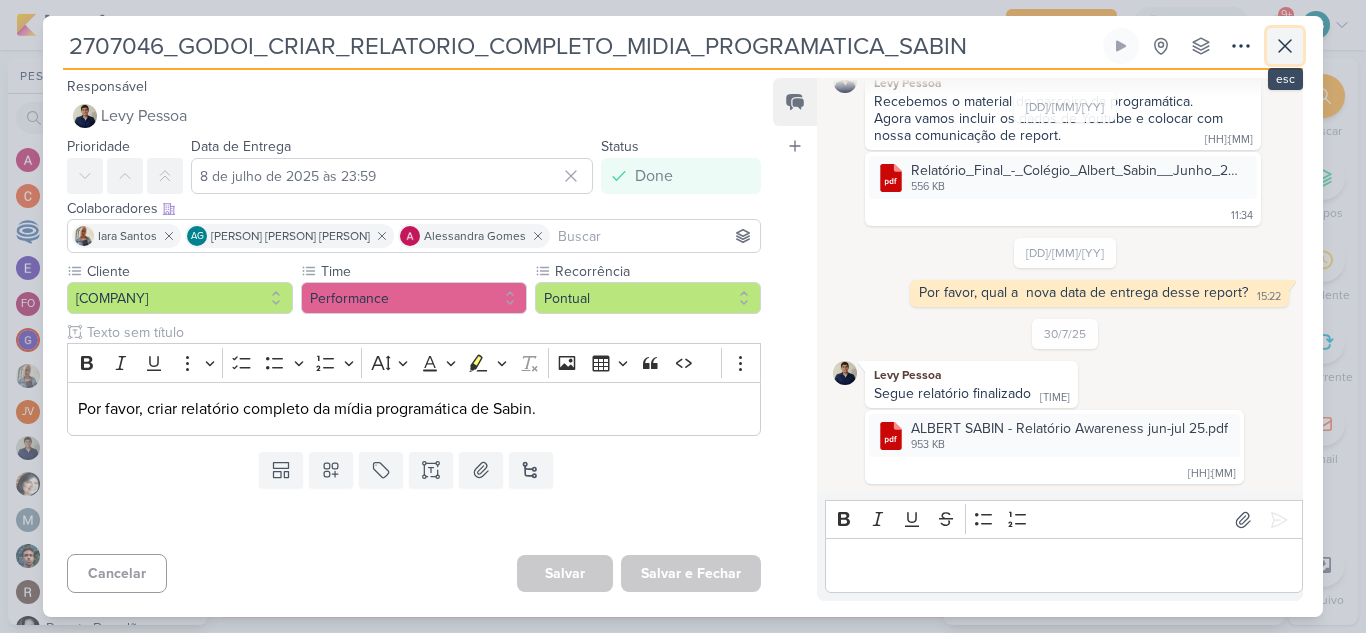 click 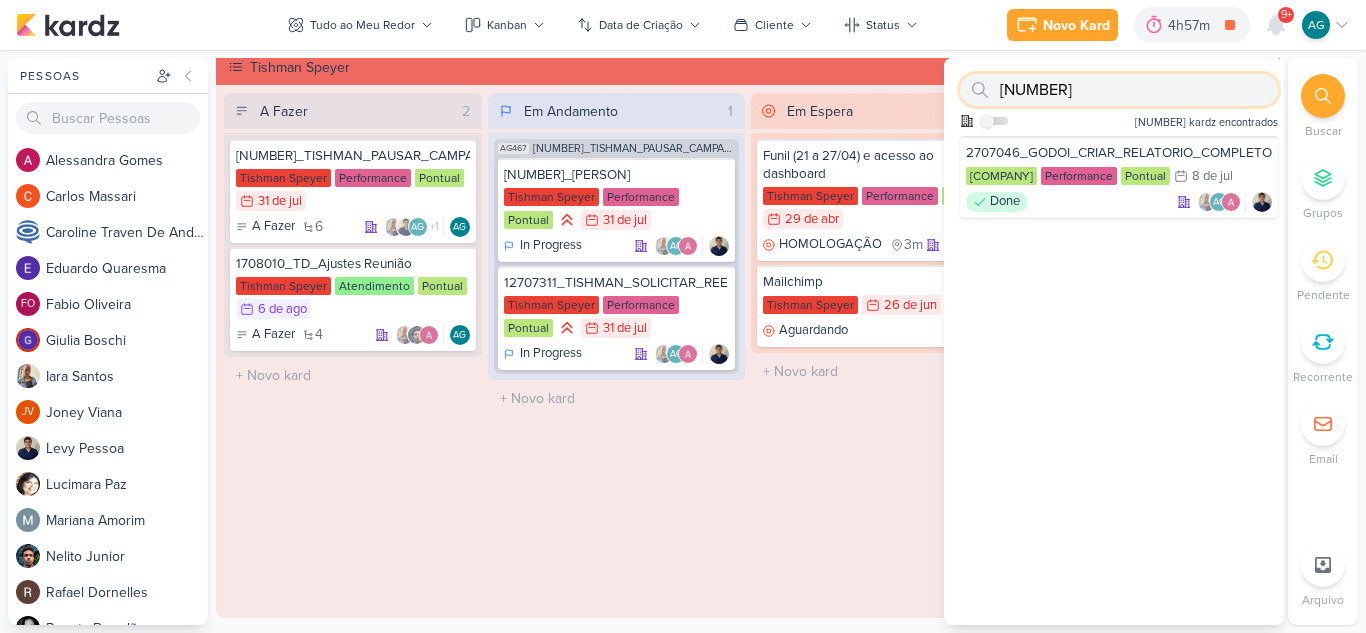 click on "2707046" at bounding box center [1119, 90] 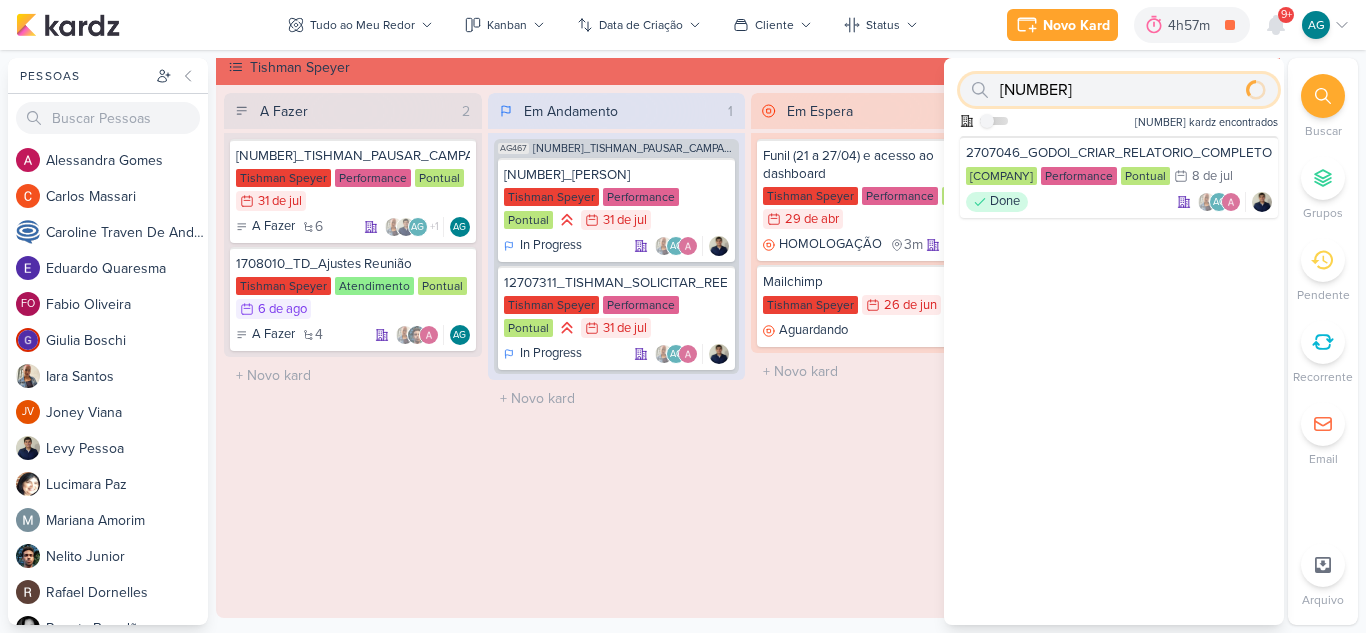 type on "2707047" 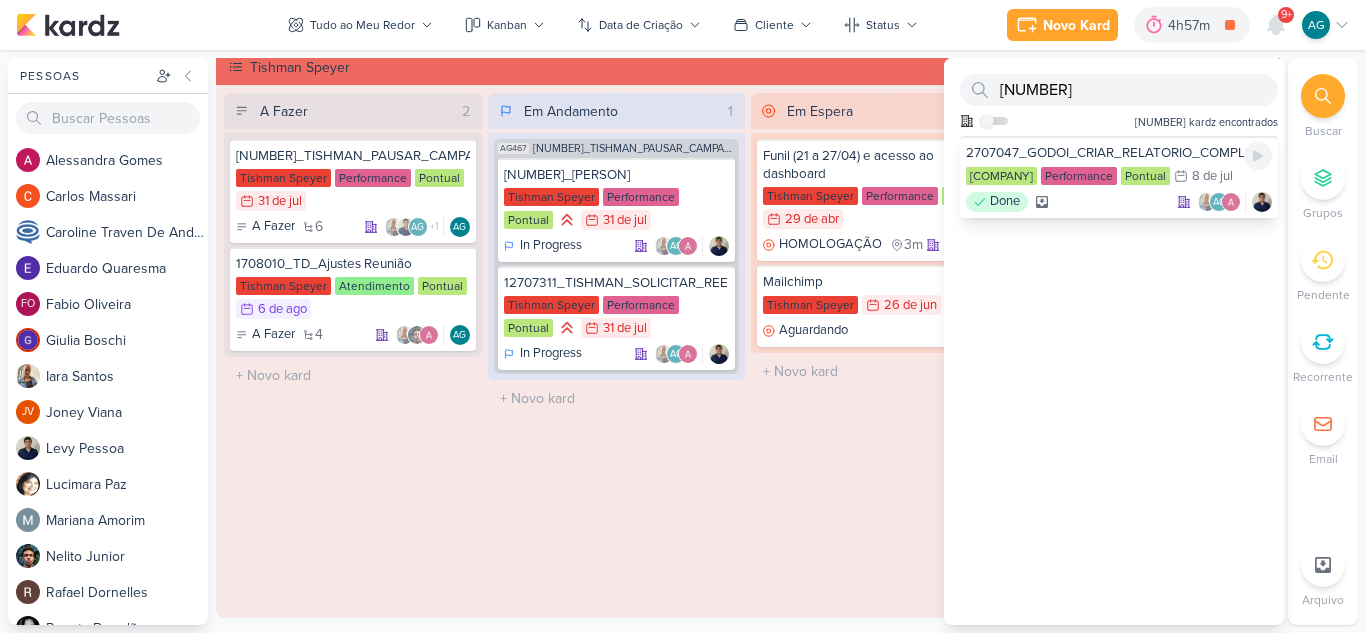 click on "2707047_GODOI_CRIAR_RELATORIO_COMPLETO_MIDIA_PROGRAMATICA_VITAL" at bounding box center [1119, 153] 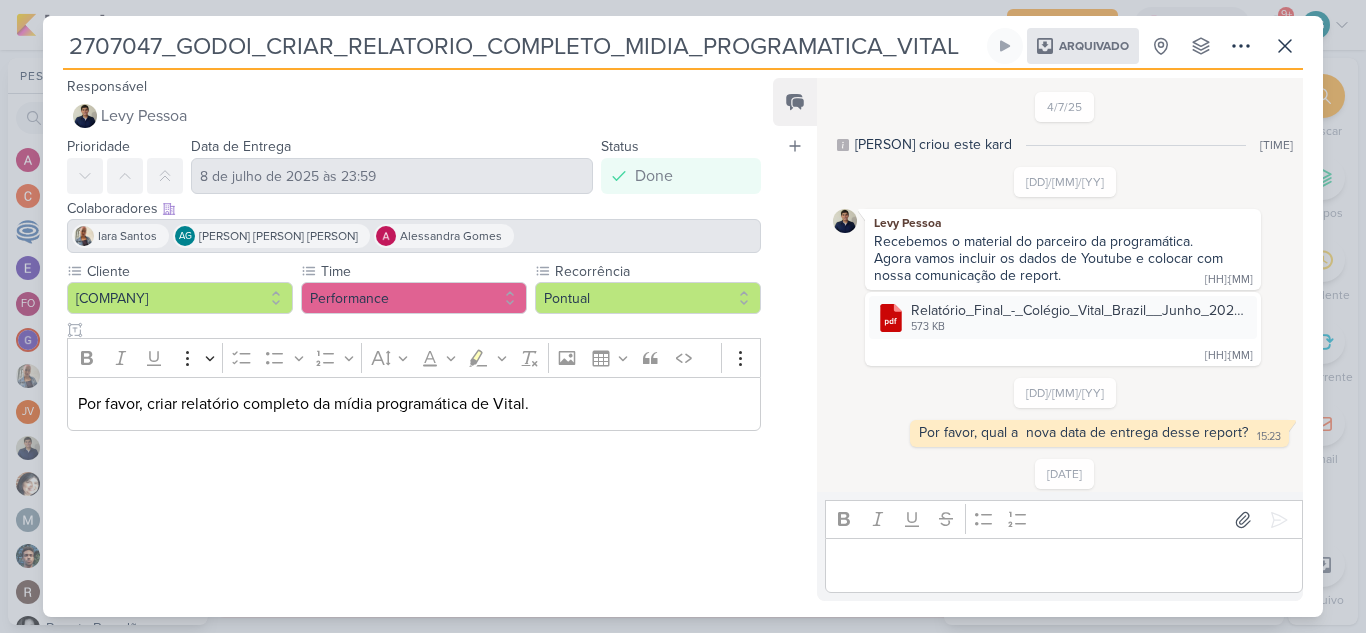 scroll, scrollTop: 186, scrollLeft: 0, axis: vertical 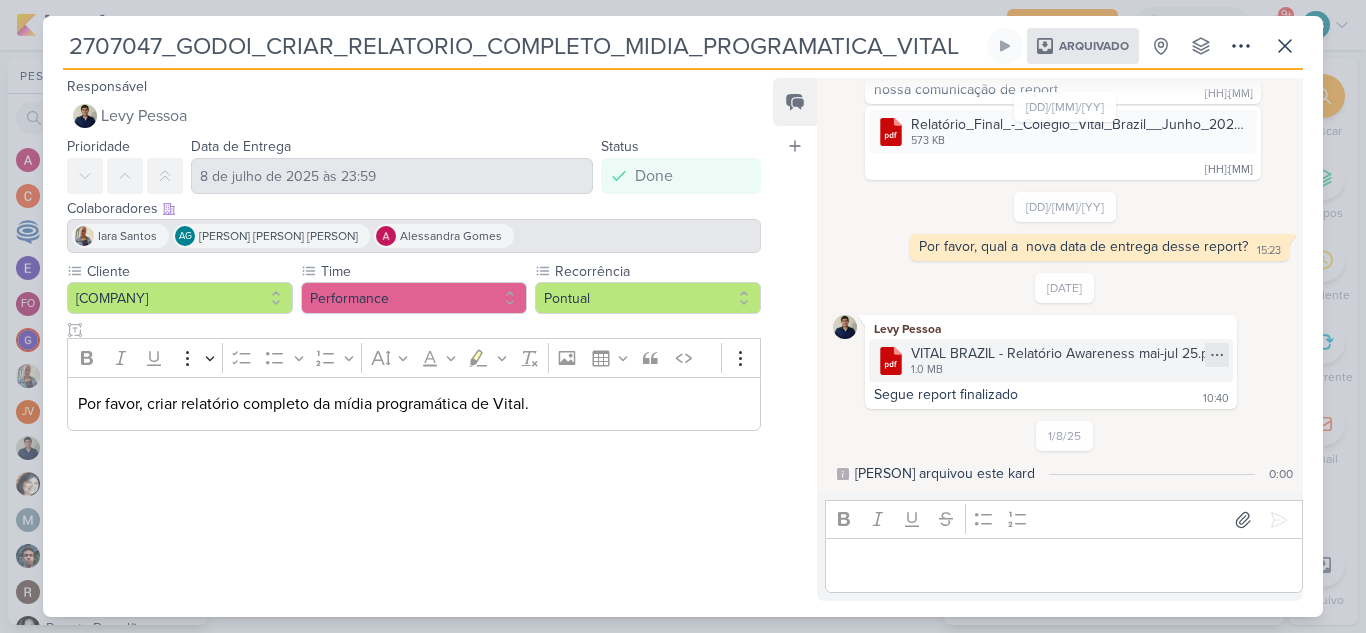 click 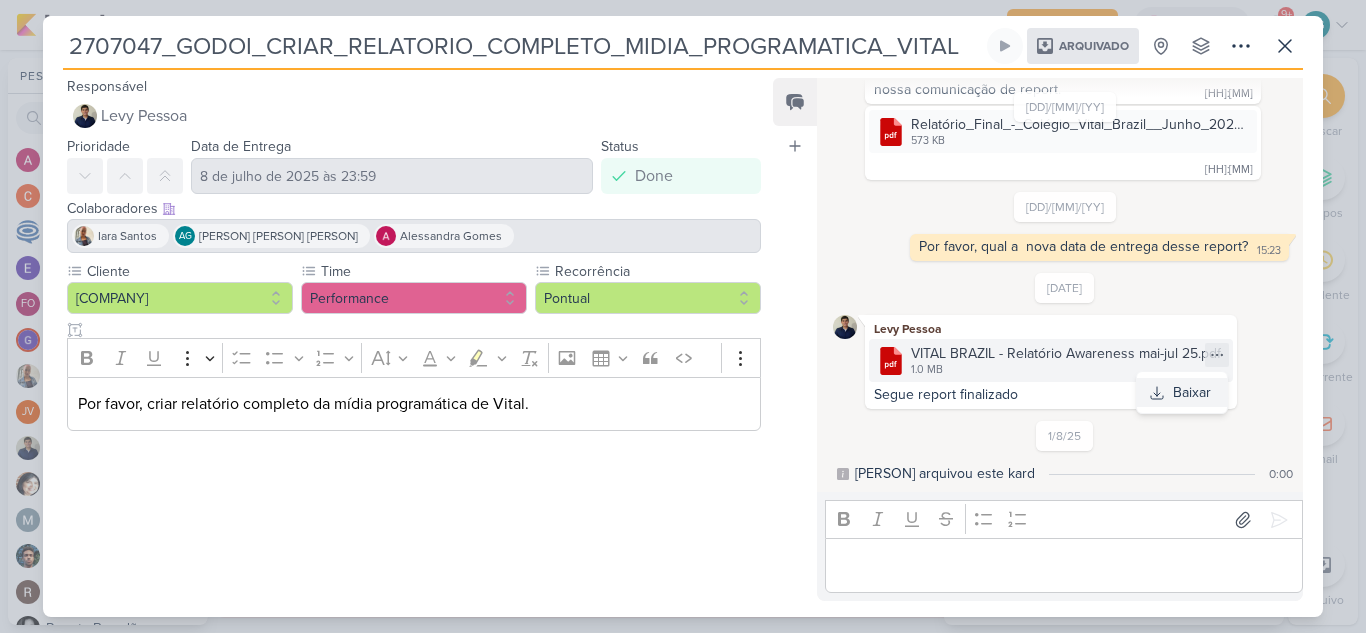 click on "Baixar" at bounding box center [1192, 392] 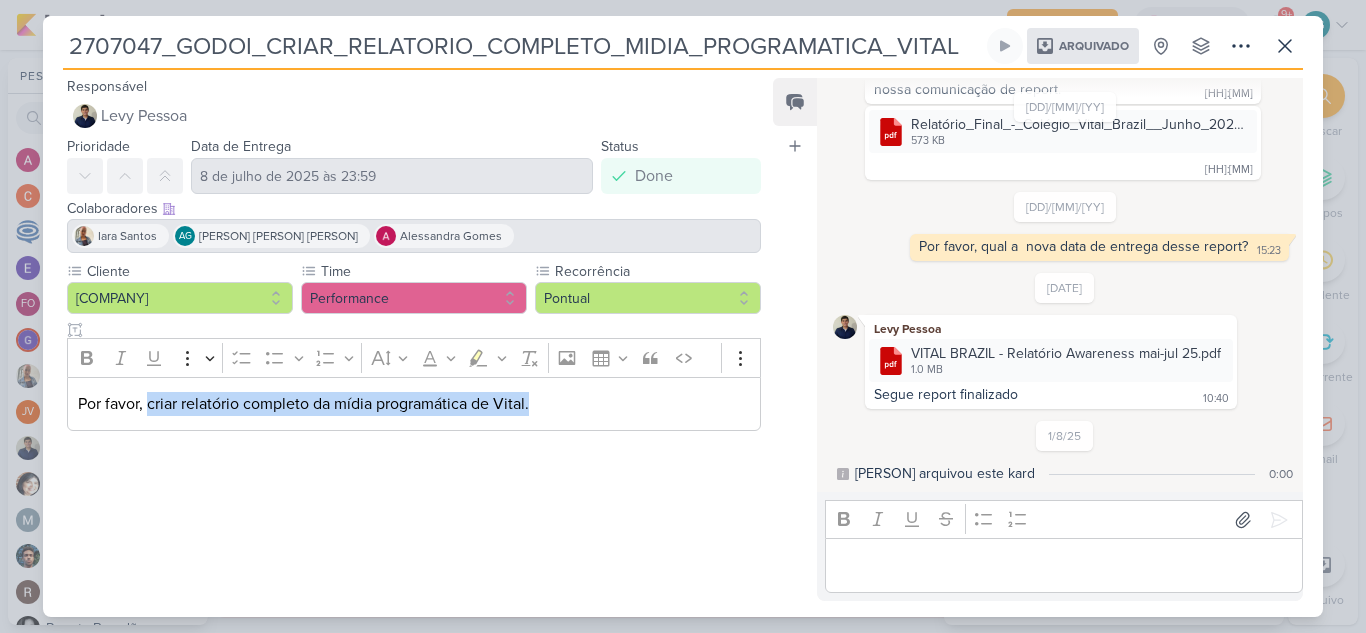 drag, startPoint x: 560, startPoint y: 404, endPoint x: 150, endPoint y: 415, distance: 410.14752 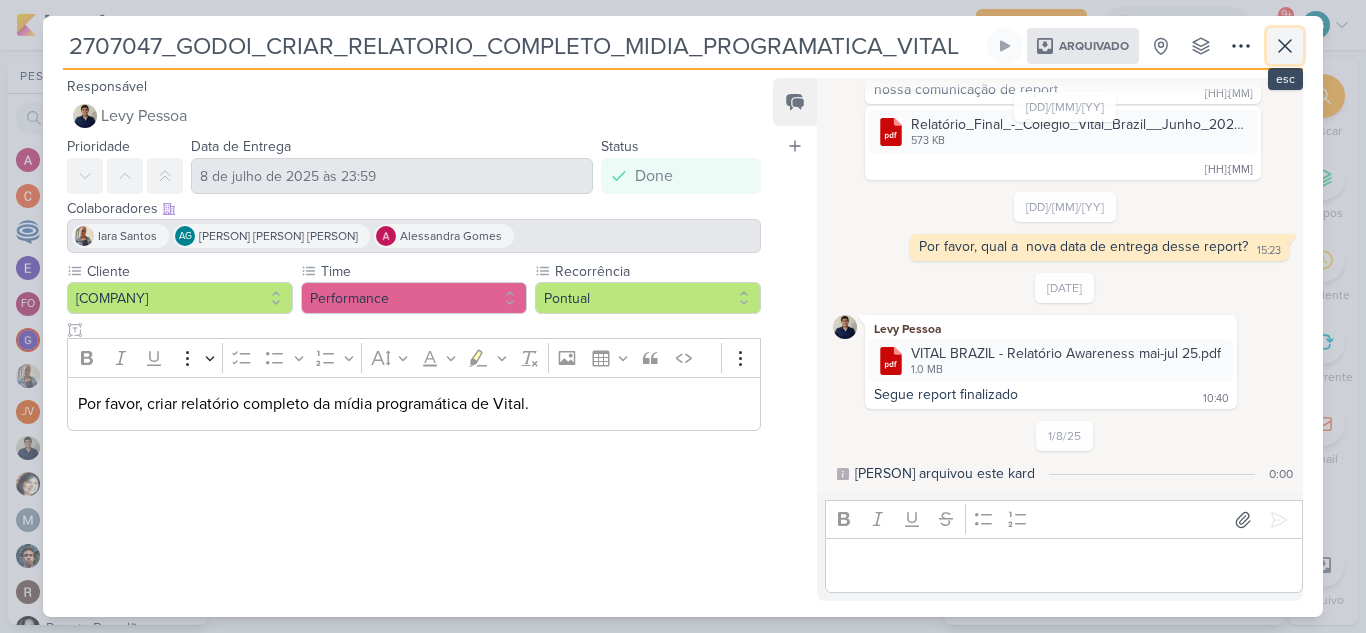 click 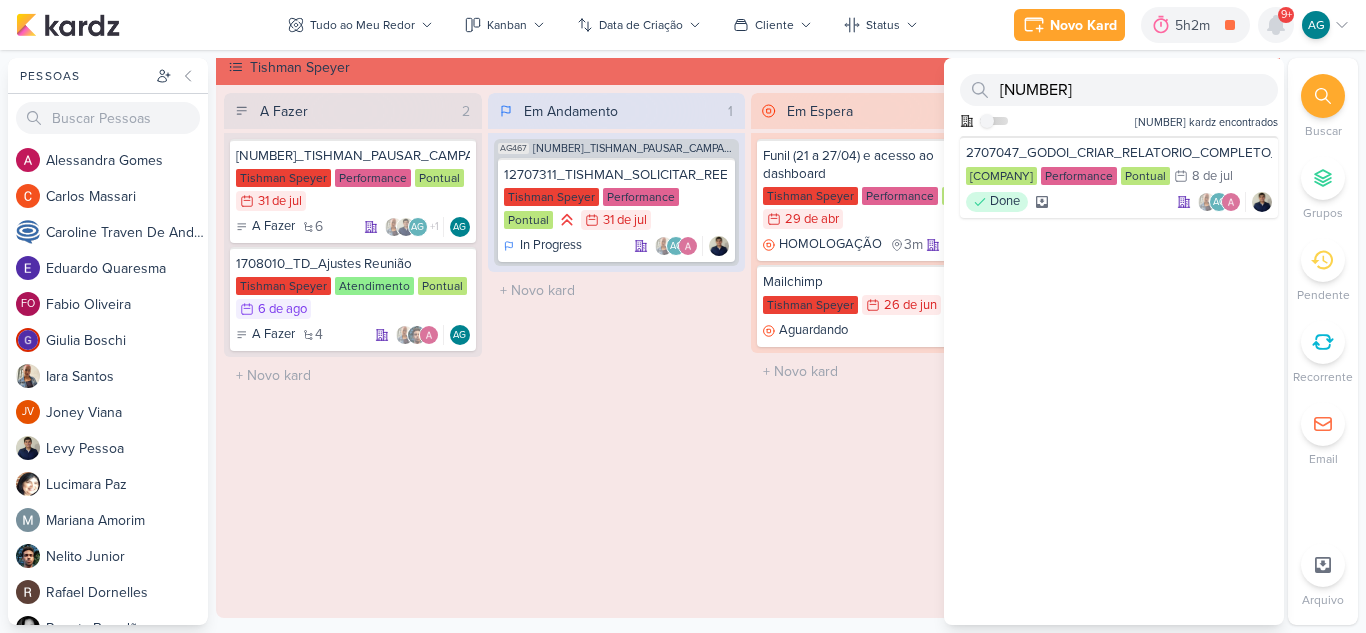 click 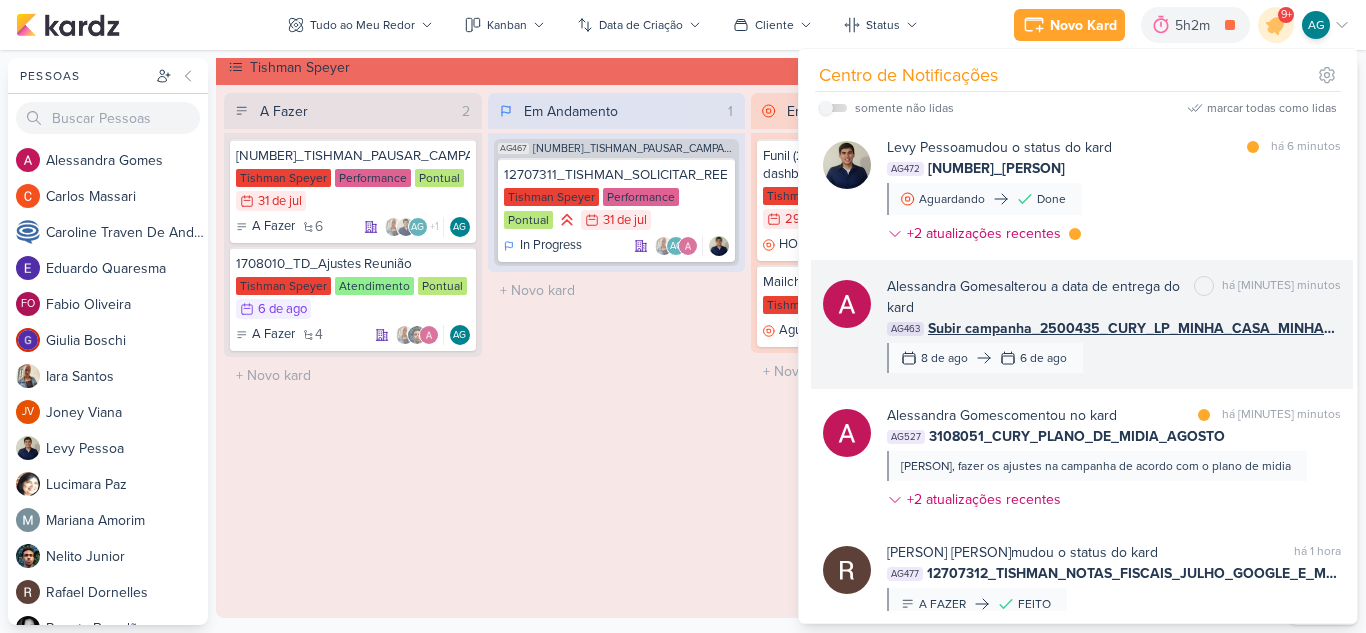 scroll, scrollTop: 0, scrollLeft: 0, axis: both 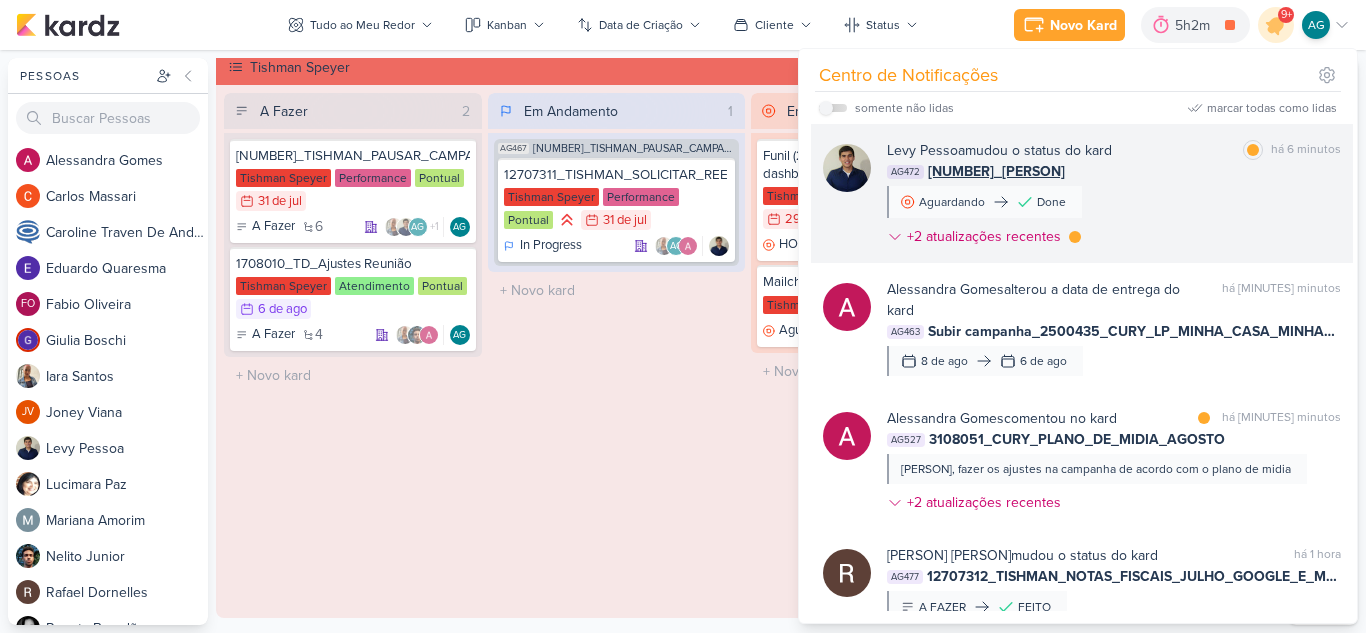 click on "Levy Pessoa  mudou o status do kard
marcar como lida
há 6 minutos
AG472
12707311_TISHMAN_SOLICITAR_REEMBOLSO_GOOGLE
Aguardando
Done
+2 atualizações recentes" at bounding box center [1114, 197] 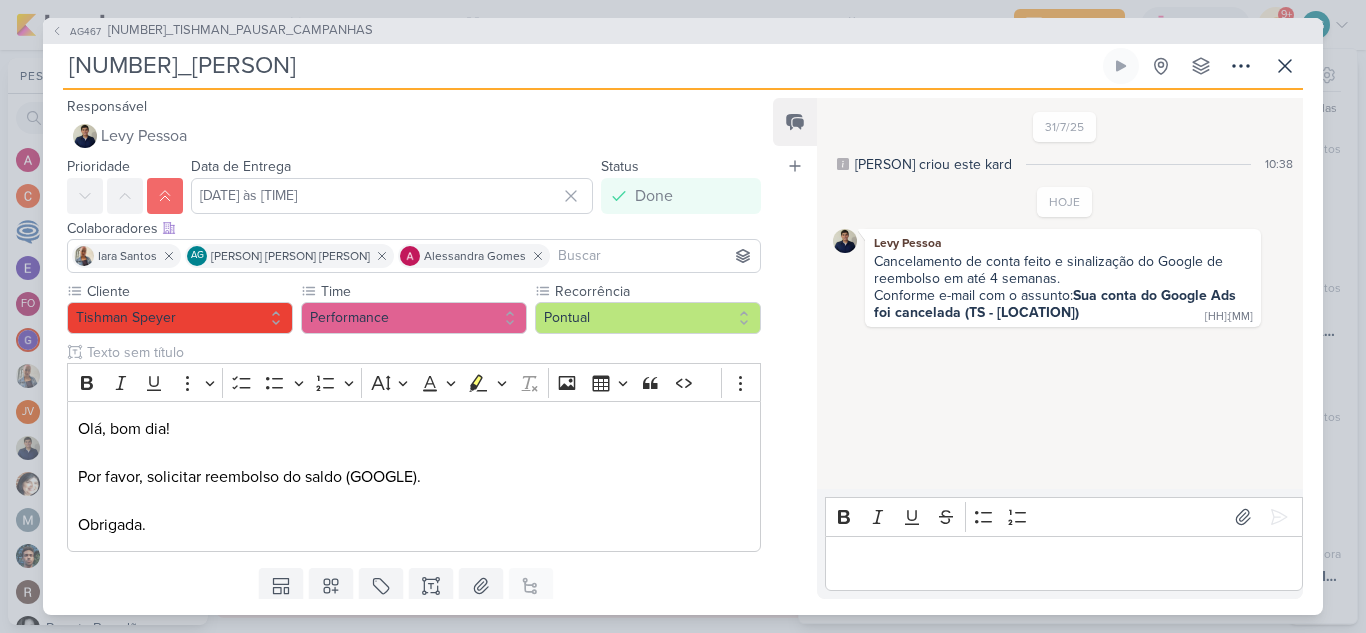 click at bounding box center [1063, 563] 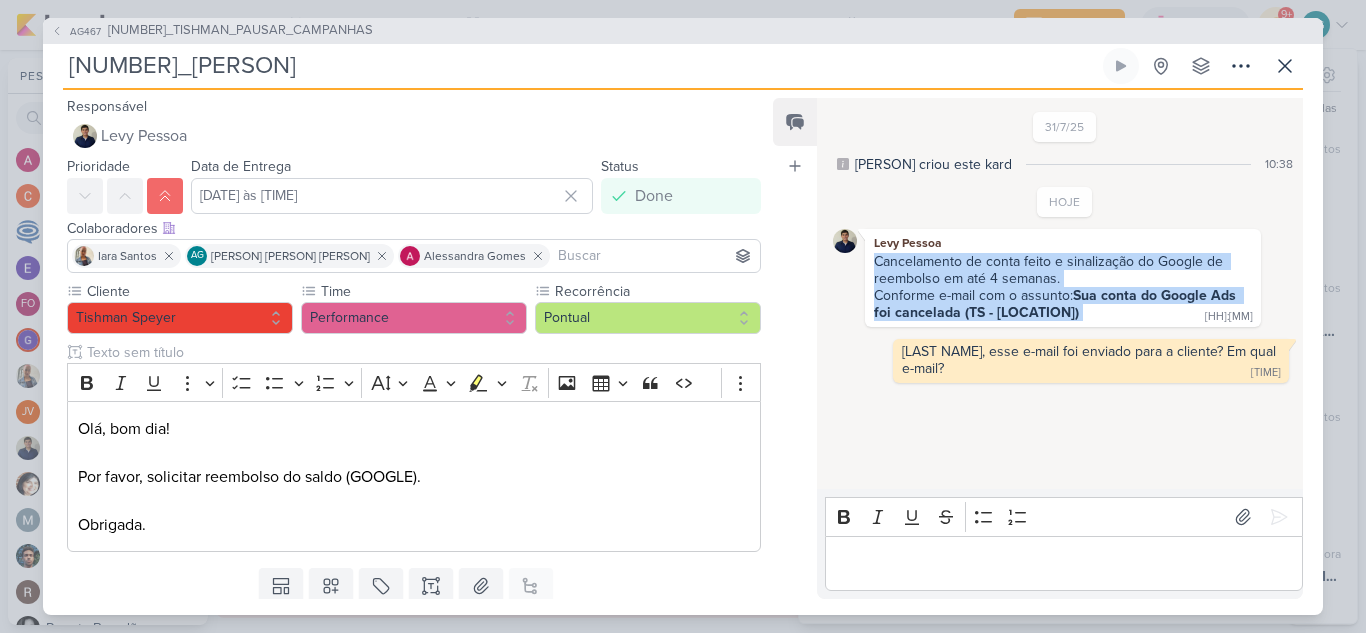 drag, startPoint x: 877, startPoint y: 259, endPoint x: 1105, endPoint y: 319, distance: 235.76259 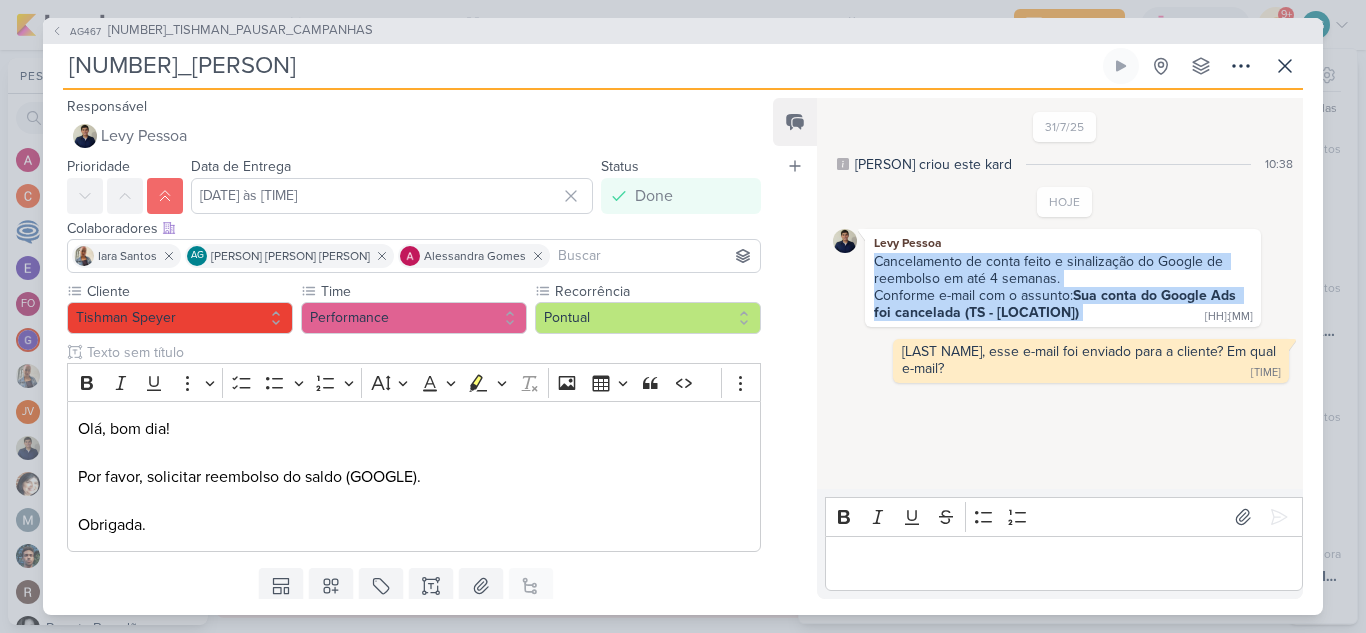 scroll, scrollTop: 64, scrollLeft: 0, axis: vertical 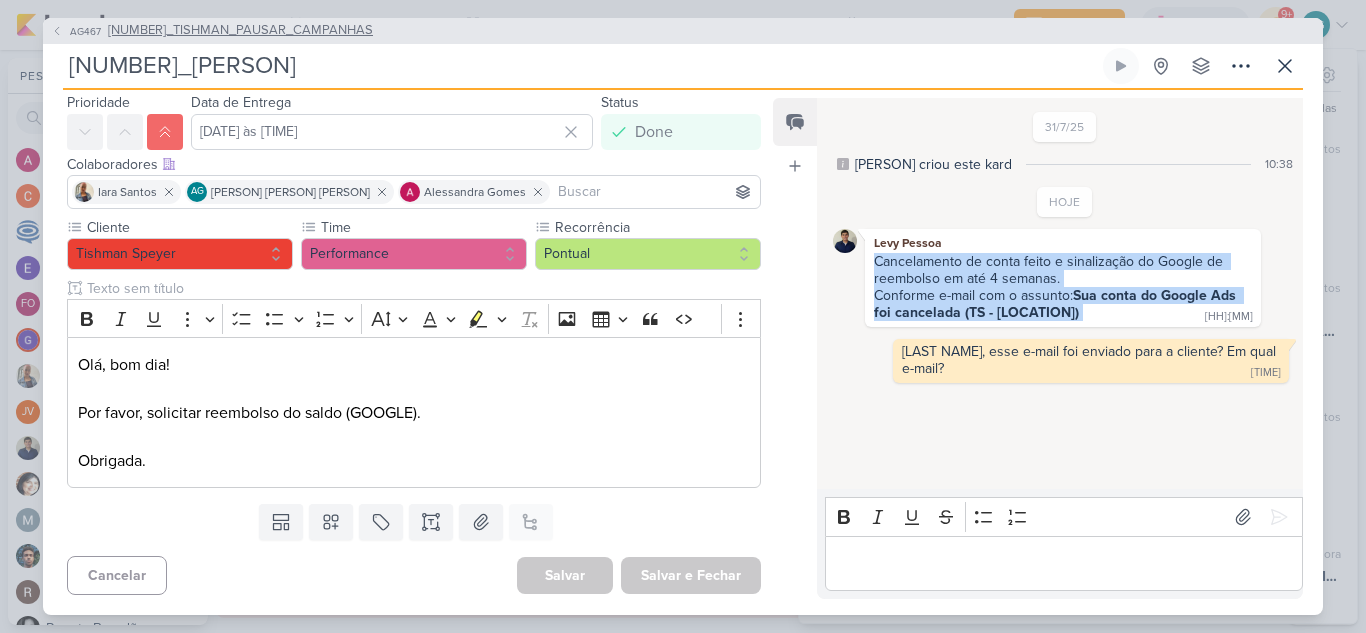 click on "12707311_TISHMAN_PAUSAR_CAMPANHAS" at bounding box center (240, 31) 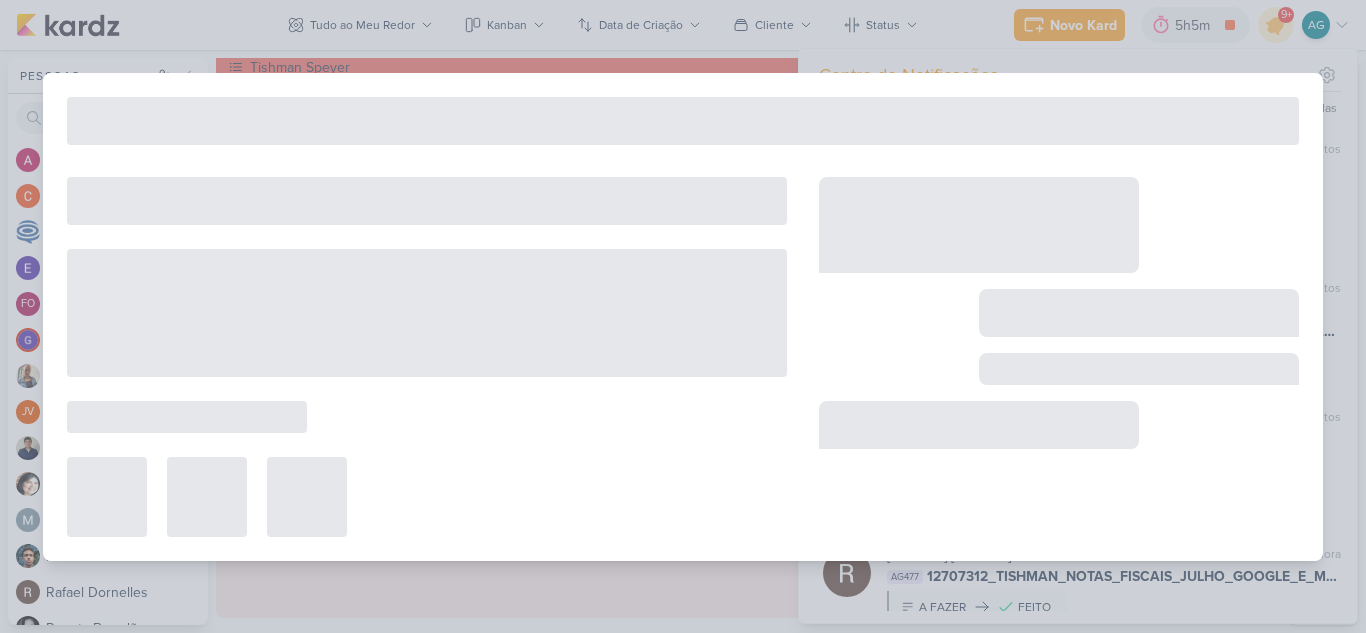 type on "12707311_TISHMAN_PAUSAR_CAMPANHAS" 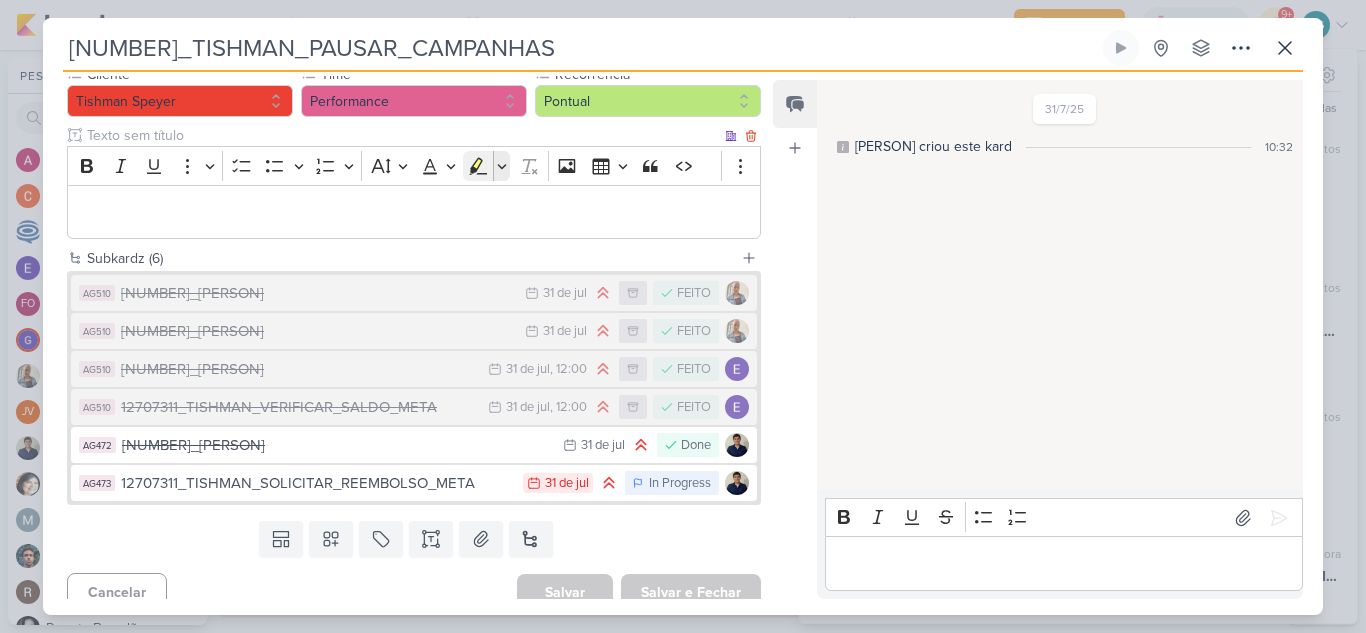 scroll, scrollTop: 200, scrollLeft: 0, axis: vertical 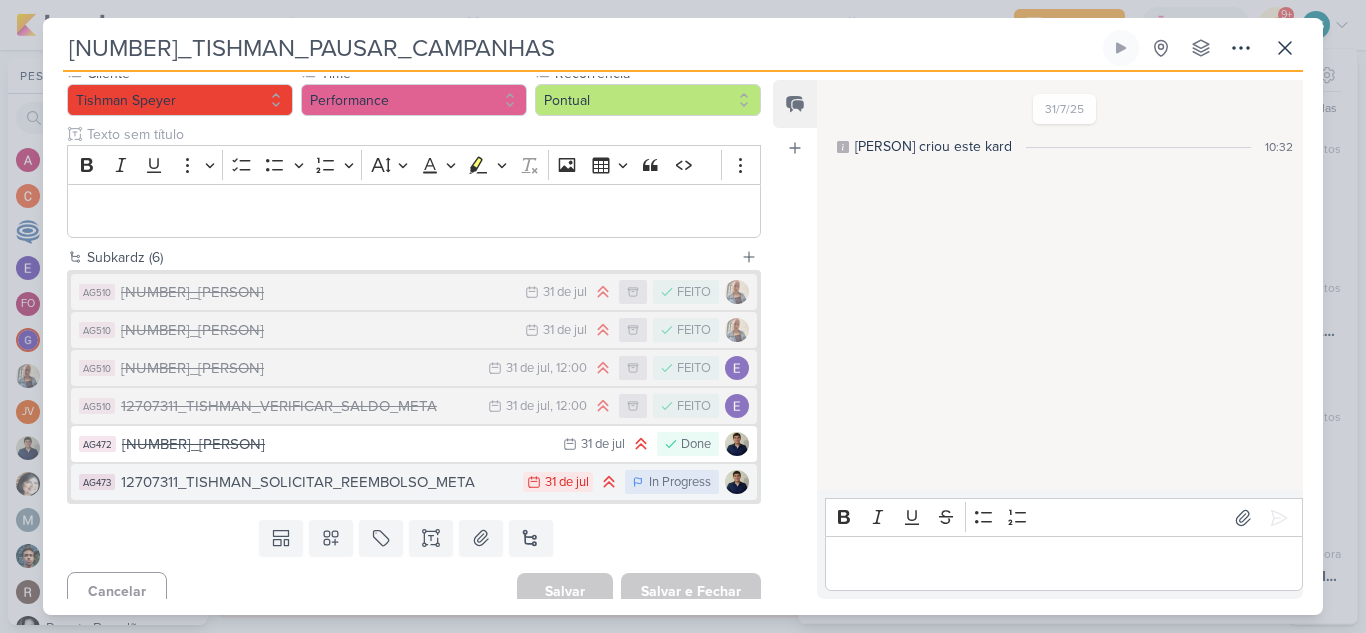 click on "12707311_TISHMAN_SOLICITAR_REEMBOLSO_META" at bounding box center [317, 482] 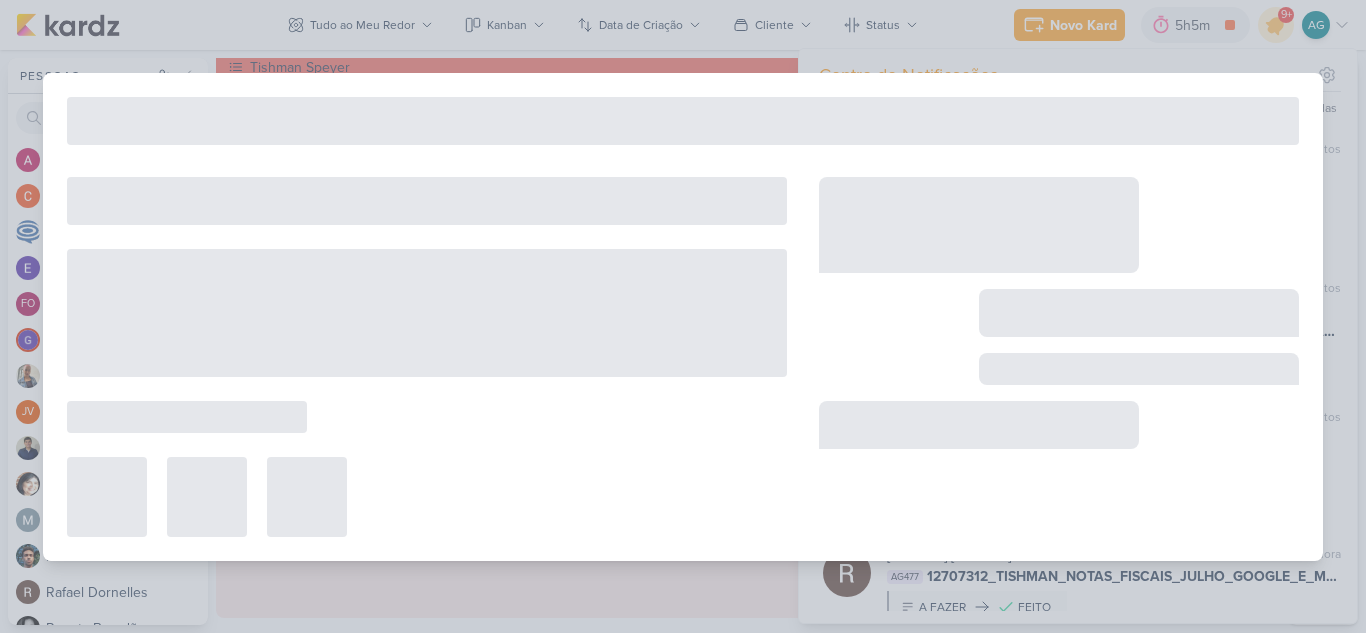 type on "12707311_TISHMAN_SOLICITAR_REEMBOLSO_META" 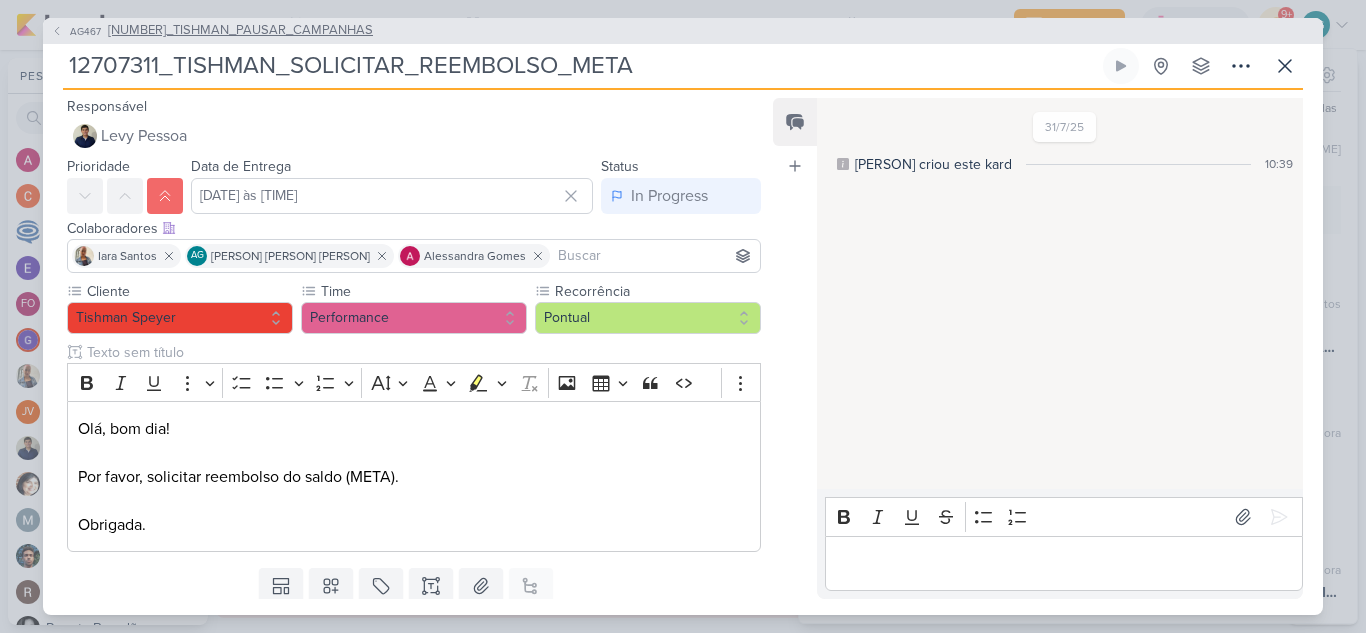 click on "12707311_TISHMAN_PAUSAR_CAMPANHAS" at bounding box center (240, 31) 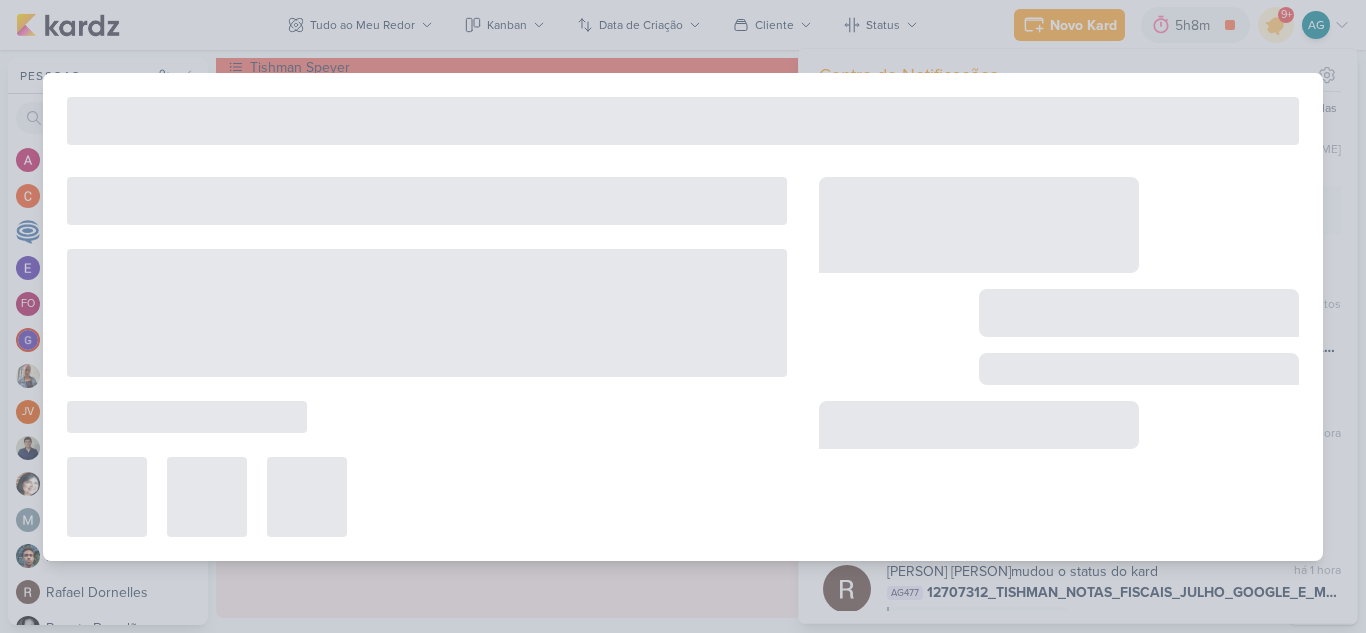 type on "12707311_TISHMAN_PAUSAR_CAMPANHAS" 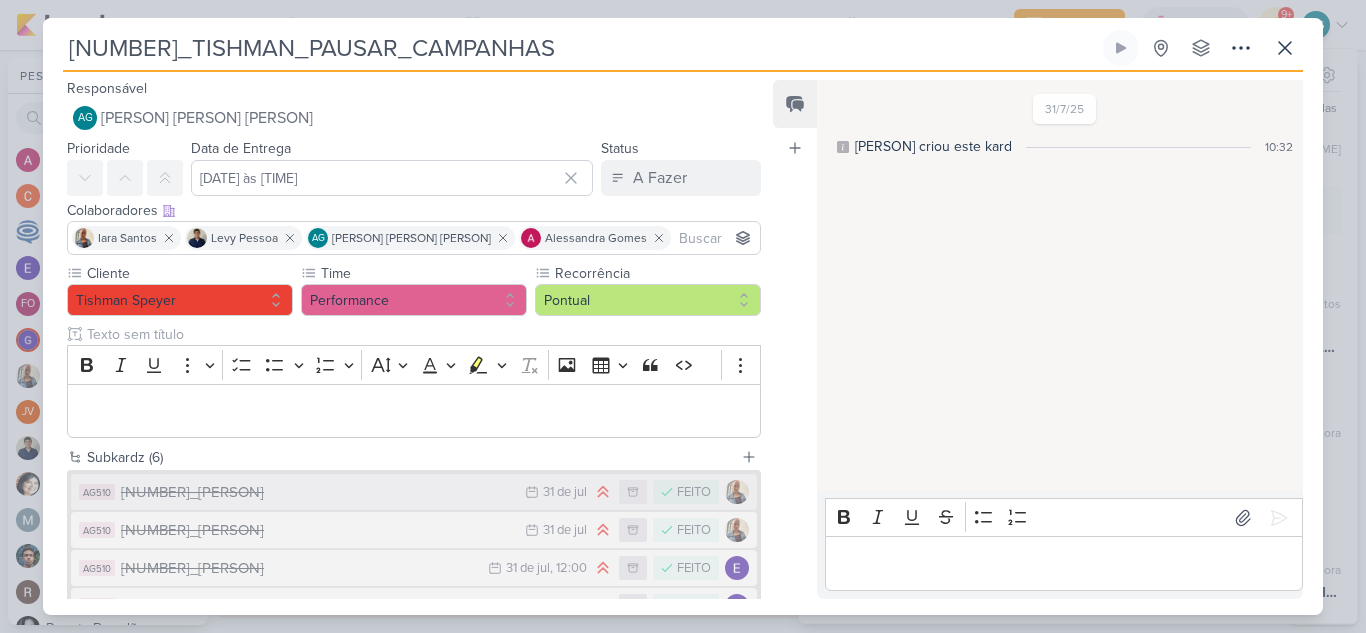 scroll, scrollTop: 200, scrollLeft: 0, axis: vertical 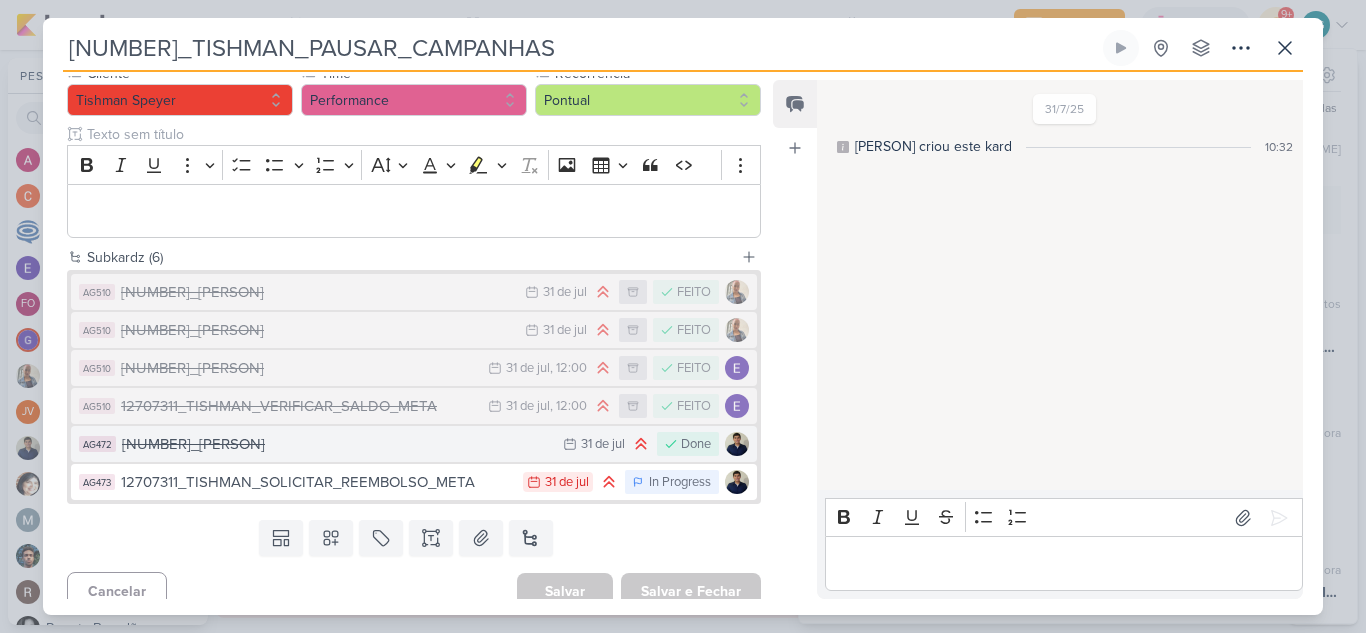 click on "12707311_TISHMAN_SOLICITAR_REEMBOLSO_GOOGLE" at bounding box center (337, 444) 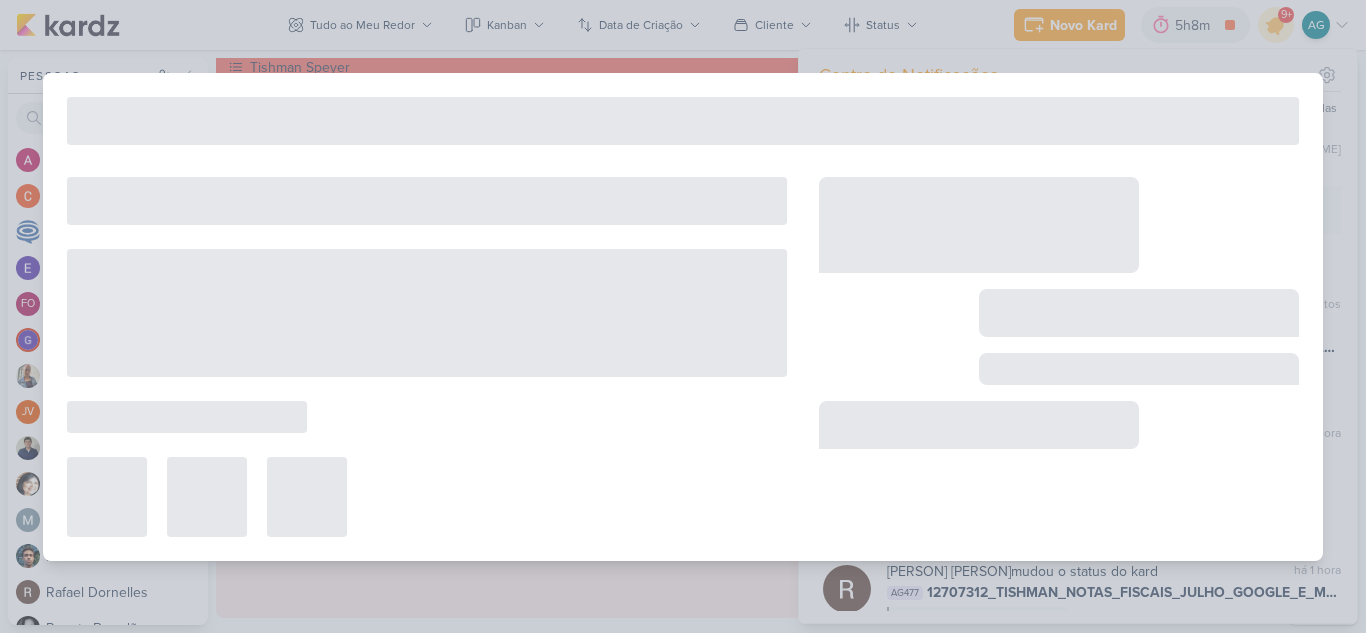 type on "12707311_TISHMAN_SOLICITAR_REEMBOLSO_GOOGLE" 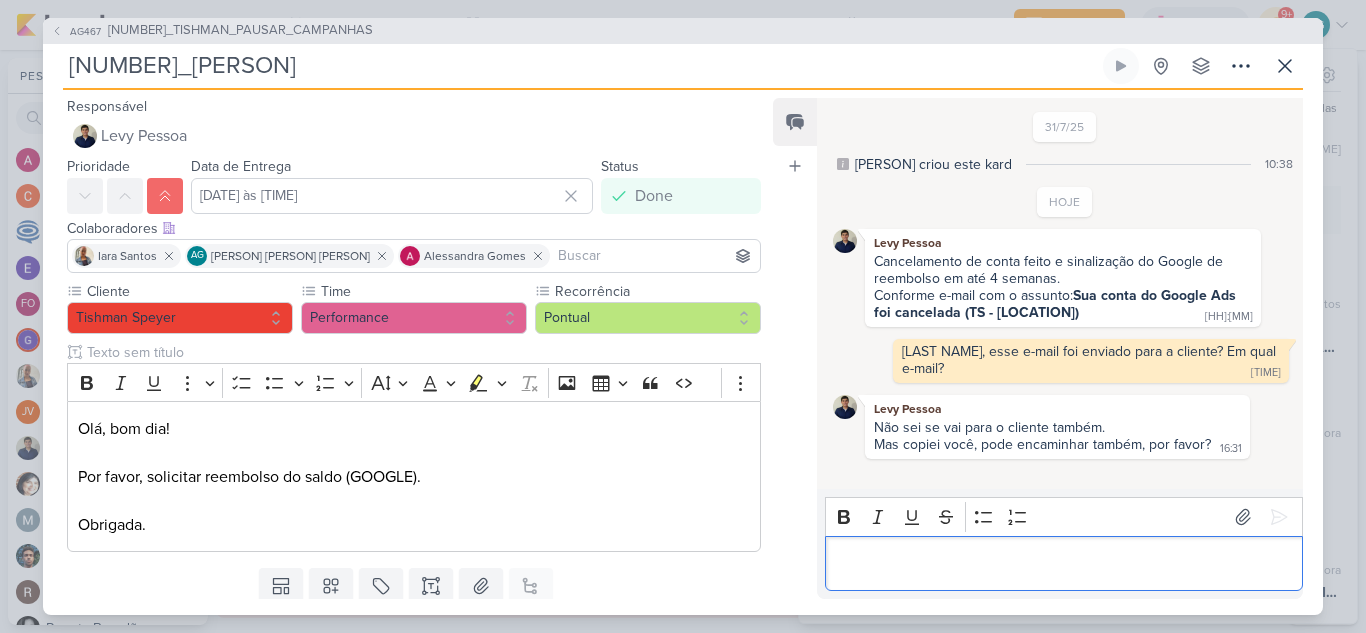 click at bounding box center (1063, 563) 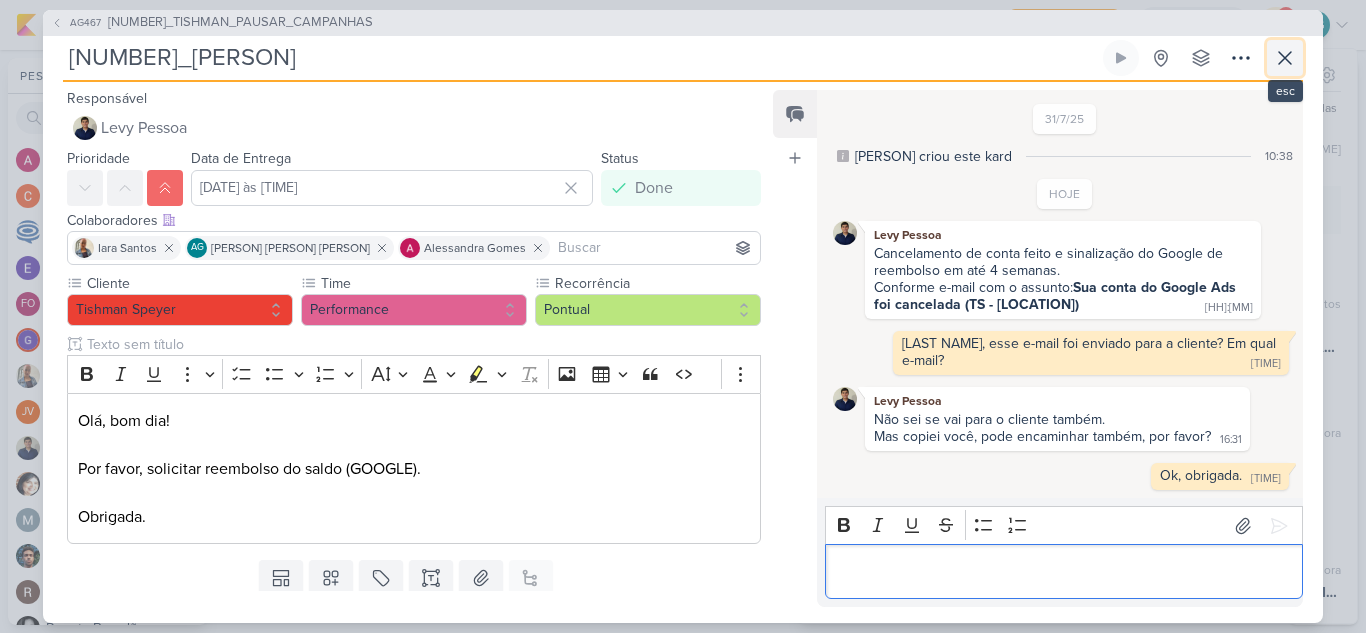 click 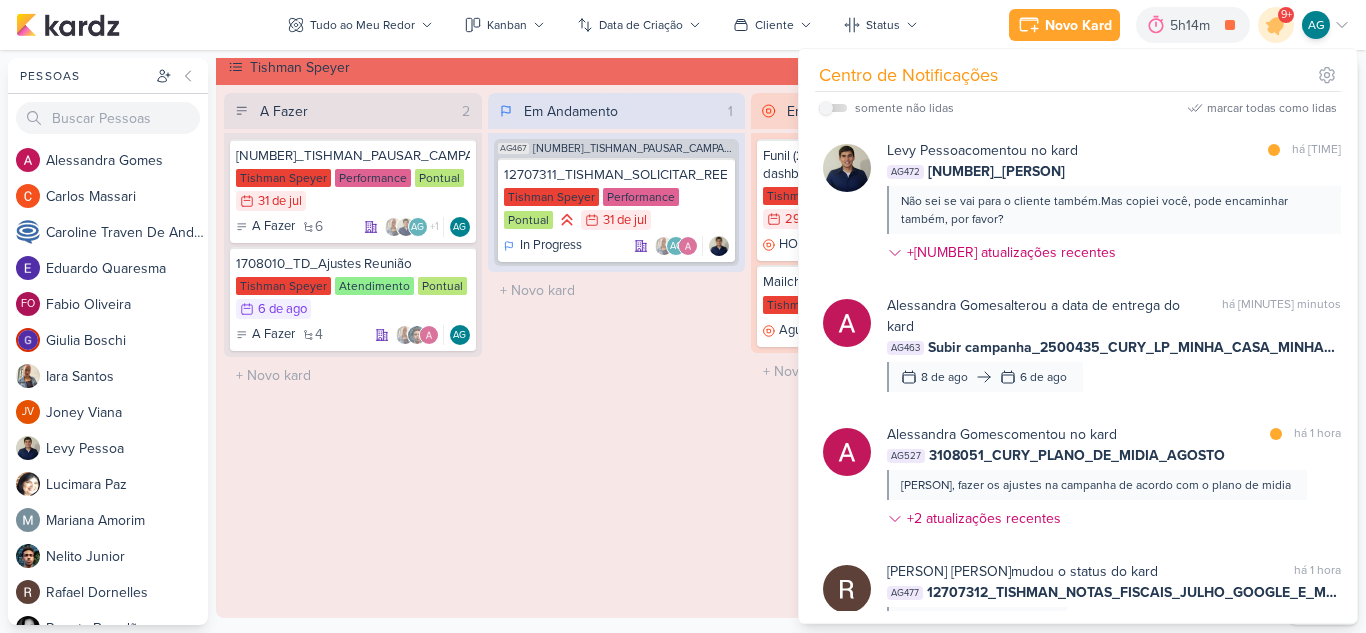 click on "Em Andamento
1
AG467
12707311_TISHMAN_PAUSAR_CAMPANHAS
12707311_TISHMAN_SOLICITAR_REEMBOLSO_META
Tishman Speyer
Performance
Pontual
31/7
31 de jul" at bounding box center [617, 352] 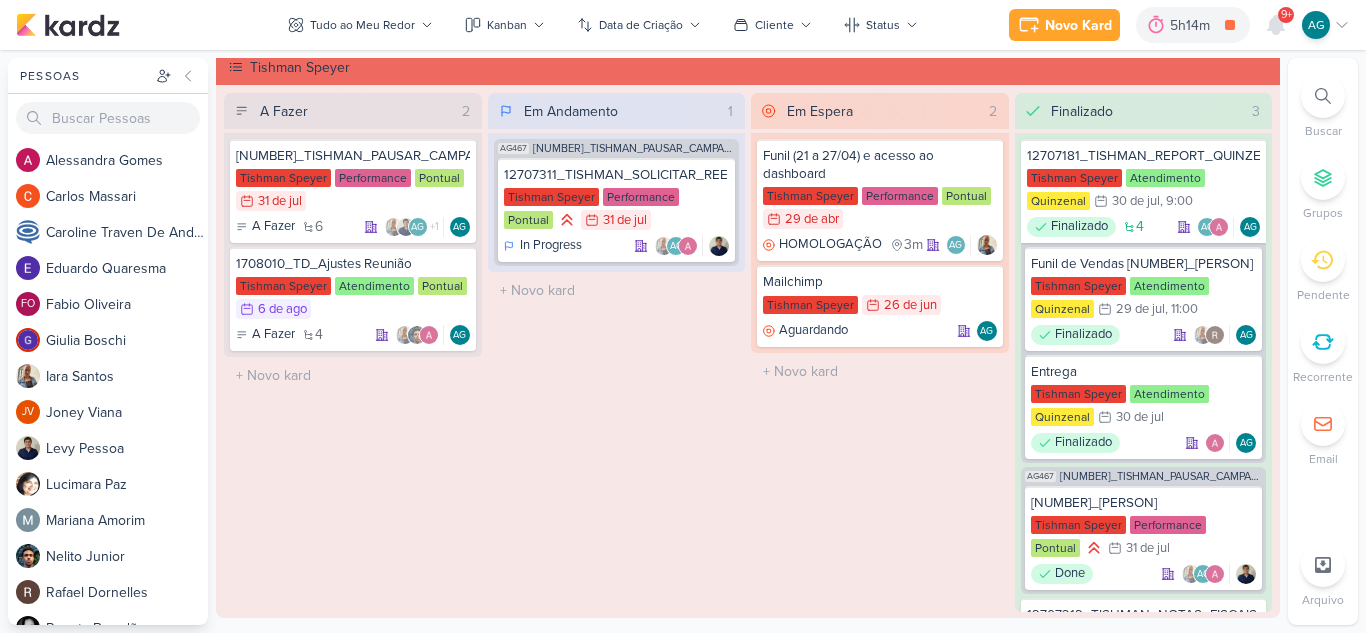 click 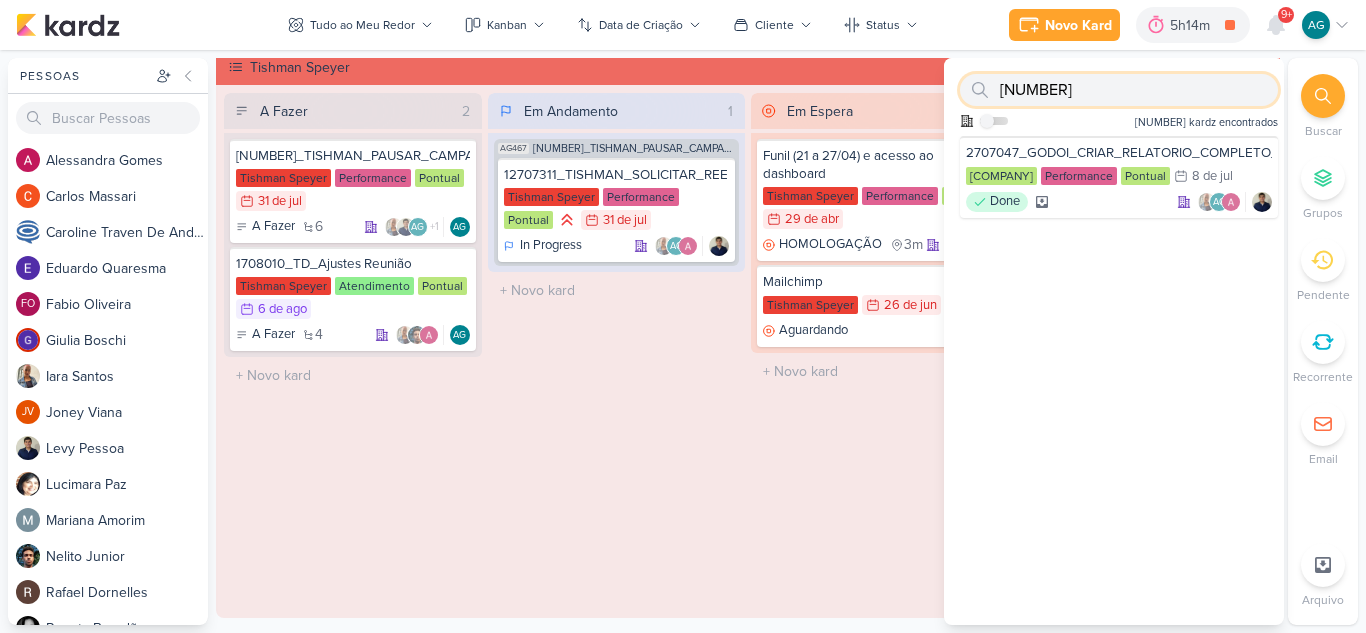 paste on "500435" 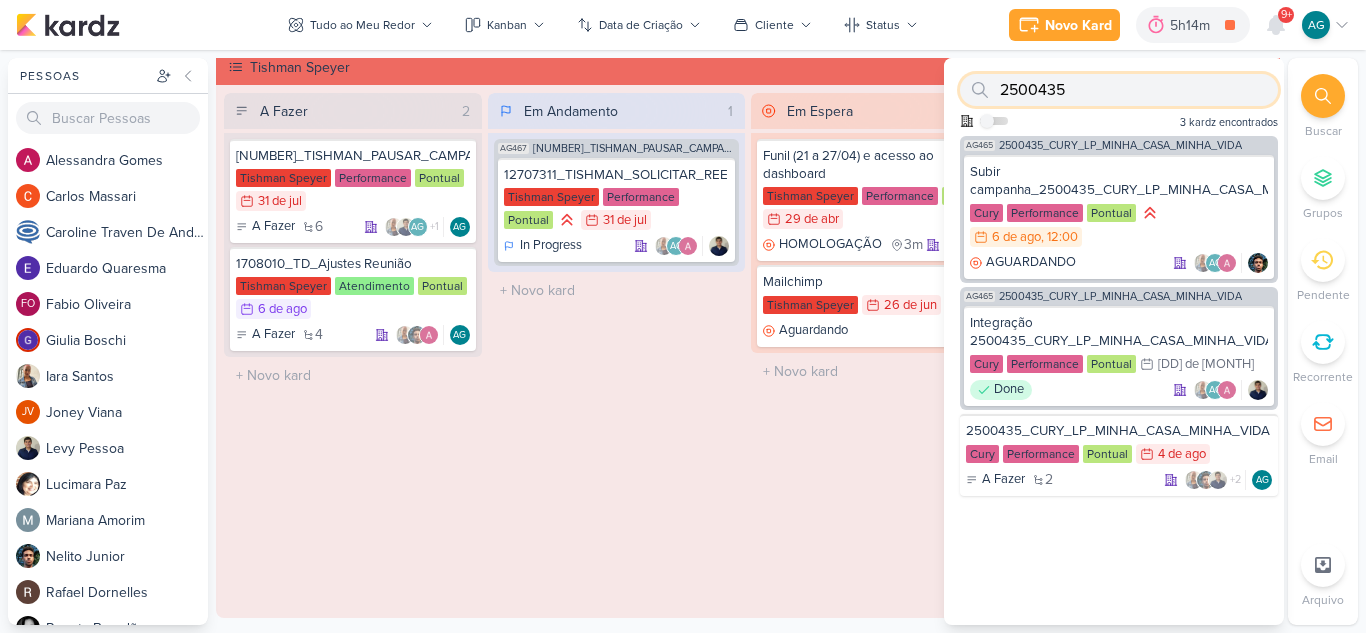 drag, startPoint x: 1067, startPoint y: 85, endPoint x: 927, endPoint y: 90, distance: 140.08926 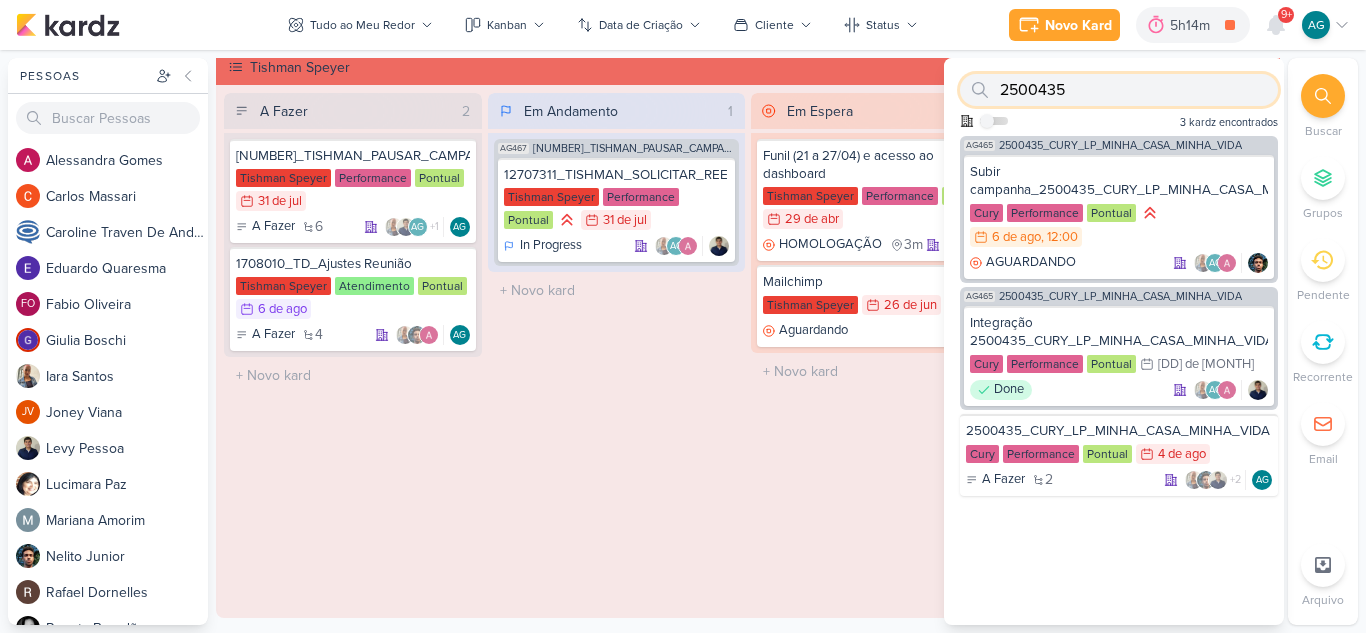click on "Pessoas
Pessoas
A l e s s a n d r a   G o m e s
C a r l o s   M a s s a r i
C a r o l i n e   T r a v e n   D e   A n d r a d e" at bounding box center [683, 341] 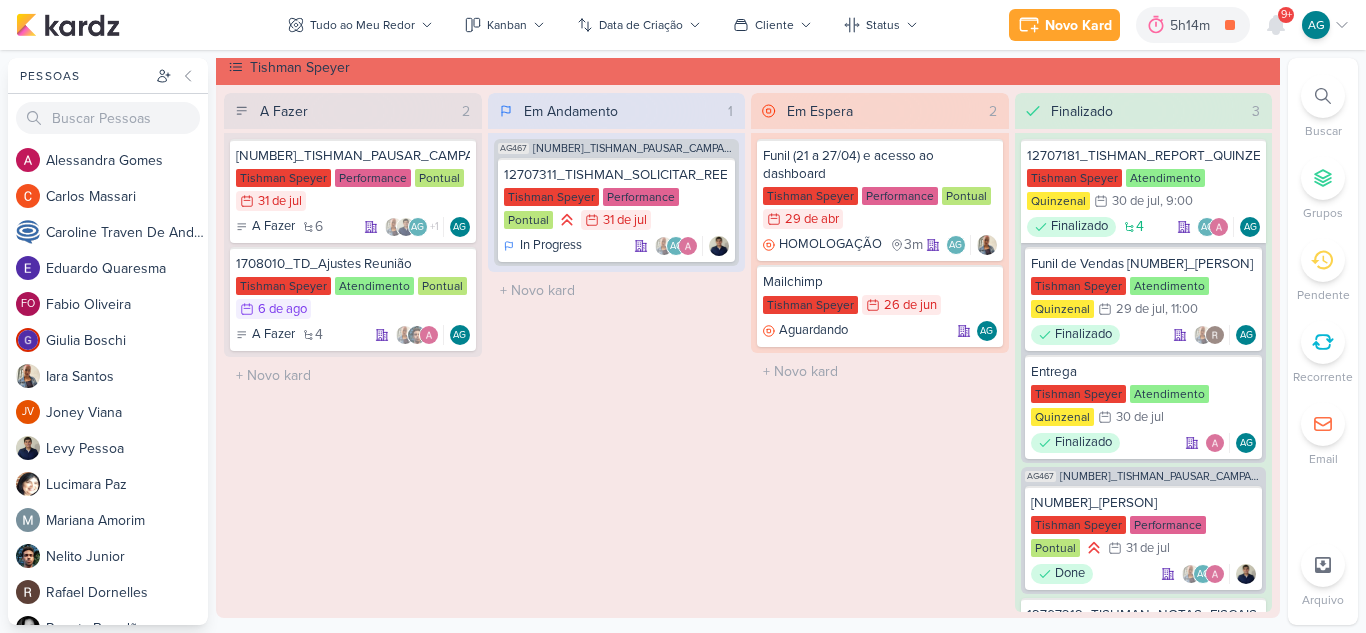 click 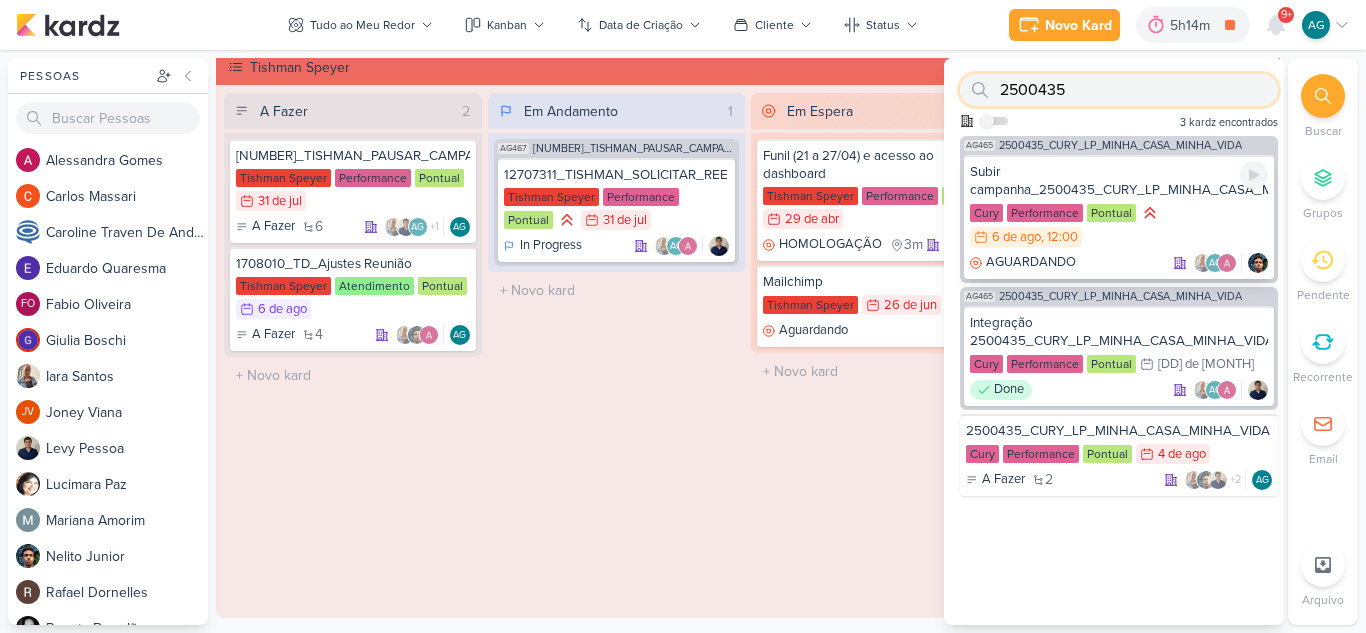 paste on "3707301" 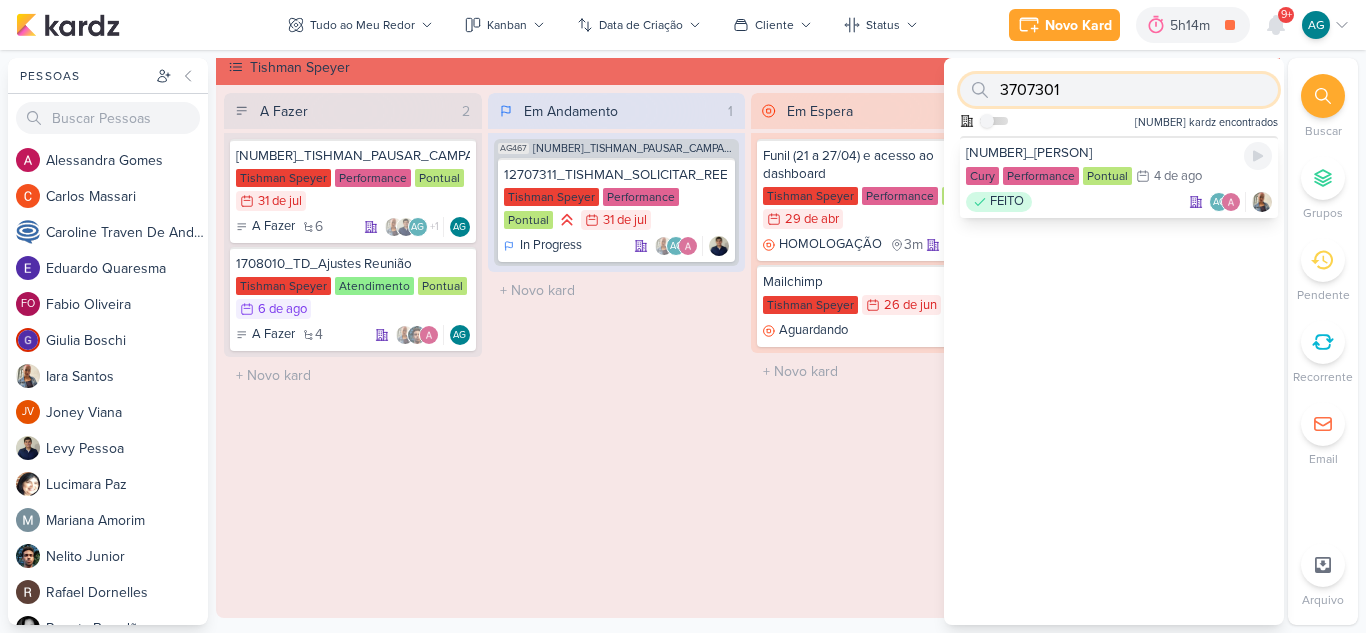 type on "3707301" 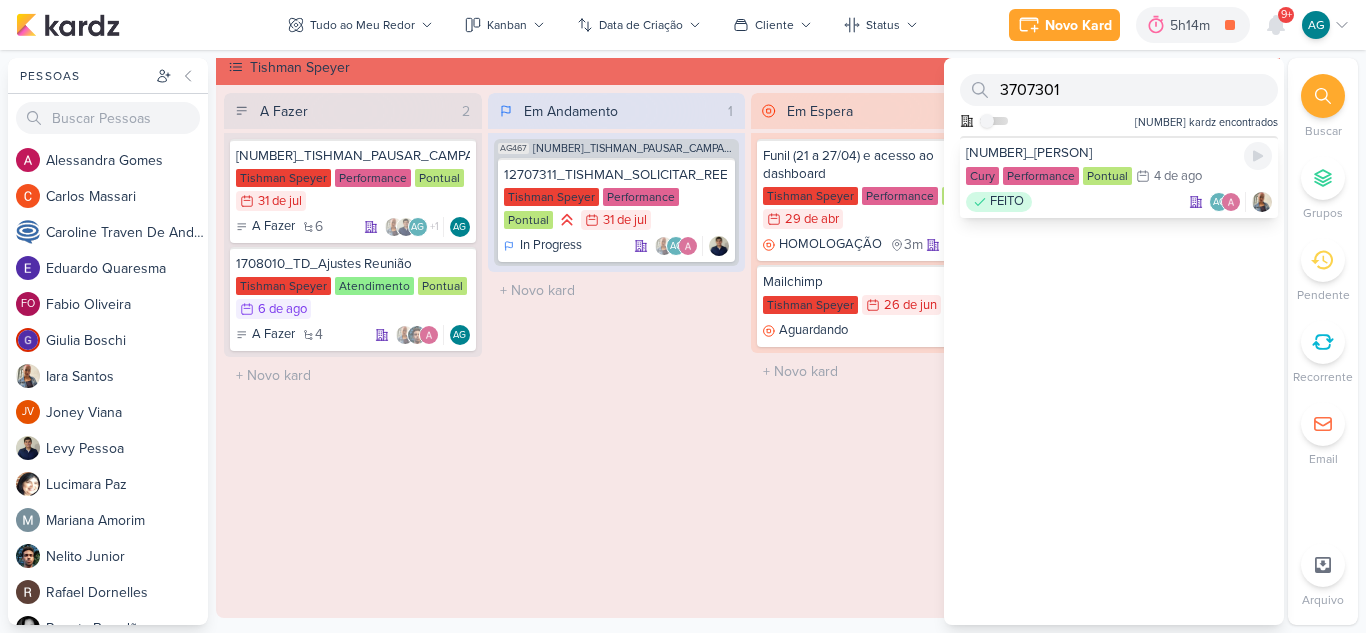 click on "FEITO
AG" at bounding box center (1119, 202) 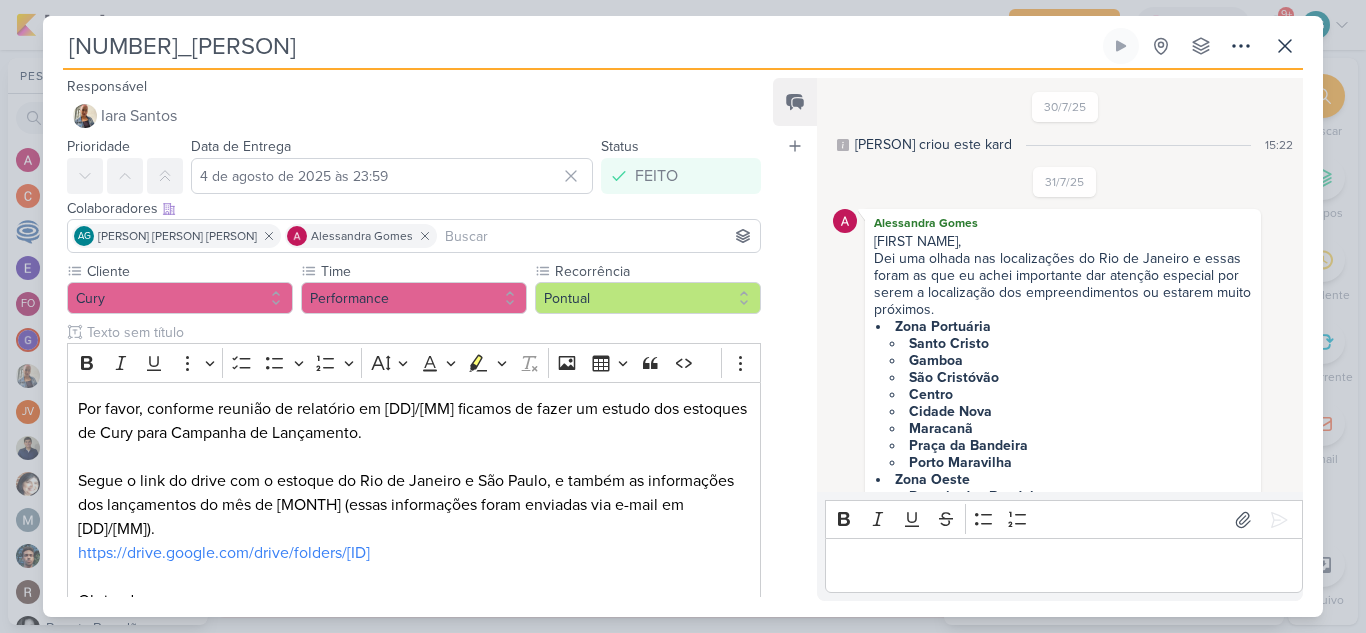 scroll, scrollTop: 734, scrollLeft: 0, axis: vertical 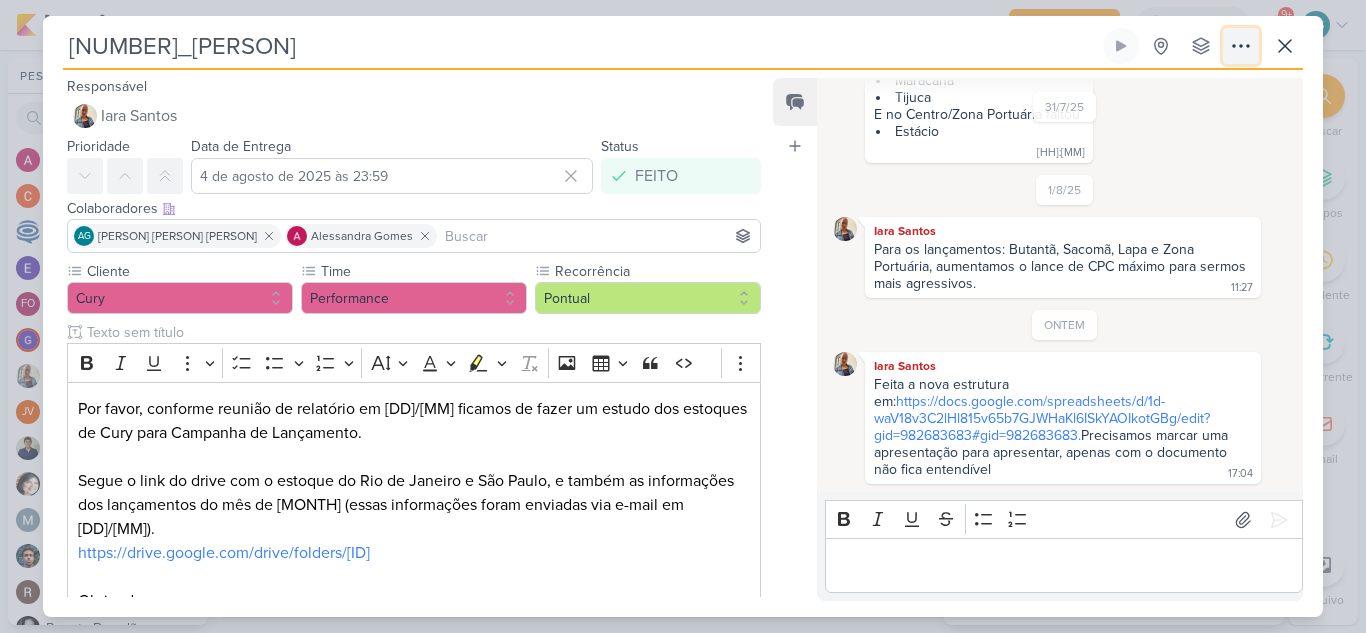 click 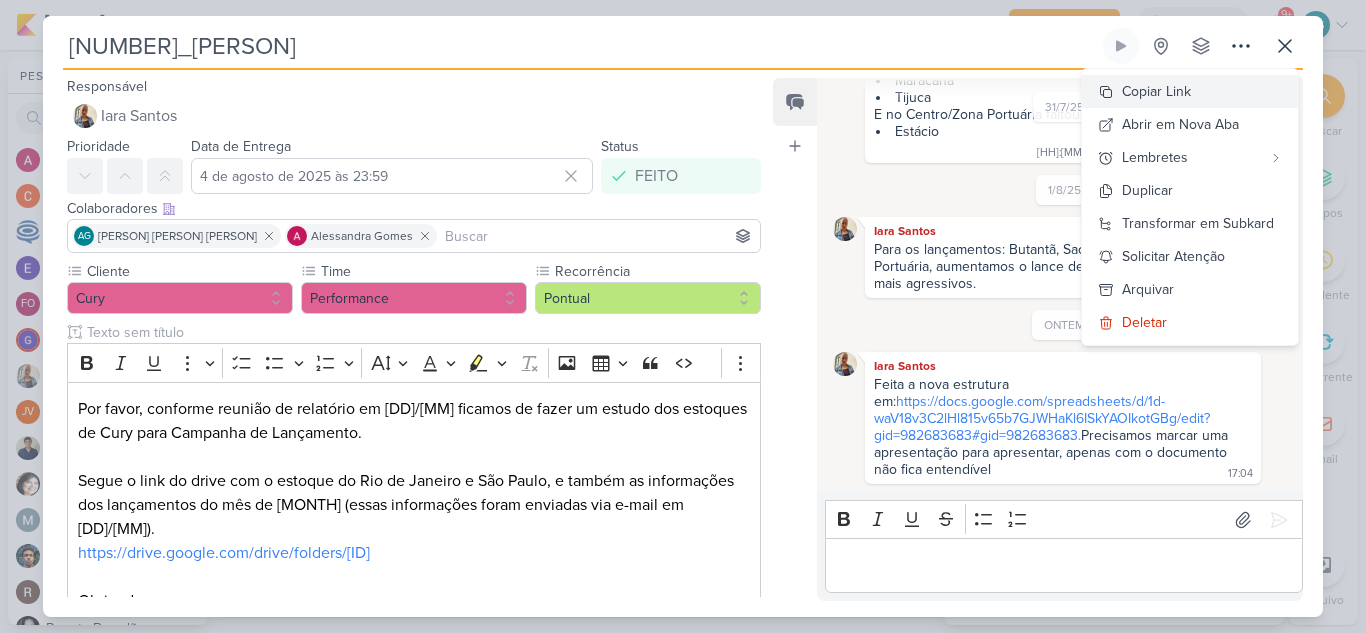 click on "Copiar Link" at bounding box center [1190, 91] 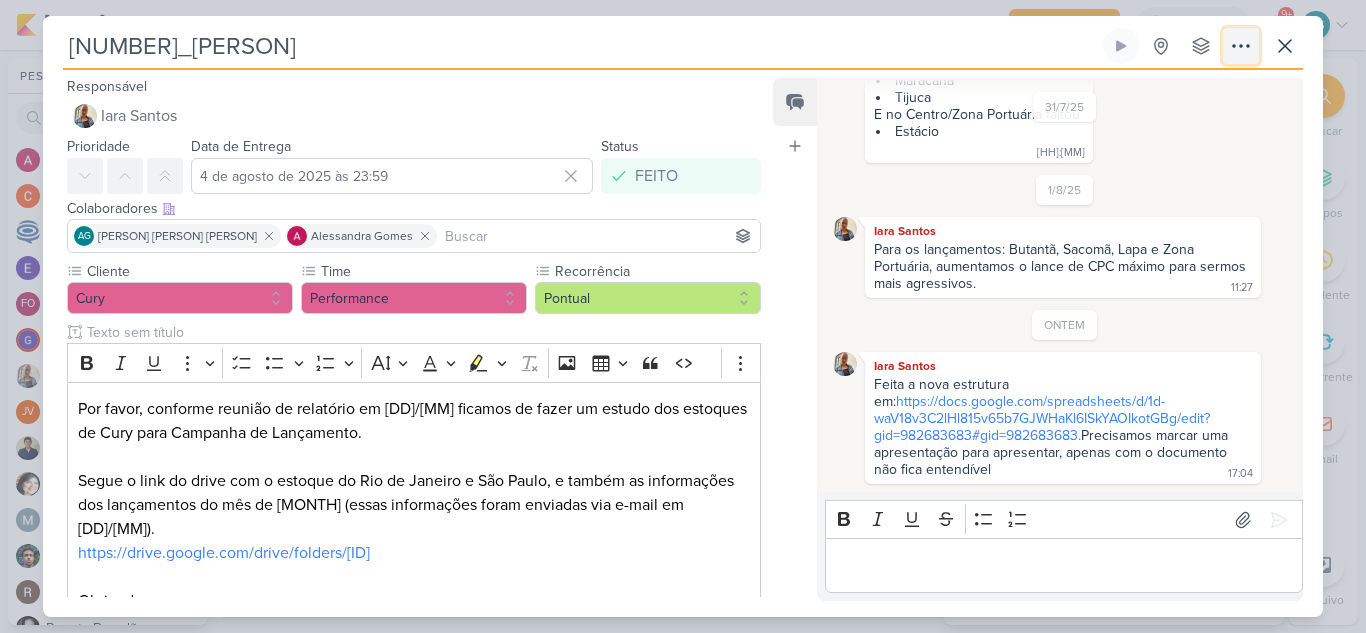 click 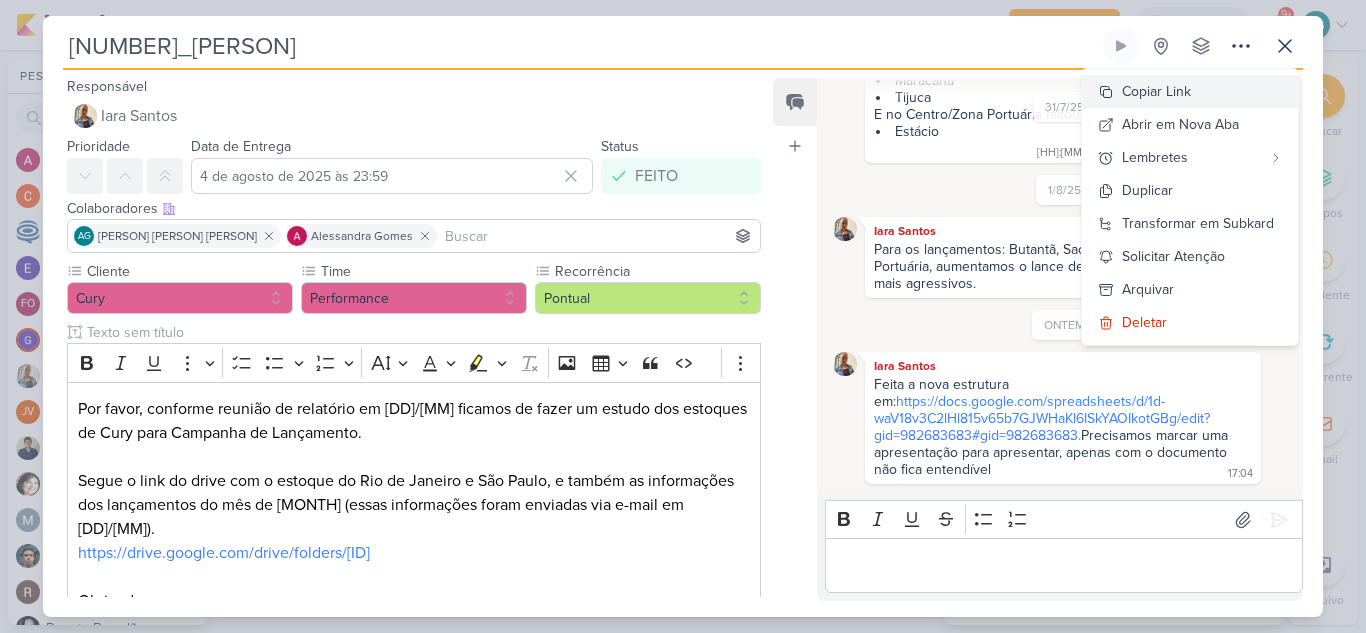 click on "Copiar Link" at bounding box center [1156, 91] 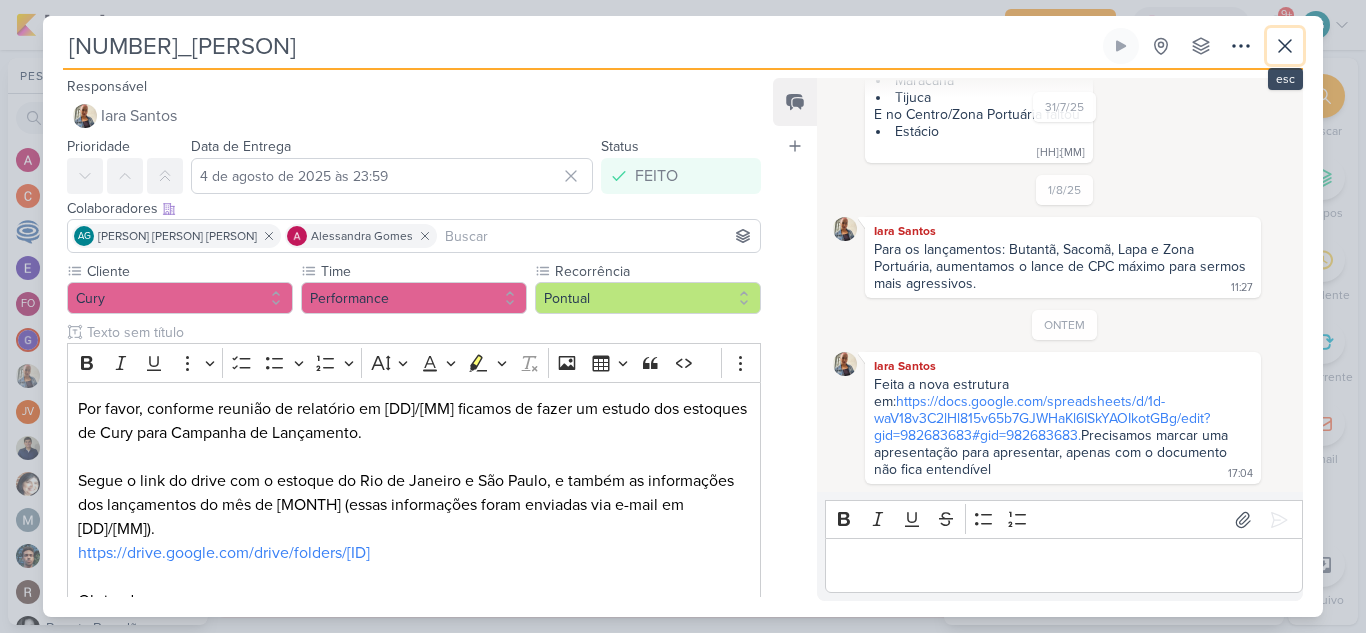 click 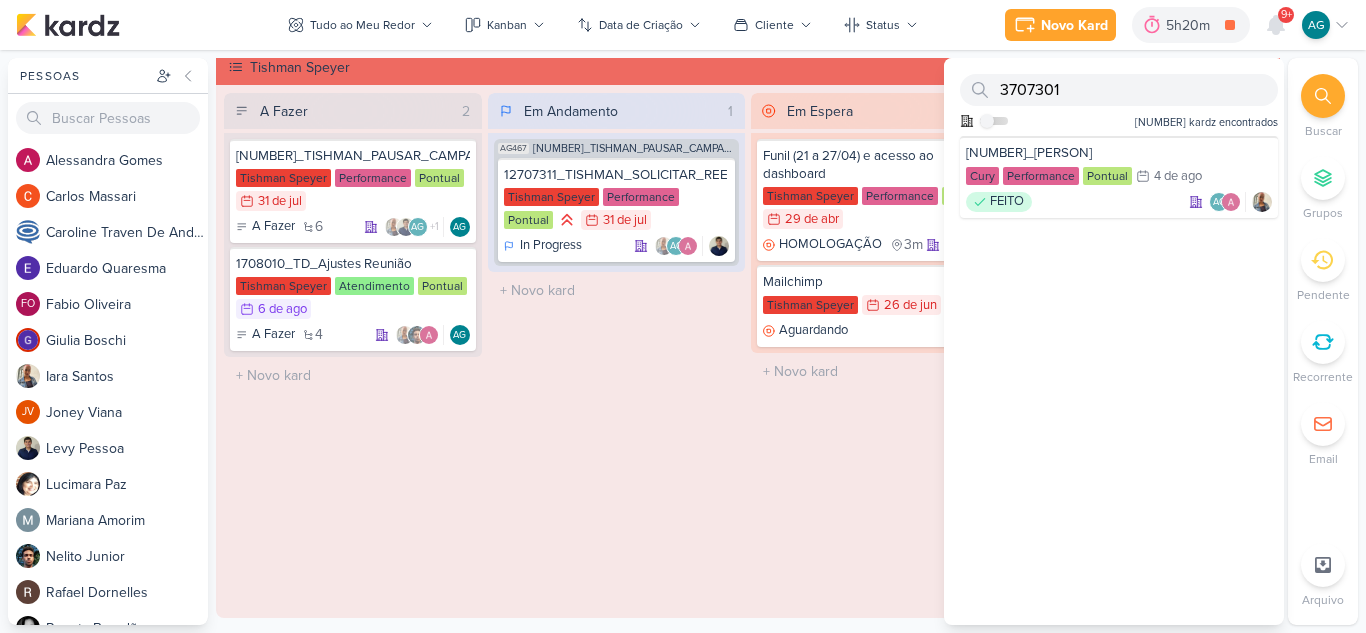 click on "Tudo ao Meu Redor
visão
Caixa de Entrada
A caixa de entrada mostra todos os kardz que você é o responsável
Enviados
A visão de enviados contém os kardz que você criou e designou à outra pessoa
Colaboração" at bounding box center [603, 25] 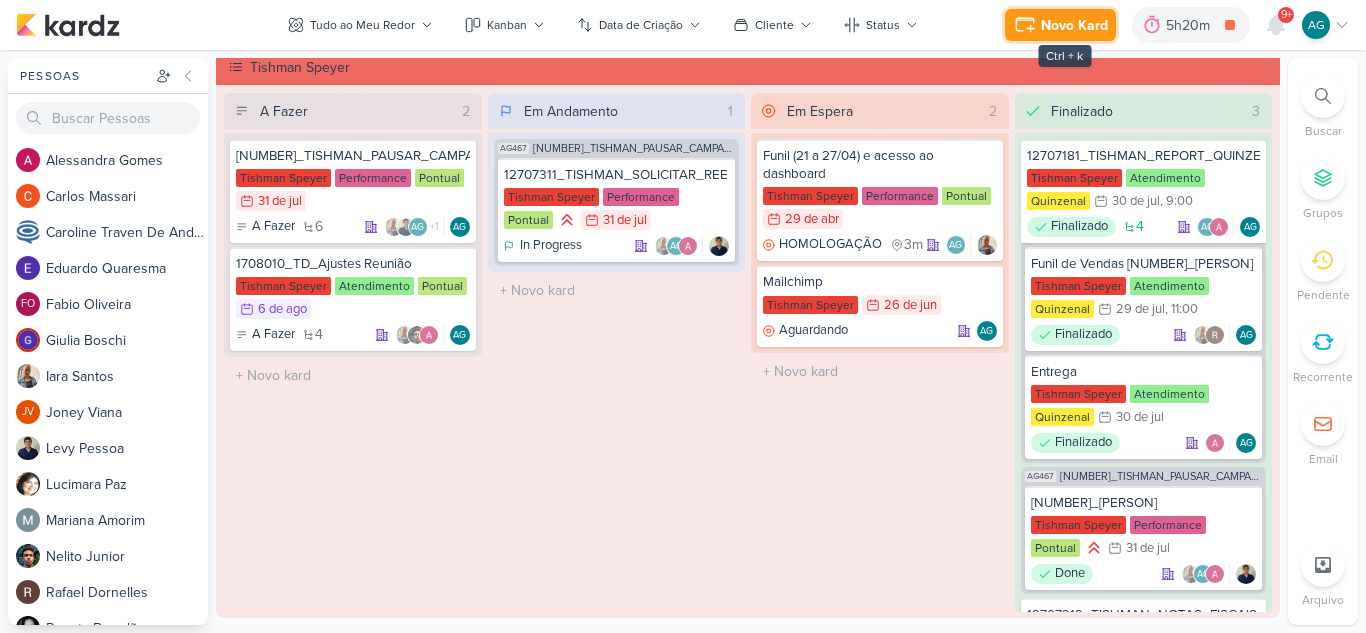 click on "Novo Kard" at bounding box center (1074, 25) 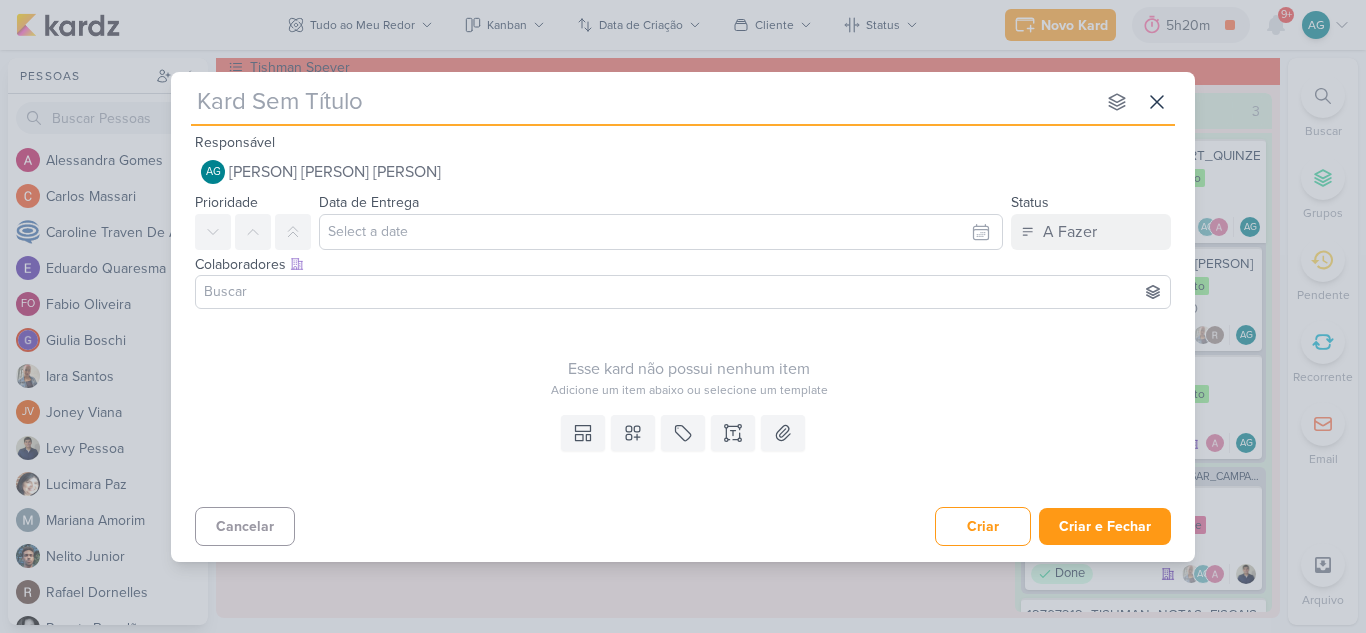 type on "[TEIXEIRA DUARTE - SITE] Ajustes banner" 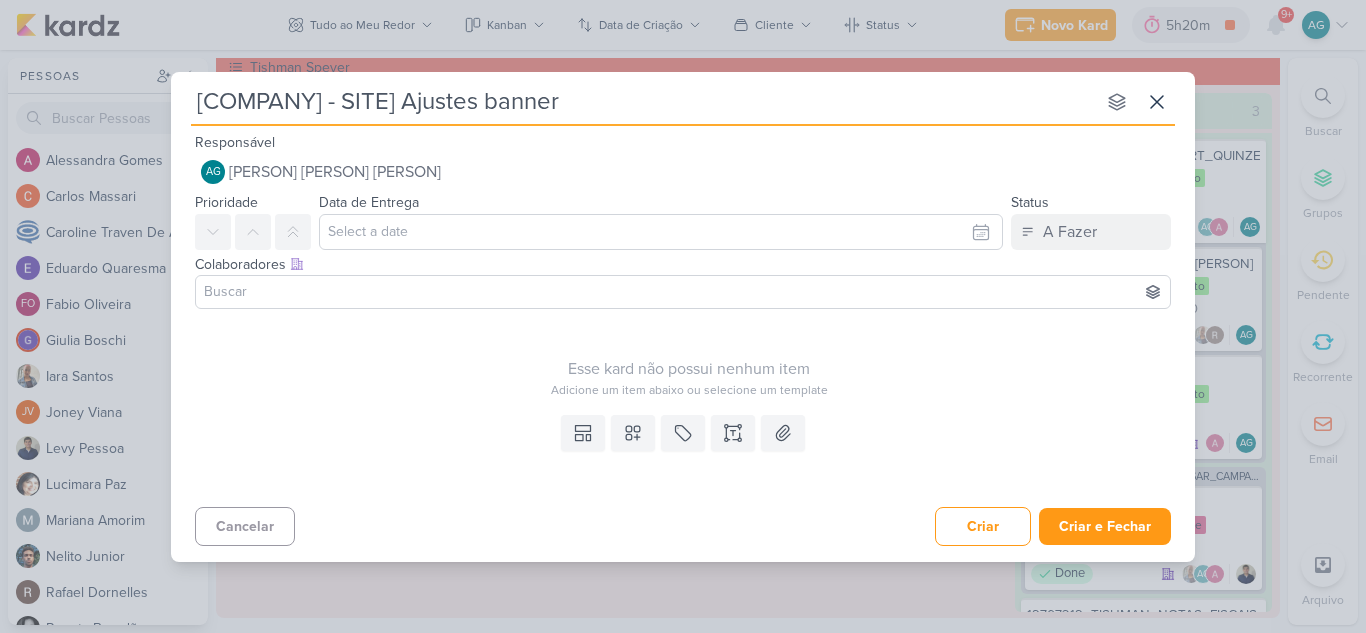 type 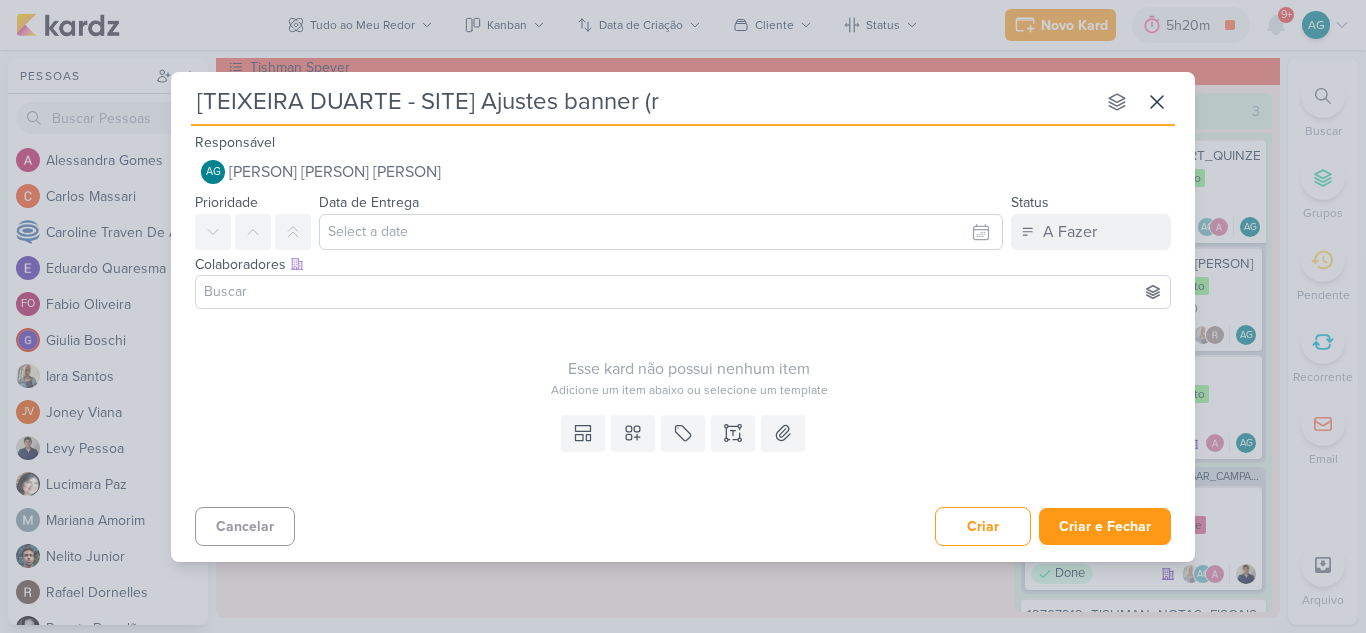 type on "[TEIXEIRA DUARTE - SITE] Ajustes banner (re" 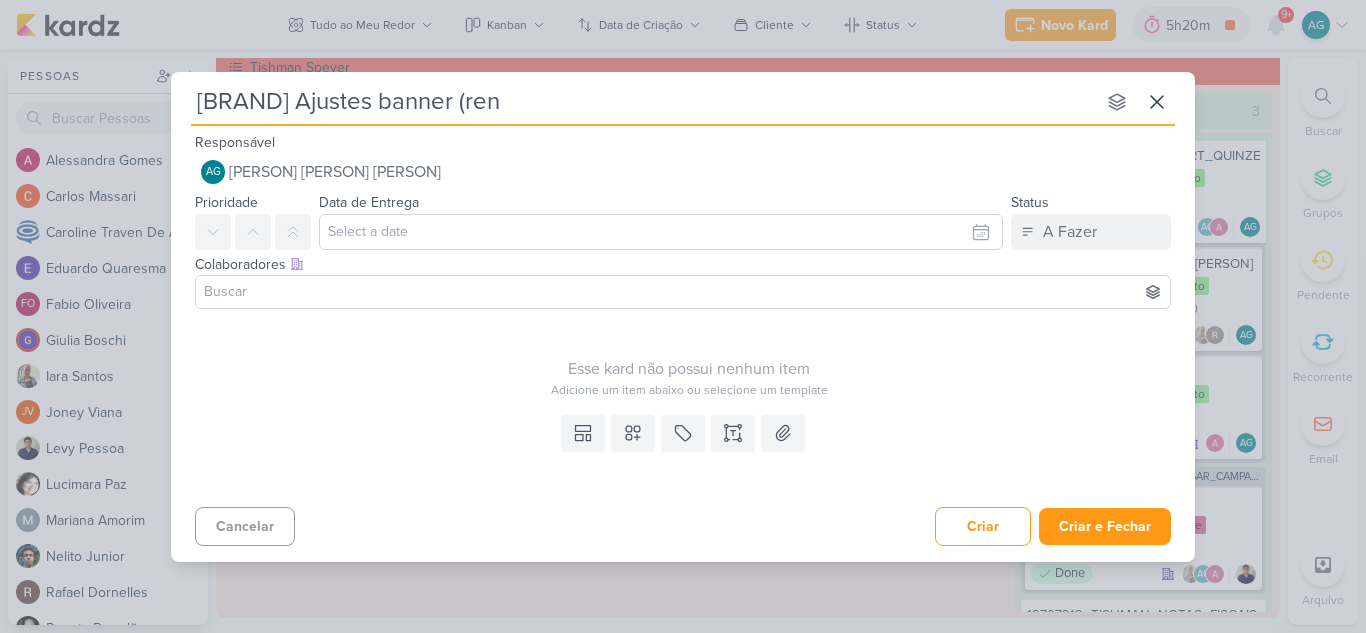 type on "[TEIXEIRA DUARTE - SITE] Ajustes banner (renu" 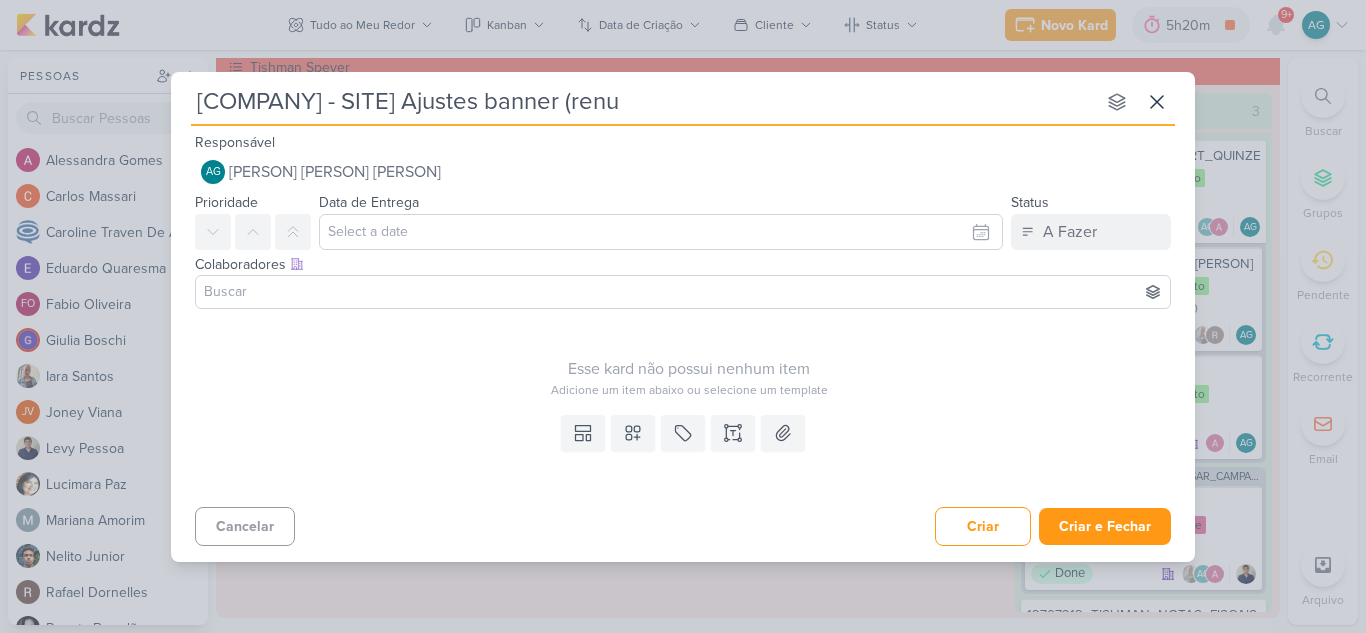 type on "[TEIXEIRA DUARTE - SITE] Ajustes banner (ren" 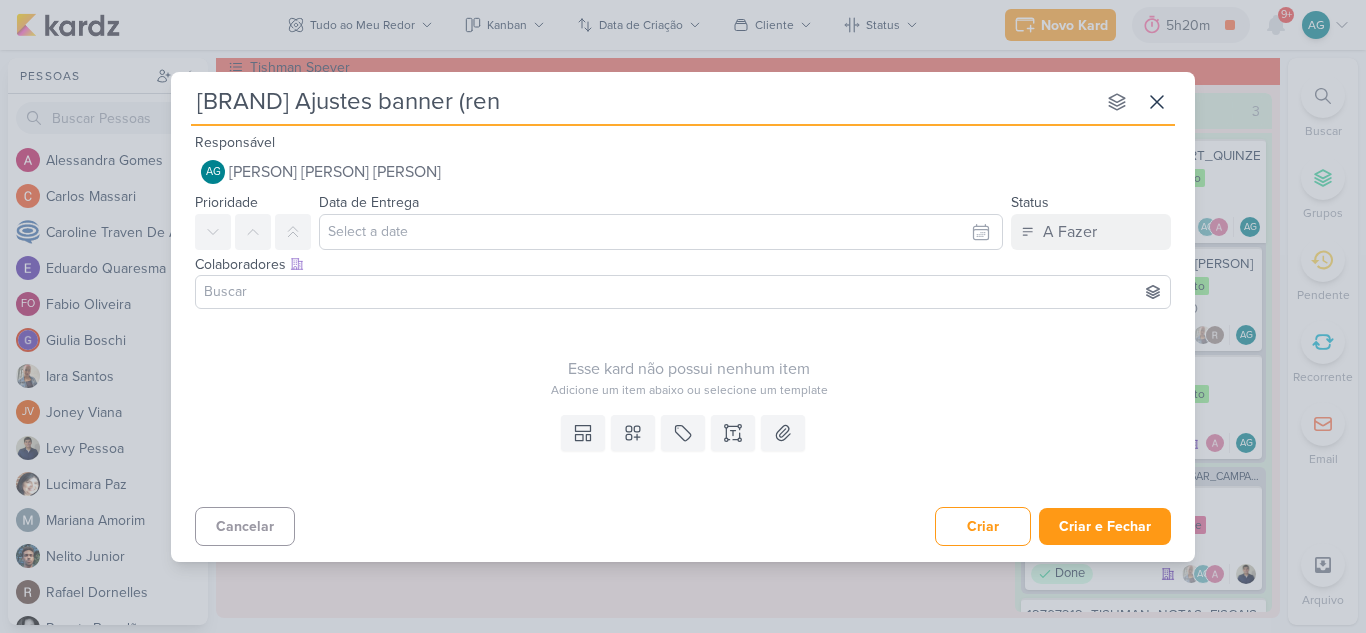 type 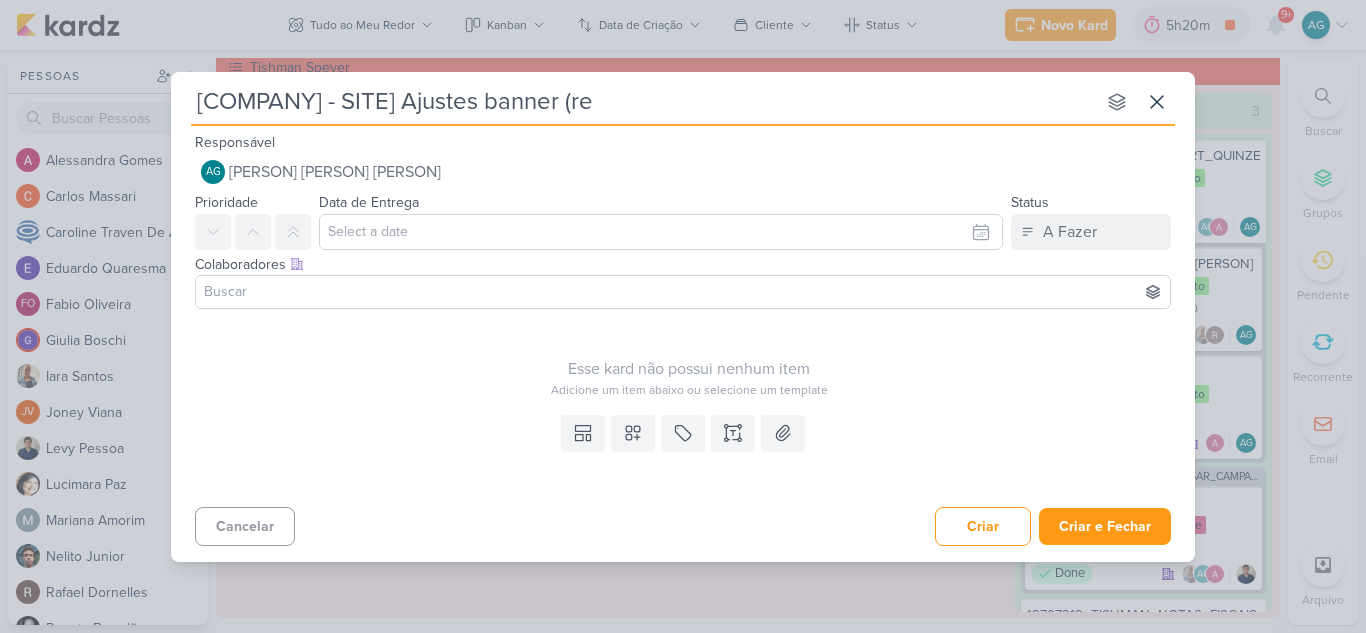 type 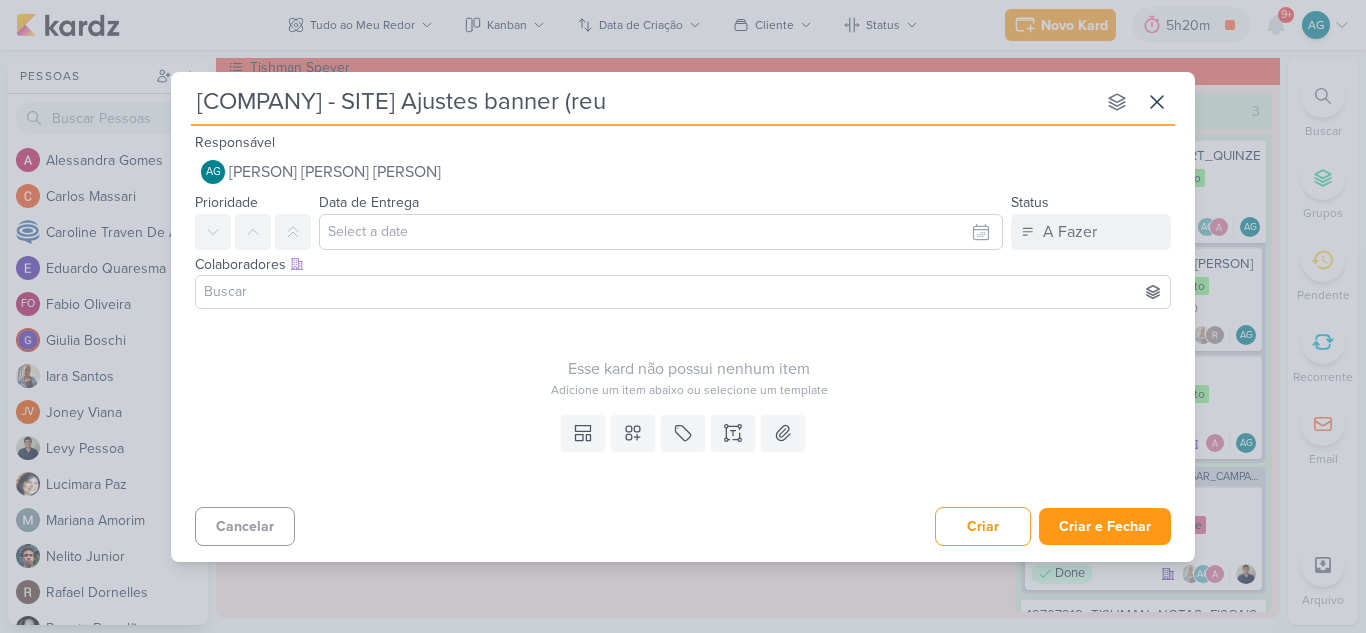 type on "[TEIXEIRA DUARTE - SITE] Ajustes banner (reuni" 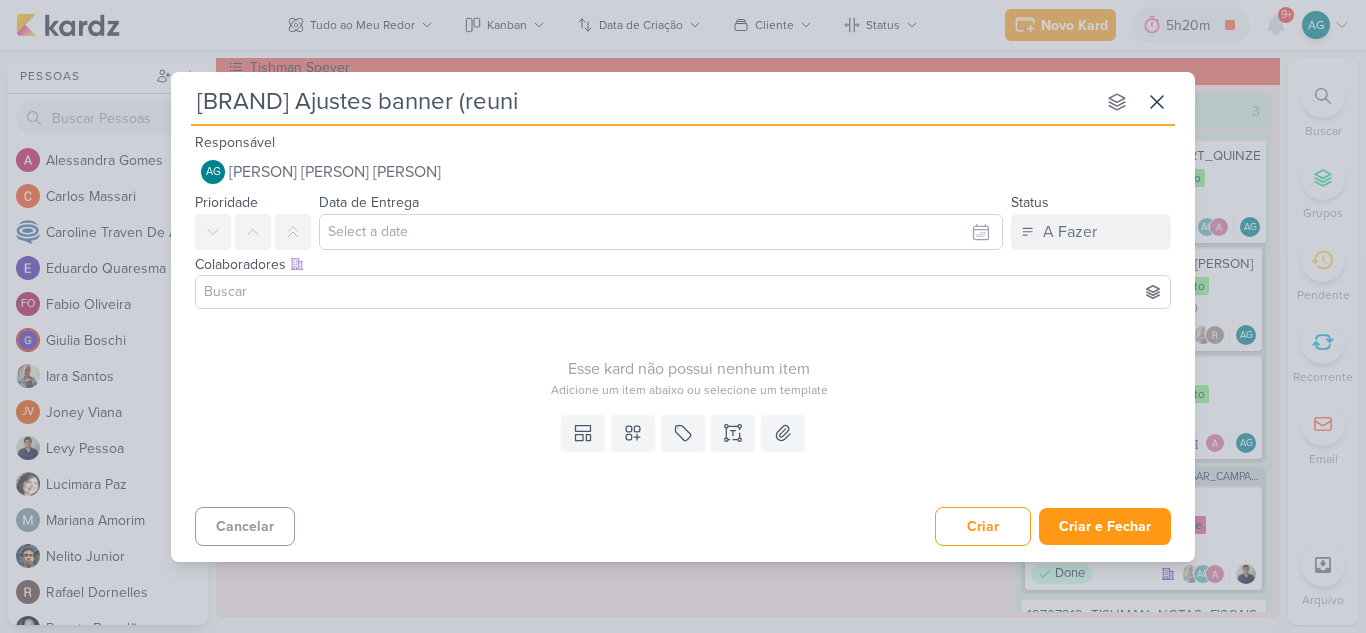 type 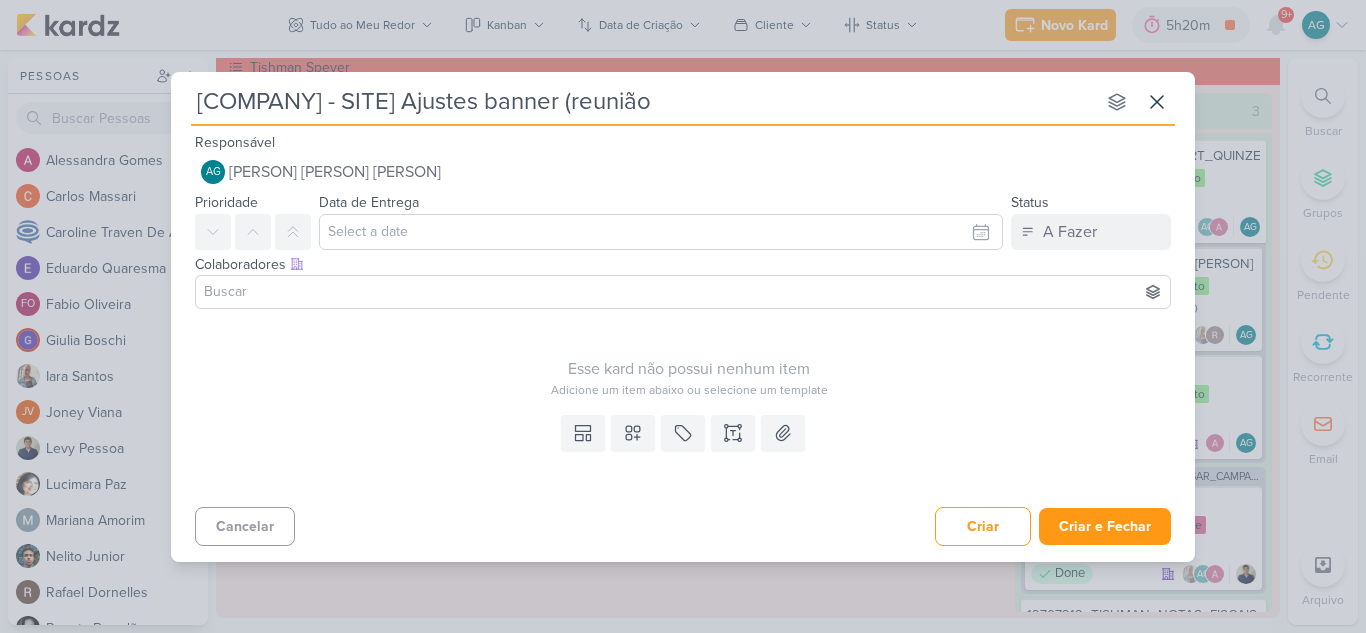 type on "[TEIXEIRA DUARTE - SITE] Ajustes banner (reunião)" 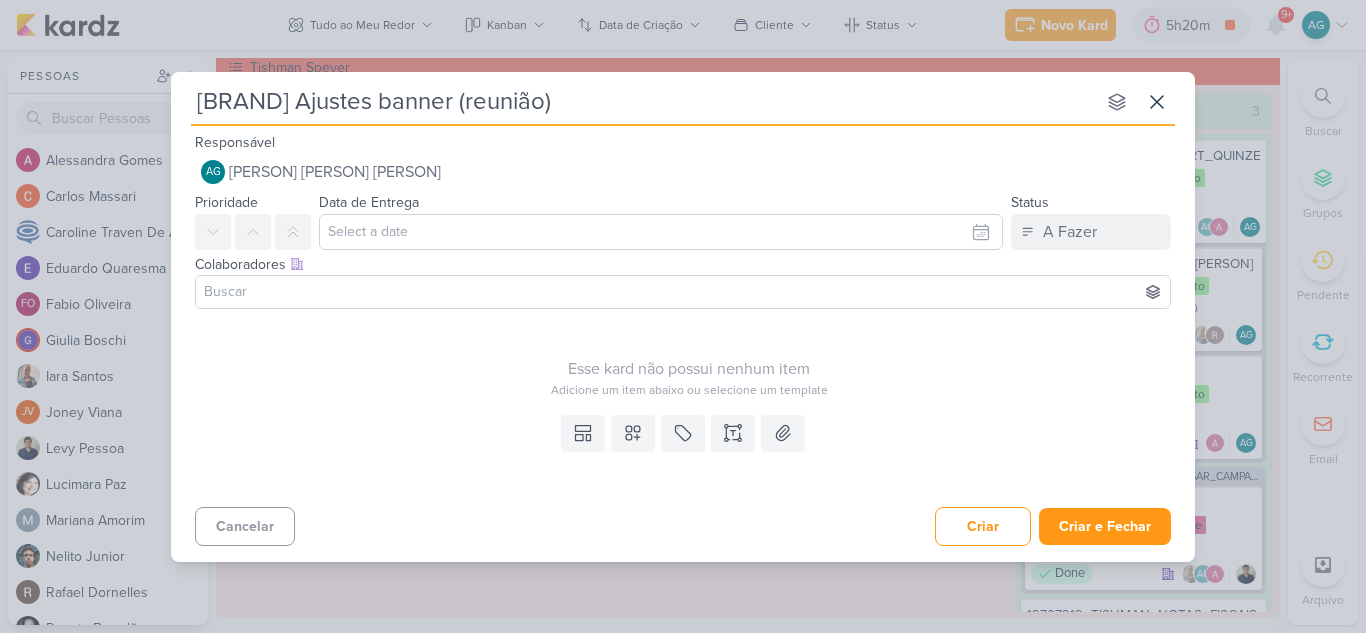 type 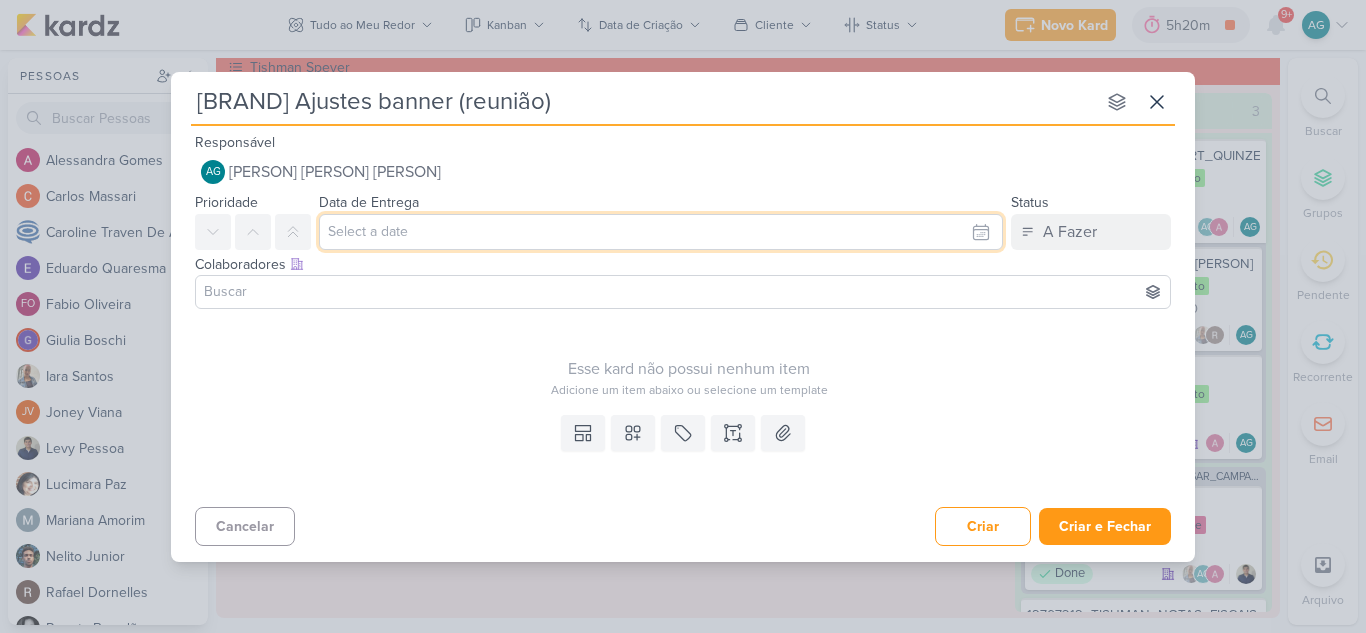 click at bounding box center [661, 232] 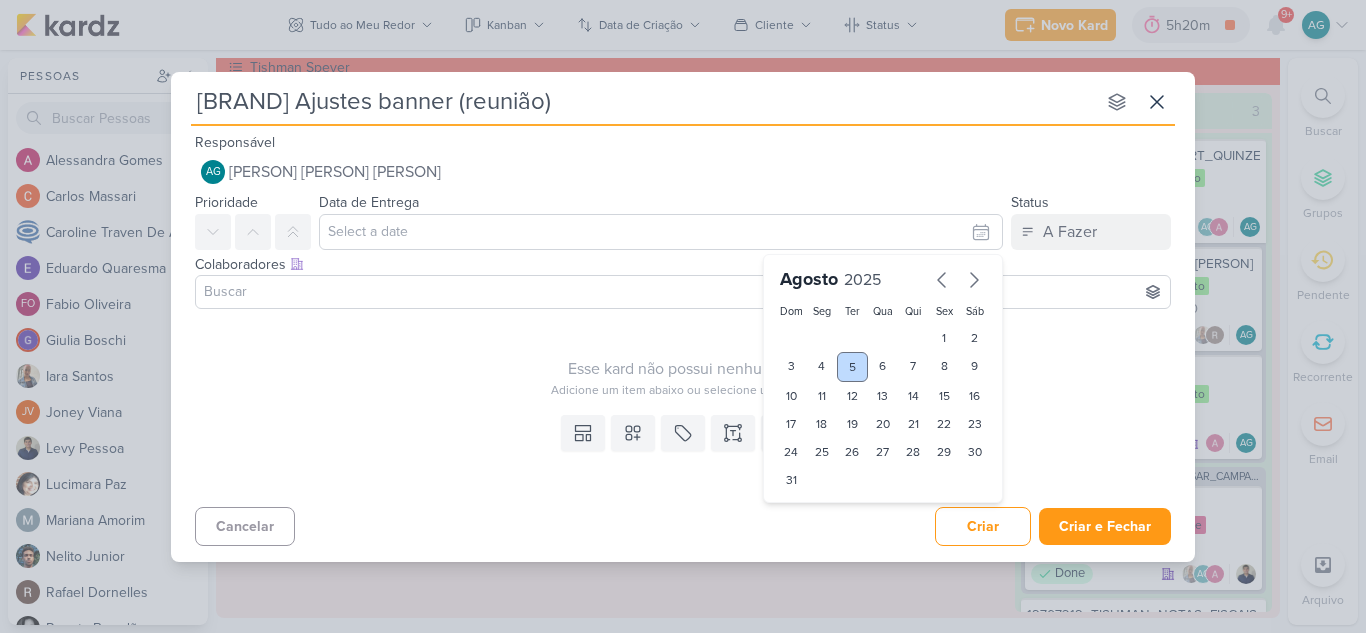 click on "5" at bounding box center [852, 367] 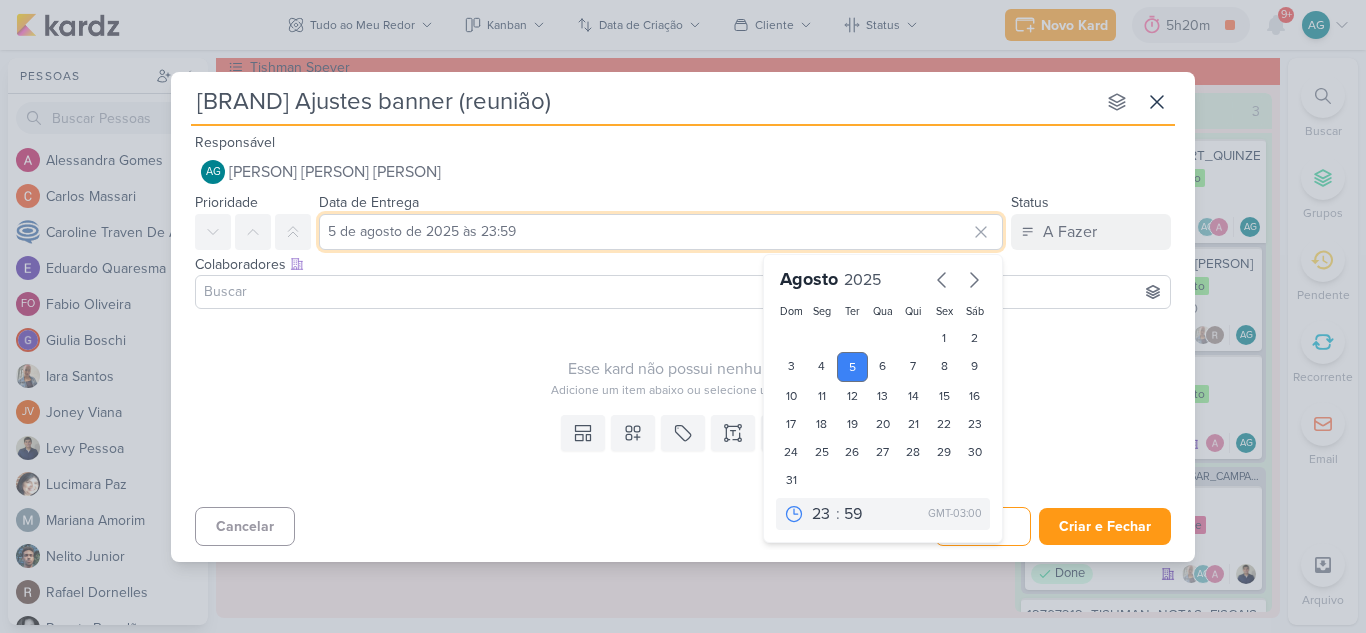 click on "5 de agosto de 2025 às 23:59" at bounding box center (661, 232) 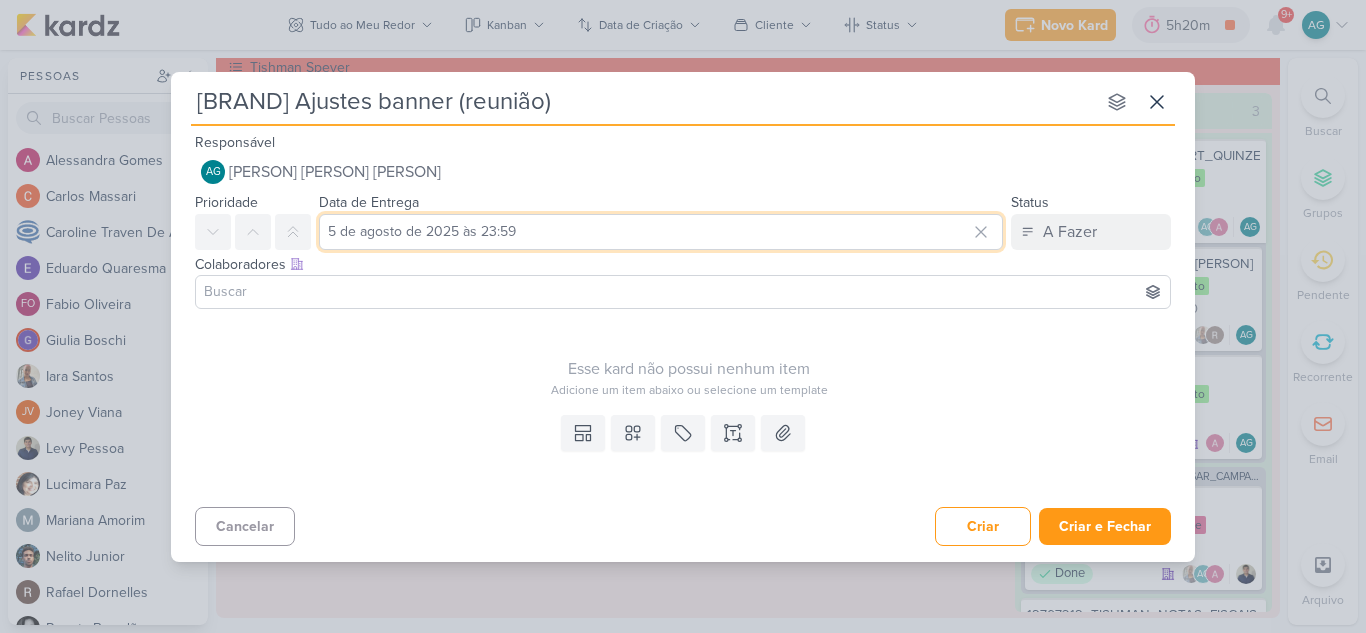 click on "5 de agosto de 2025 às 23:59" at bounding box center (661, 232) 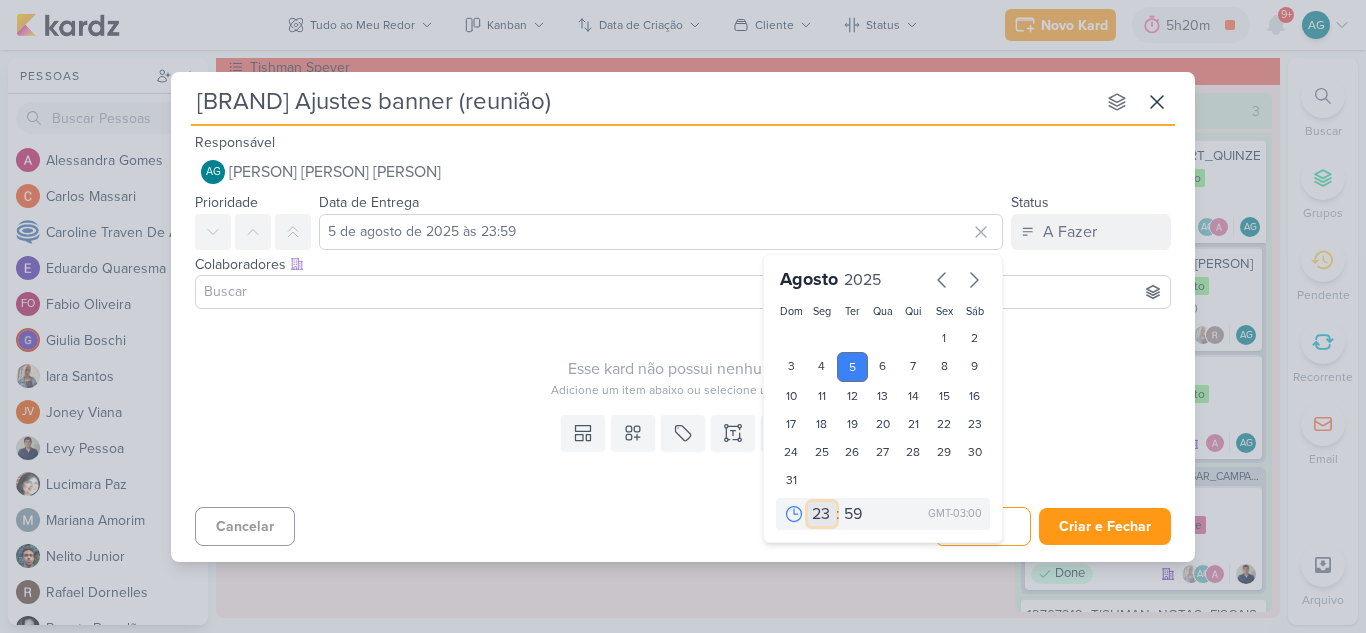click on "00 01 02 03 04 05 06 07 08 09 10 11 12 13 14 15 16 17 18 19 20 21 22 23" at bounding box center [822, 514] 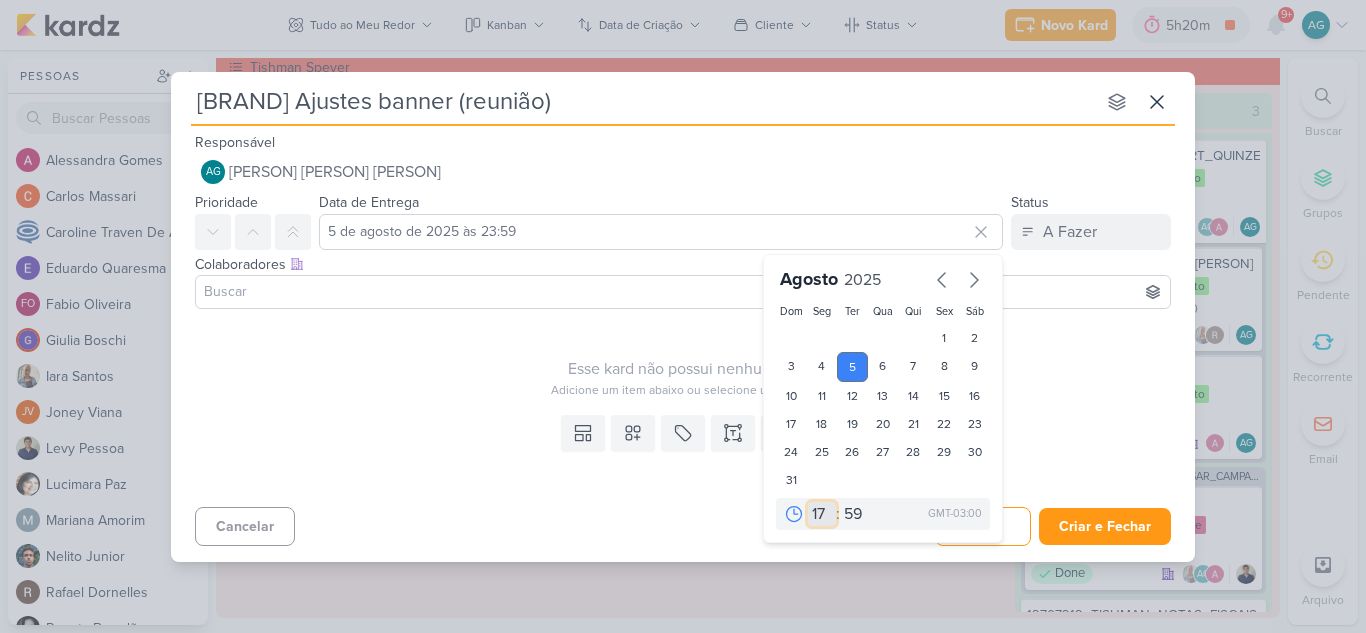 click on "00 01 02 03 04 05 06 07 08 09 10 11 12 13 14 15 16 17 18 19 20 21 22 23" at bounding box center [822, 514] 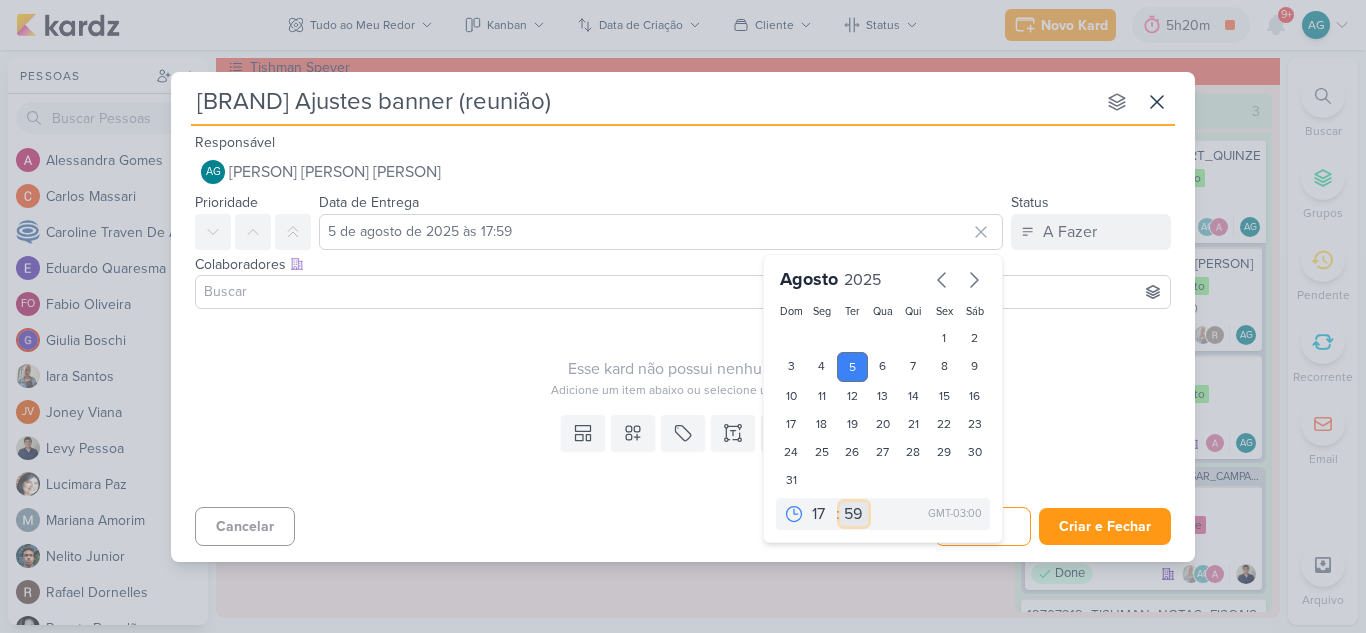 click on "00 05 10 15 20 25 30 35 40 45 50 55
59" at bounding box center (854, 514) 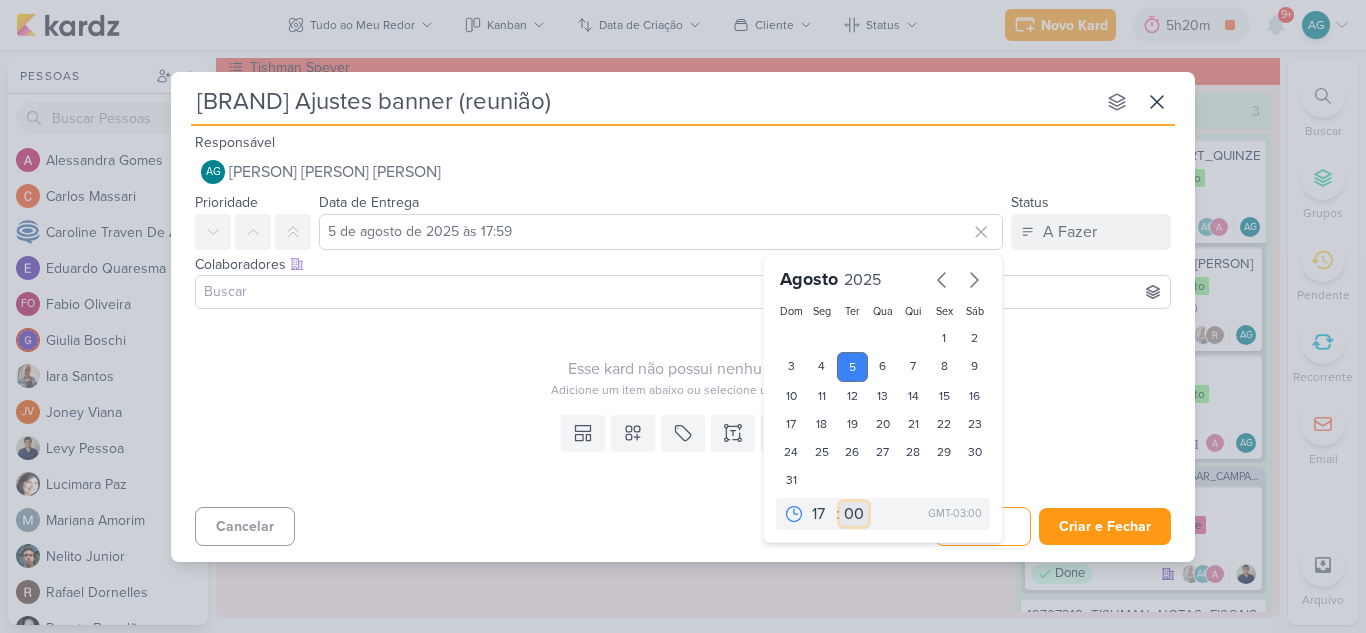 click on "00 05 10 15 20 25 30 35 40 45 50 55
59" at bounding box center [854, 514] 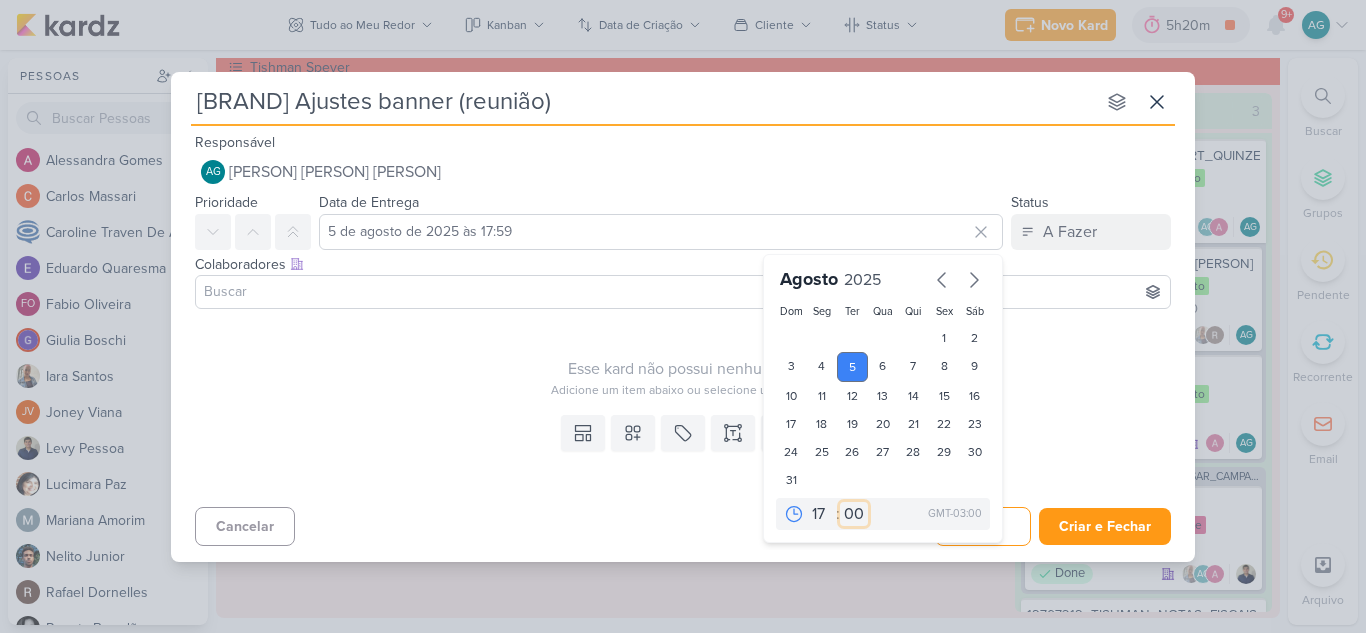 type on "5 de agosto de 2025 às 17:00" 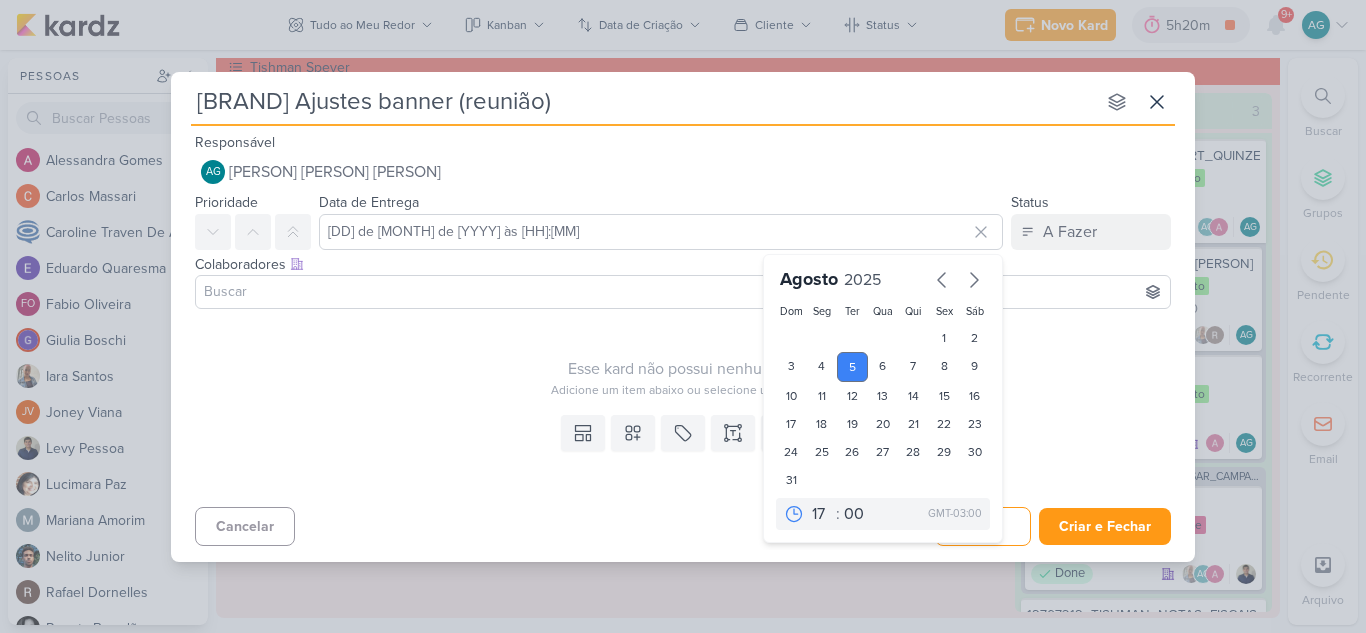 click on "Cancelar
Criar
Criar e Fechar
Ctrl + Enter" at bounding box center (683, 524) 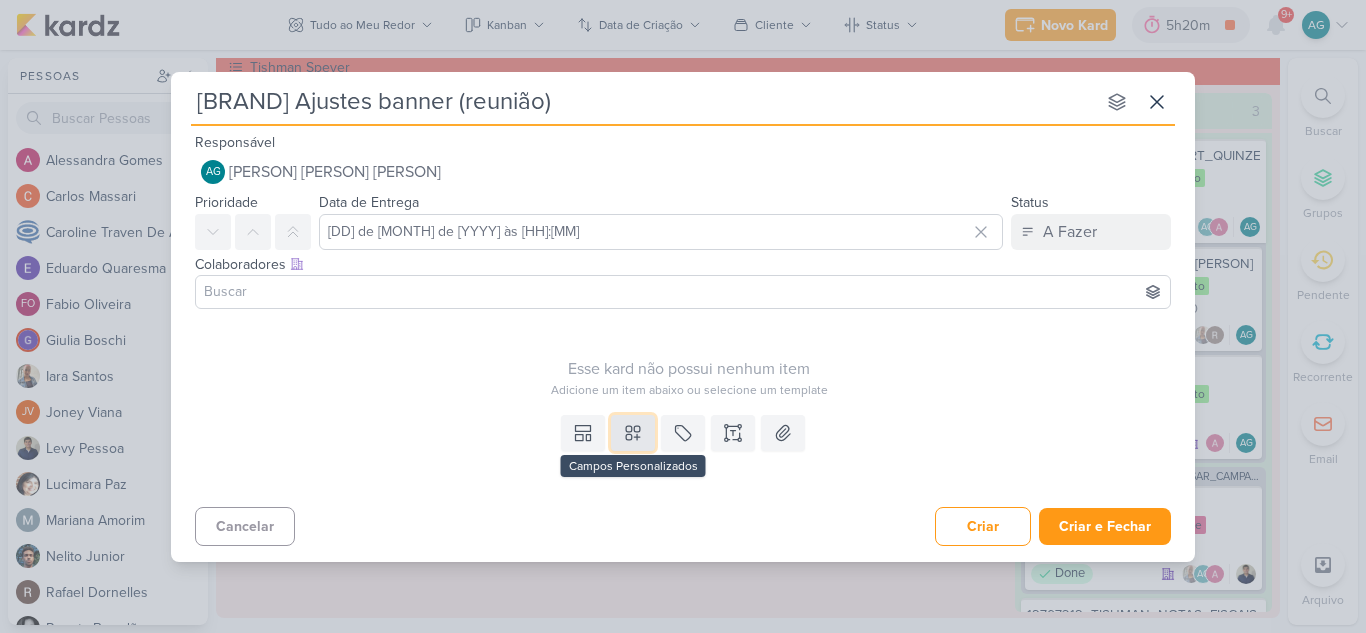 click 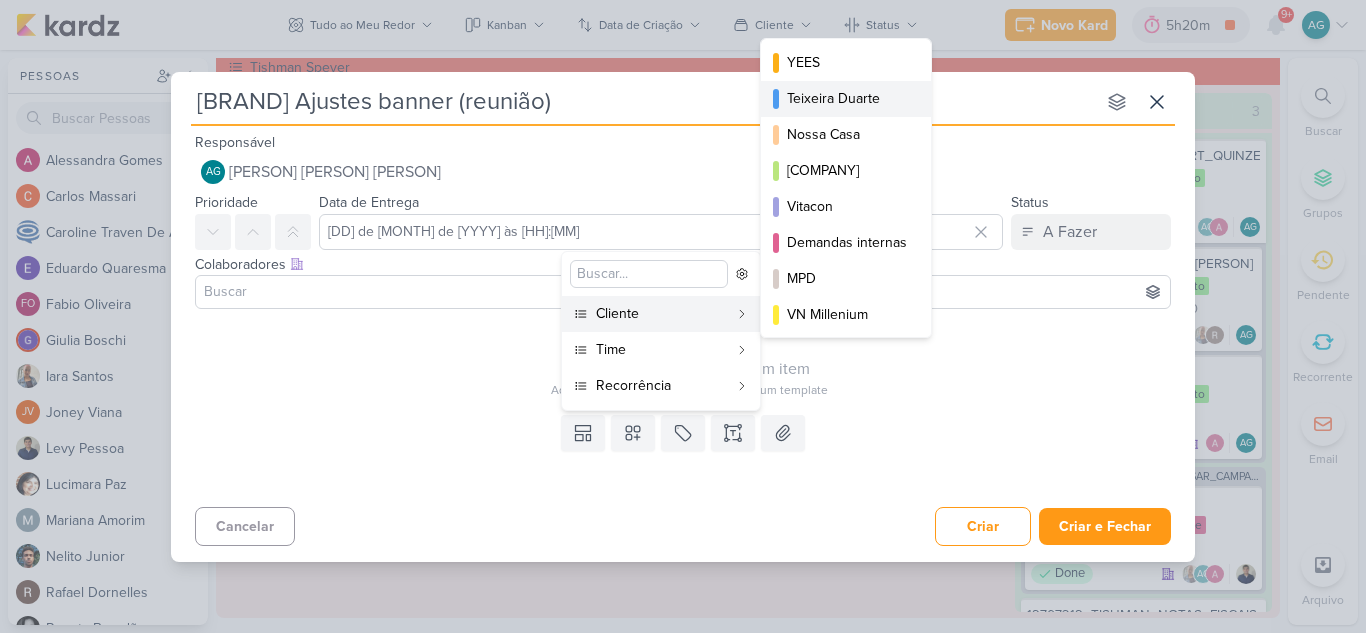 click on "Teixeira Duarte" at bounding box center [847, 98] 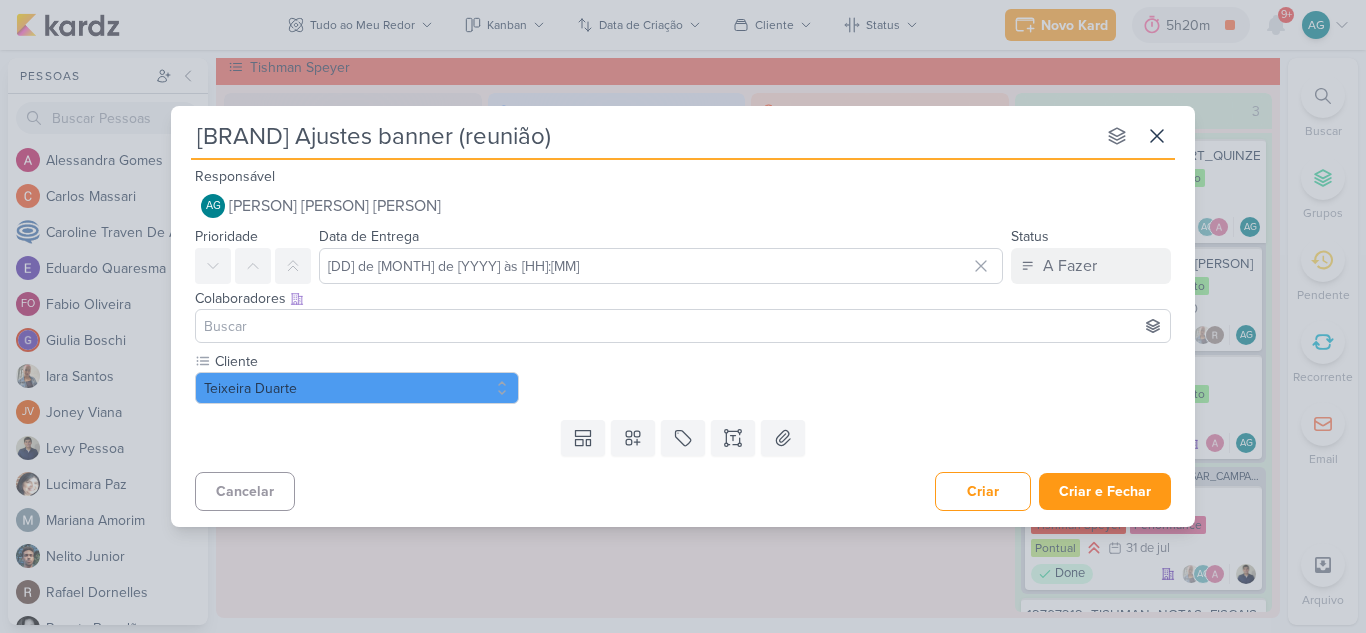 drag, startPoint x: 760, startPoint y: 238, endPoint x: 441, endPoint y: 512, distance: 420.51993 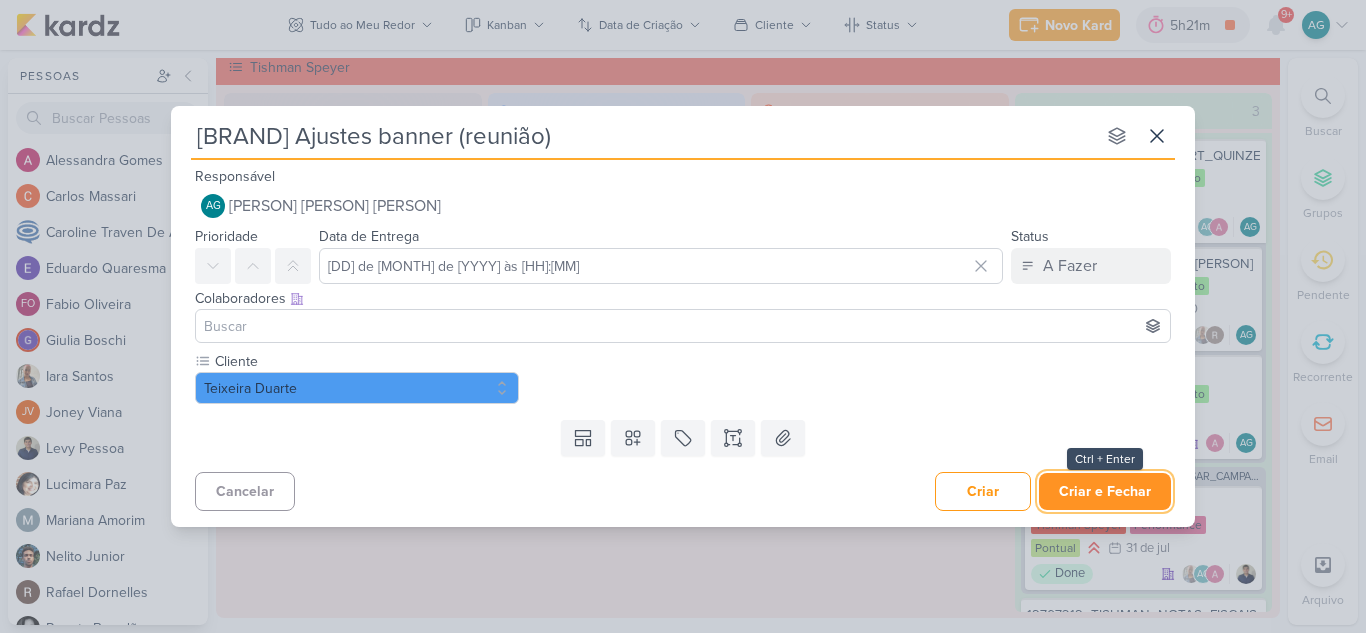 click on "Criar e Fechar" at bounding box center [1105, 491] 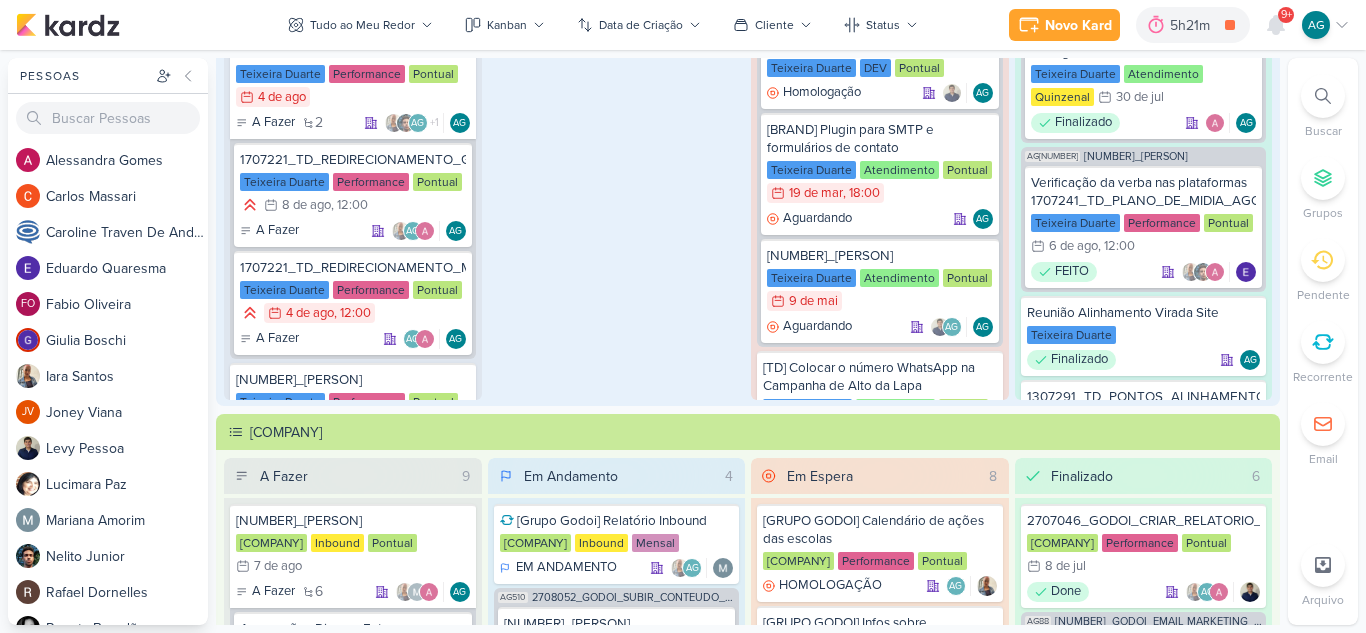 scroll, scrollTop: 217, scrollLeft: 0, axis: vertical 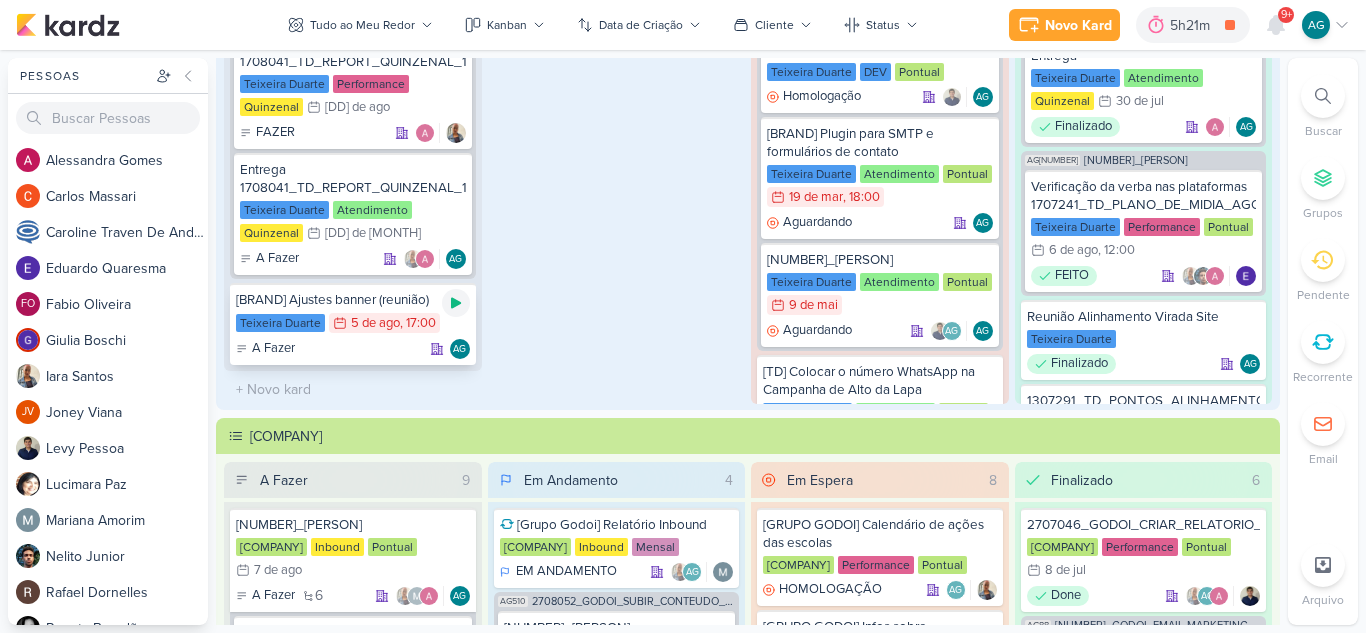click 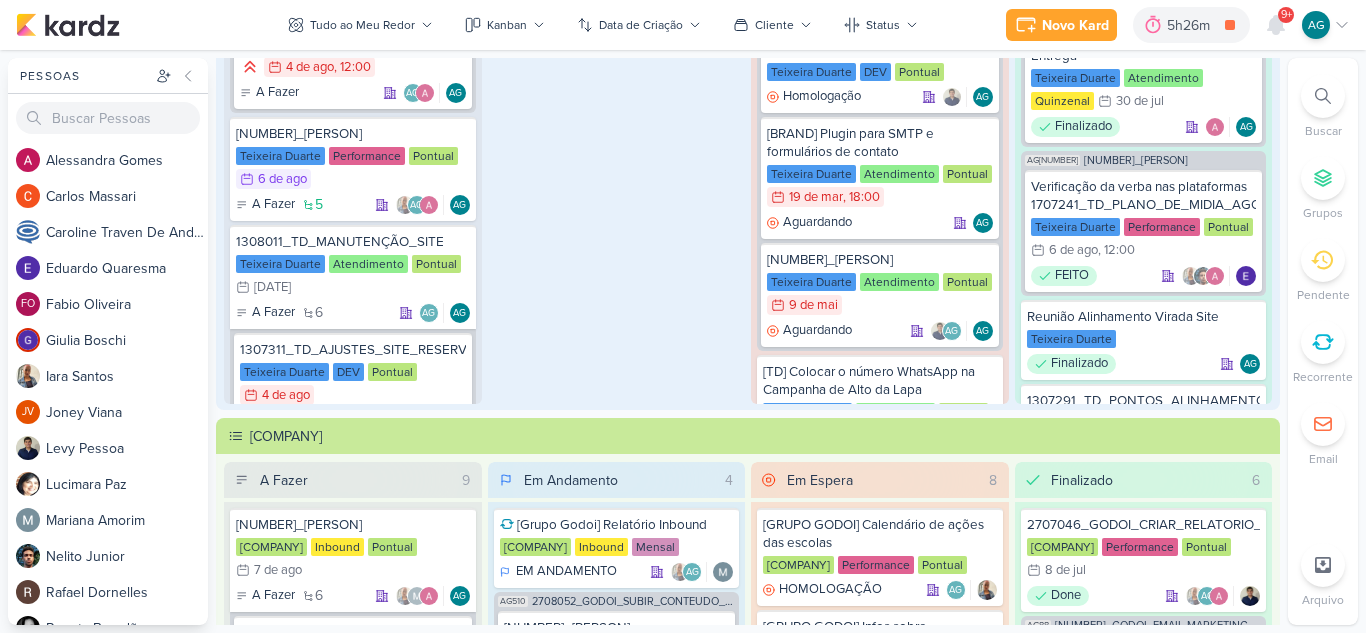 scroll, scrollTop: 220, scrollLeft: 0, axis: vertical 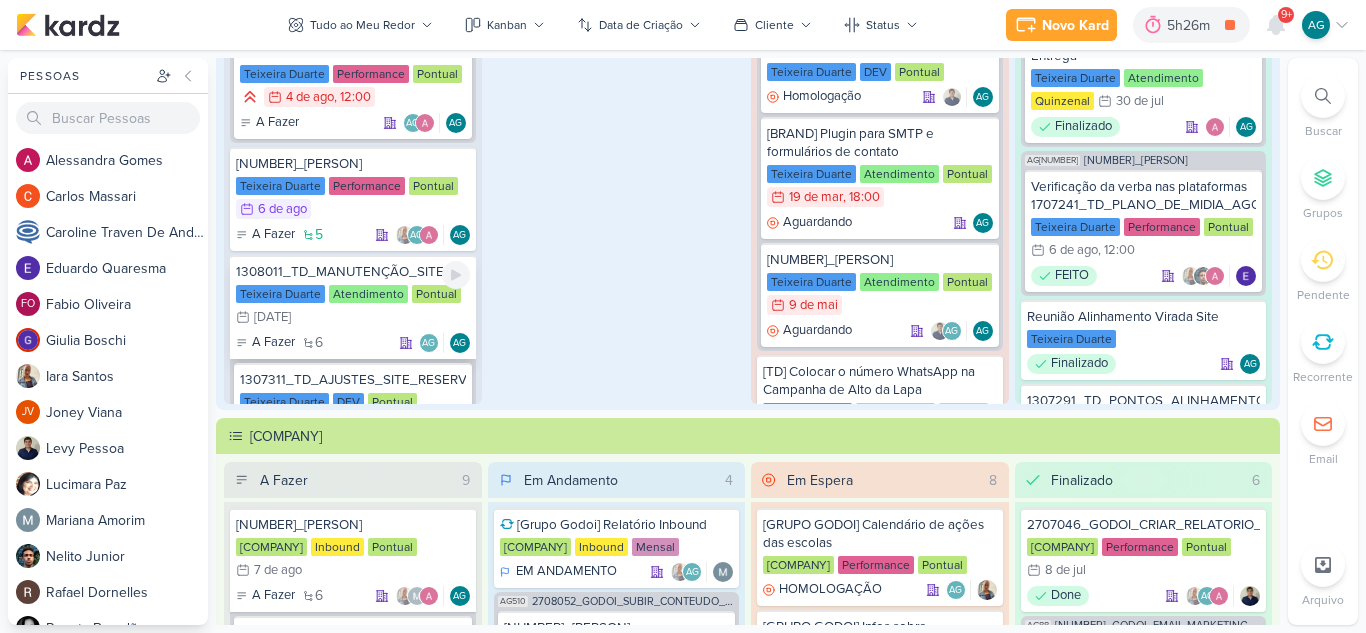 click on "1308011_TD_MANUTENÇÃO_SITE" at bounding box center (353, 272) 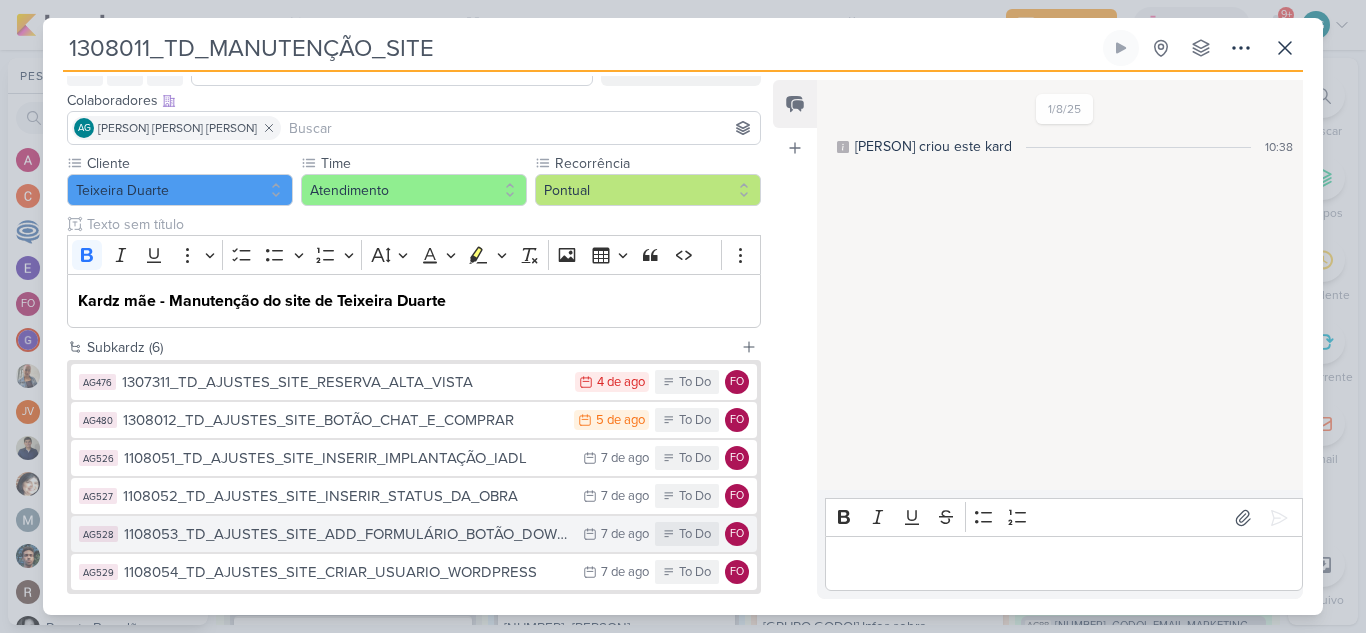 scroll, scrollTop: 200, scrollLeft: 0, axis: vertical 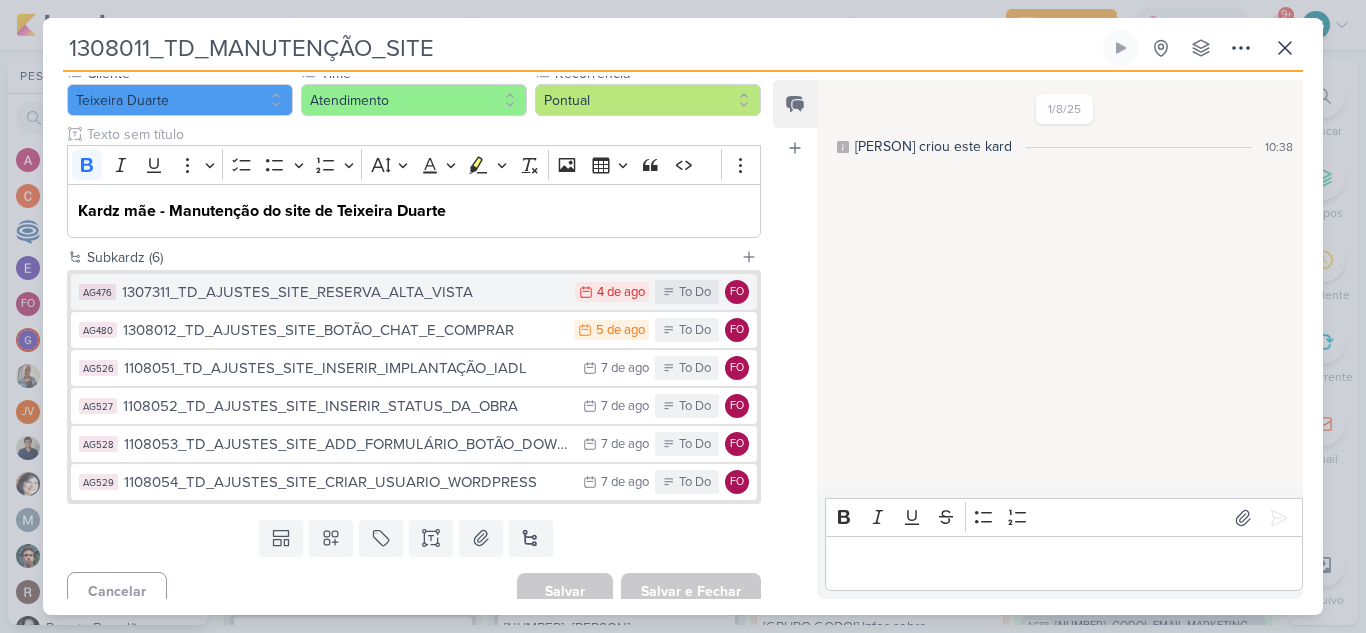 click on "1307311_TD_AJUSTES_SITE_RESERVA_ALTA_VISTA" at bounding box center [343, 292] 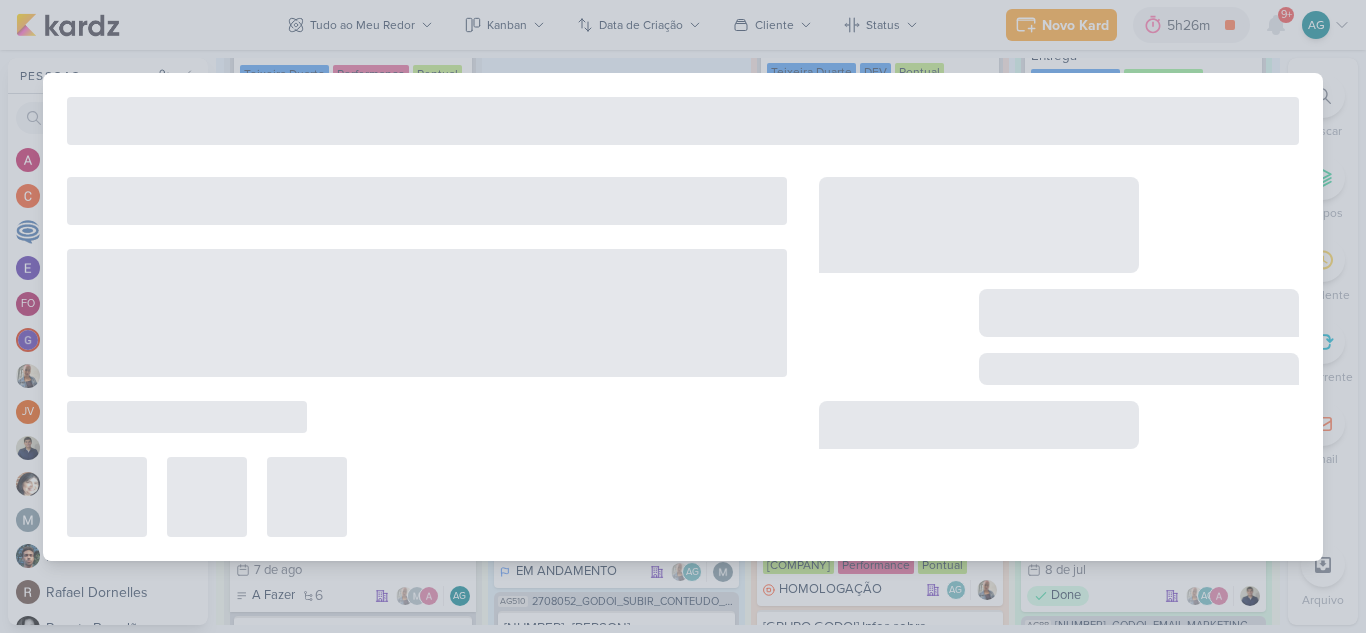 type on "1307311_TD_AJUSTES_SITE_RESERVA_ALTA_VISTA" 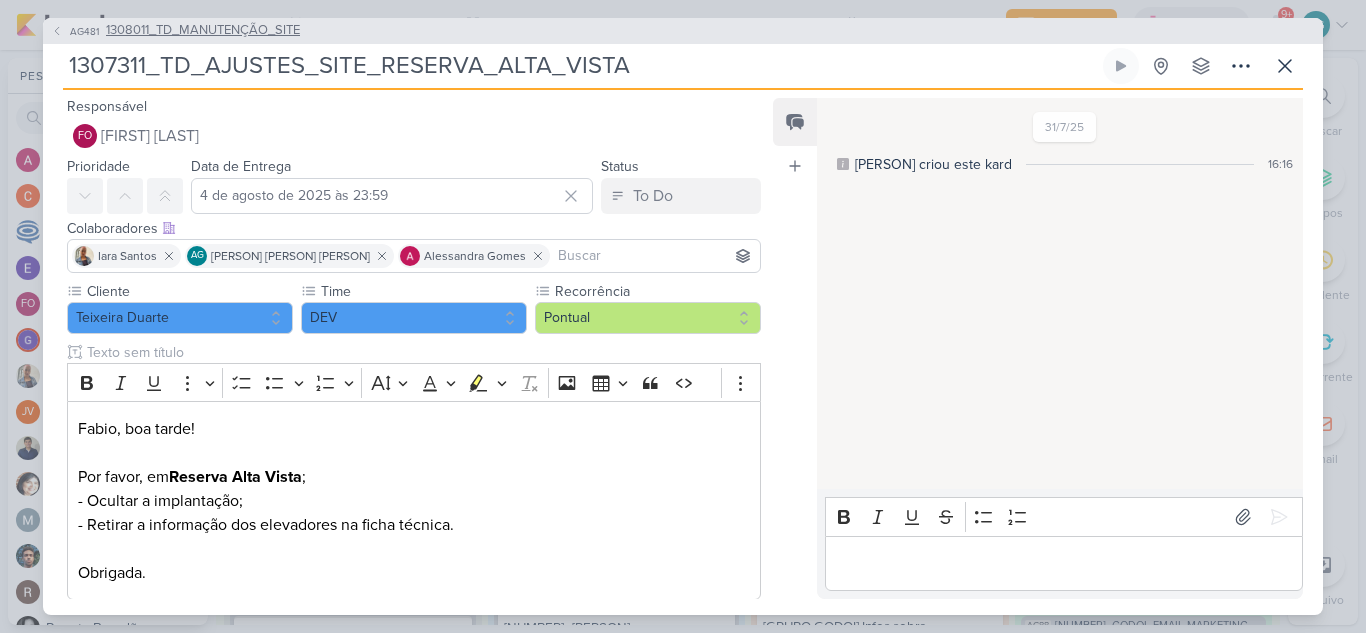 click 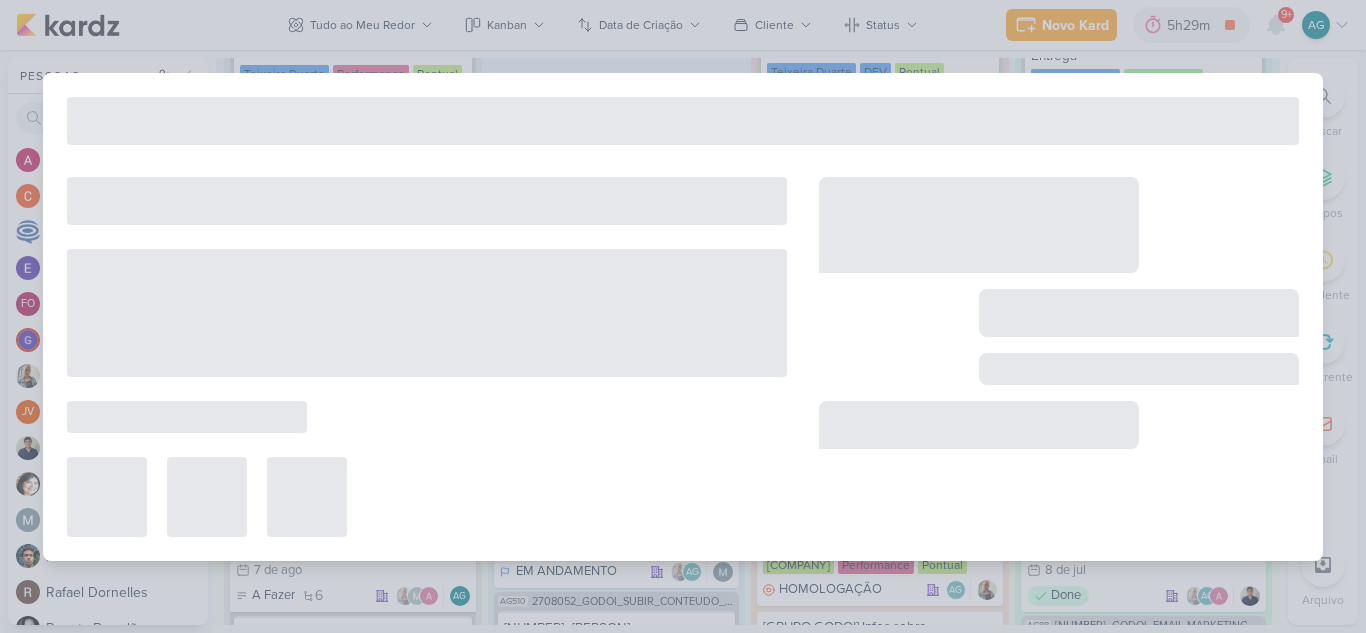 type on "1308011_TD_MANUTENÇÃO_SITE" 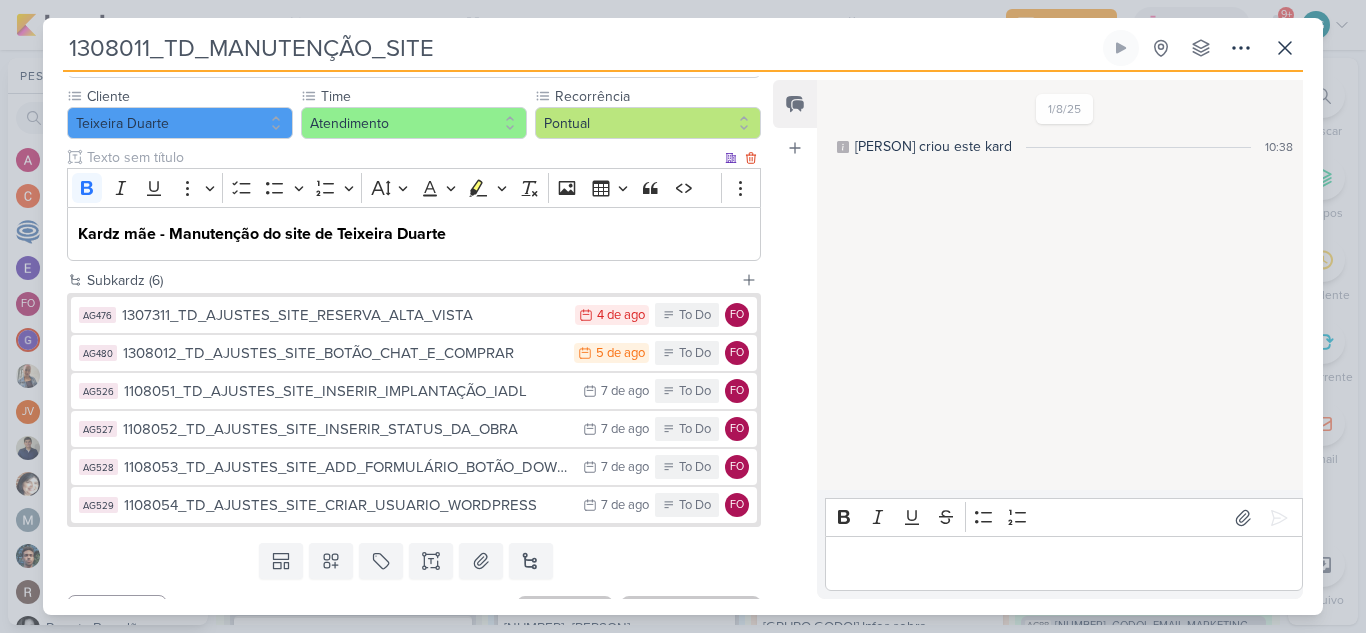 scroll, scrollTop: 200, scrollLeft: 0, axis: vertical 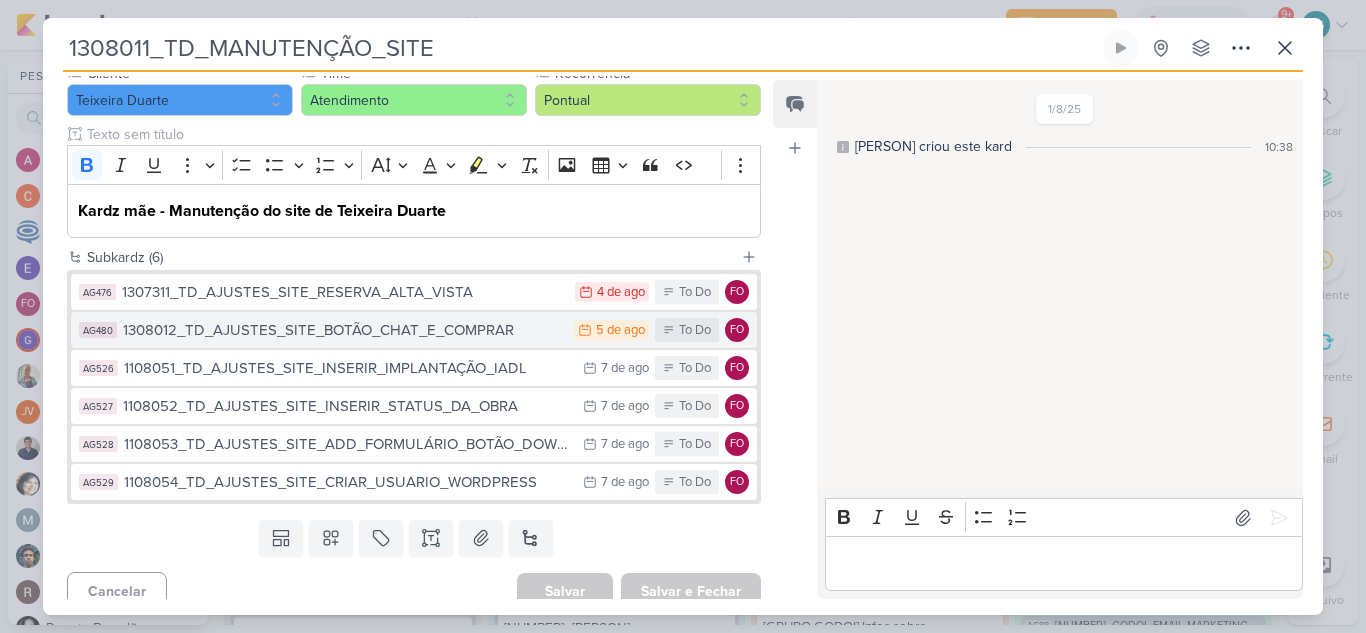click on "1308012_TD_AJUSTES_SITE_BOTÃO_CHAT_E_COMPRAR" at bounding box center [343, 330] 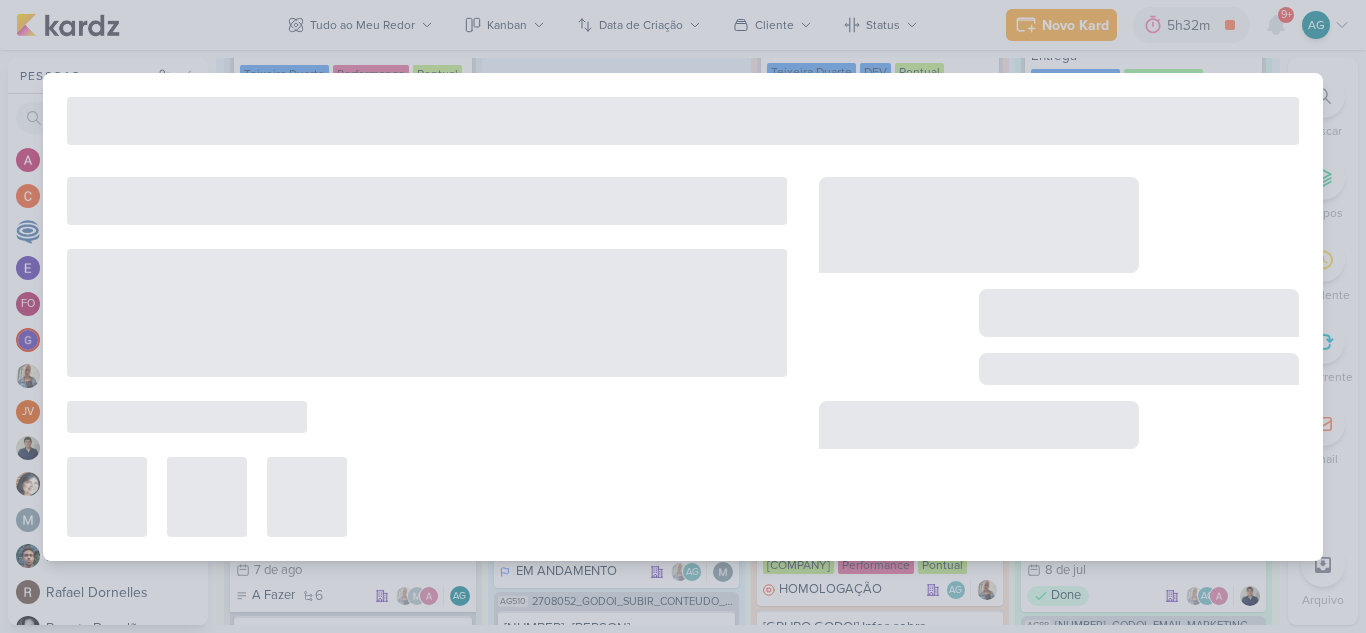 type on "1308012_TD_AJUSTES_SITE_BOTÃO_CHAT_E_COMPRAR" 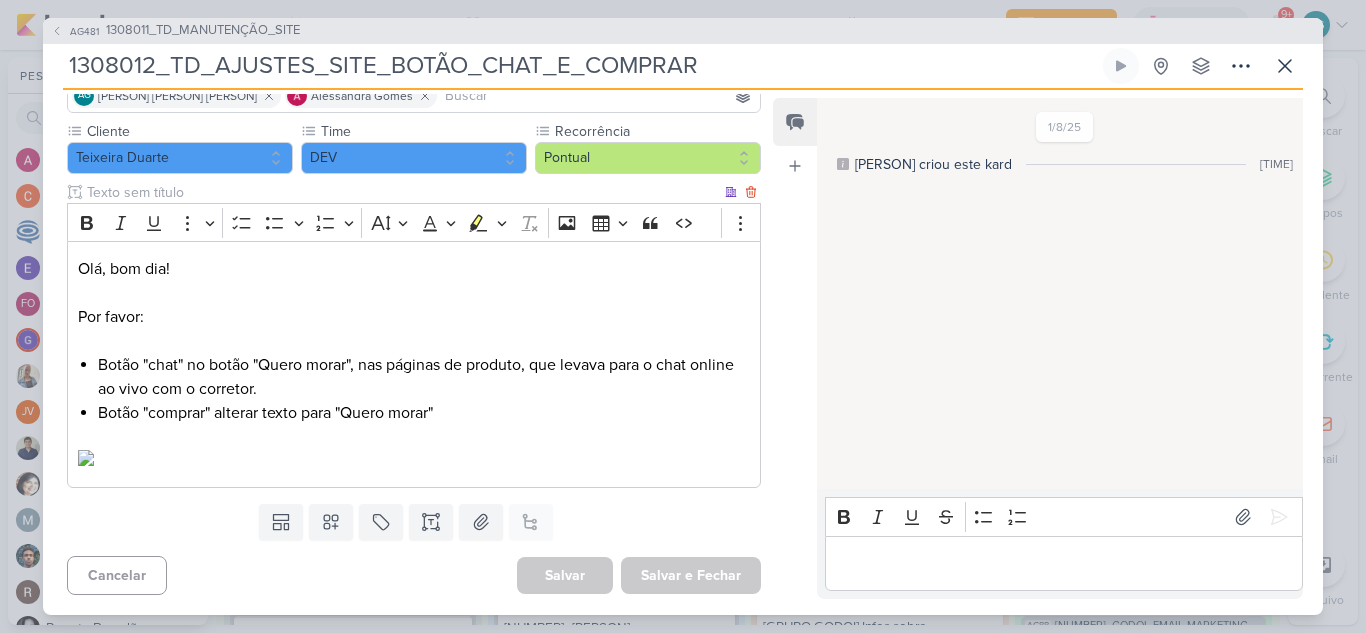 scroll, scrollTop: 300, scrollLeft: 0, axis: vertical 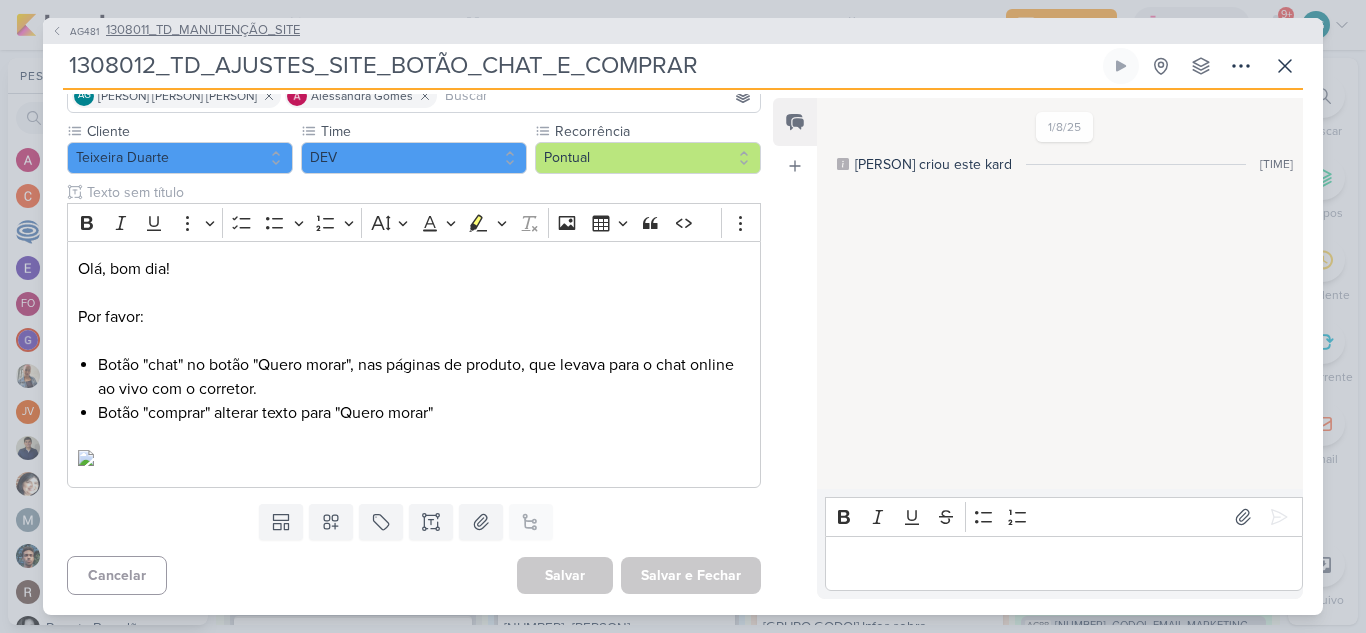 click on "1308011_TD_MANUTENÇÃO_SITE" at bounding box center [203, 31] 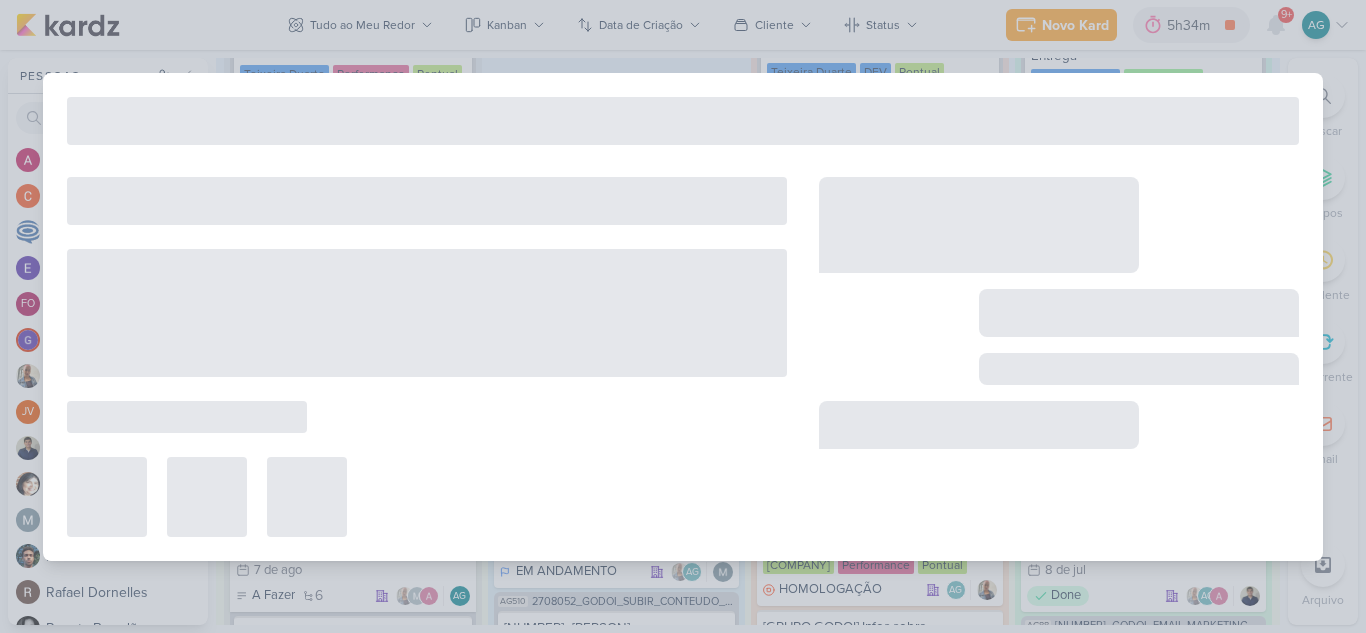 type on "1308011_TD_MANUTENÇÃO_SITE" 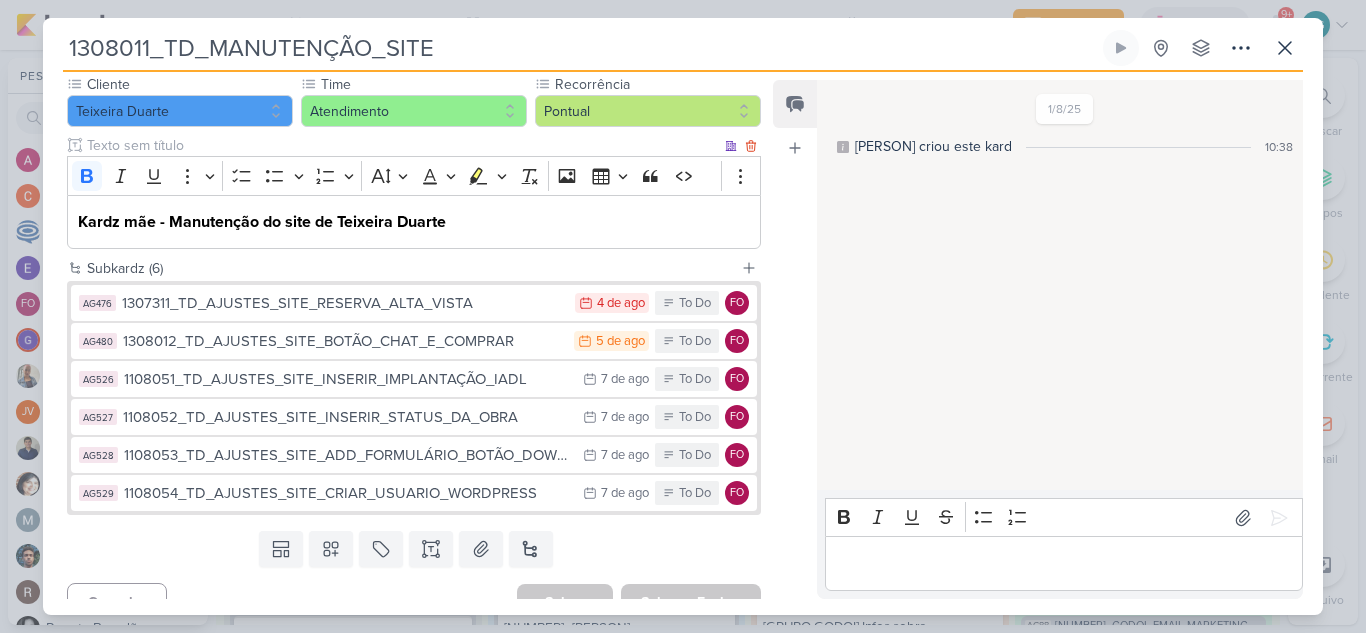 scroll, scrollTop: 216, scrollLeft: 0, axis: vertical 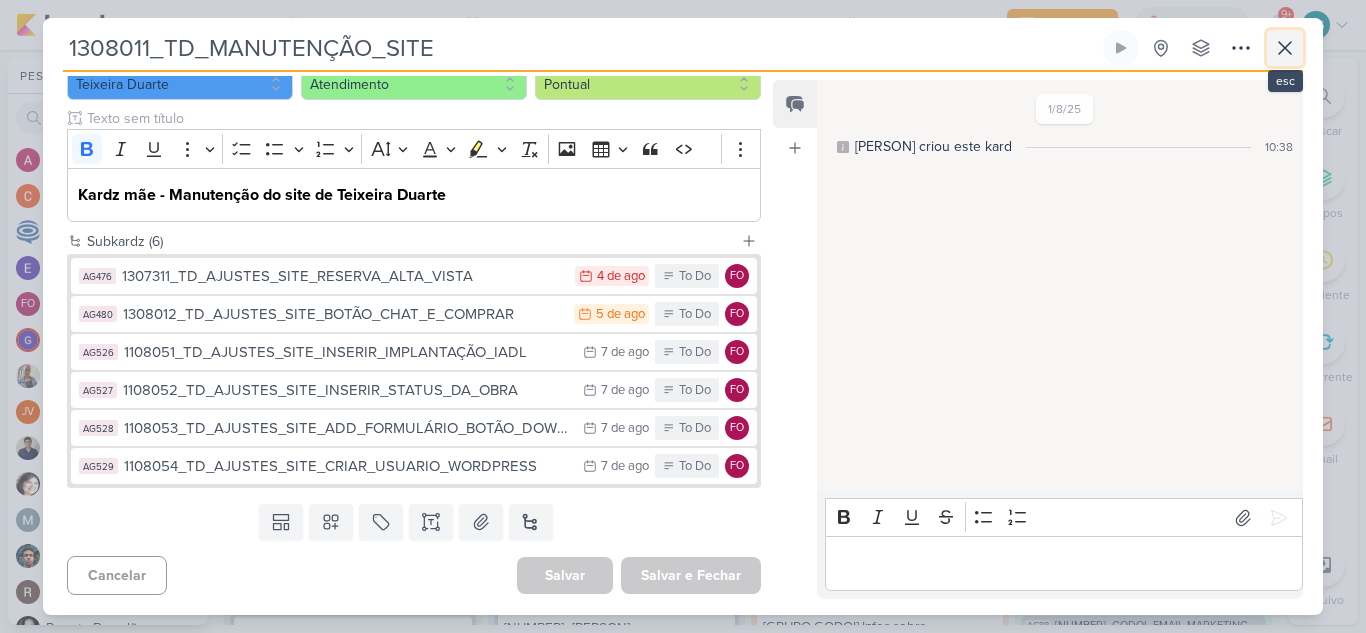 click 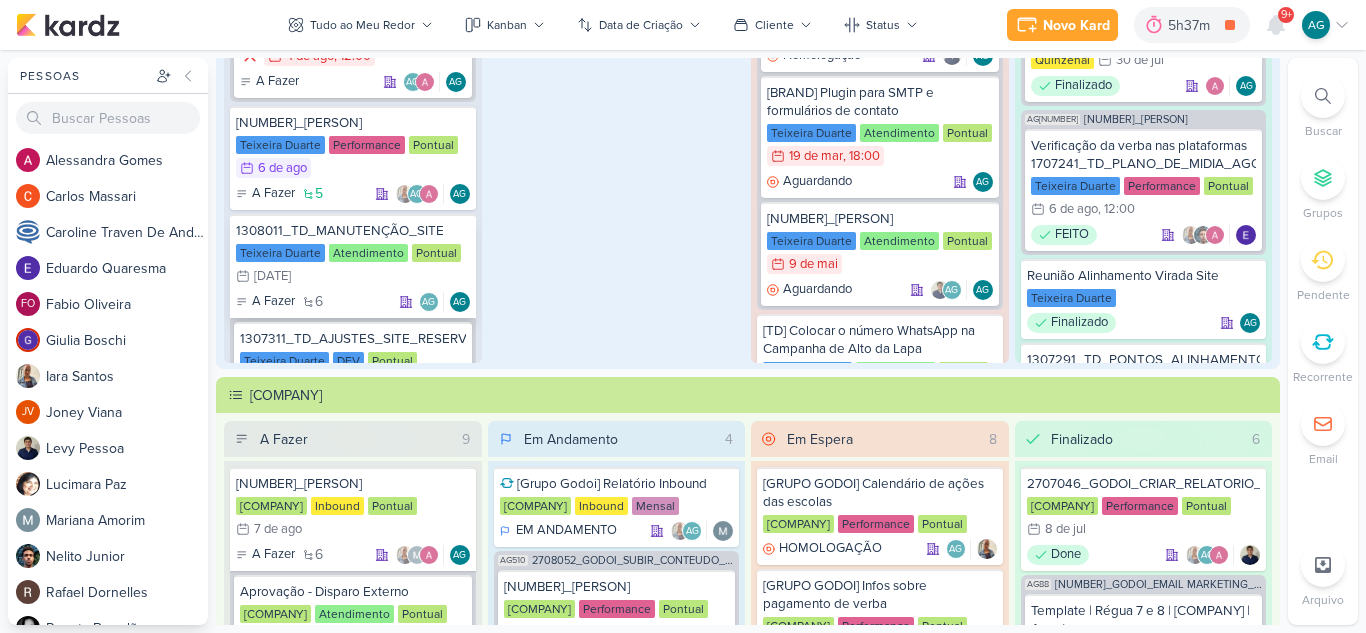 scroll, scrollTop: 217, scrollLeft: 0, axis: vertical 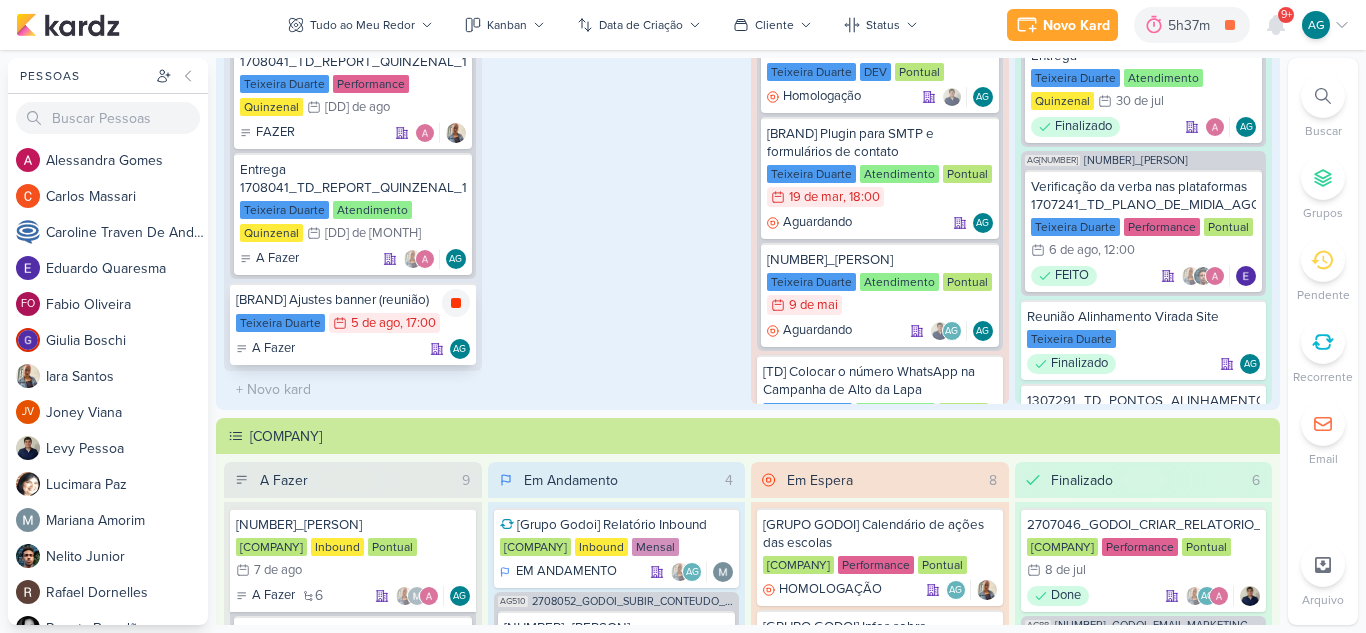 click 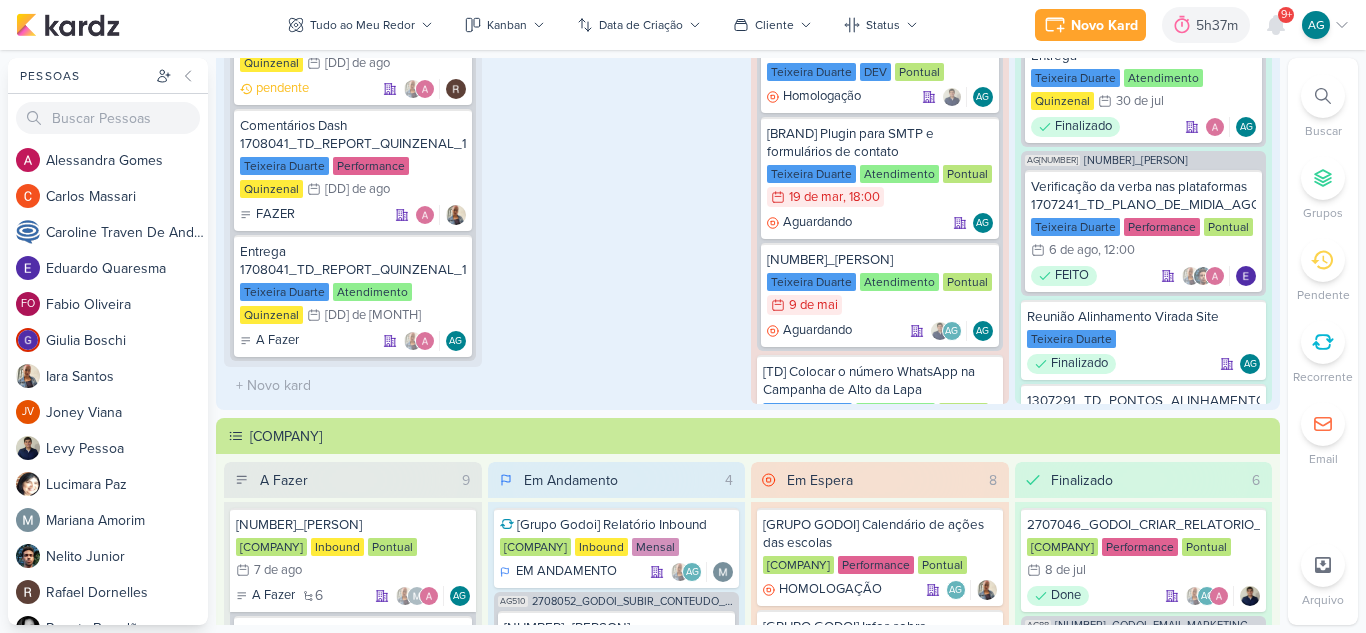 scroll, scrollTop: 2016, scrollLeft: 0, axis: vertical 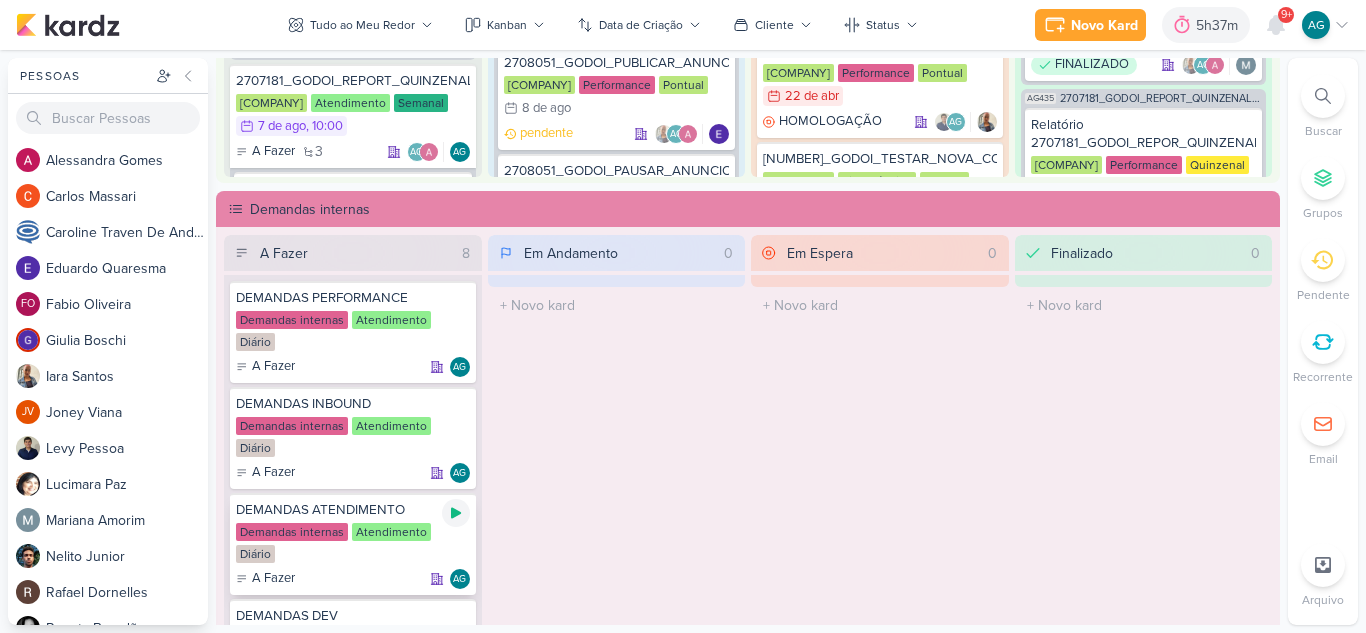 click 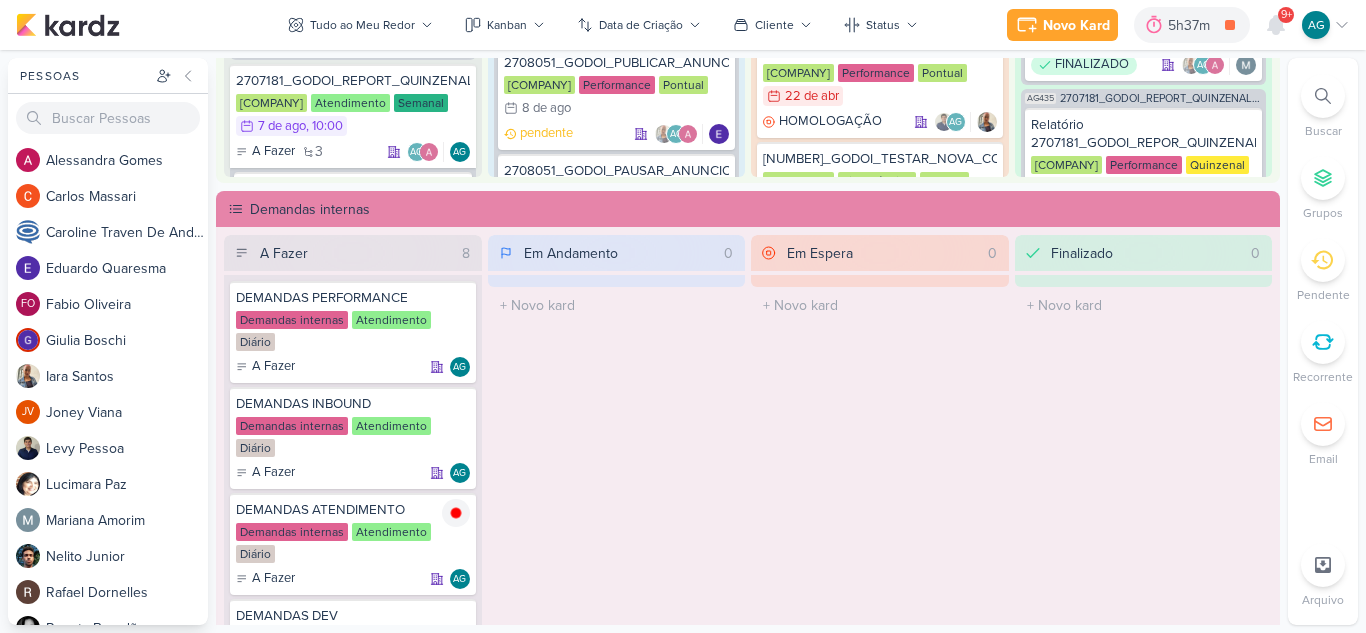scroll, scrollTop: 621, scrollLeft: 0, axis: vertical 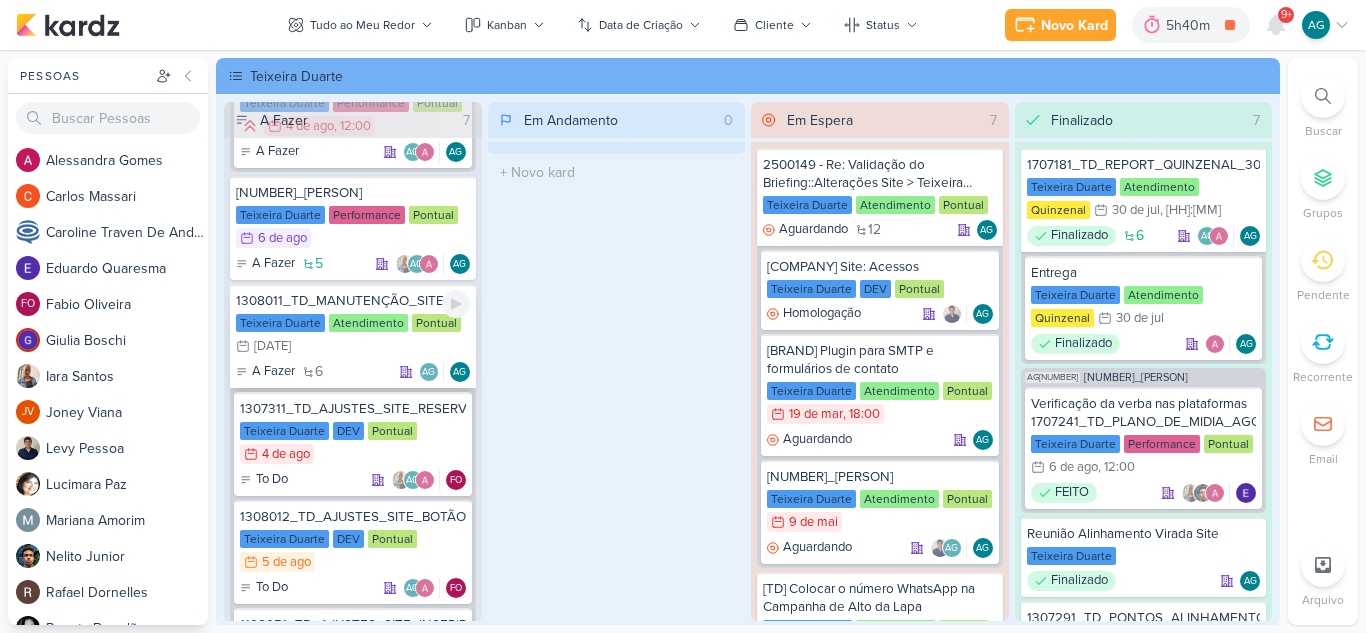 click on "1308011_TD_MANUTENÇÃO_SITE" at bounding box center (353, 301) 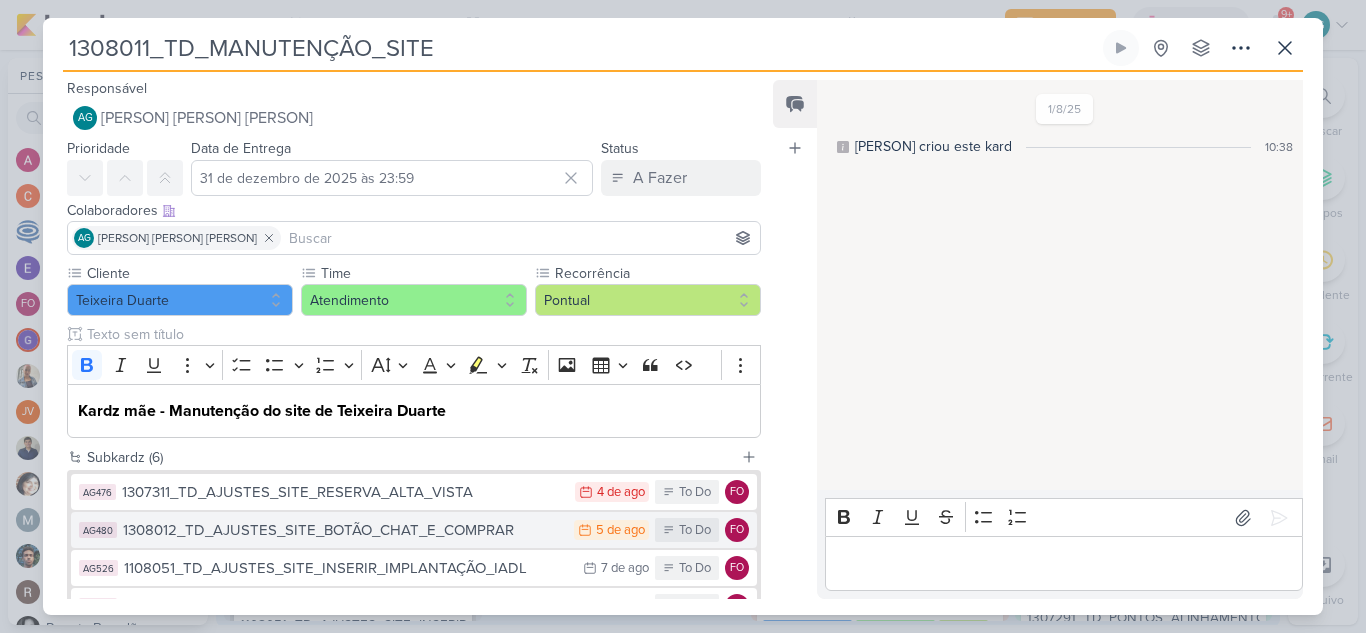 click on "1308012_TD_AJUSTES_SITE_BOTÃO_CHAT_E_COMPRAR" at bounding box center [343, 530] 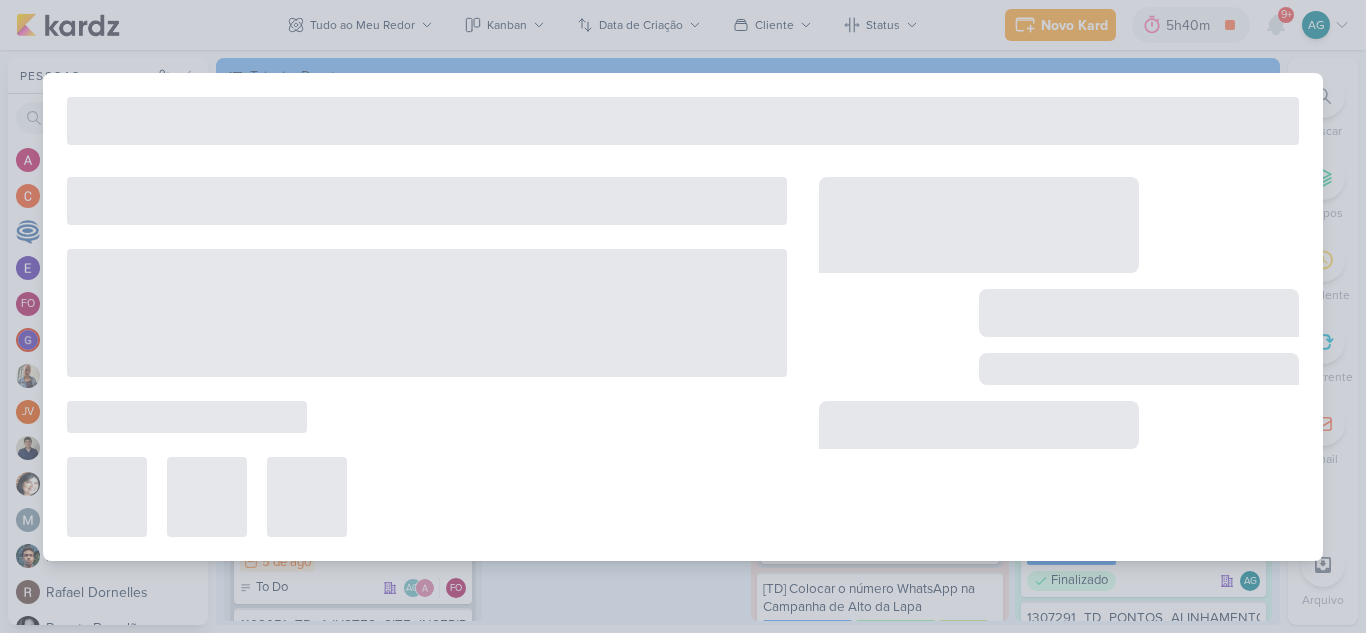 type on "1308012_TD_AJUSTES_SITE_BOTÃO_CHAT_E_COMPRAR" 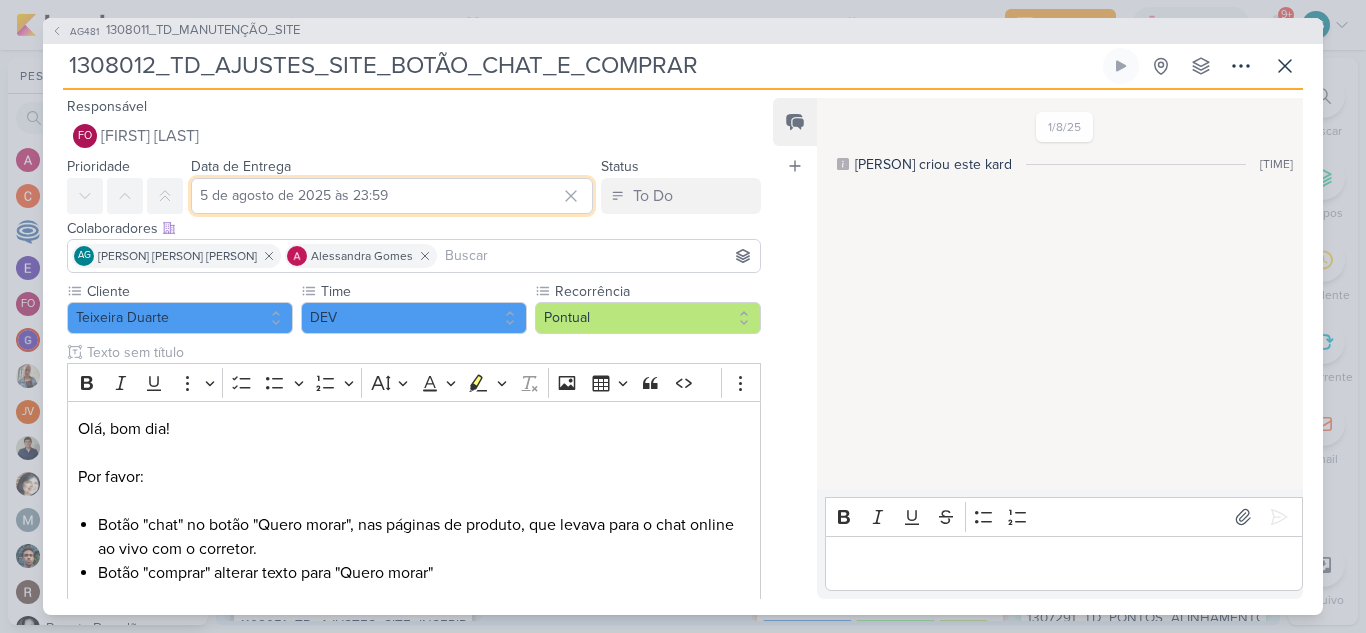click on "5 de agosto de 2025 às 23:59" at bounding box center [392, 196] 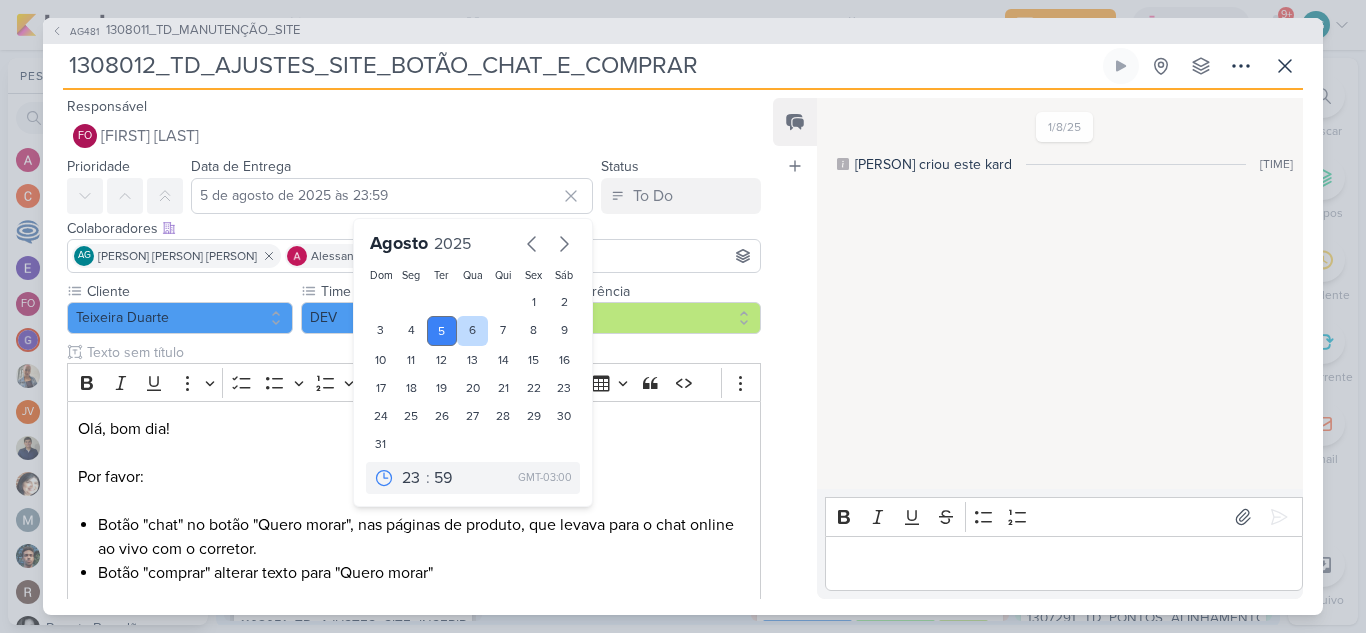 click on "6" at bounding box center [472, 331] 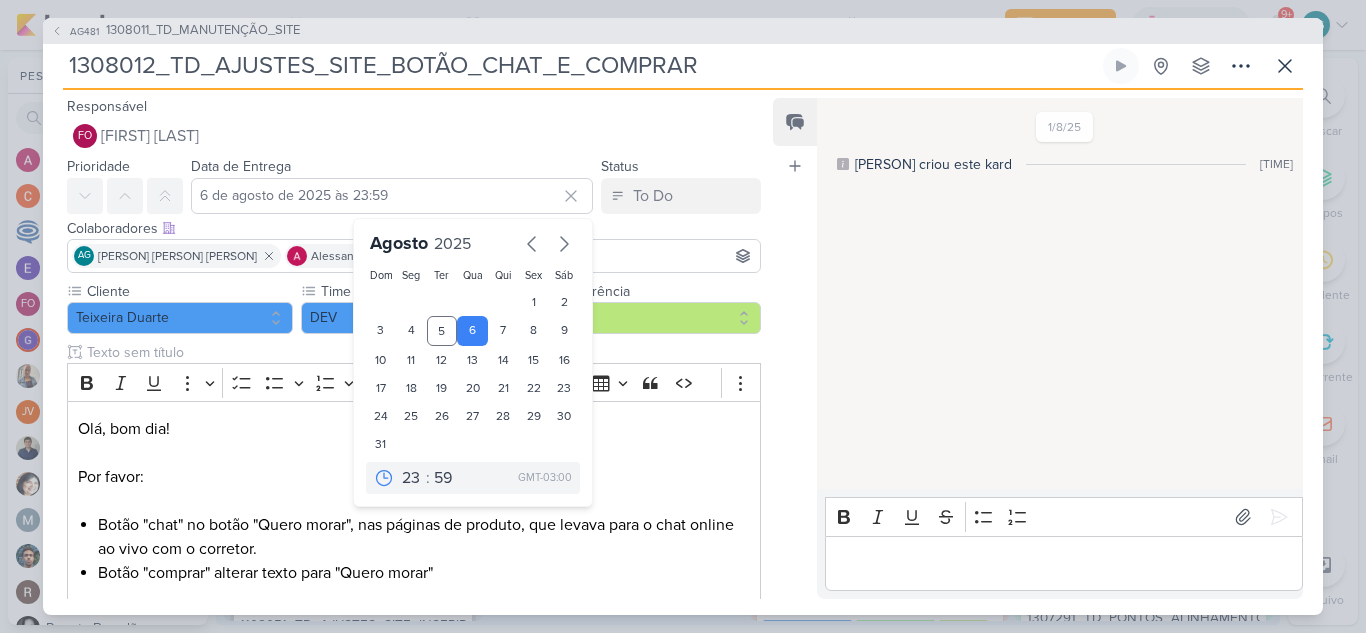 click on "Responsável
FO
Fabio Oliveira
Nenhum contato encontrado
create new contact
Novo Contato
Digite um endereço de email para criar um contato. Não se preocupe, tomaremos conta de todas as suas interações com esse contato através do email para que você possa colaborar com qualquer pessoa sem sair do Kardz
Email
Criar" at bounding box center [406, 124] 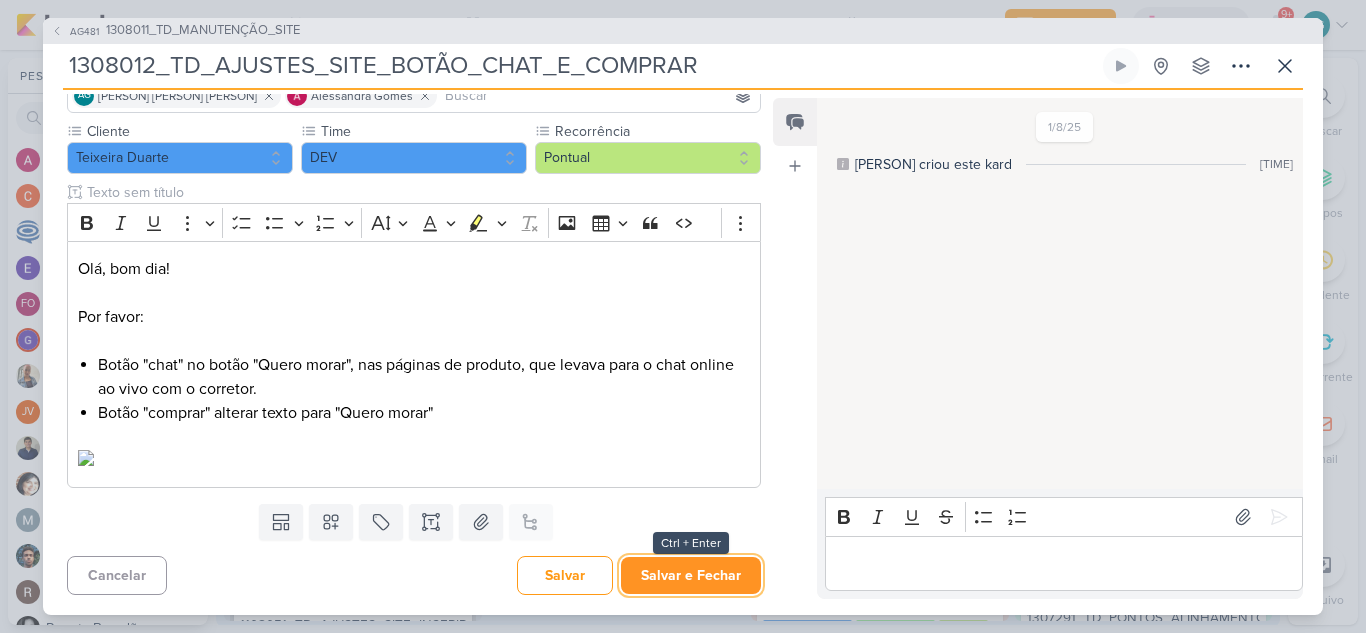 click on "Salvar e Fechar" at bounding box center [691, 575] 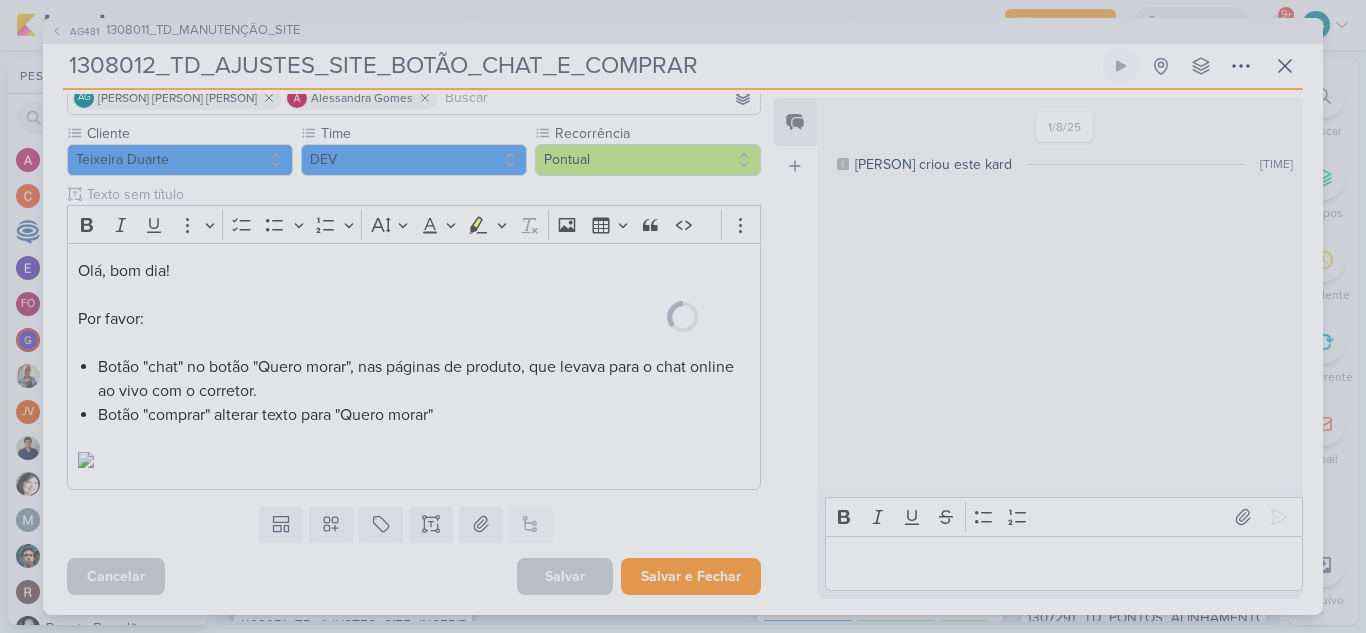 scroll, scrollTop: 329, scrollLeft: 0, axis: vertical 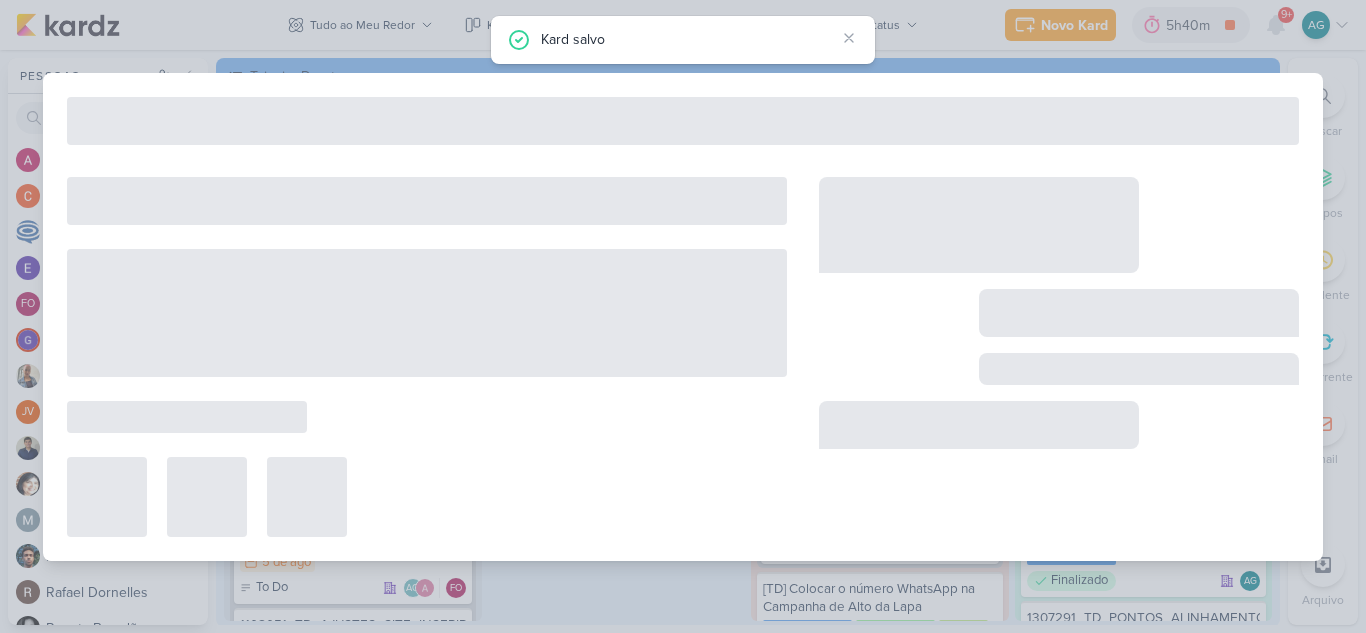 type on "1308011_TD_MANUTENÇÃO_SITE" 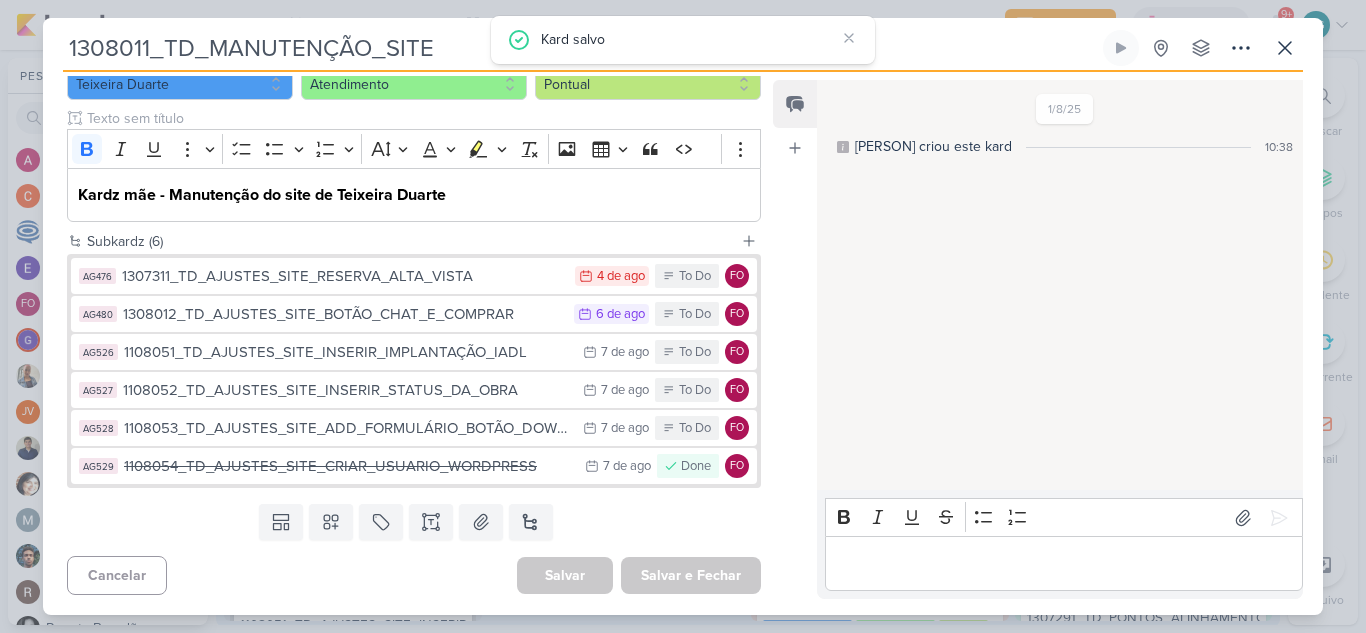 scroll, scrollTop: 0, scrollLeft: 0, axis: both 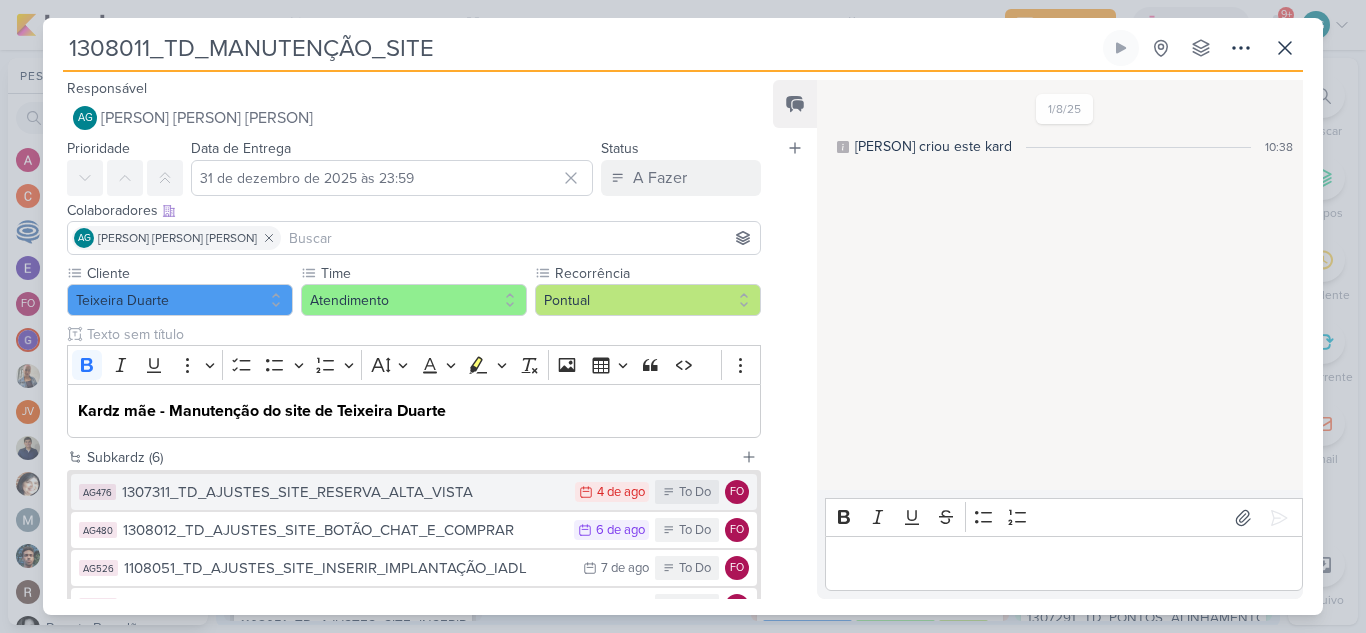 click on "1307311_TD_AJUSTES_SITE_RESERVA_ALTA_VISTA" at bounding box center [343, 492] 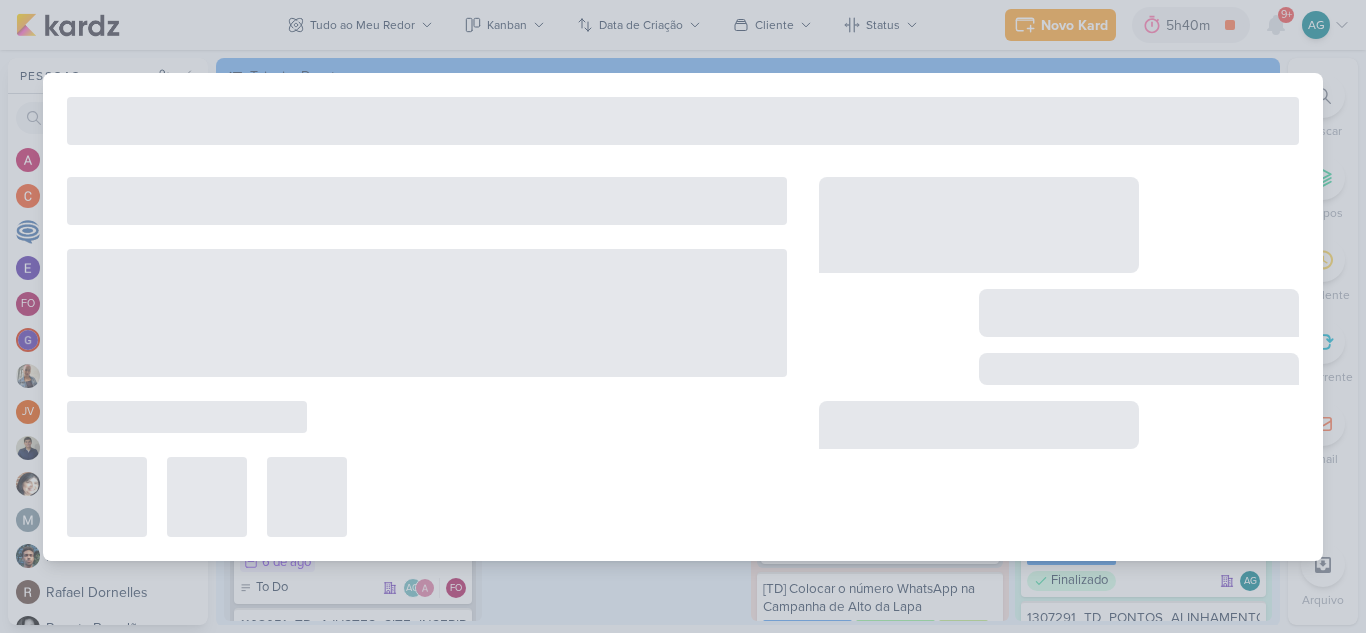 type on "1307311_TD_AJUSTES_SITE_RESERVA_ALTA_VISTA" 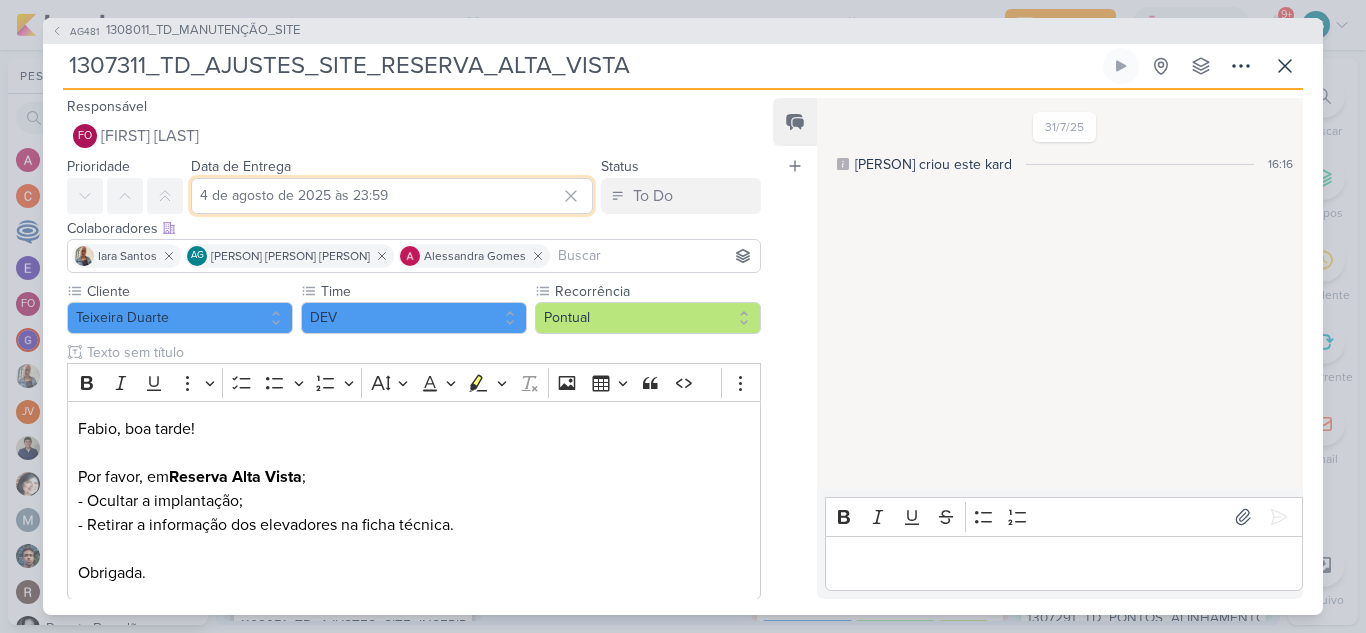 click on "4 de agosto de 2025 às 23:59" at bounding box center (392, 196) 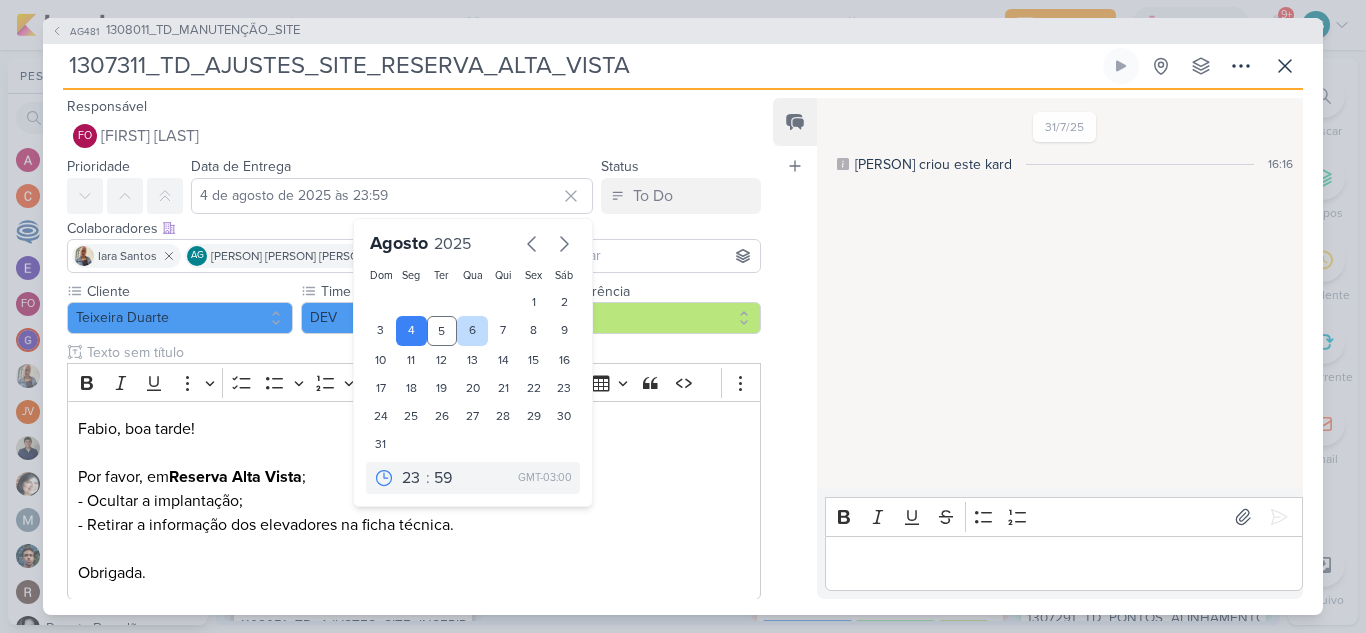 click on "6" at bounding box center (472, 331) 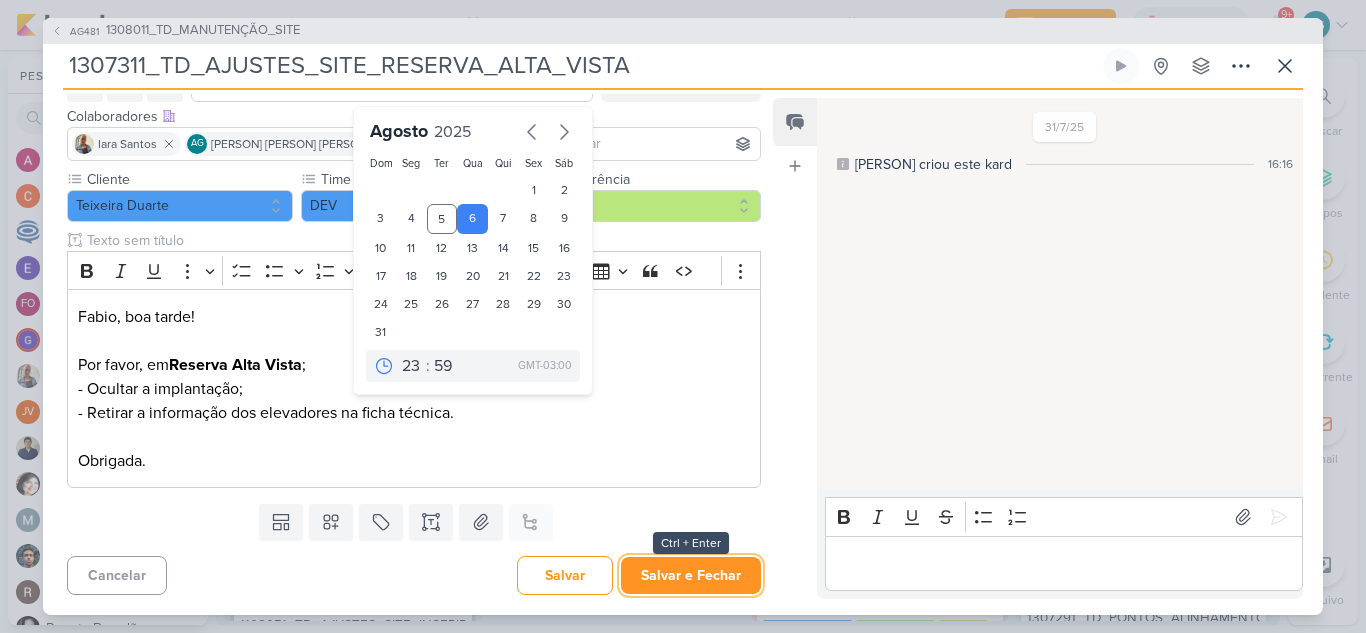 click on "Salvar e Fechar" at bounding box center (691, 575) 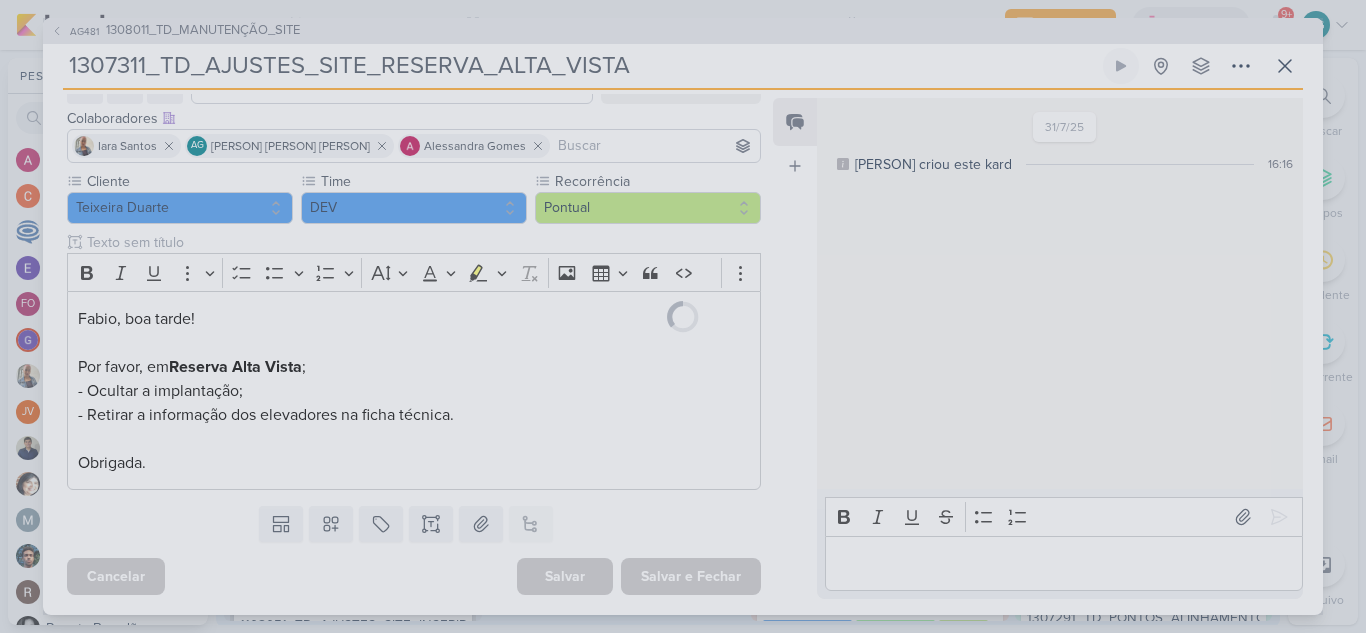 scroll, scrollTop: 110, scrollLeft: 0, axis: vertical 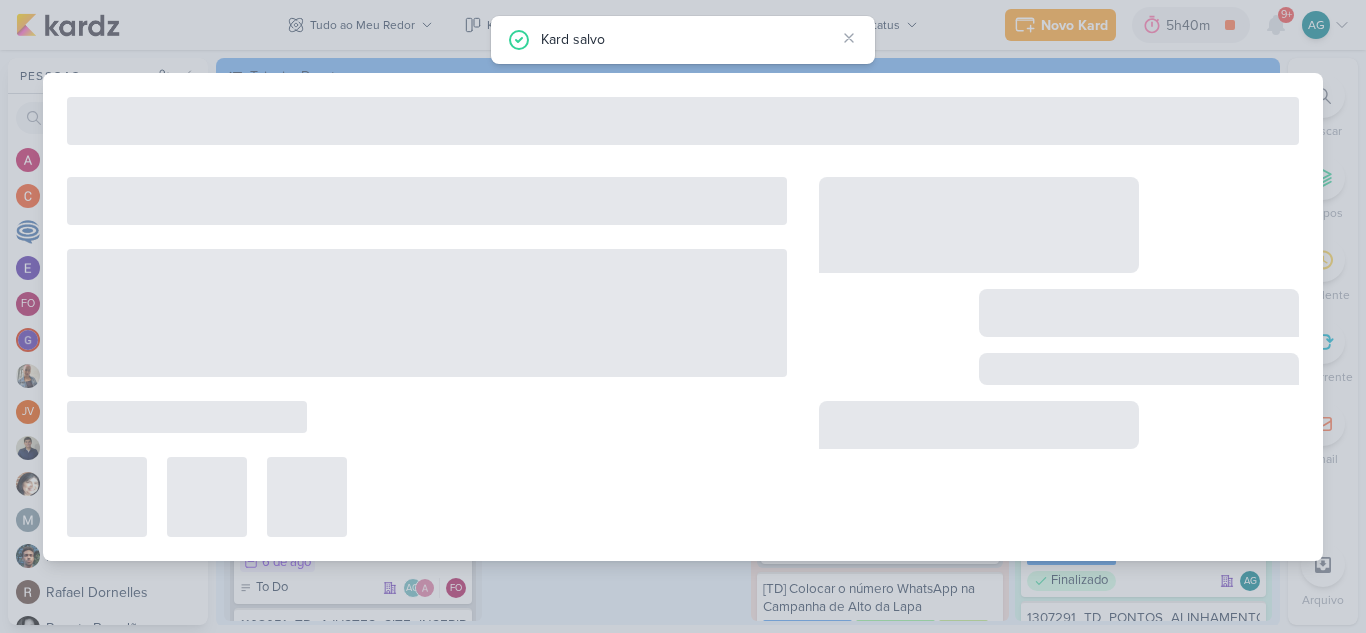 type on "1308011_TD_MANUTENÇÃO_SITE" 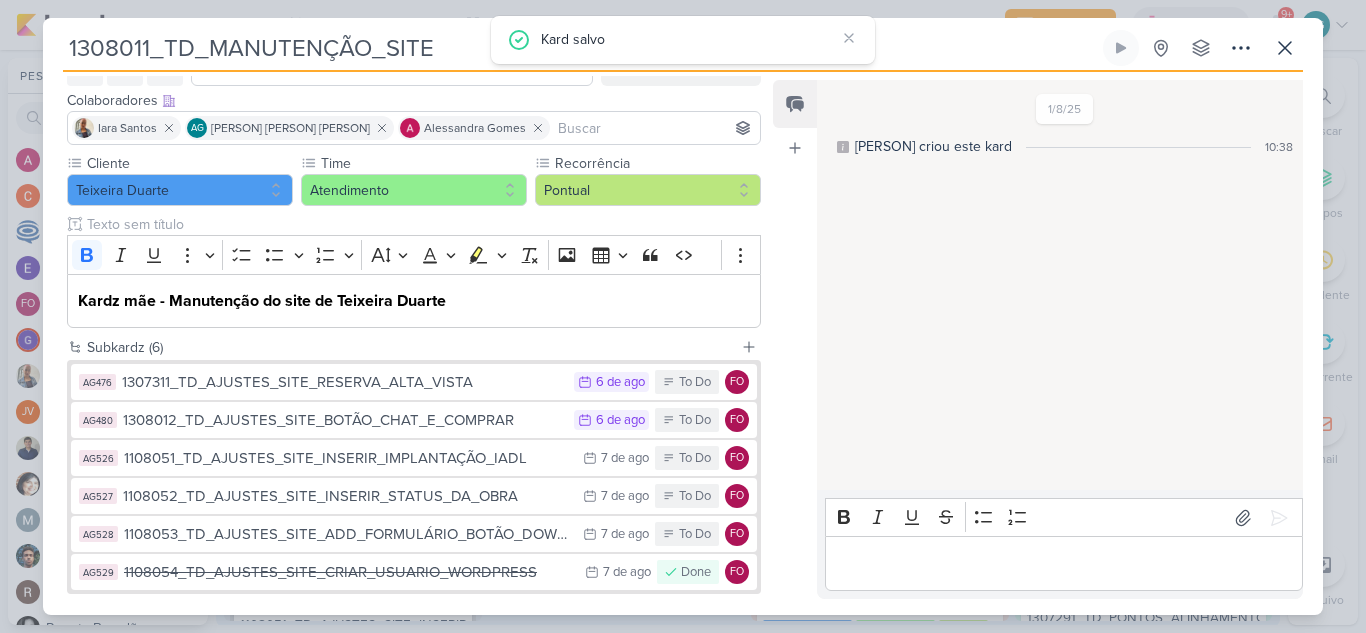 scroll, scrollTop: 0, scrollLeft: 0, axis: both 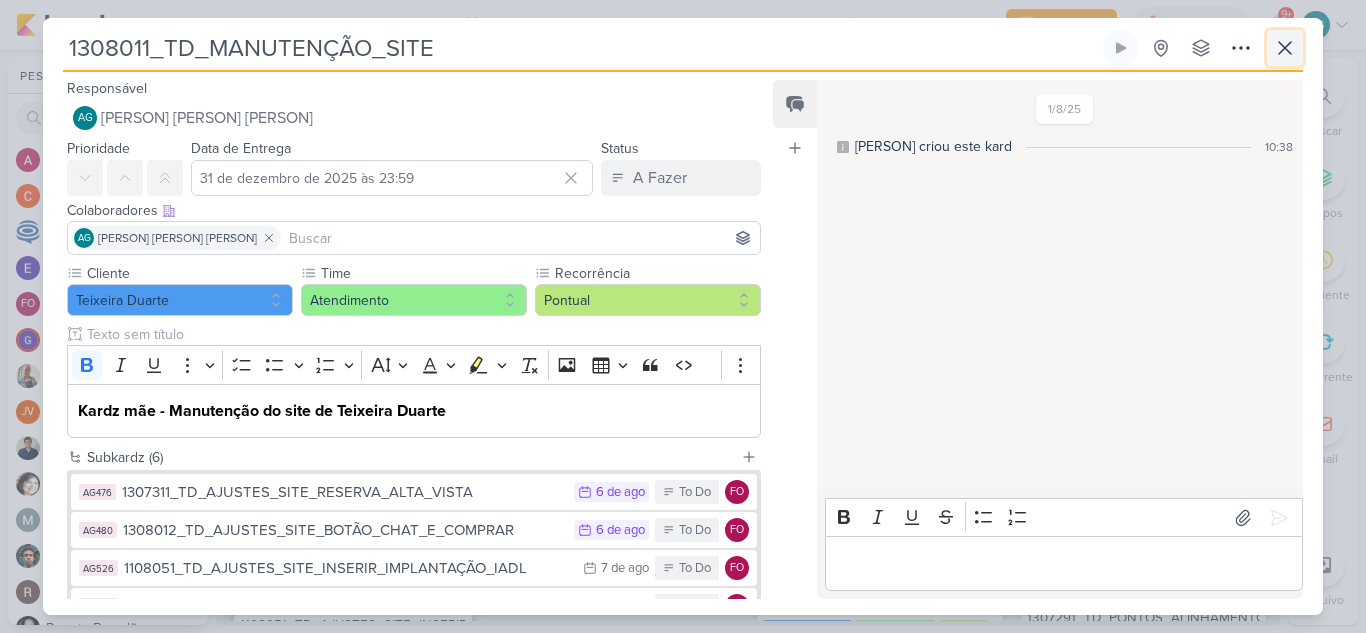 click 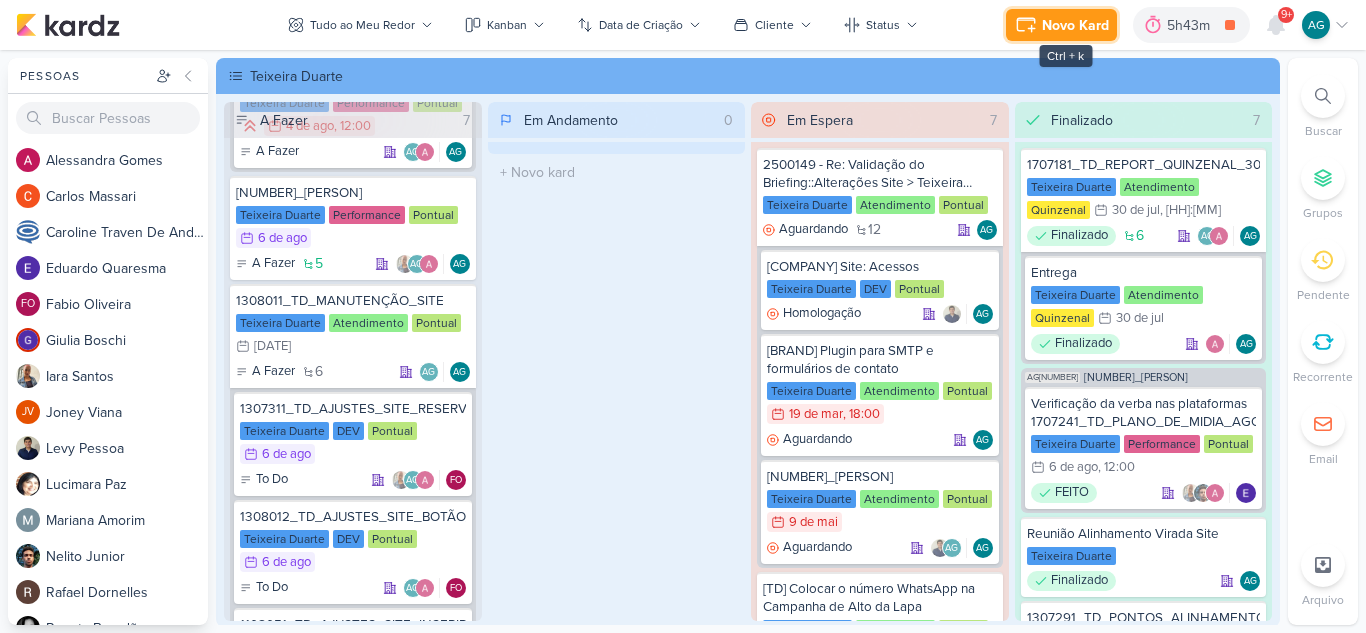 click on "Novo Kard" at bounding box center [1075, 25] 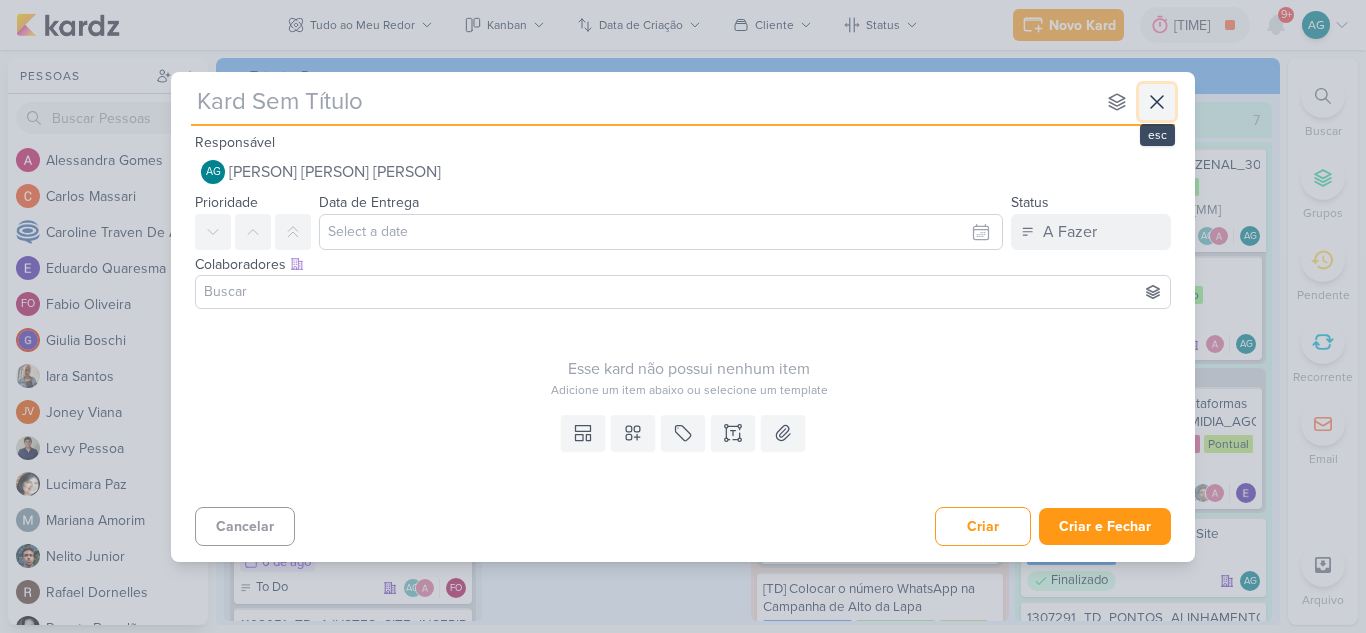 click 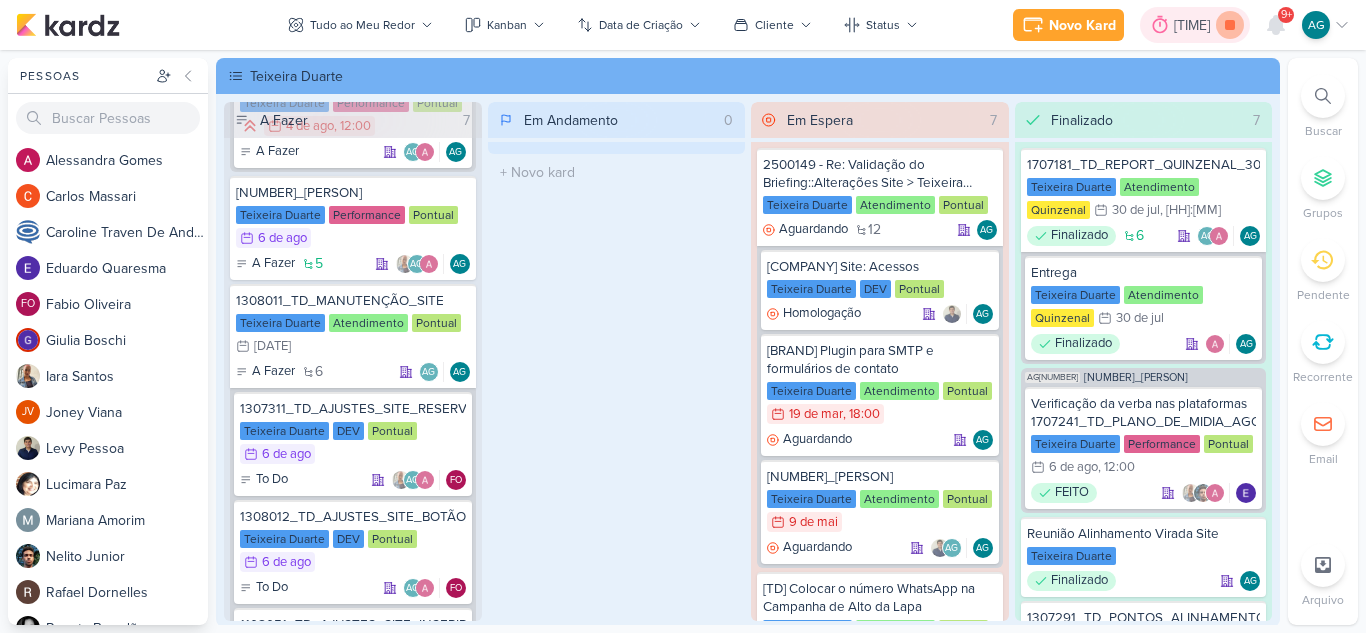 click 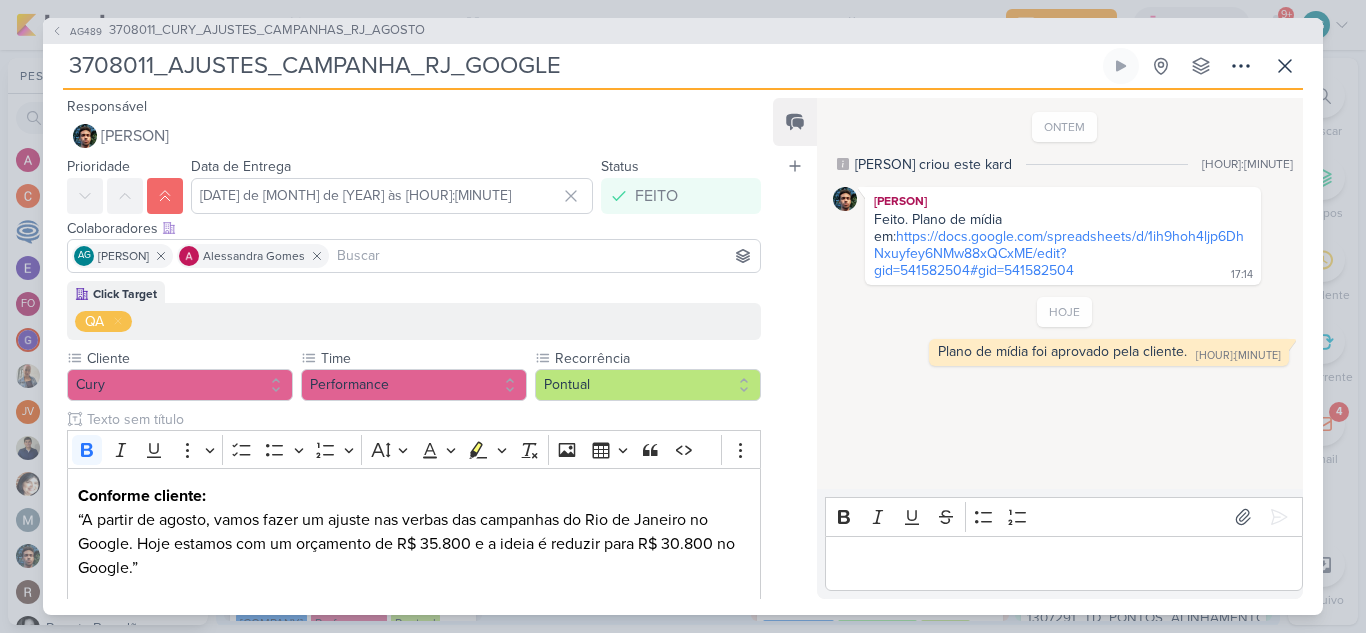 scroll, scrollTop: 0, scrollLeft: 0, axis: both 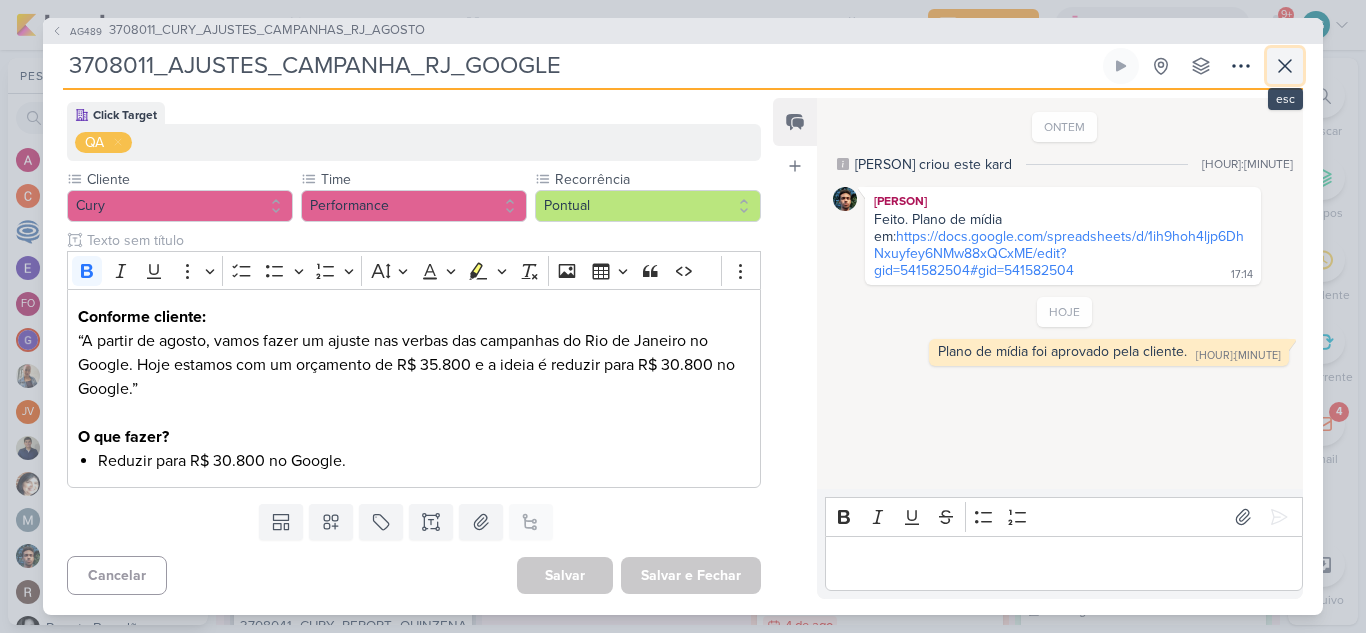click 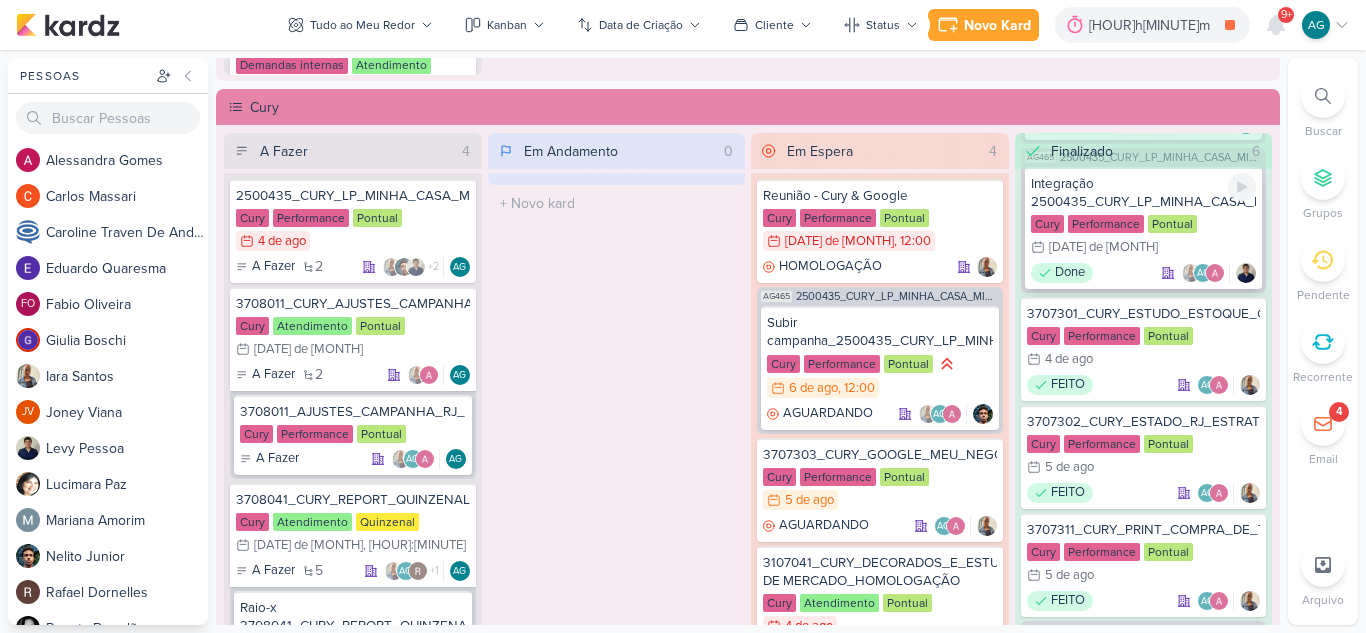 scroll, scrollTop: 300, scrollLeft: 0, axis: vertical 